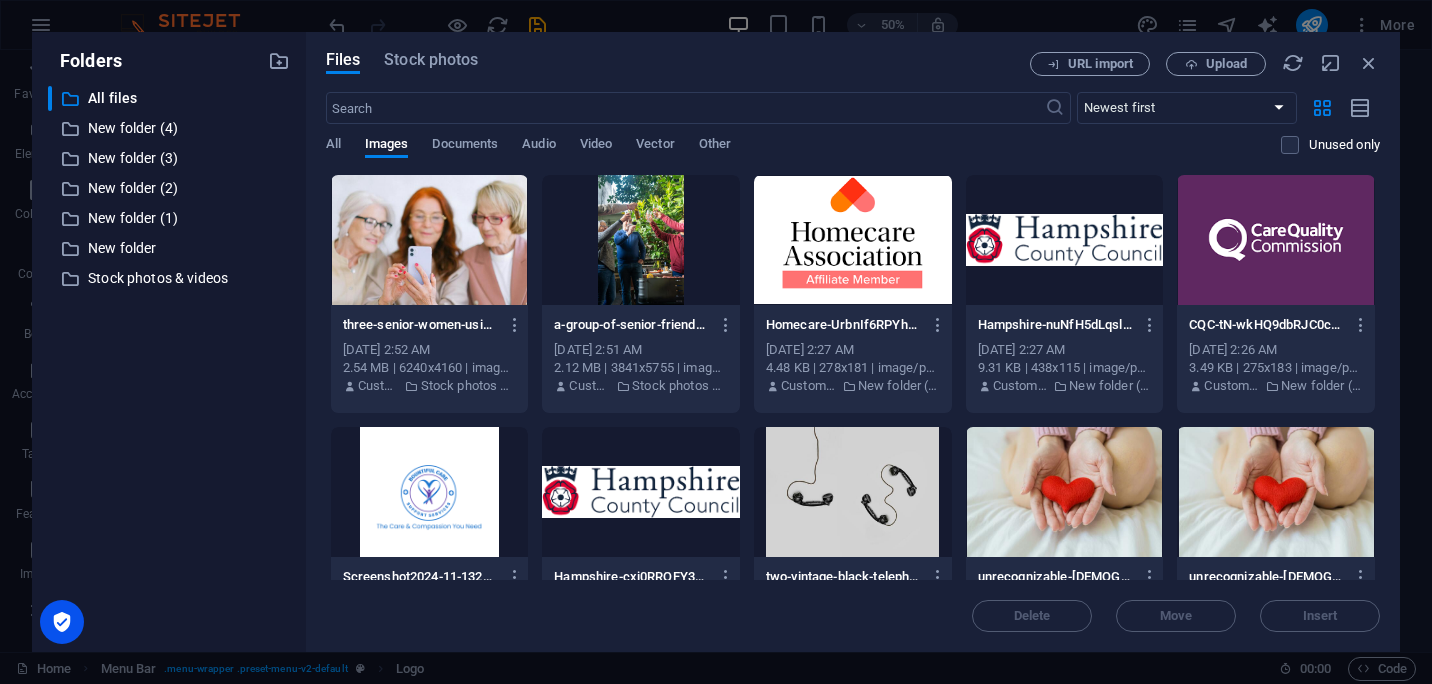 select on "px" 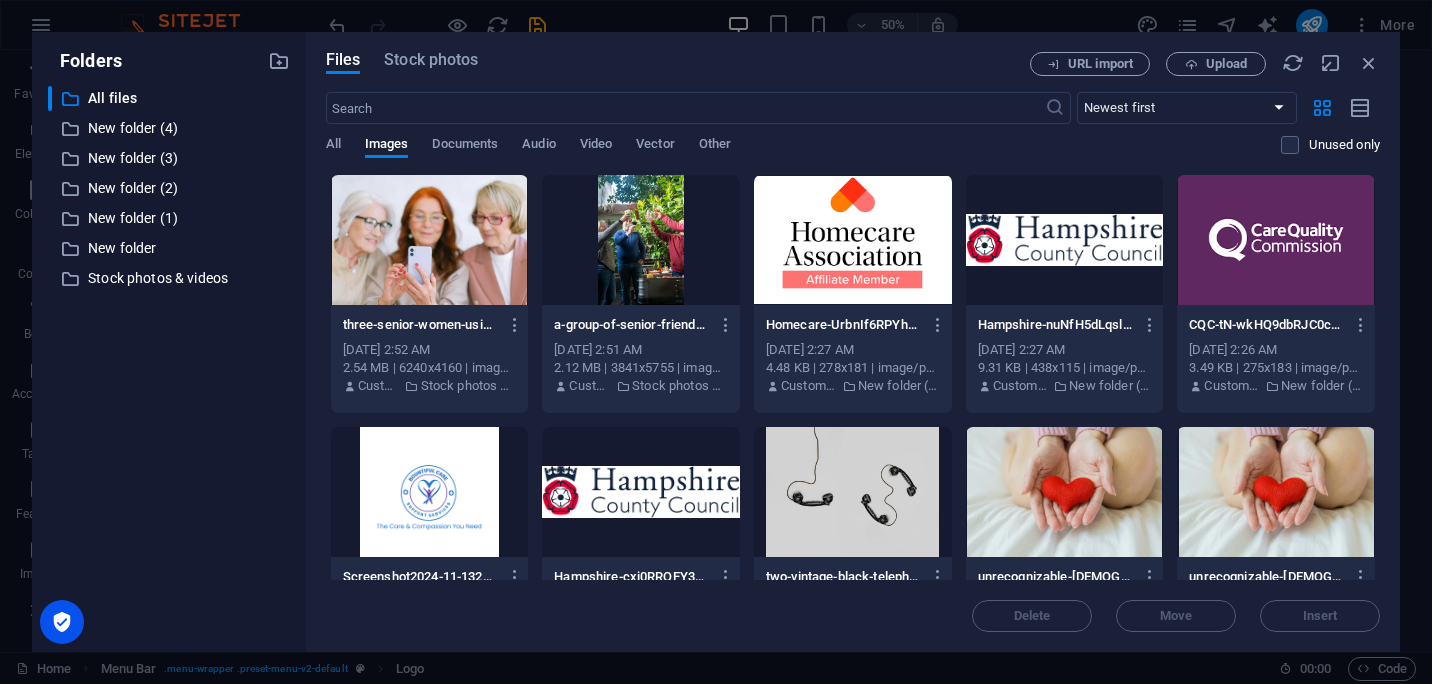 scroll, scrollTop: 0, scrollLeft: 0, axis: both 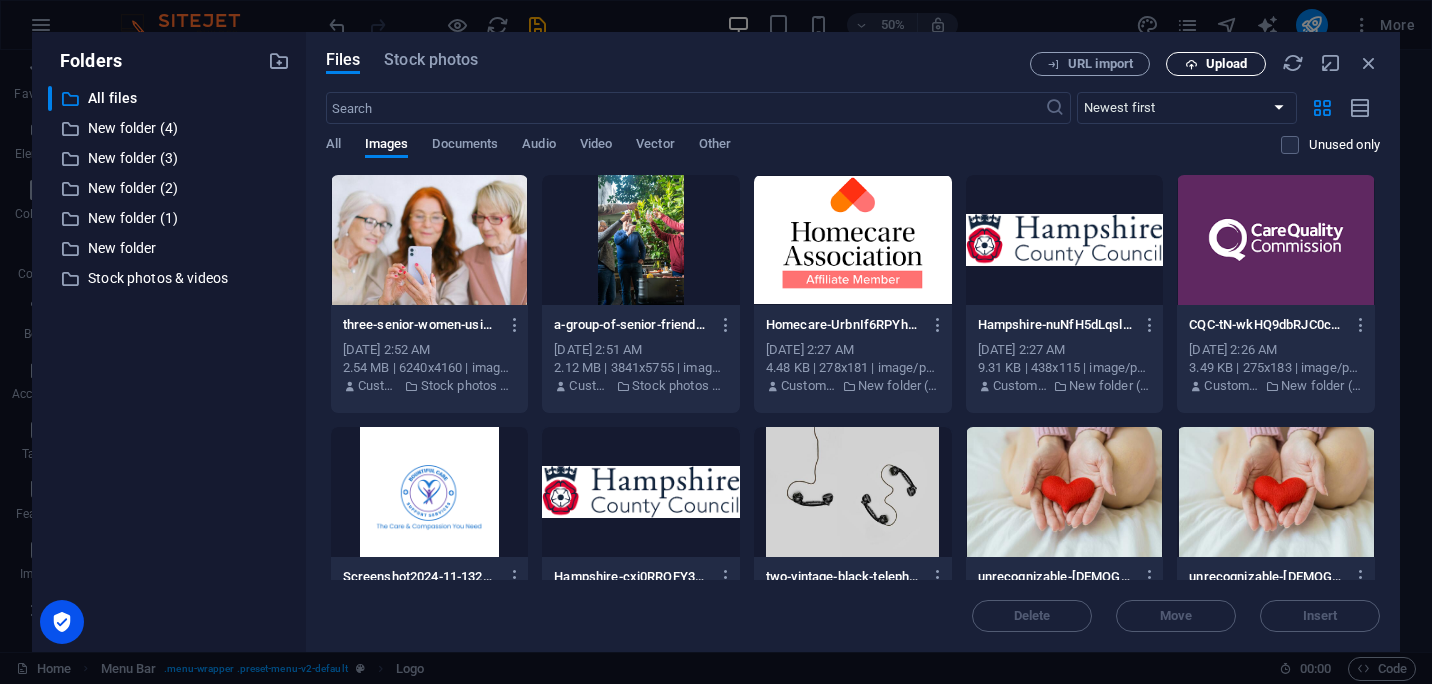 click on "Upload" at bounding box center [1226, 64] 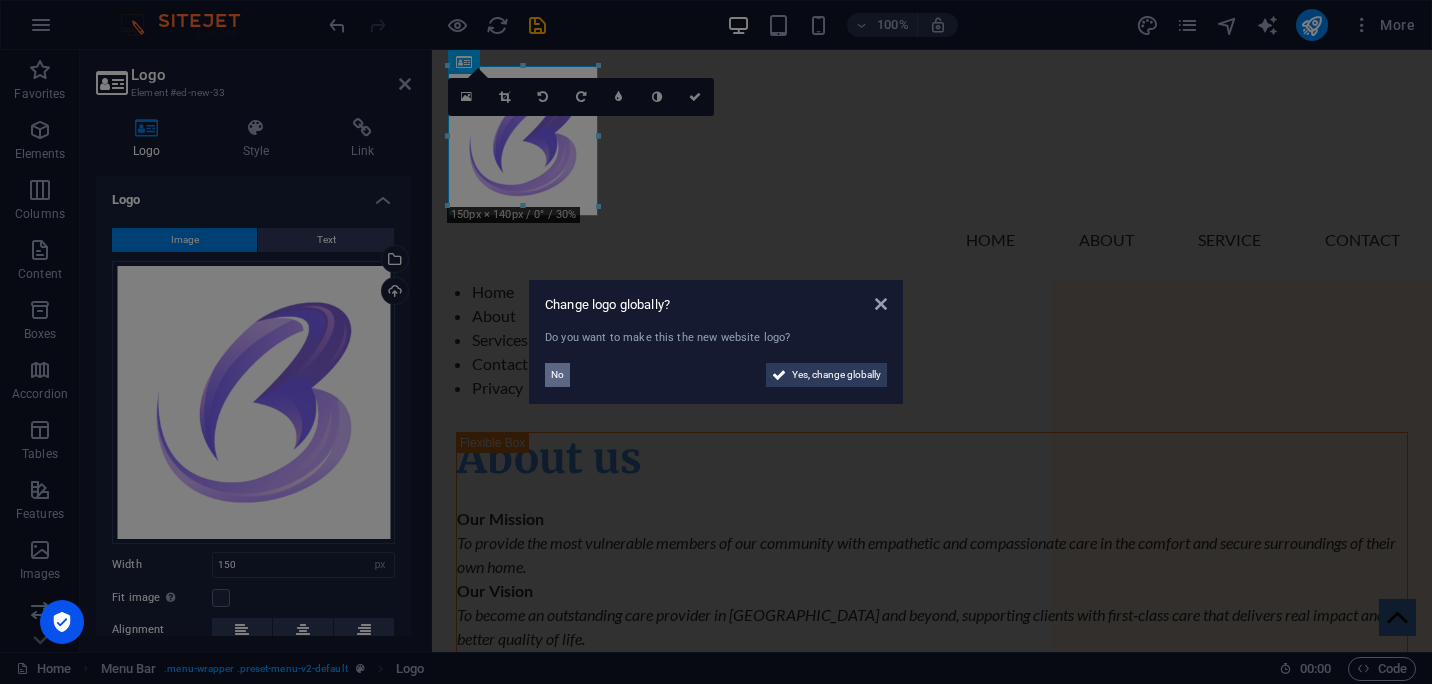 click on "No" at bounding box center (557, 375) 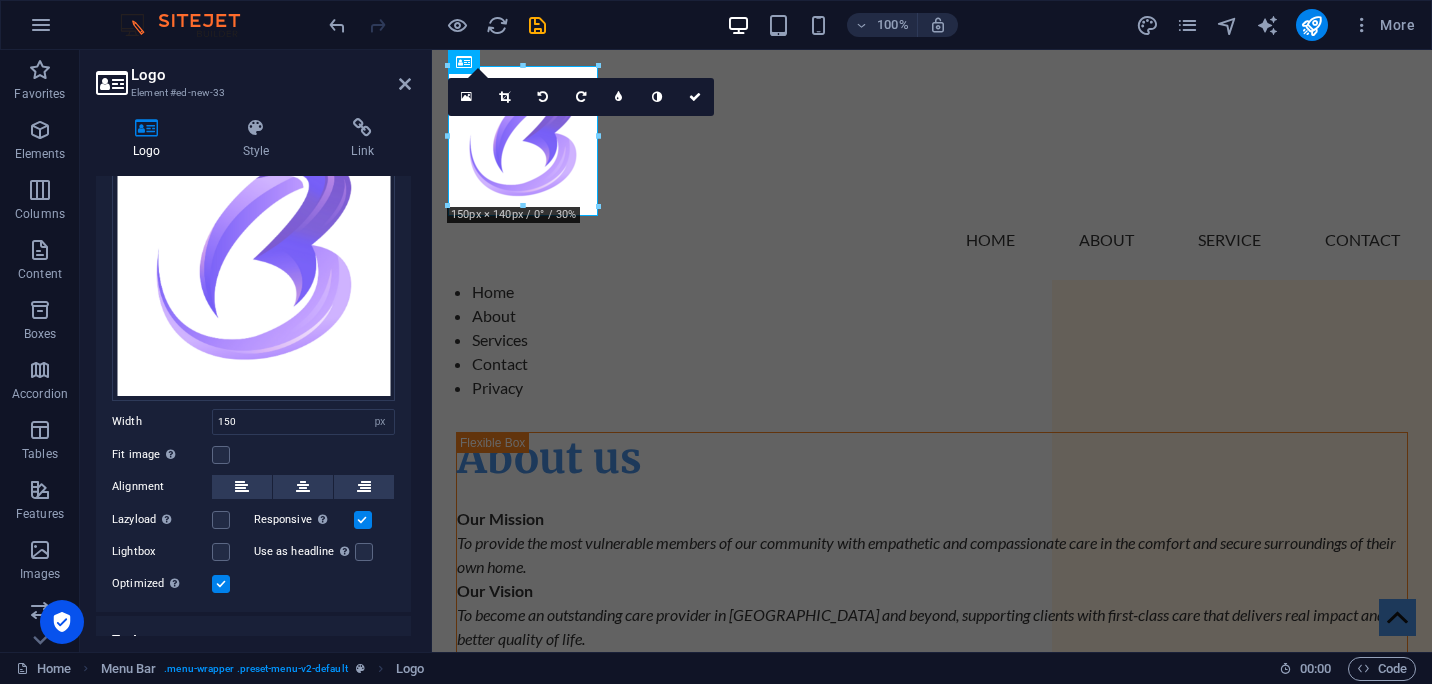scroll, scrollTop: 166, scrollLeft: 0, axis: vertical 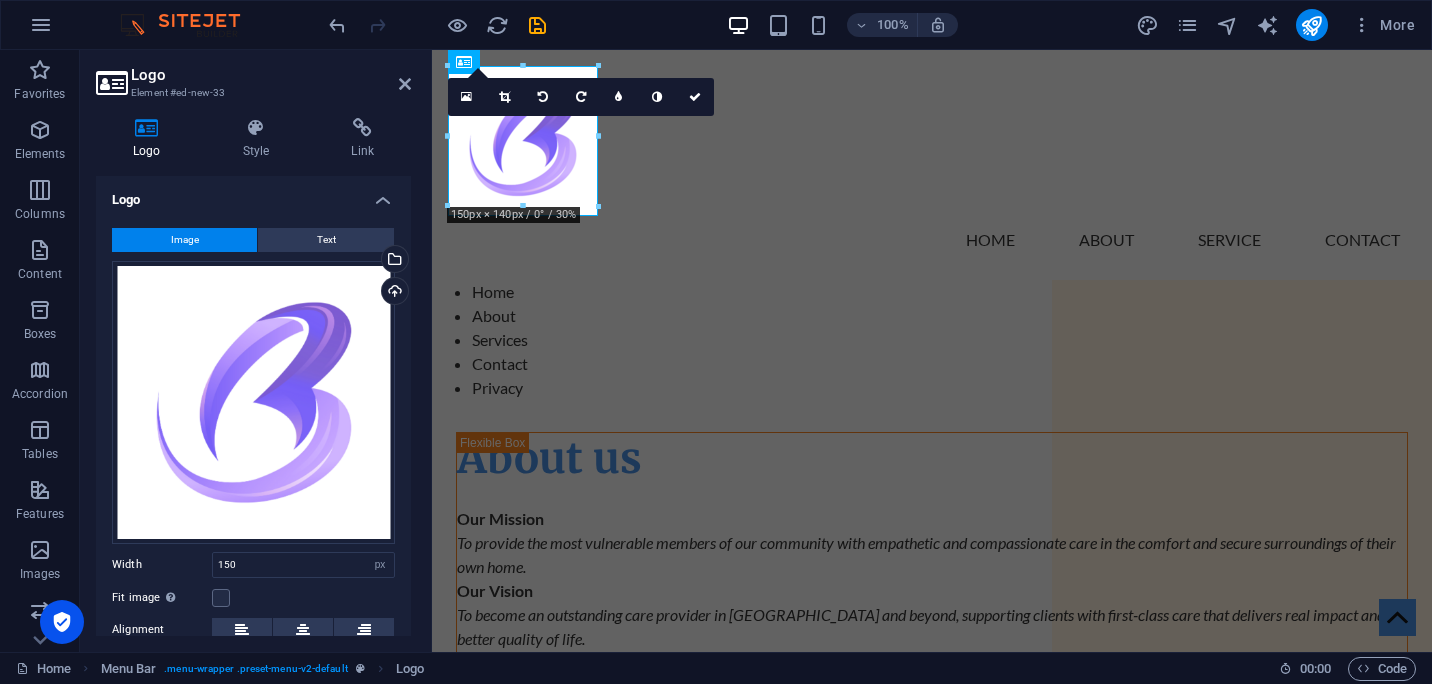 click on "Logo" at bounding box center [253, 194] 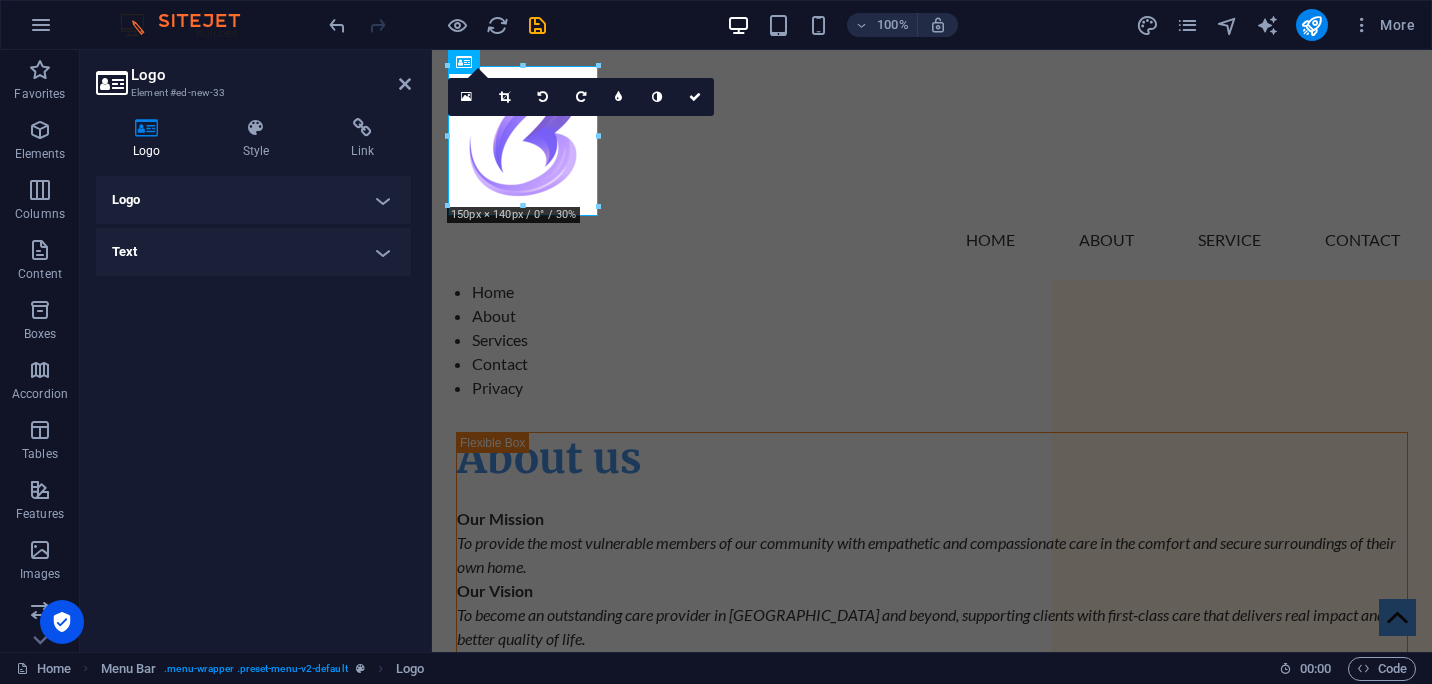 click on "Logo" at bounding box center [253, 200] 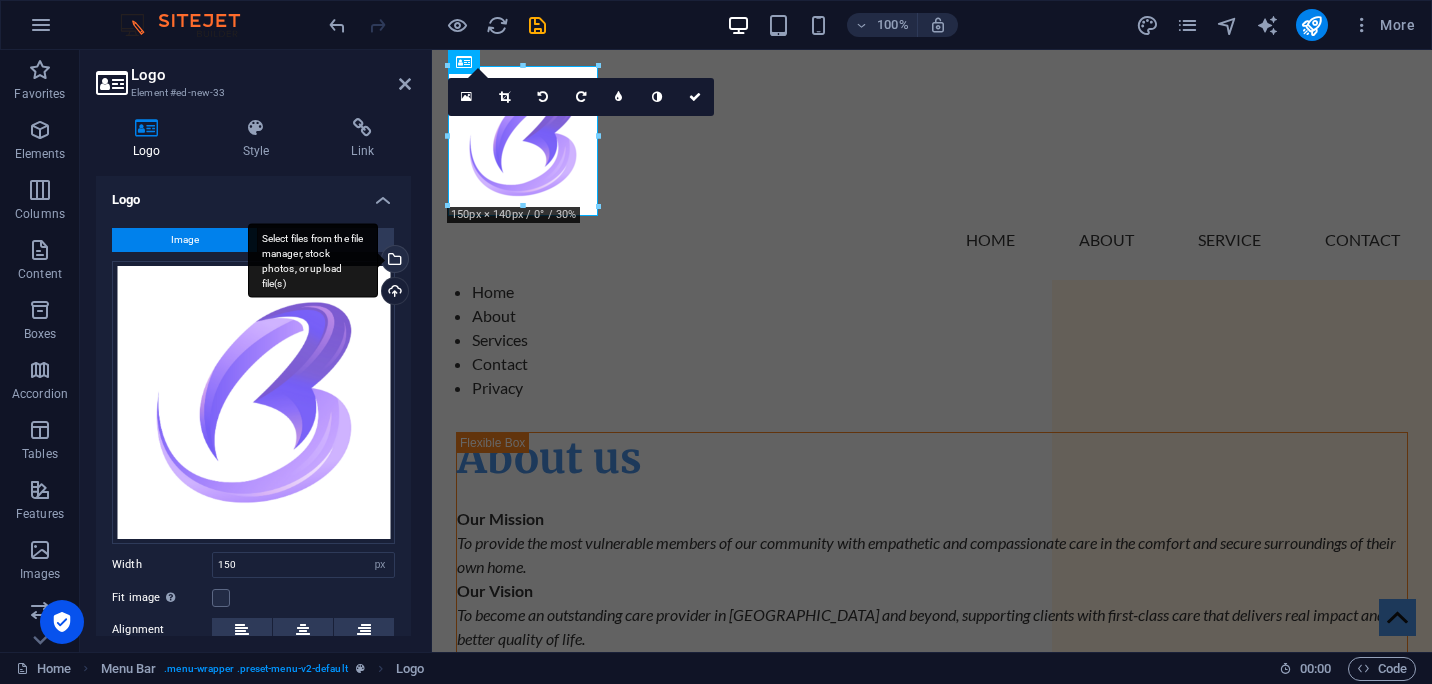click on "Select files from the file manager, stock photos, or upload file(s)" at bounding box center [393, 261] 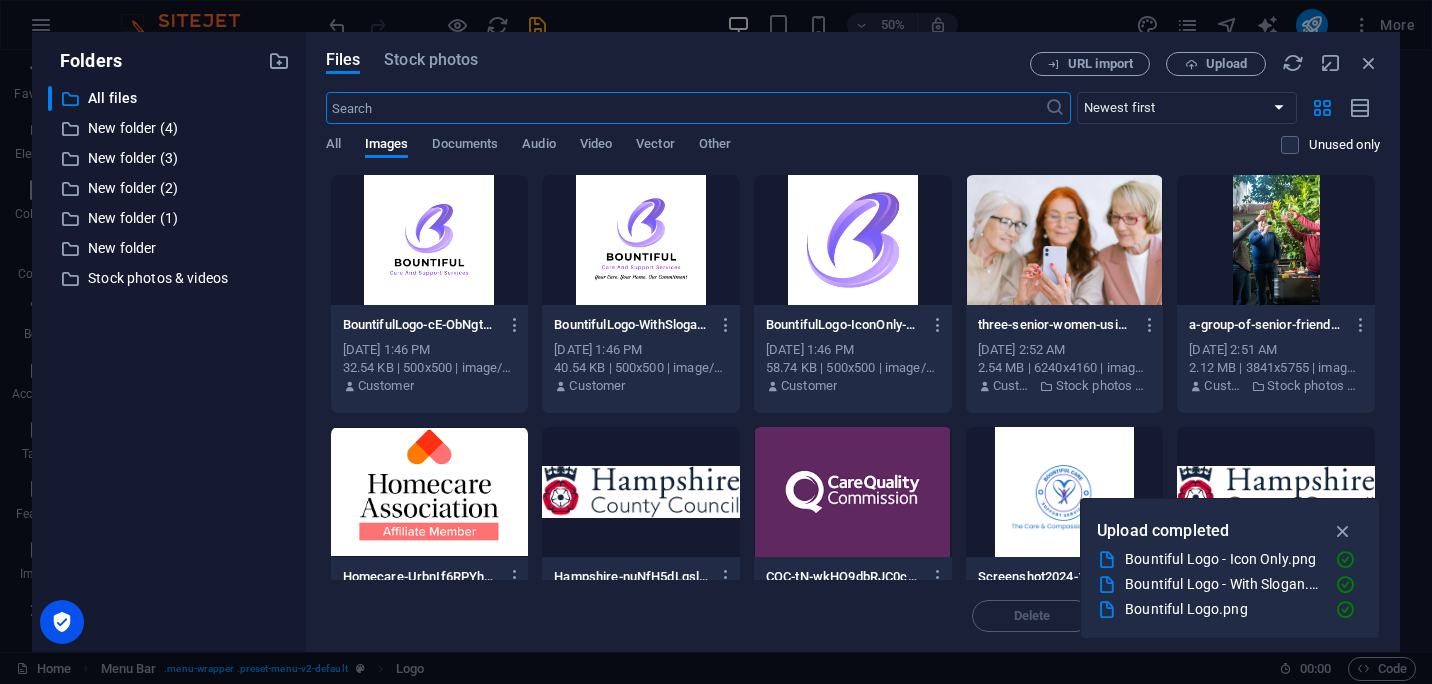 click at bounding box center [430, 240] 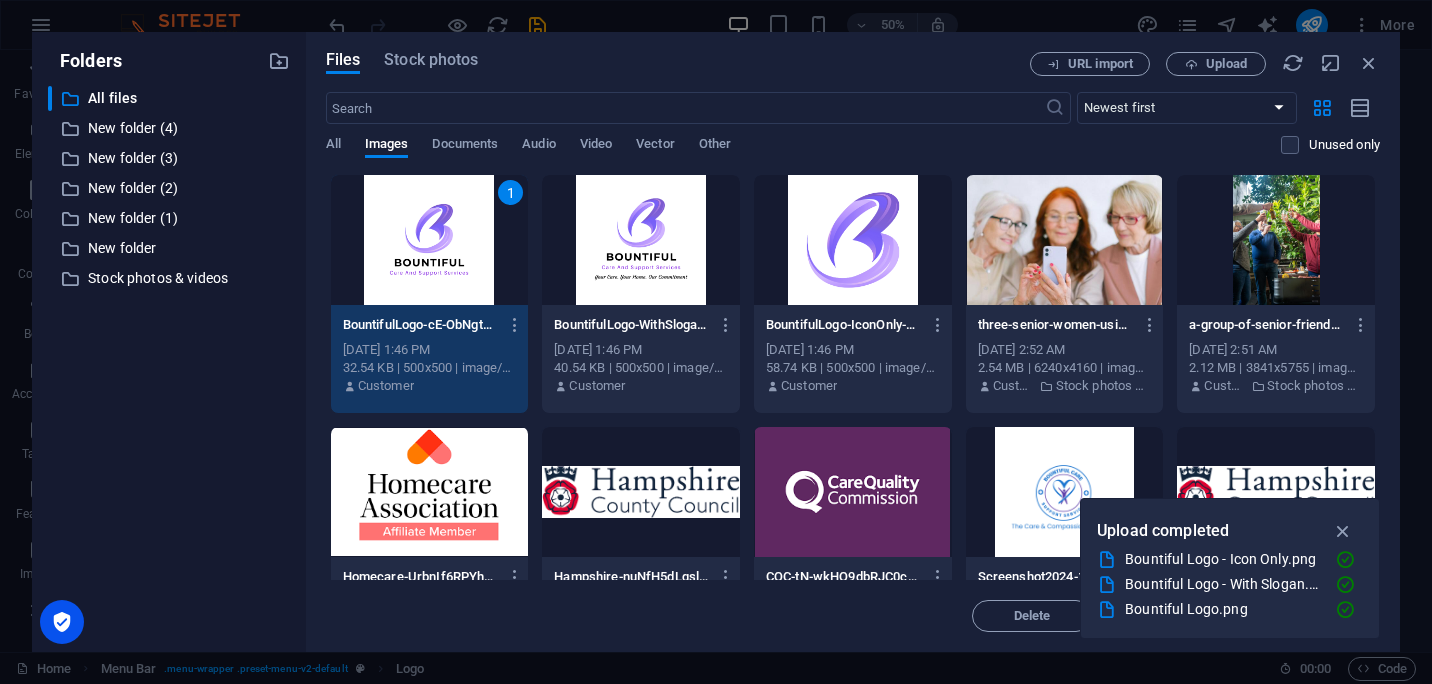 click on "1" at bounding box center [430, 240] 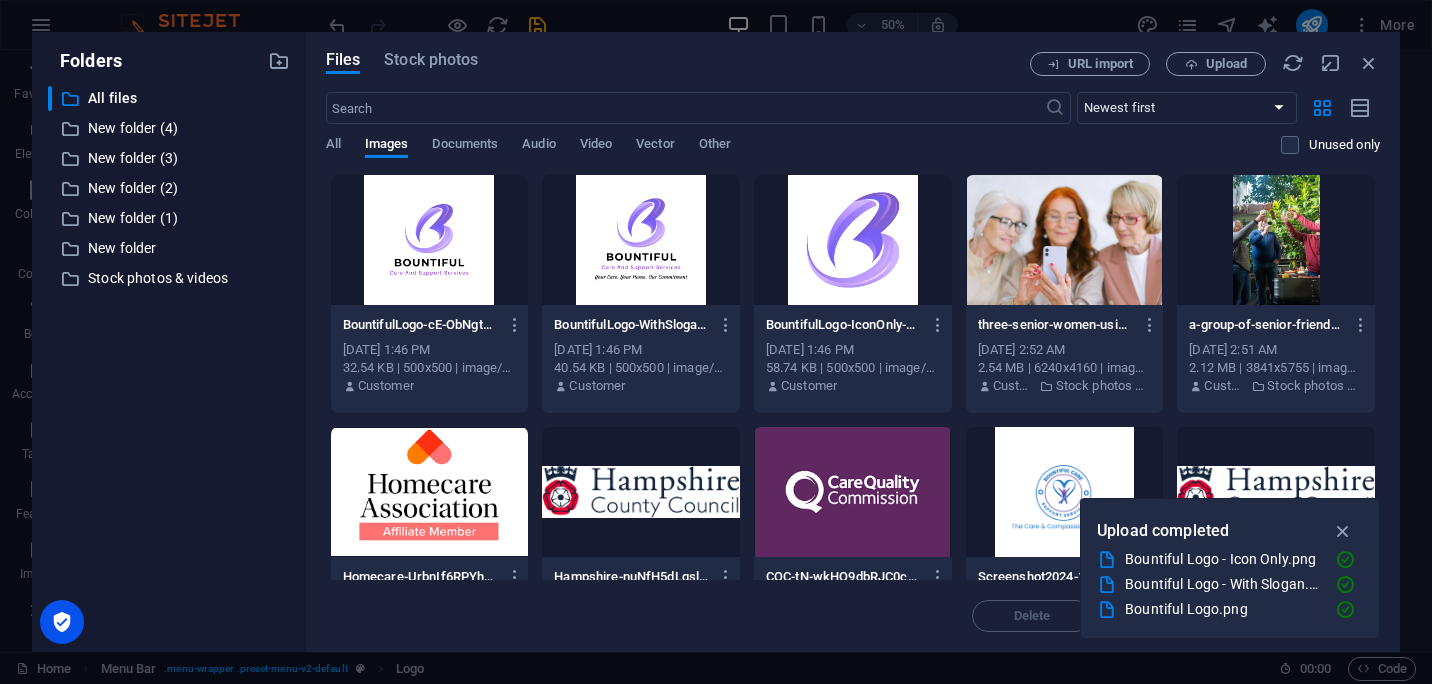 click at bounding box center [430, 240] 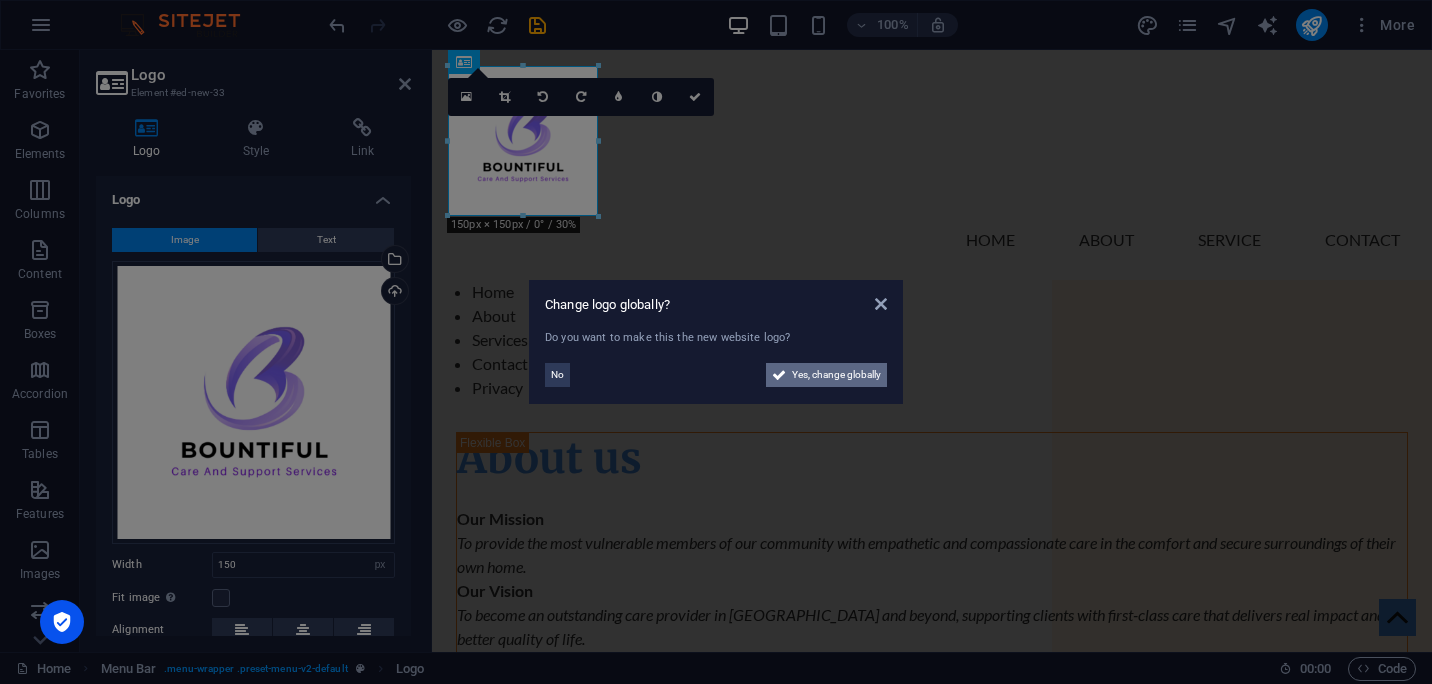 click on "Yes, change globally" at bounding box center [836, 375] 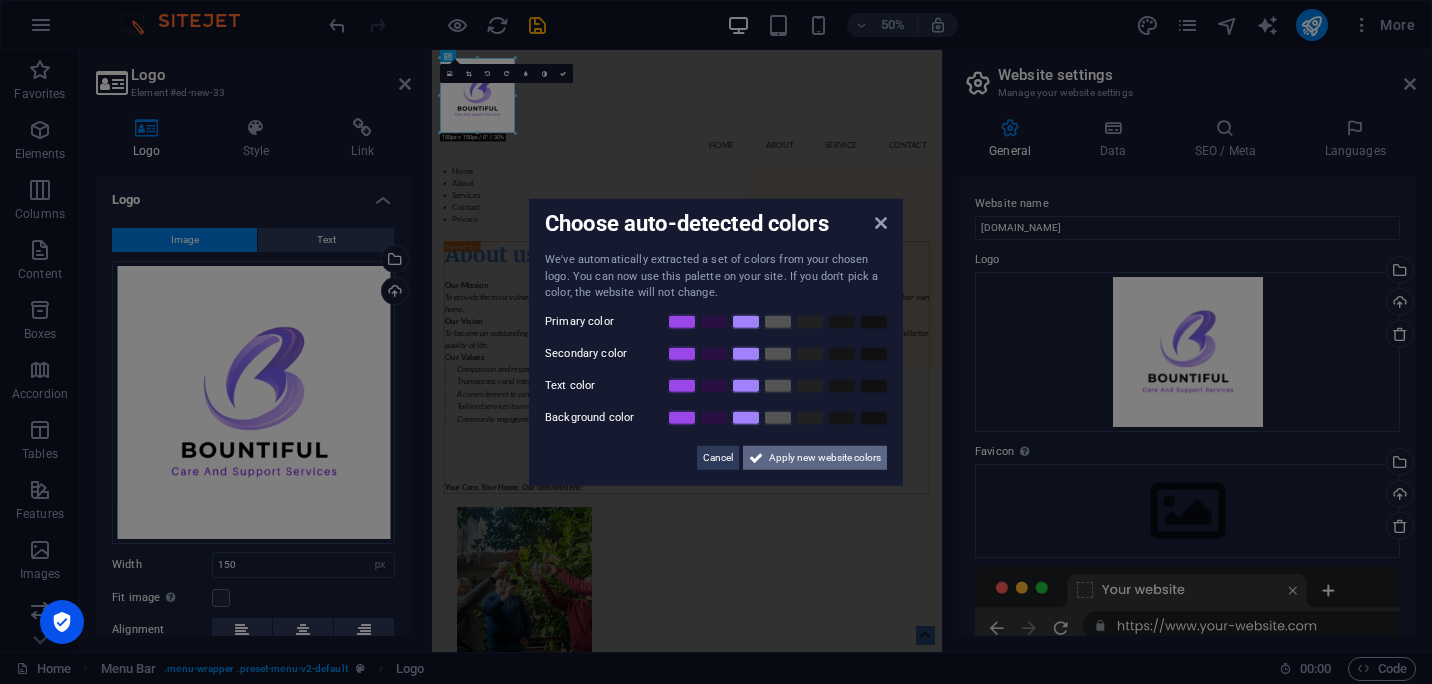 click on "Apply new website colors" at bounding box center (825, 457) 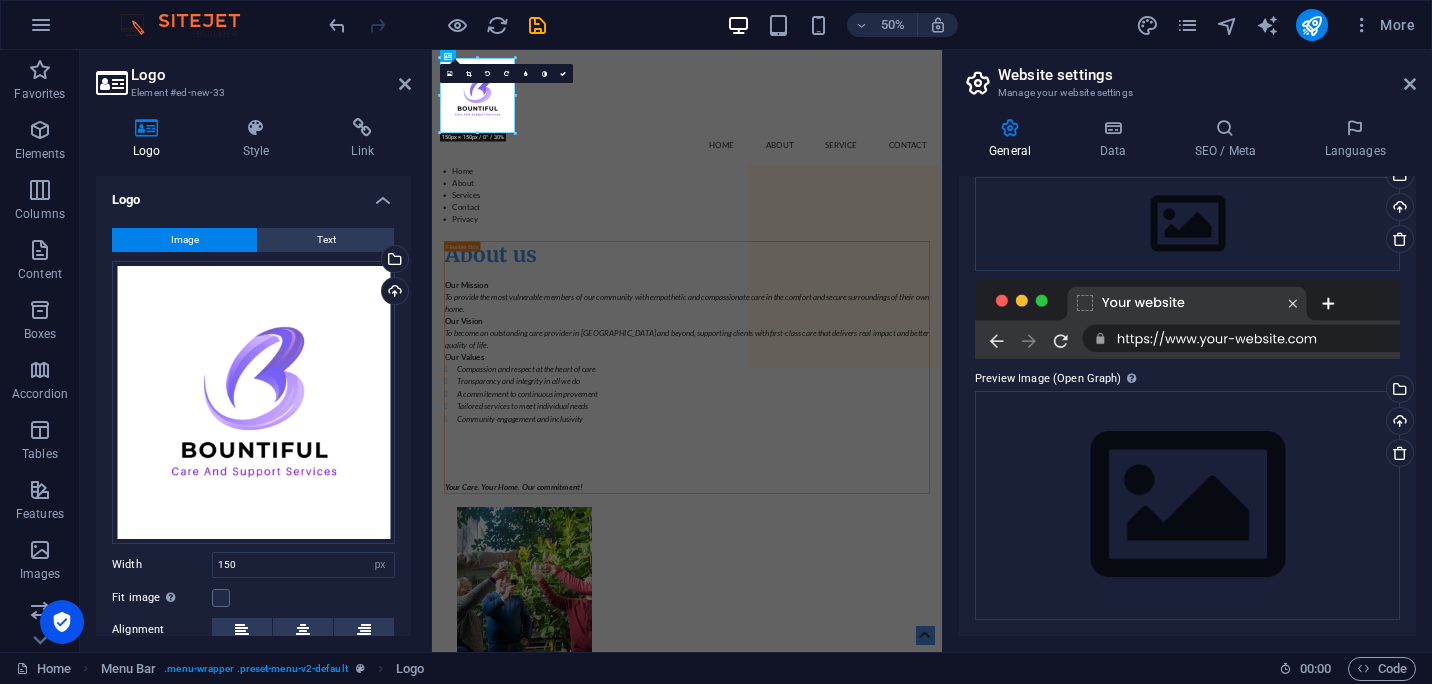 scroll, scrollTop: 0, scrollLeft: 0, axis: both 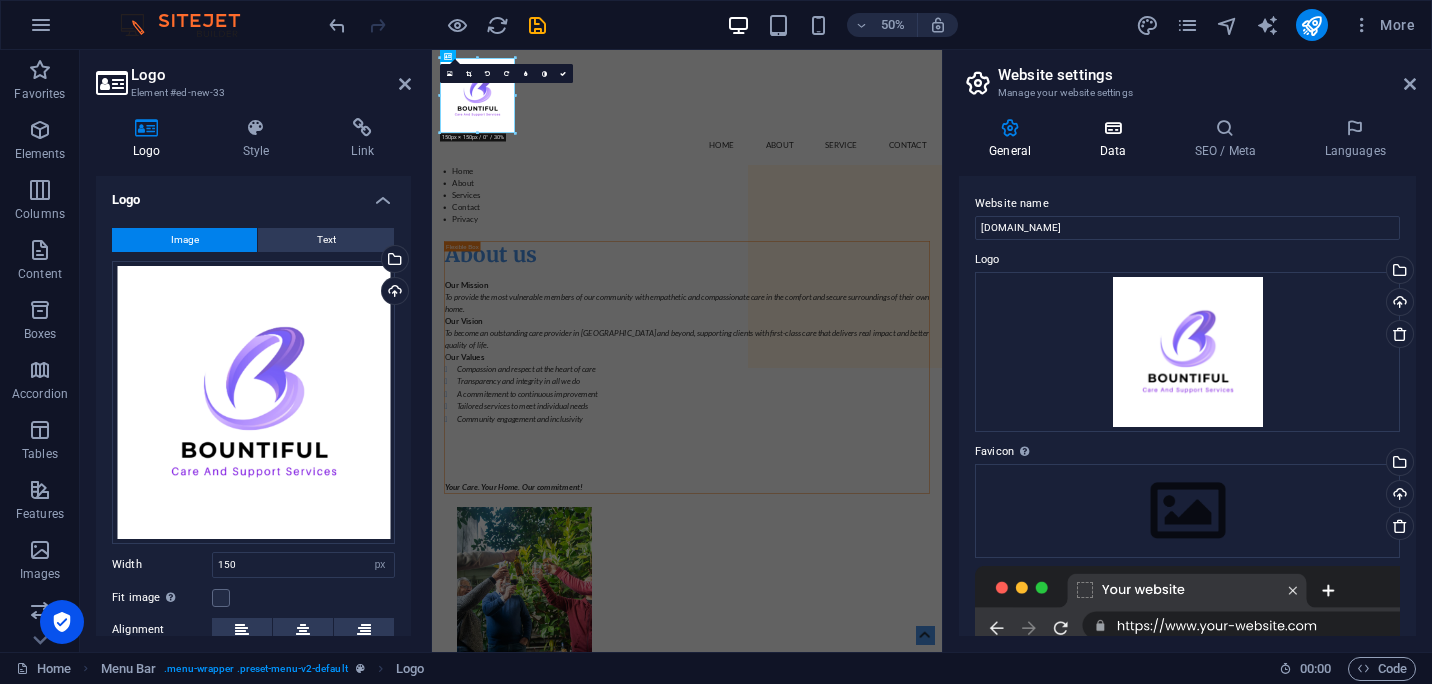 click on "Data" at bounding box center (1116, 139) 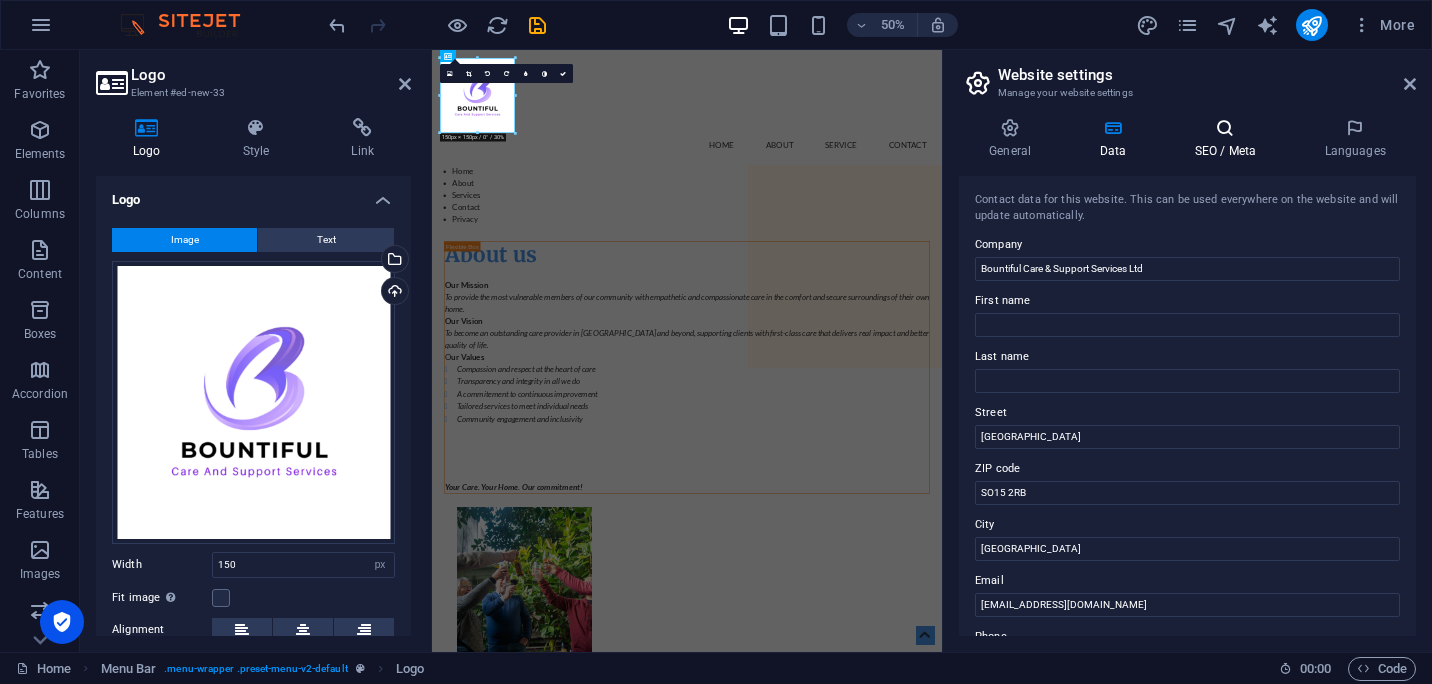 click on "SEO / Meta" at bounding box center (1229, 139) 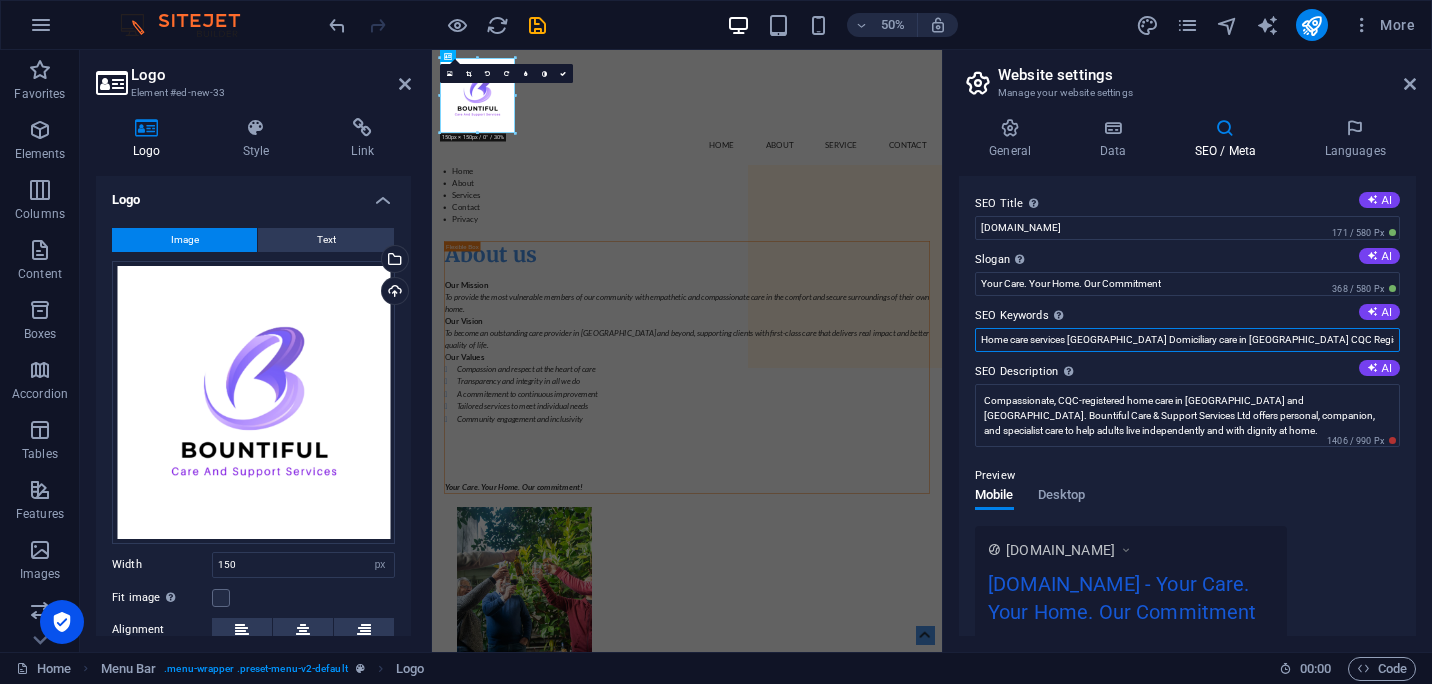 click on "Home care services [GEOGRAPHIC_DATA] Domiciliary care in [GEOGRAPHIC_DATA] CQC Registered Care Agency" at bounding box center [1187, 340] 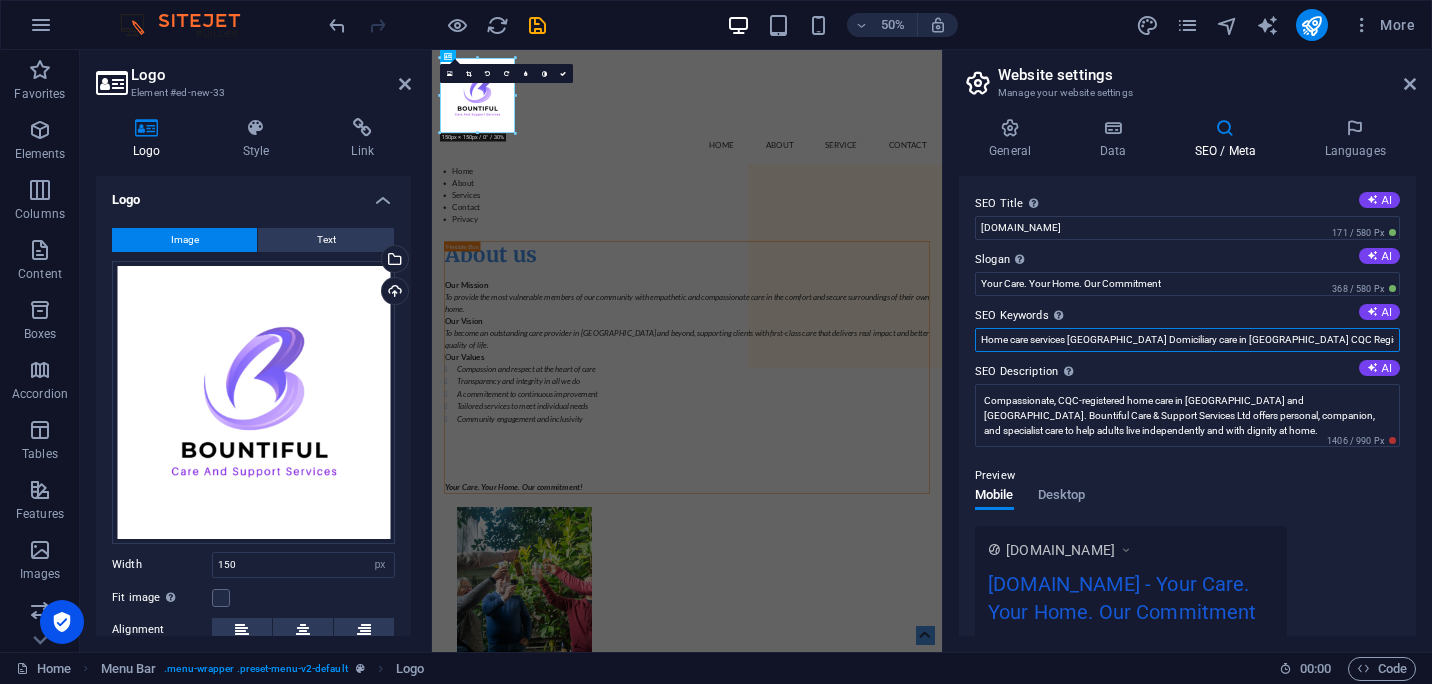 scroll, scrollTop: 0, scrollLeft: 7, axis: horizontal 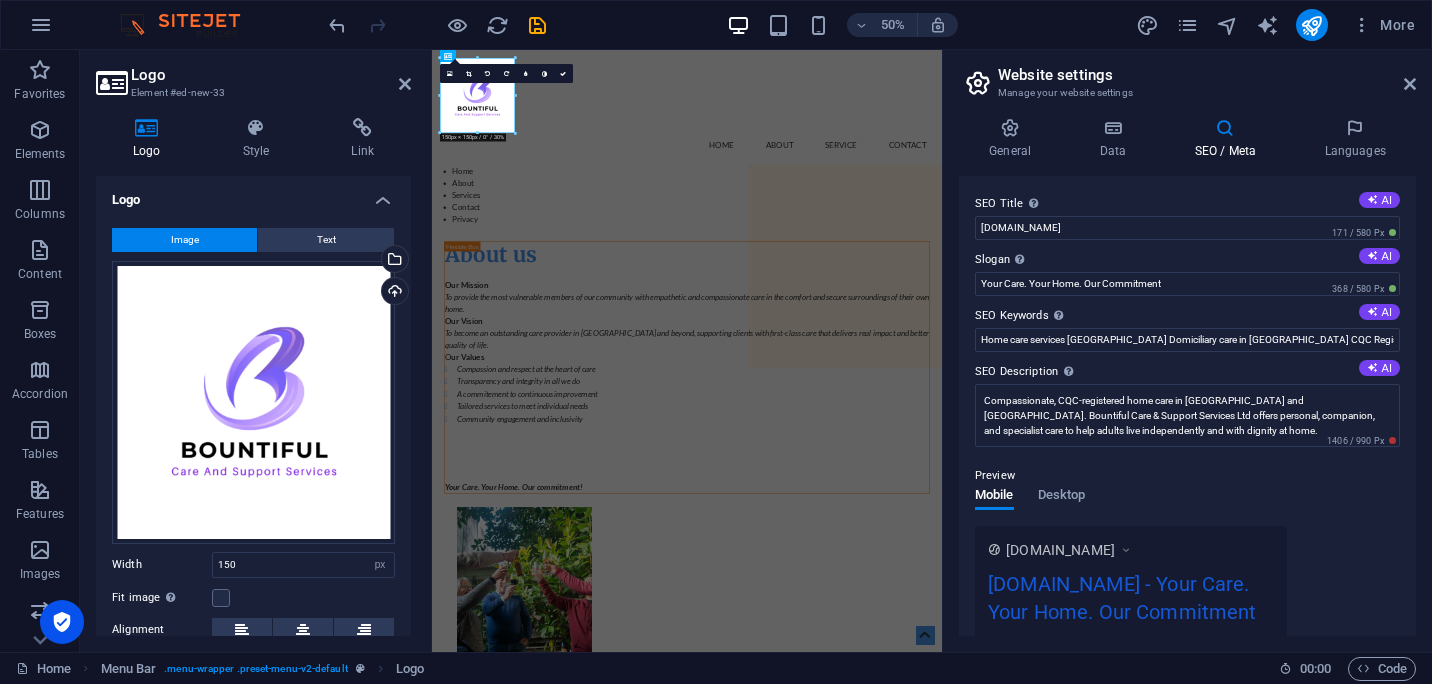 click on "SEO Title The title of your website - make it something that stands out in search engine results. AI [DOMAIN_NAME] 171 / 580 Px Slogan The slogan of your website. AI Your Care. Your Home. Our Commitment 368 / 580 Px SEO Keywords Comma-separated list of keywords representing your website. AI Home care services [GEOGRAPHIC_DATA] Domiciliary care in [GEOGRAPHIC_DATA] CQC Registered Care Agency SEO Description Describe the contents of your website - this is crucial for search engines and SEO! AI Compassionate, CQC-registered home care in [GEOGRAPHIC_DATA] and [GEOGRAPHIC_DATA]. Bountiful Care & Support Services Ltd offers personal, companion, and specialist care to help adults live independently and with dignity at home. 1406 / 990 Px Preview Mobile Desktop [DOMAIN_NAME] [DOMAIN_NAME] - Your Care. Your Home. Our Commitment Compassionate, CQC-registered home care in [GEOGRAPHIC_DATA] and [GEOGRAPHIC_DATA]. Bountiful Care & Support Services Ltd offers personal, companion, and specialist care to help adults live independently and ... Settings" at bounding box center [1187, 406] 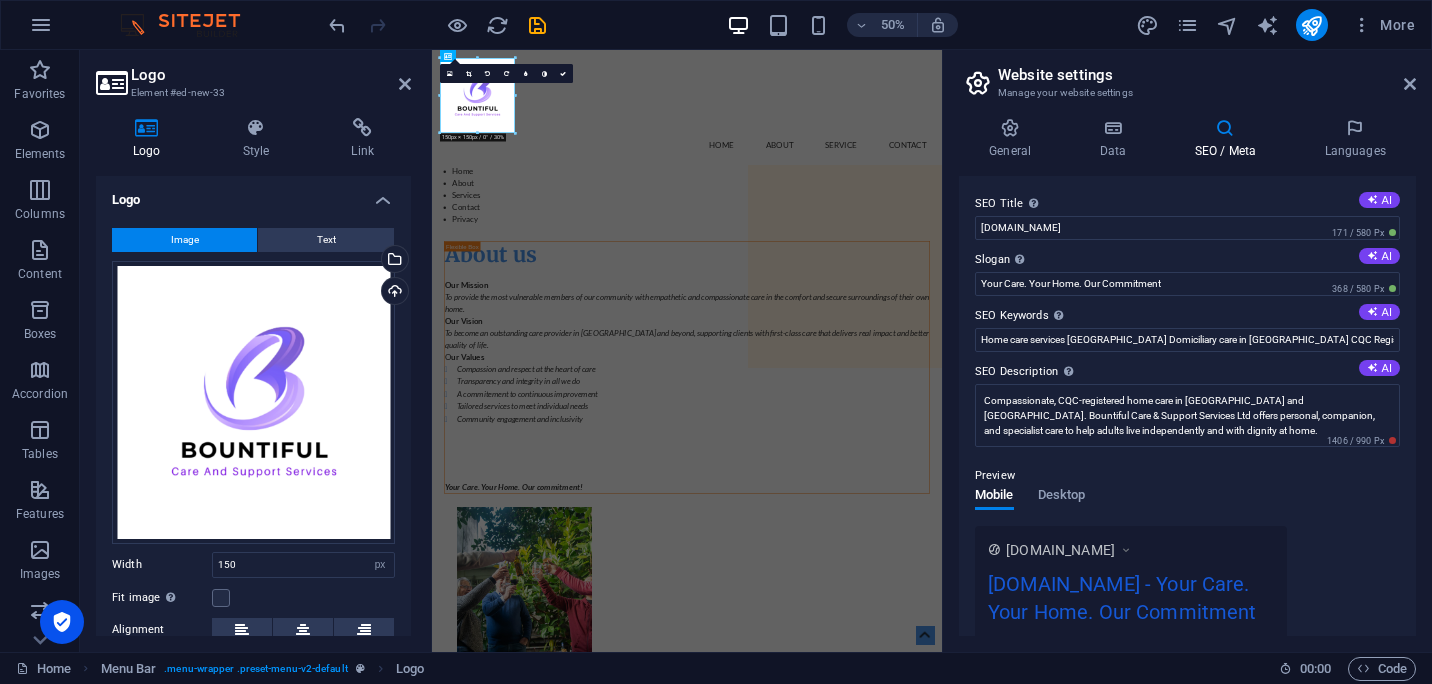 scroll, scrollTop: 383, scrollLeft: 0, axis: vertical 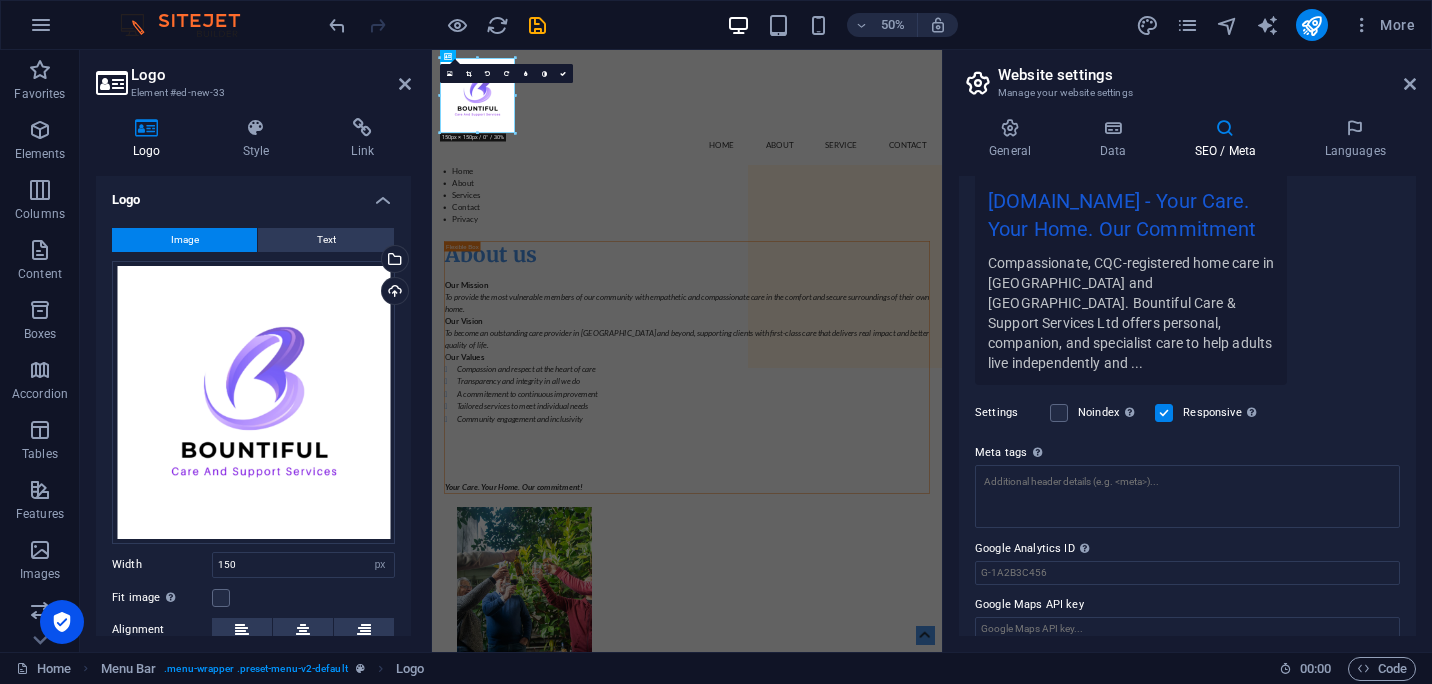click on "Compassionate, CQC-registered home care in [GEOGRAPHIC_DATA] and [GEOGRAPHIC_DATA]. Bountiful Care & Support Services Ltd offers personal, companion, and specialist care to help adults live independently and ..." at bounding box center (1131, 312) 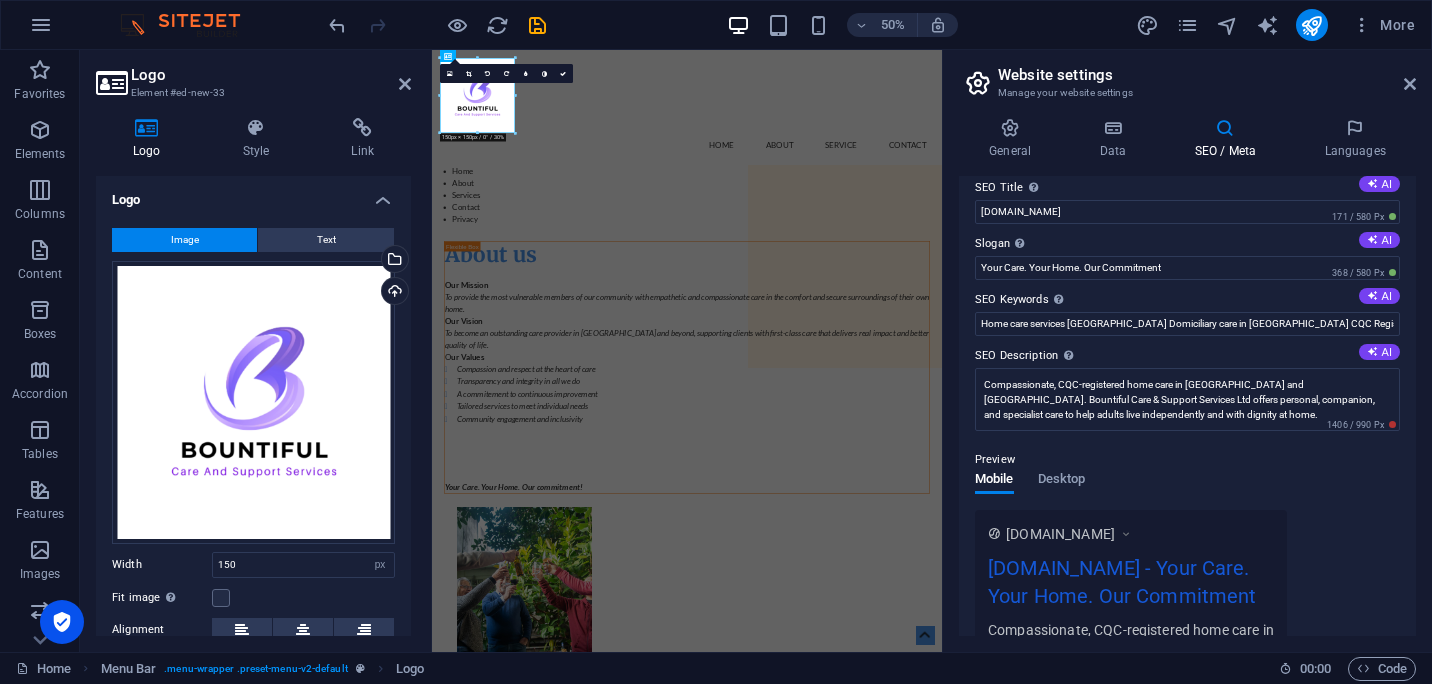 scroll, scrollTop: 14, scrollLeft: 0, axis: vertical 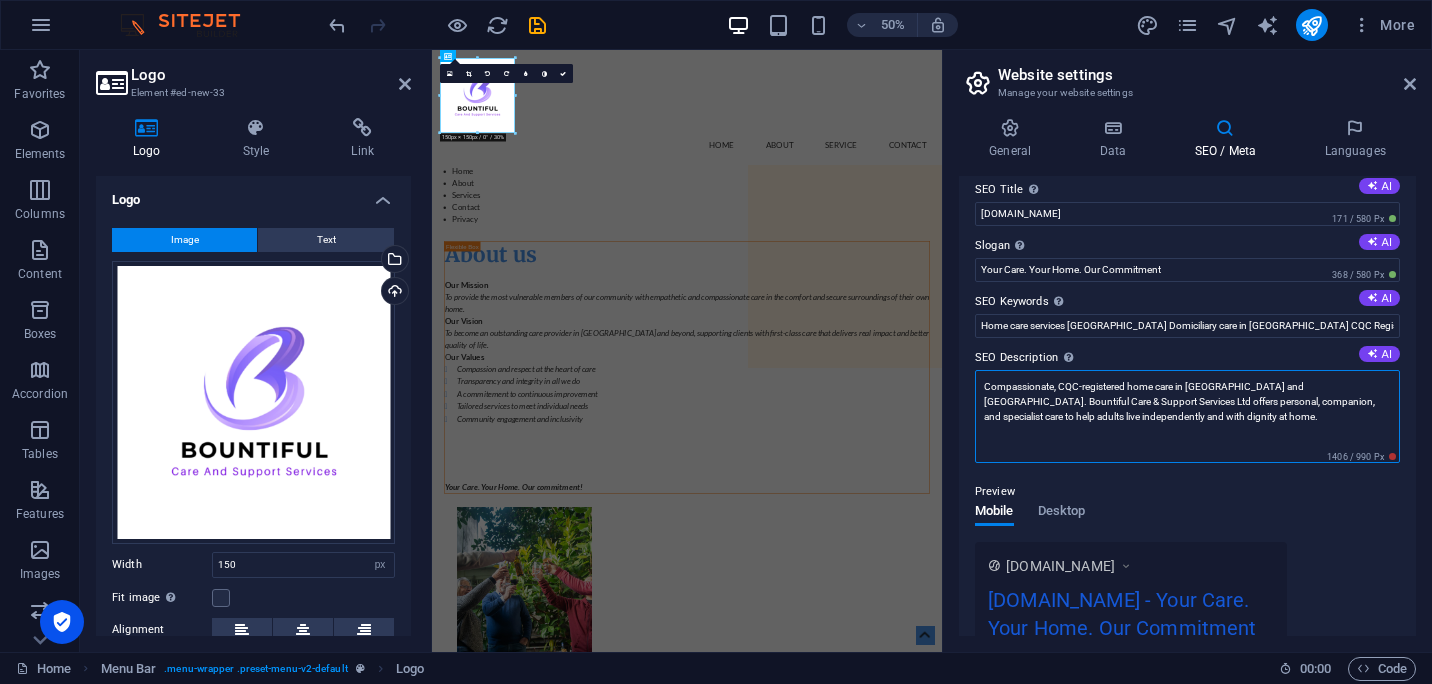 drag, startPoint x: 985, startPoint y: 385, endPoint x: 1180, endPoint y: 420, distance: 198.11613 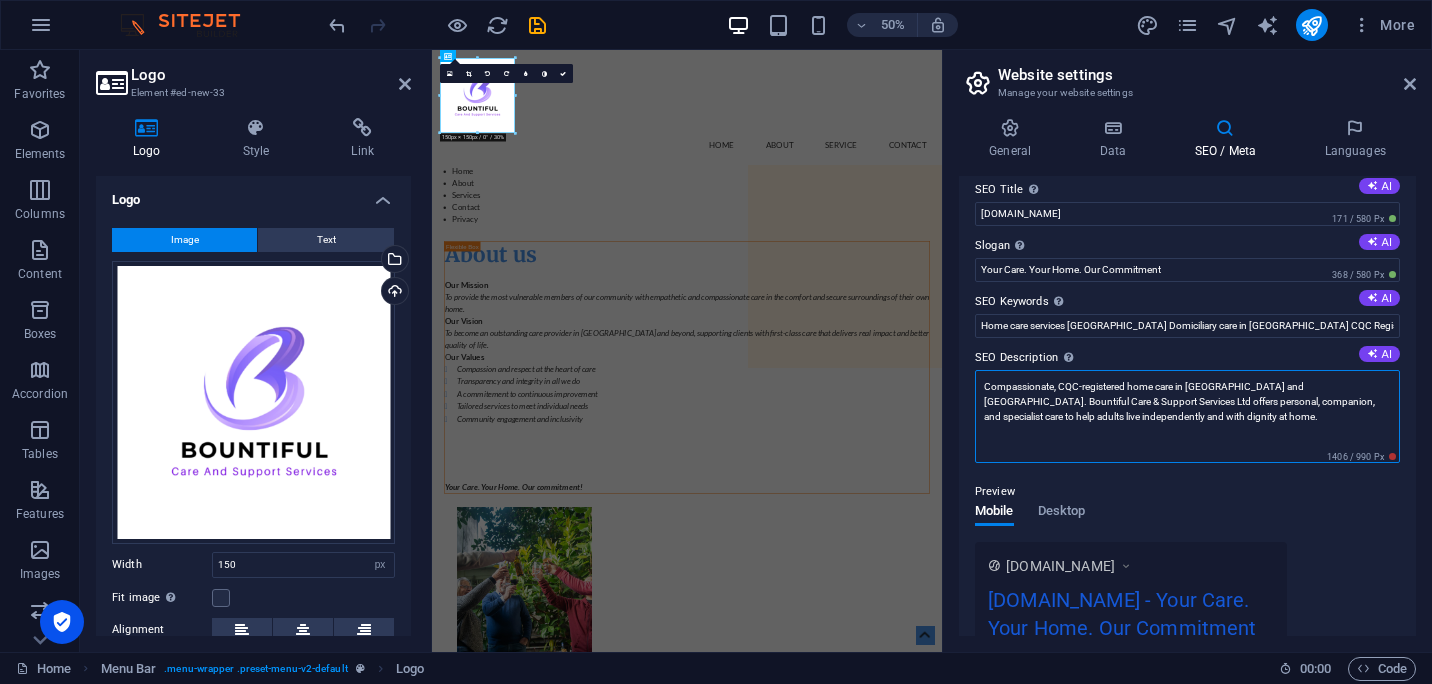 click on "Compassionate, CQC-registered home care in [GEOGRAPHIC_DATA] and [GEOGRAPHIC_DATA]. Bountiful Care & Support Services Ltd offers personal, companion, and specialist care to help adults live independently and with dignity at home." at bounding box center (1187, 416) 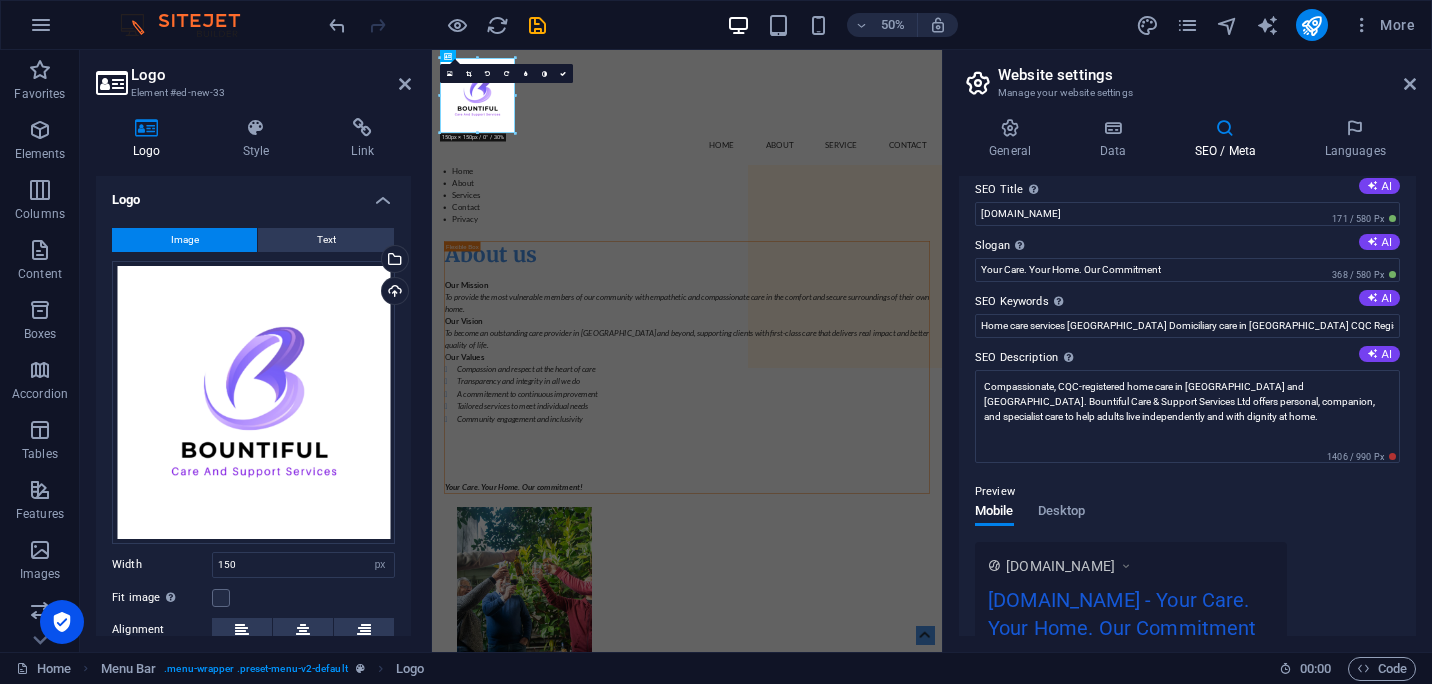 click on "Website settings" at bounding box center [1207, 75] 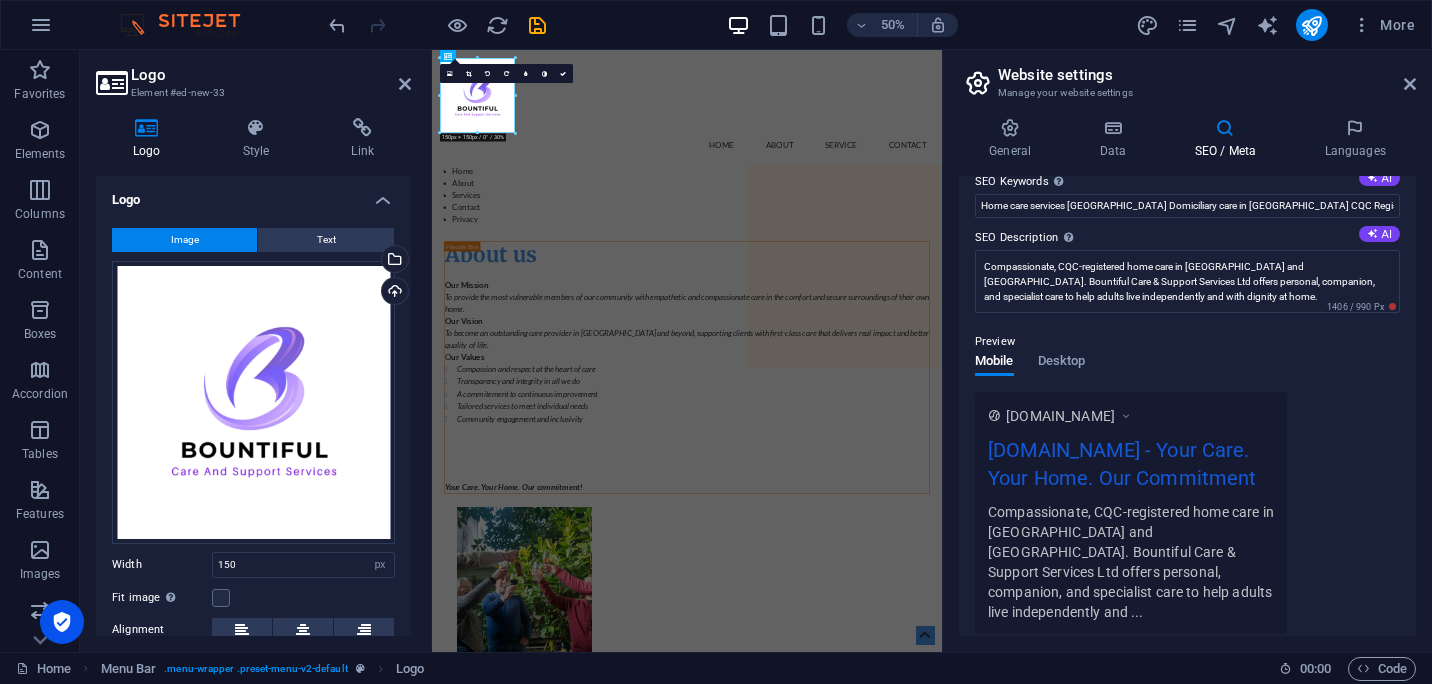 scroll, scrollTop: 141, scrollLeft: 0, axis: vertical 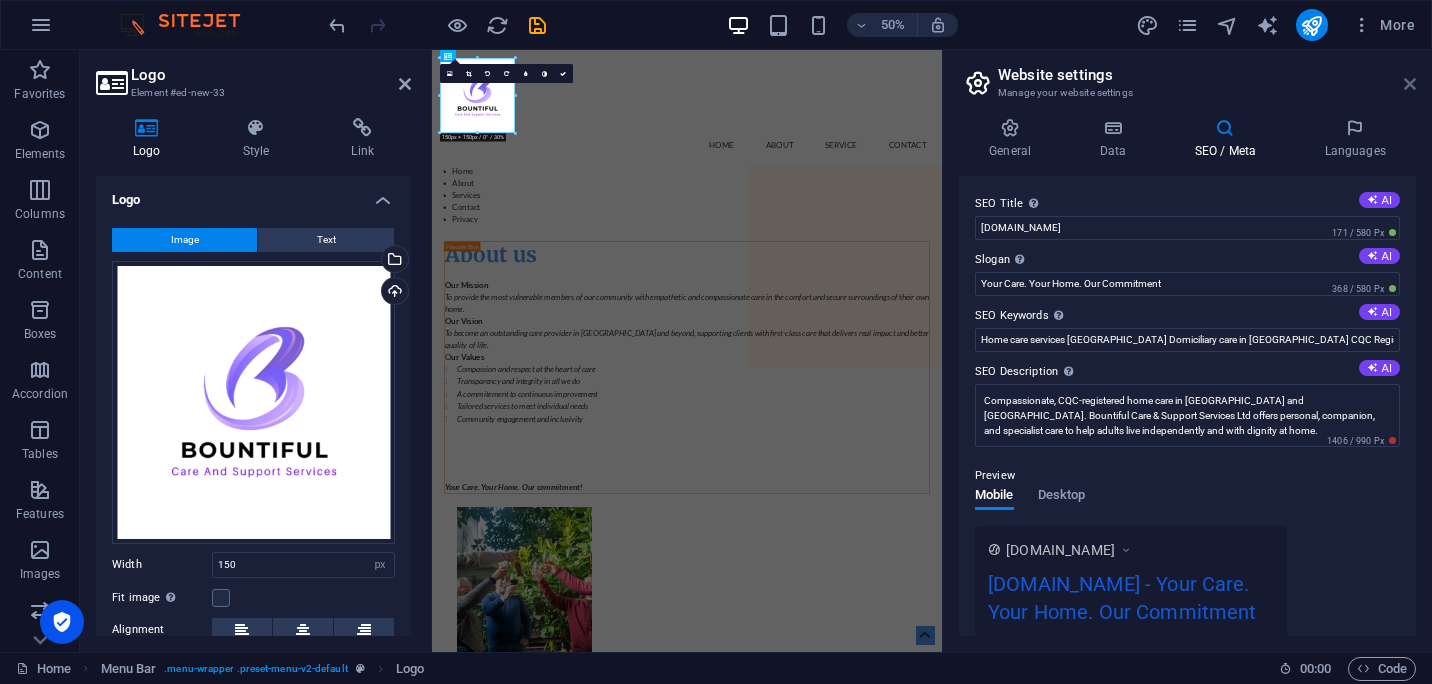 click at bounding box center [1410, 84] 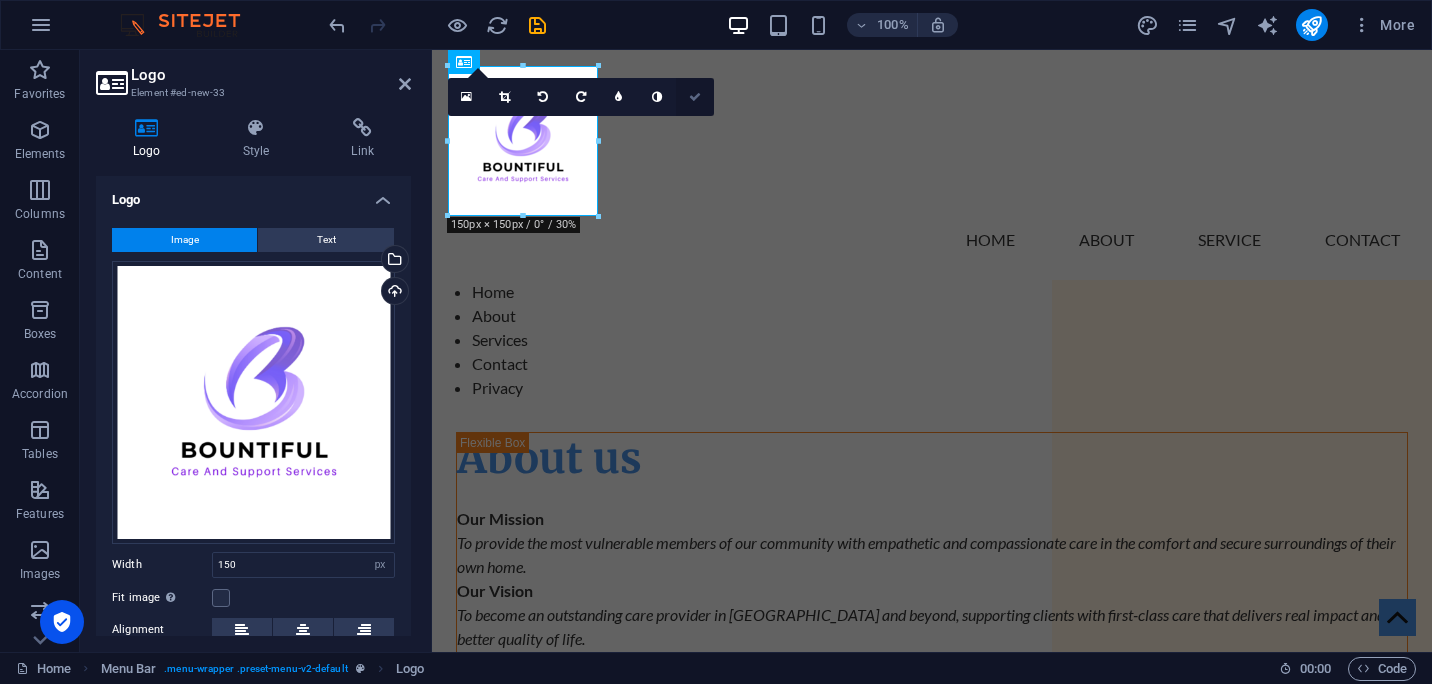 click at bounding box center (695, 97) 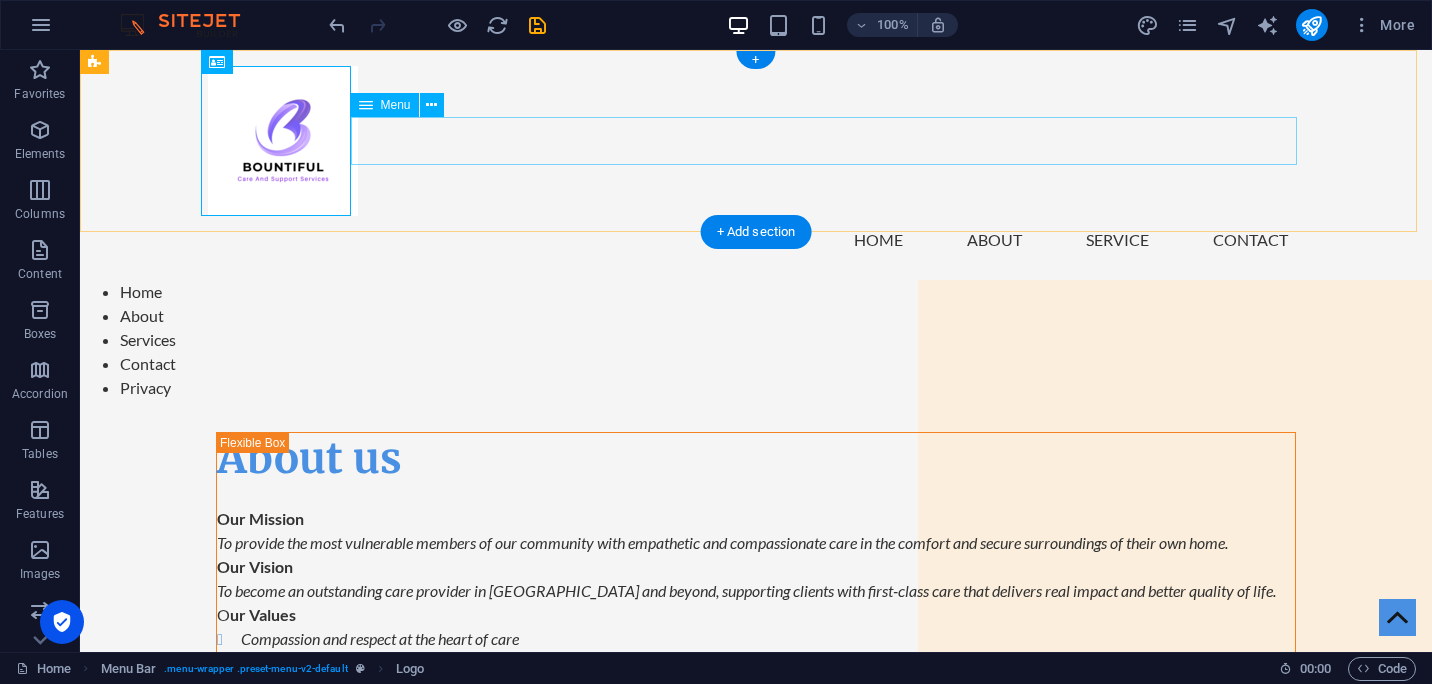 click on "Home About Service Contact" at bounding box center (756, 240) 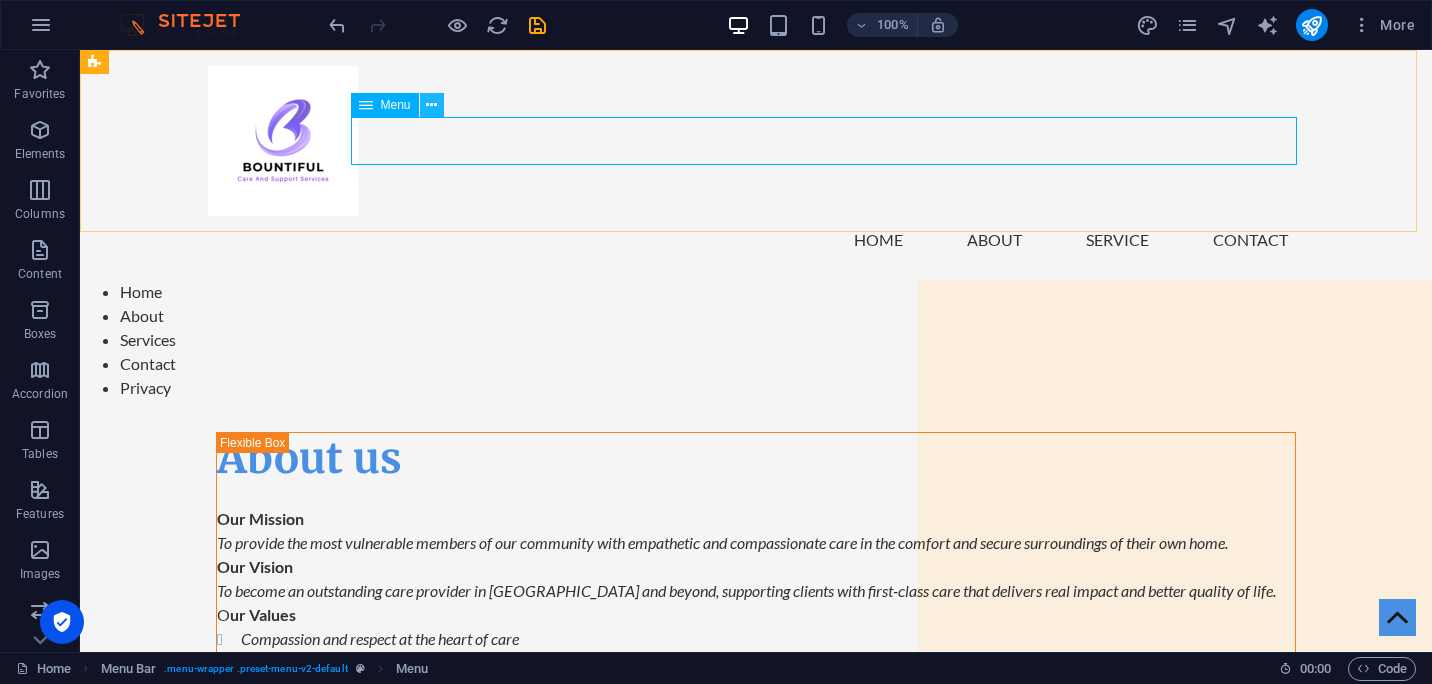 click at bounding box center [431, 105] 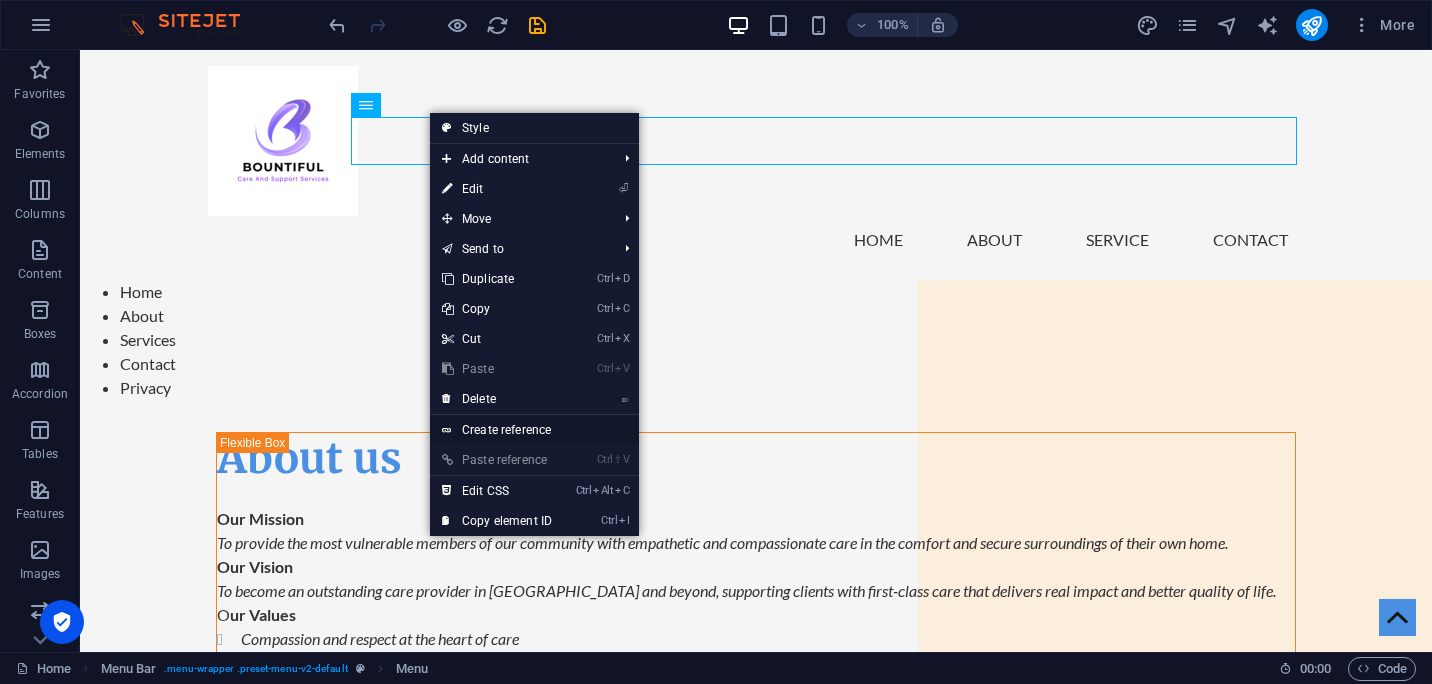click on "Create reference" at bounding box center [534, 430] 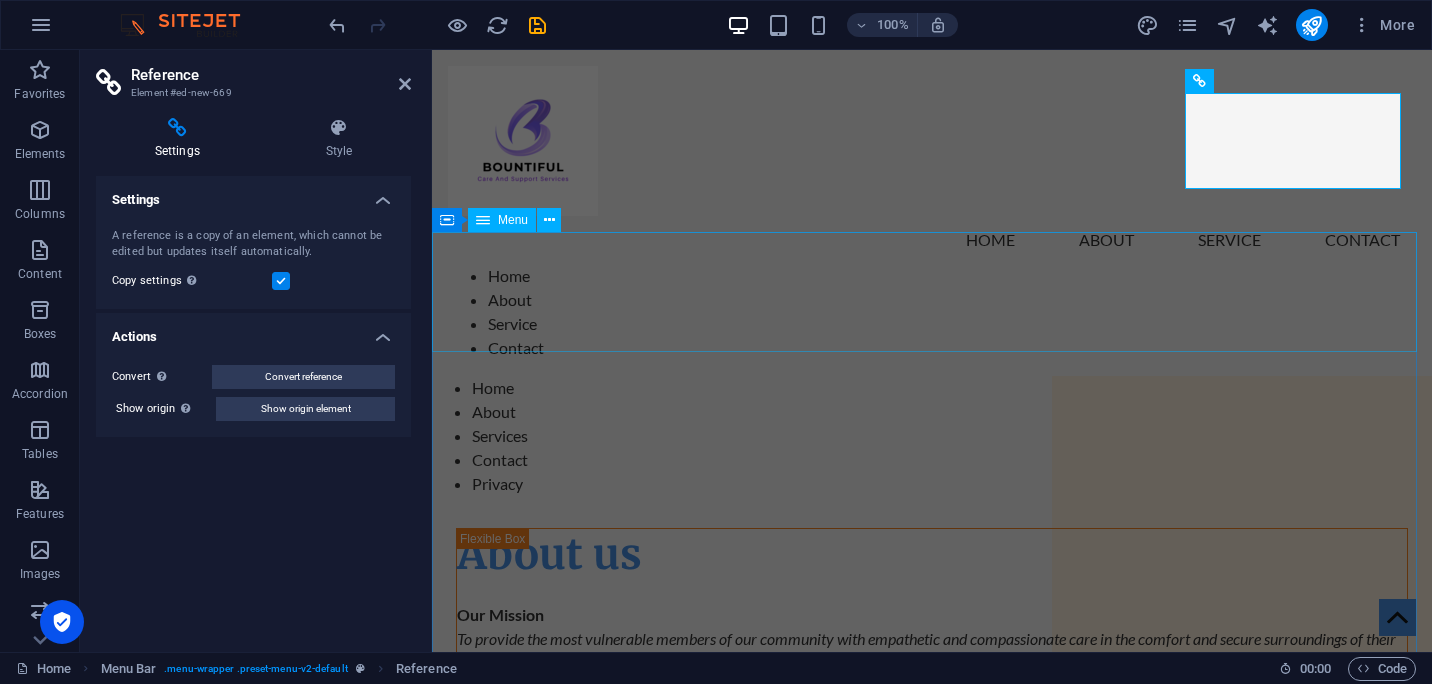 click on "Home About Services Contact Privacy" at bounding box center (932, 436) 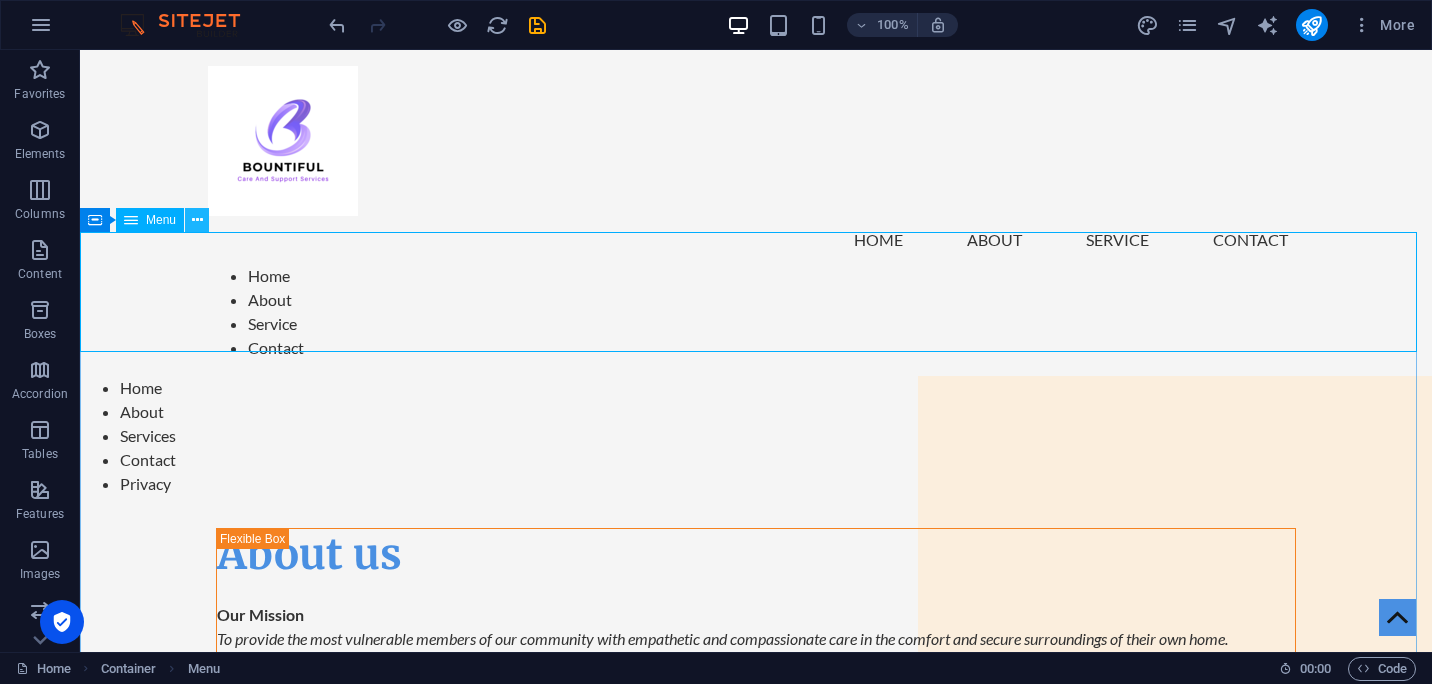 click at bounding box center [197, 220] 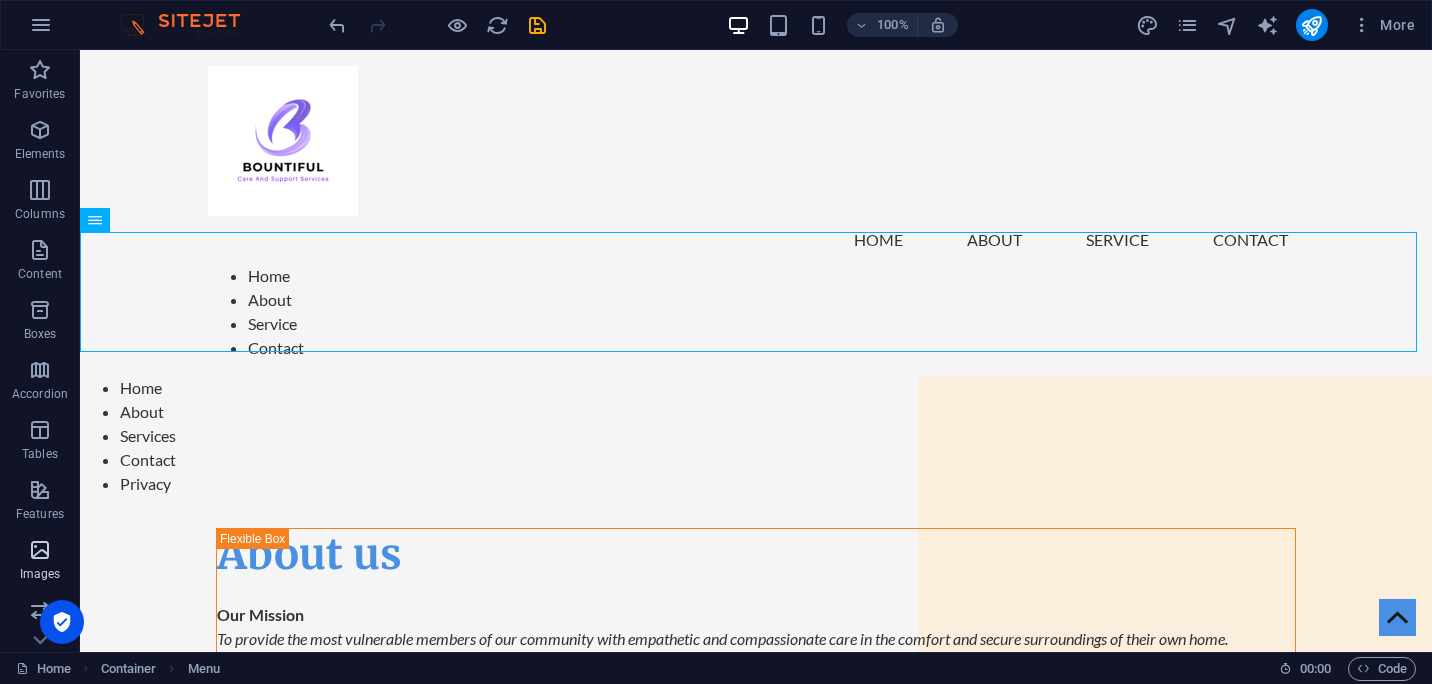 click at bounding box center [40, 550] 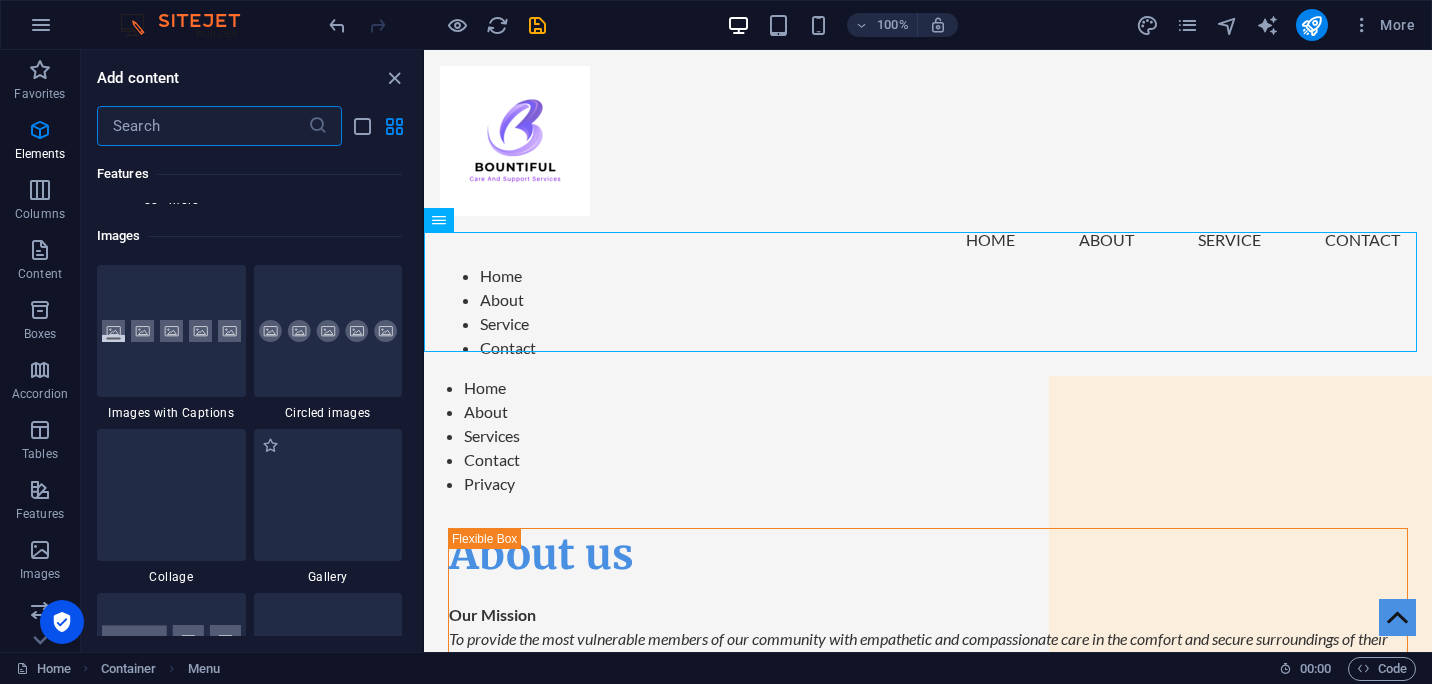 scroll, scrollTop: 9976, scrollLeft: 0, axis: vertical 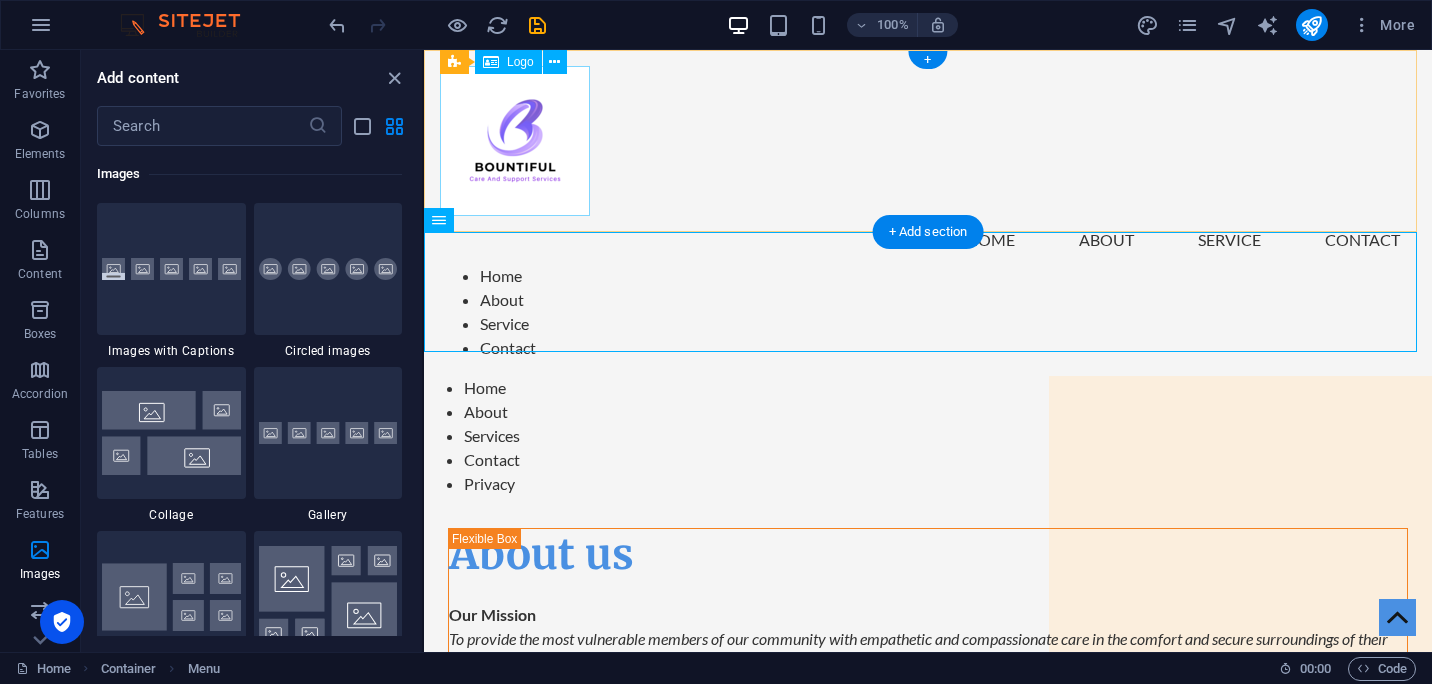 click at bounding box center [928, 141] 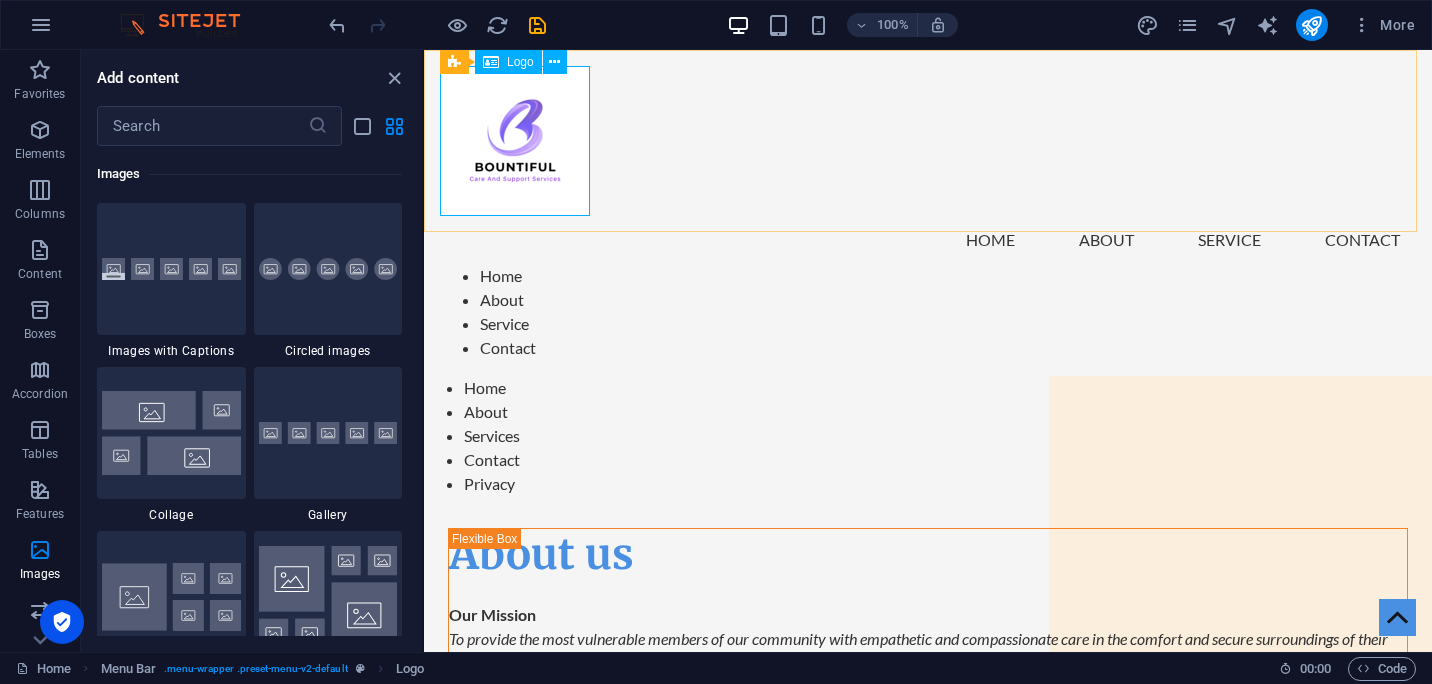 click on "Logo" at bounding box center (520, 62) 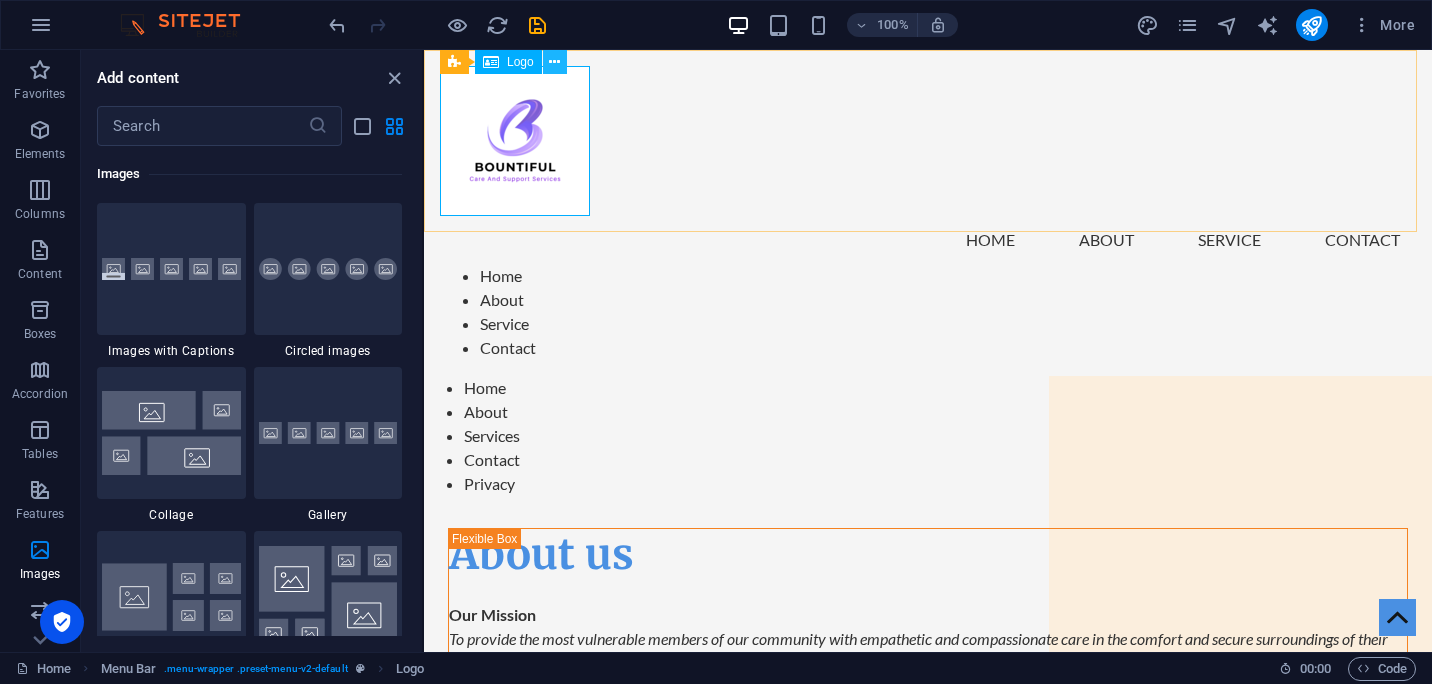 click at bounding box center (554, 62) 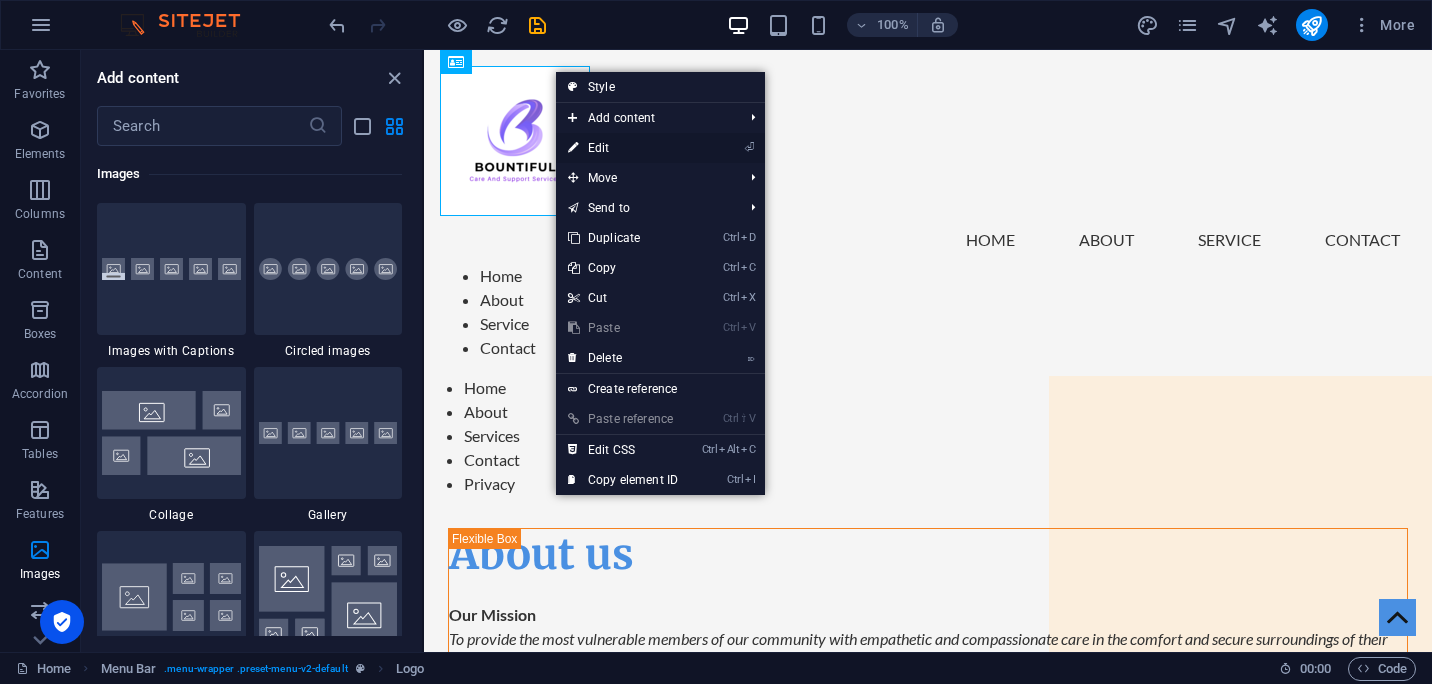 click on "⏎  Edit" at bounding box center [623, 148] 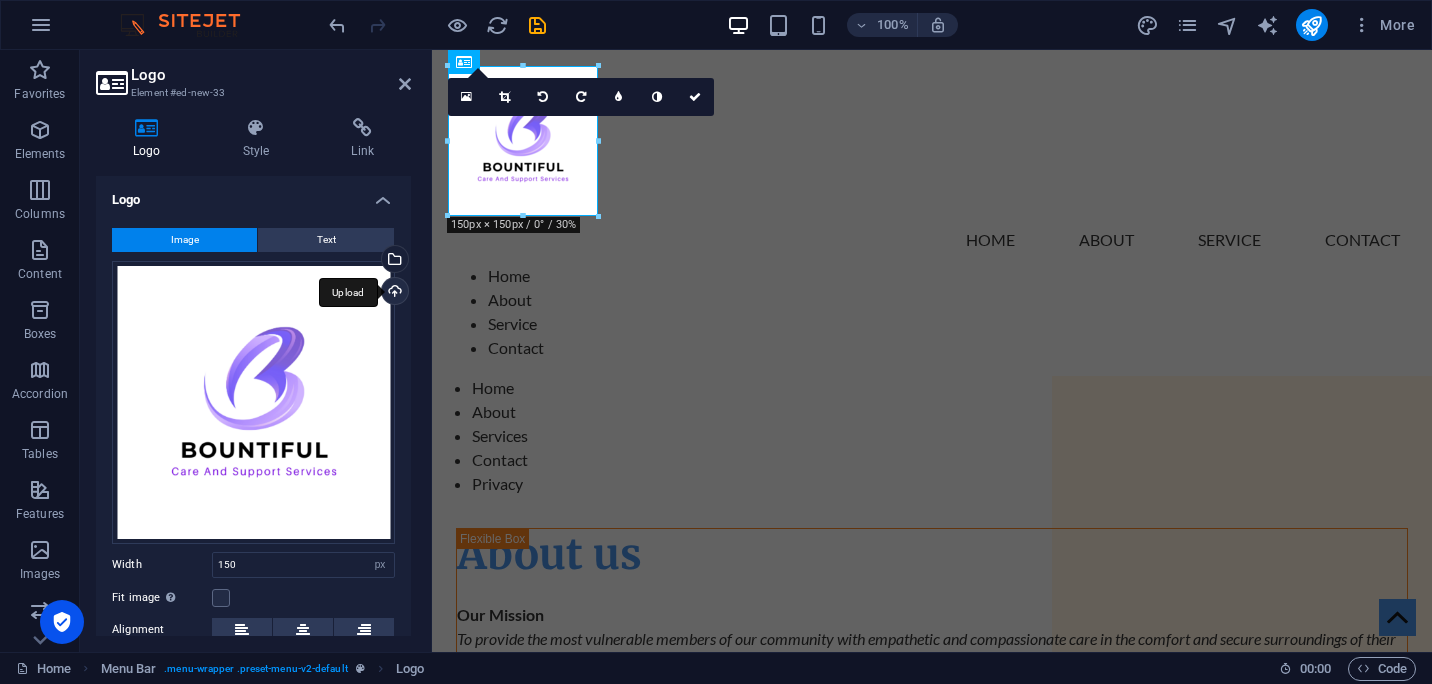 click on "Upload" at bounding box center [393, 293] 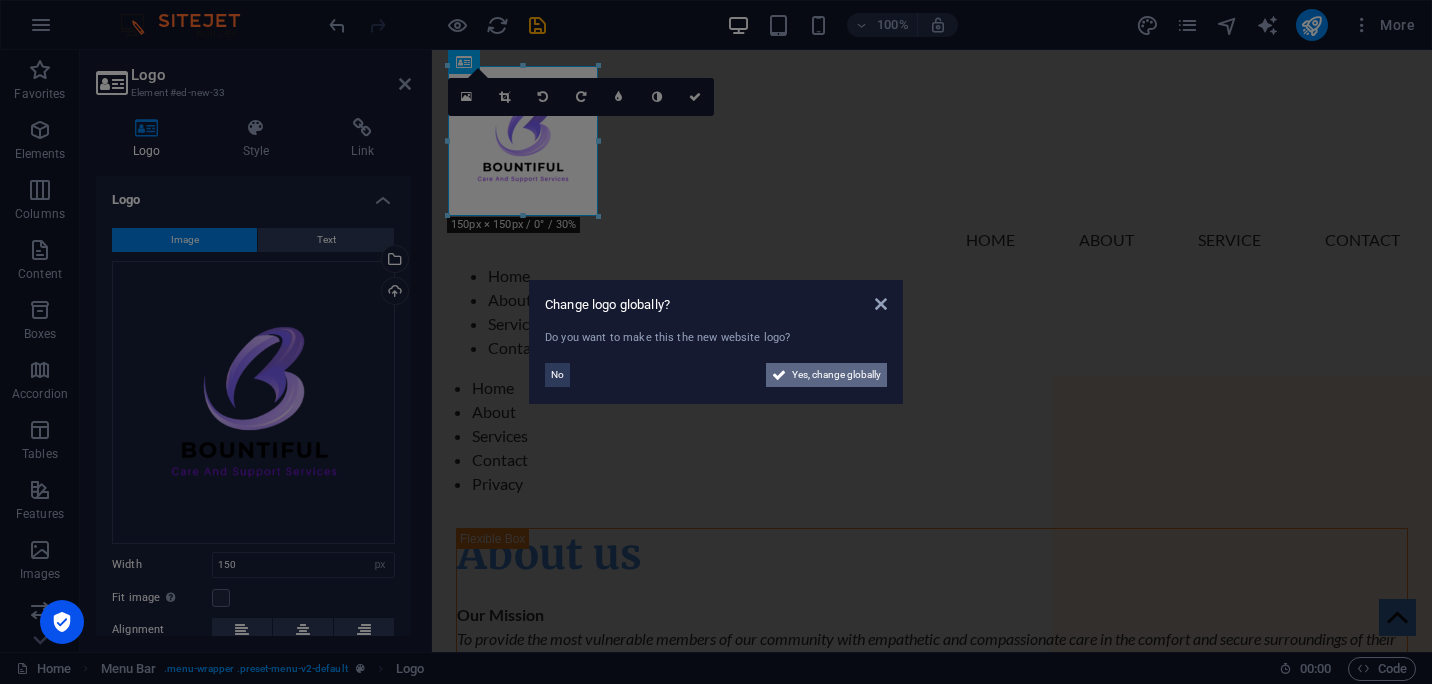 click on "Yes, change globally" at bounding box center [836, 375] 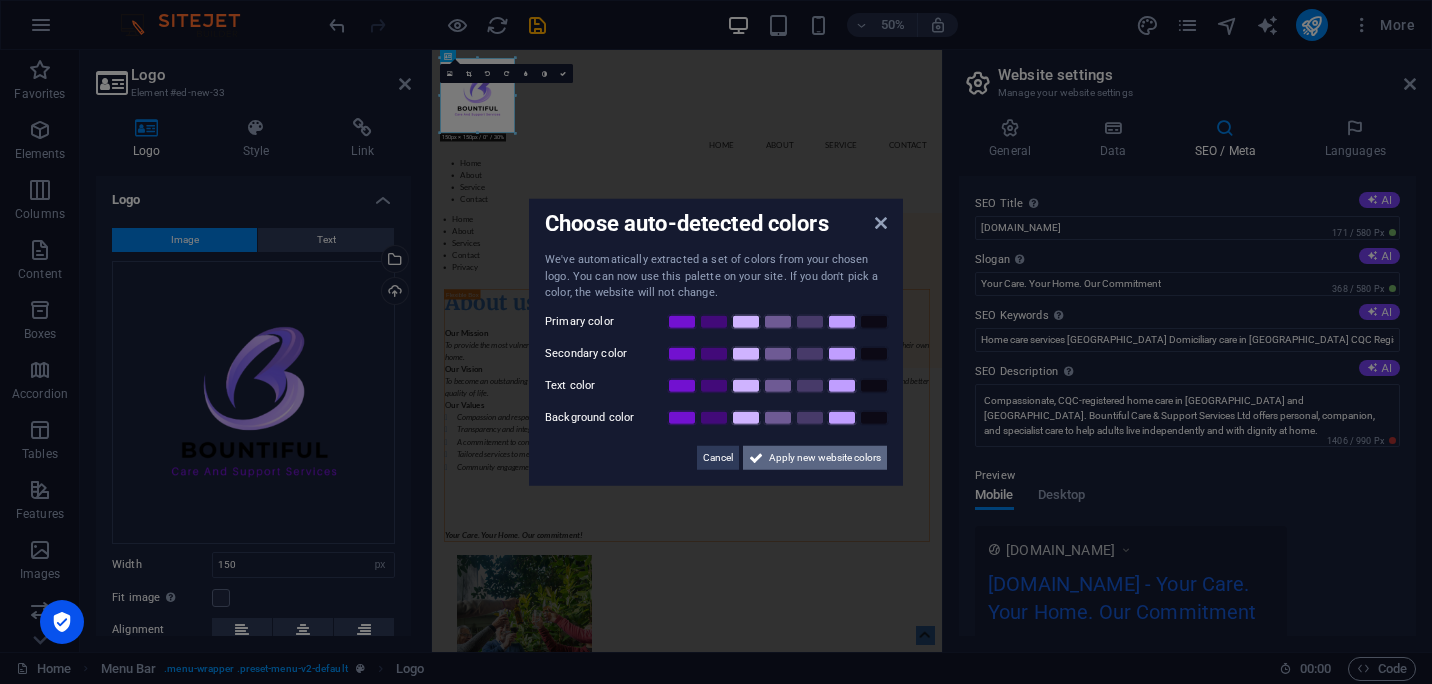 click on "Apply new website colors" at bounding box center [825, 457] 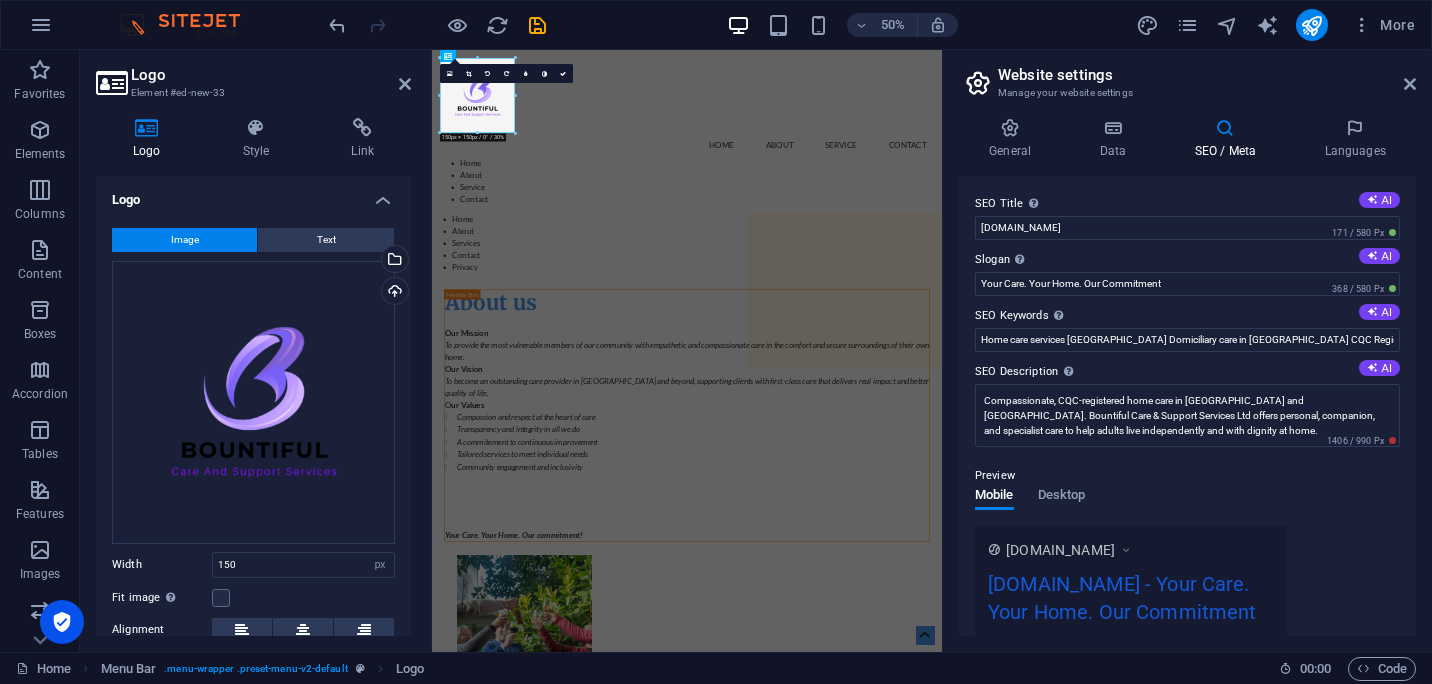 scroll, scrollTop: 383, scrollLeft: 0, axis: vertical 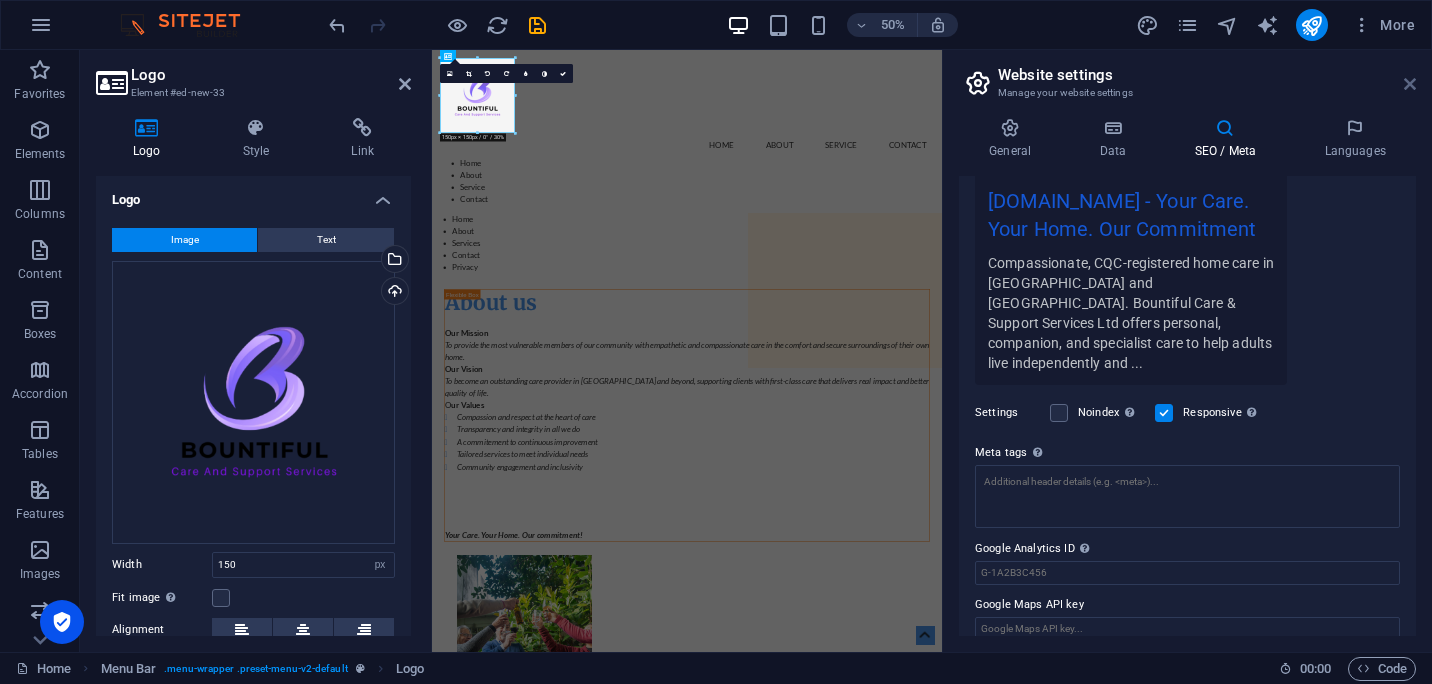 click at bounding box center [1410, 84] 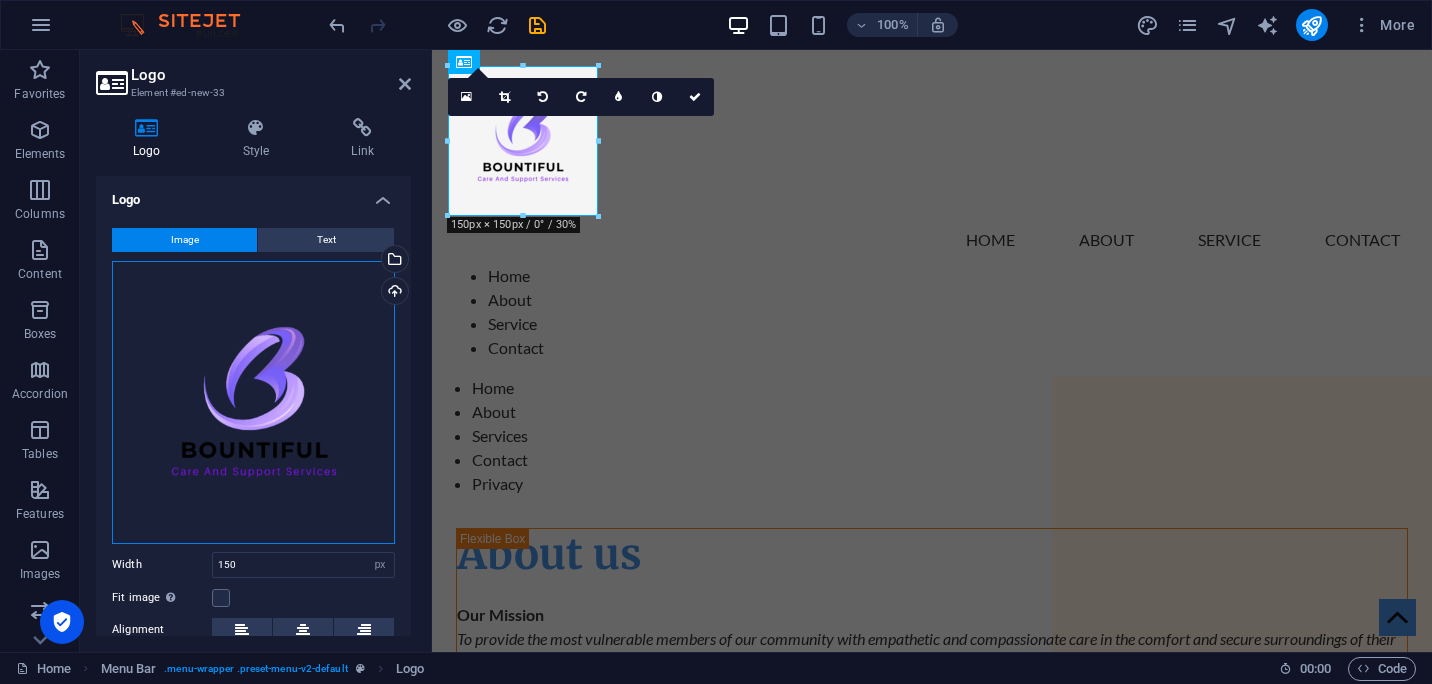 click on "Drag files here, click to choose files or select files from Files or our free stock photos & videos" at bounding box center (253, 402) 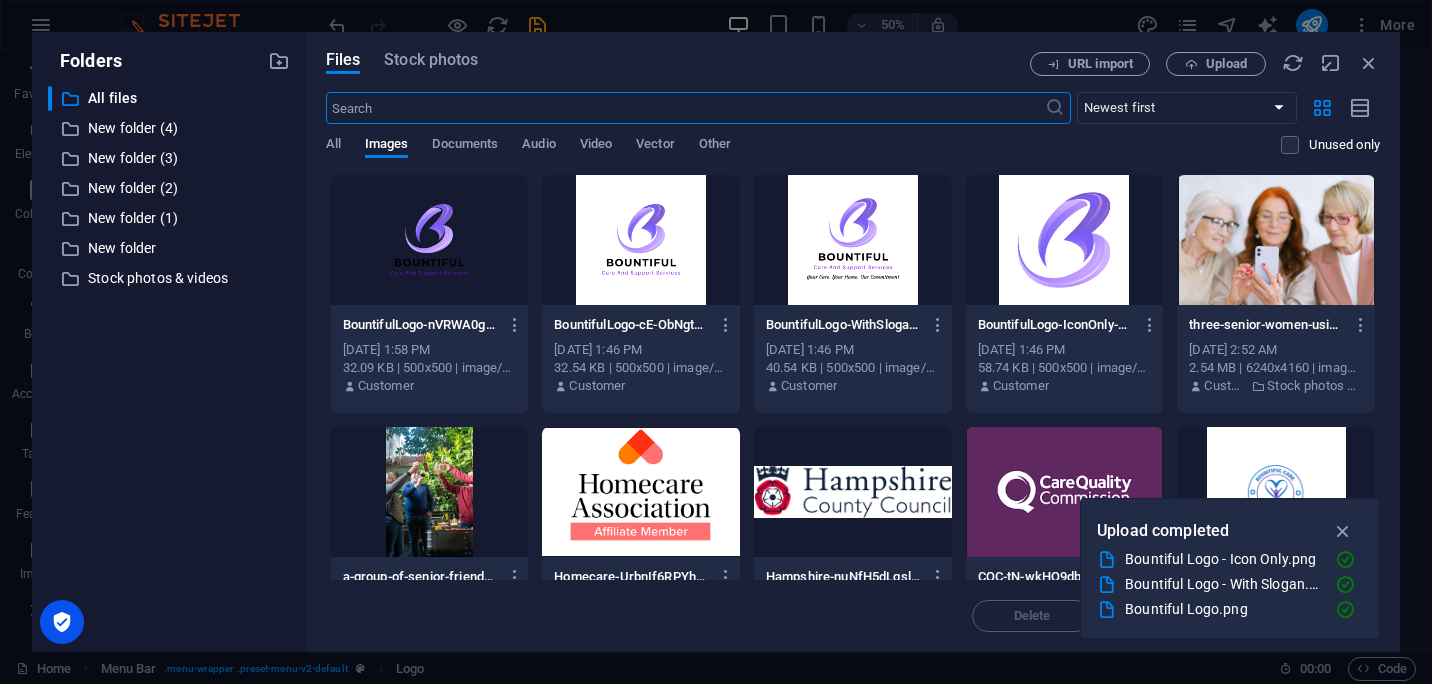 click at bounding box center [430, 240] 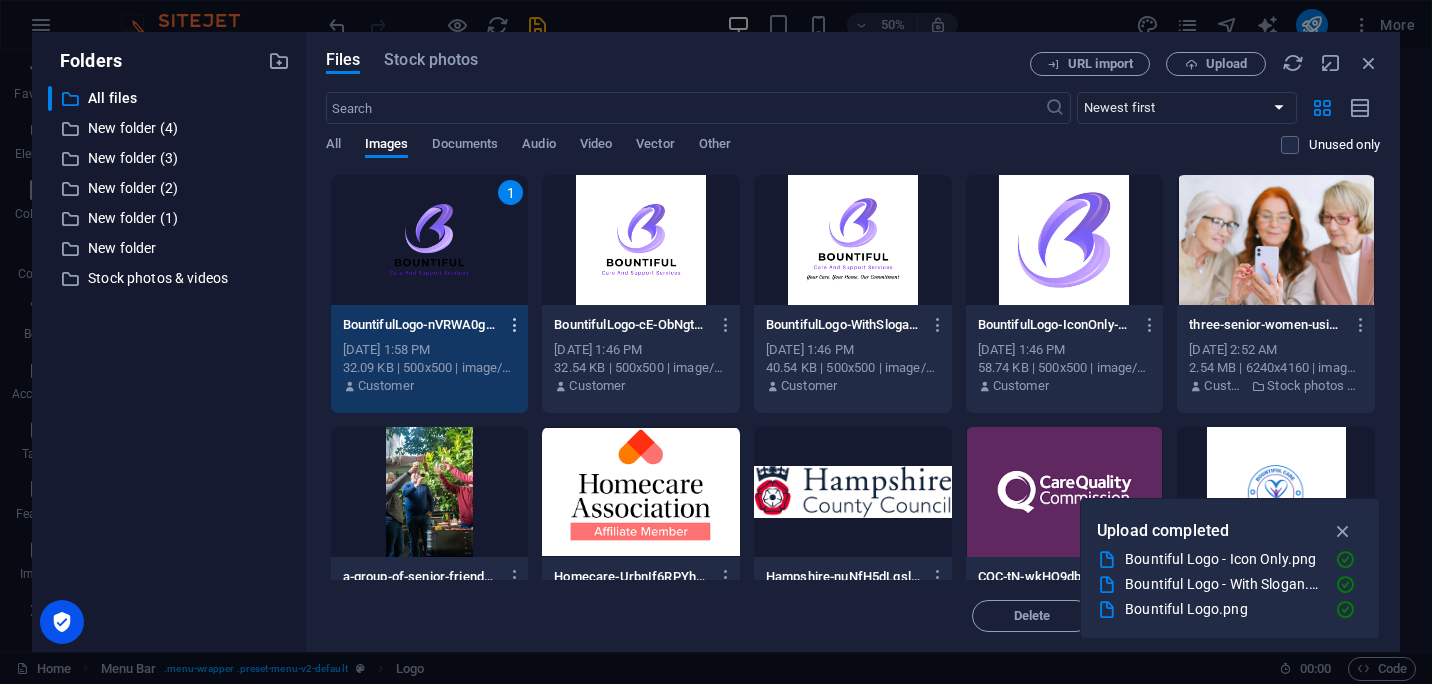 click at bounding box center (515, 325) 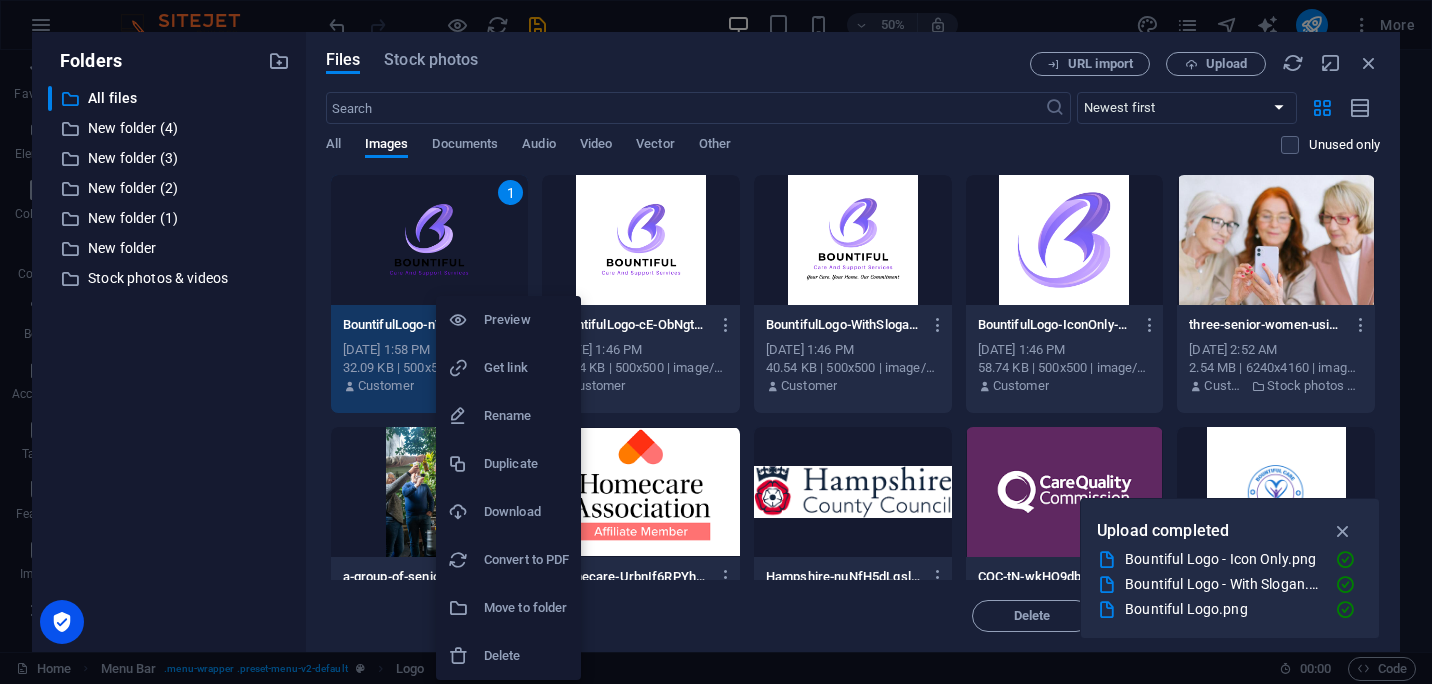 click at bounding box center [716, 342] 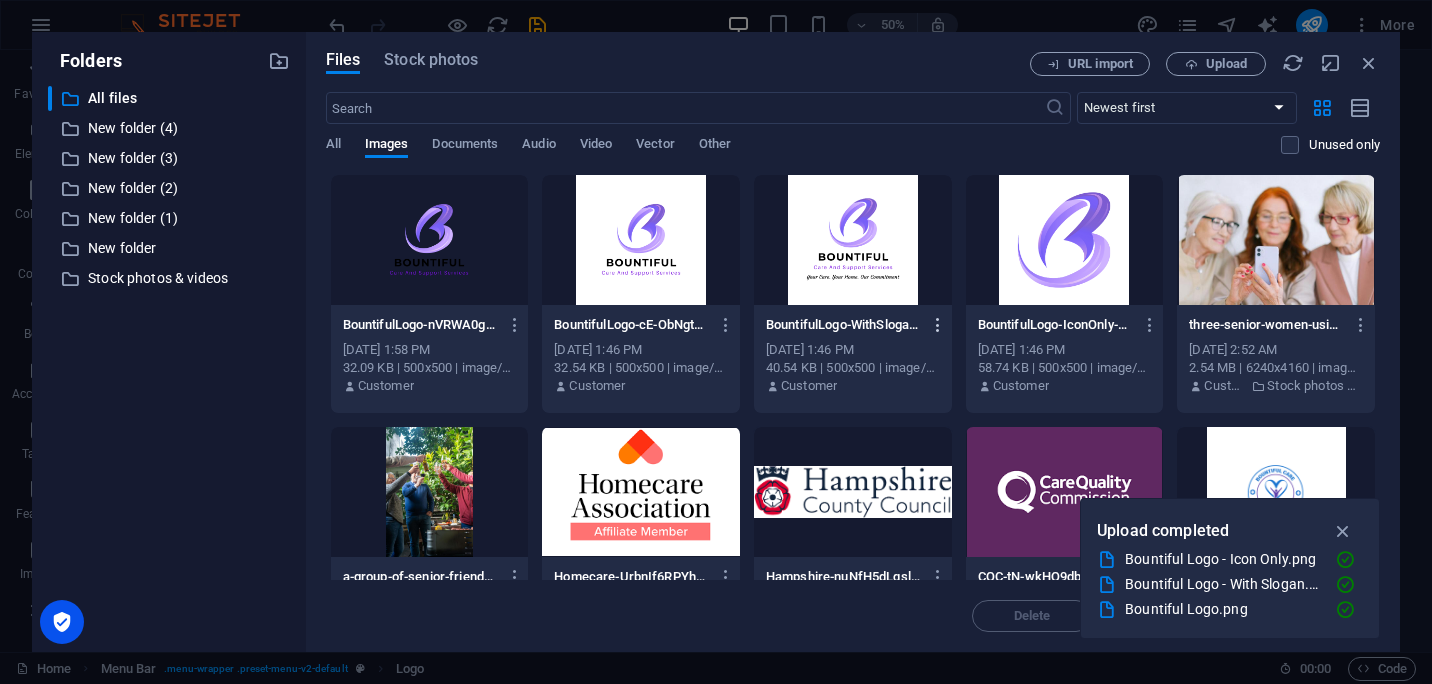 click at bounding box center (938, 325) 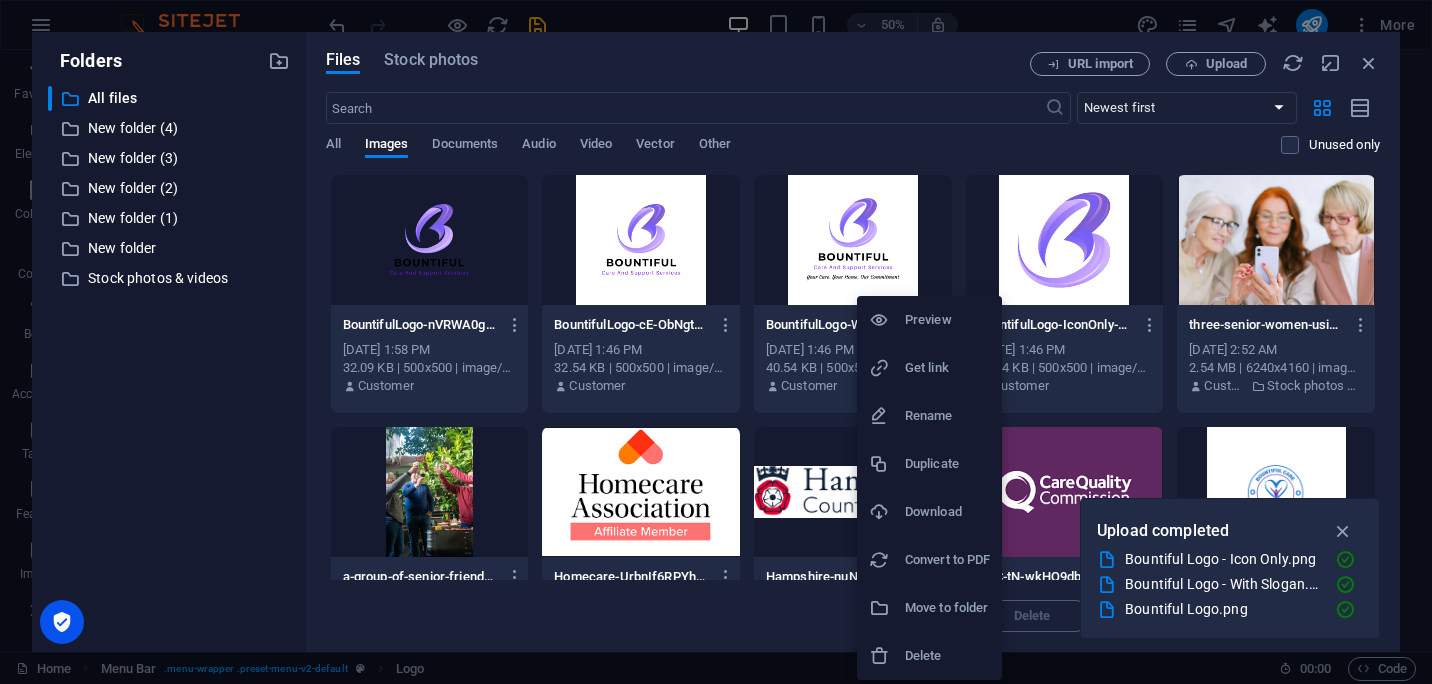 click on "Delete" at bounding box center (947, 656) 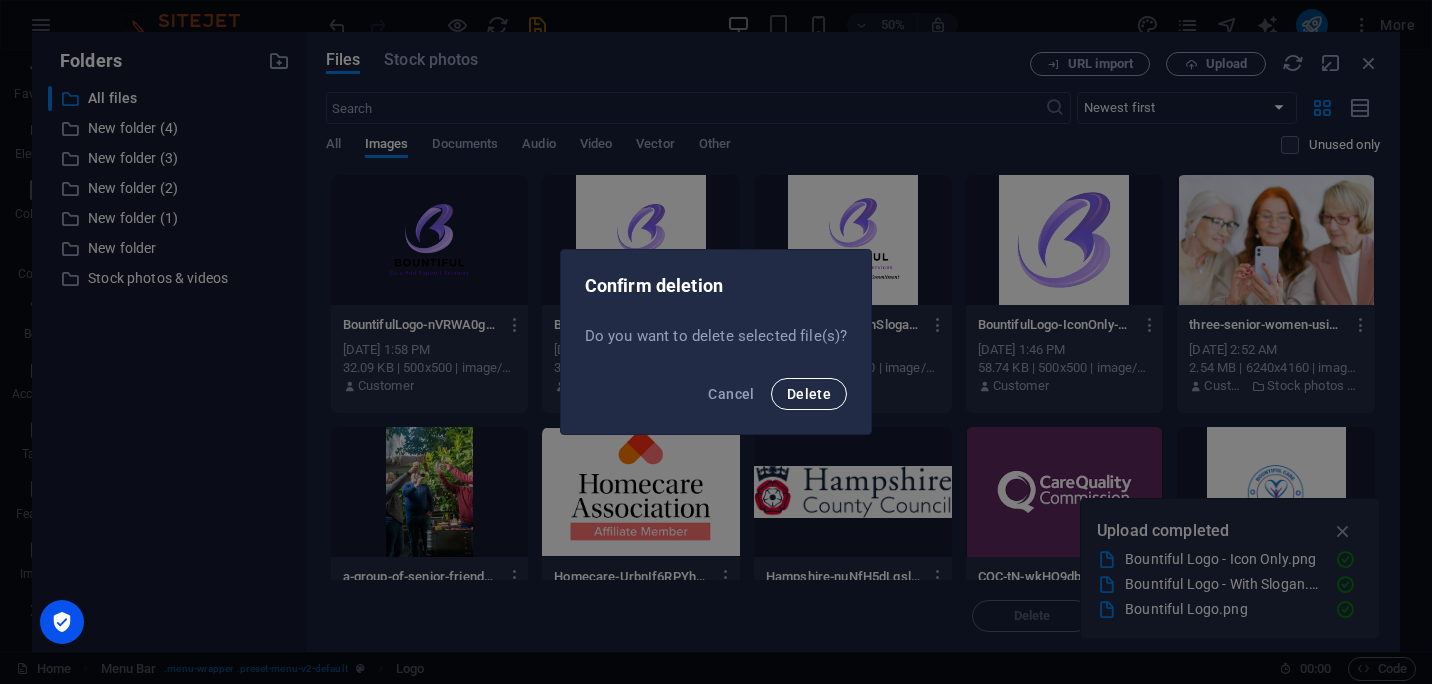 click on "Delete" at bounding box center (809, 394) 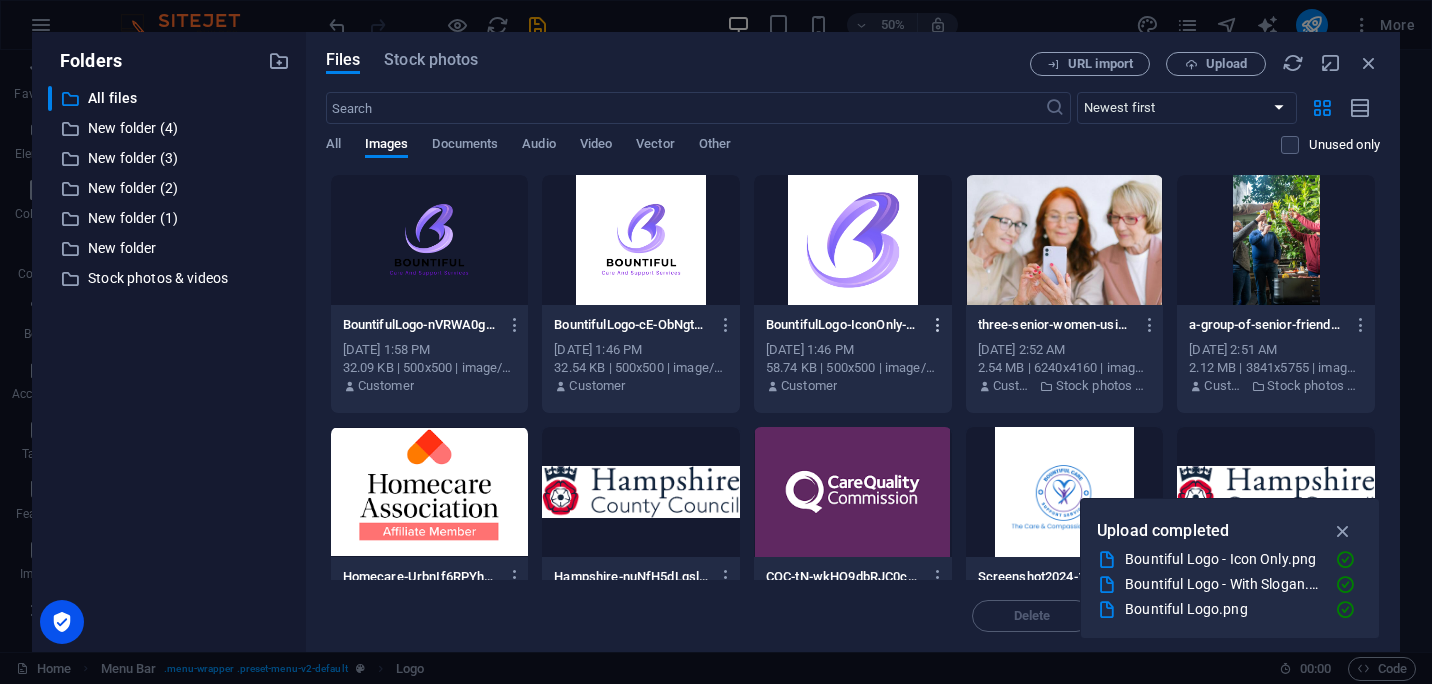 click at bounding box center (938, 325) 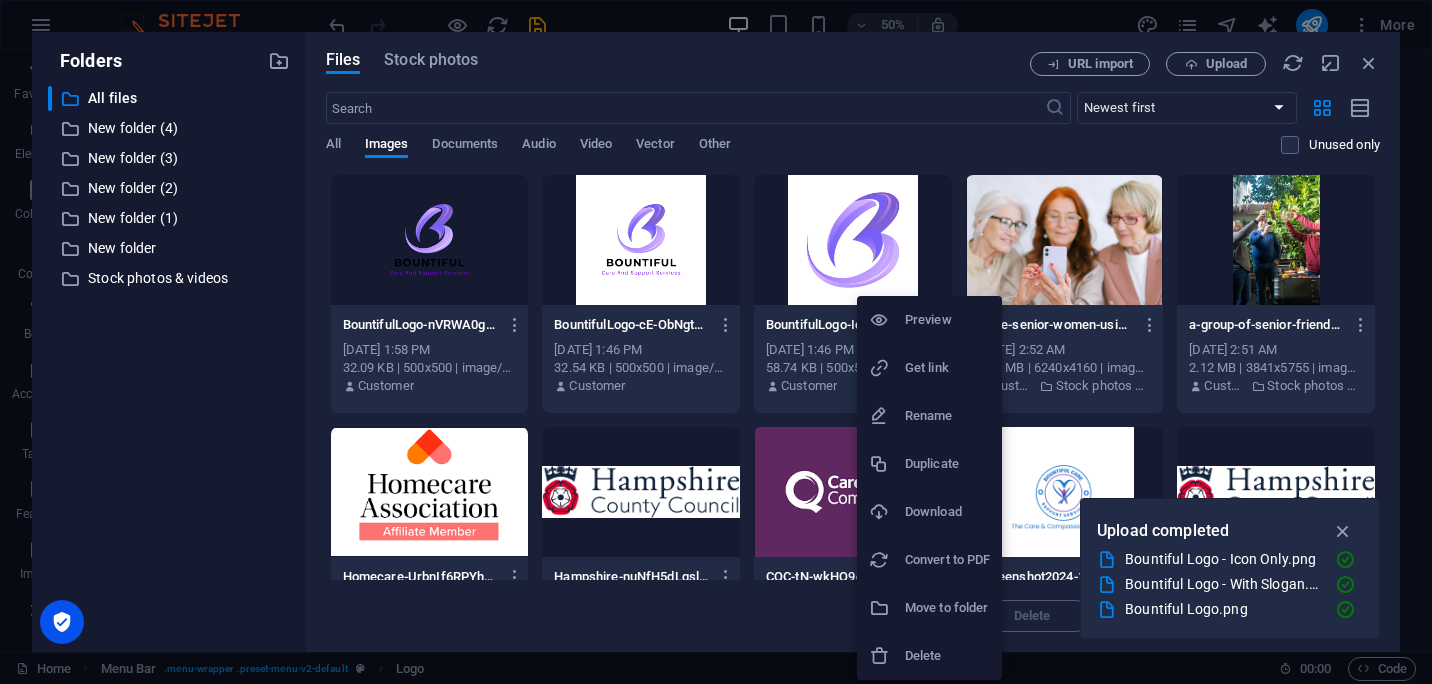 click on "Delete" at bounding box center [947, 656] 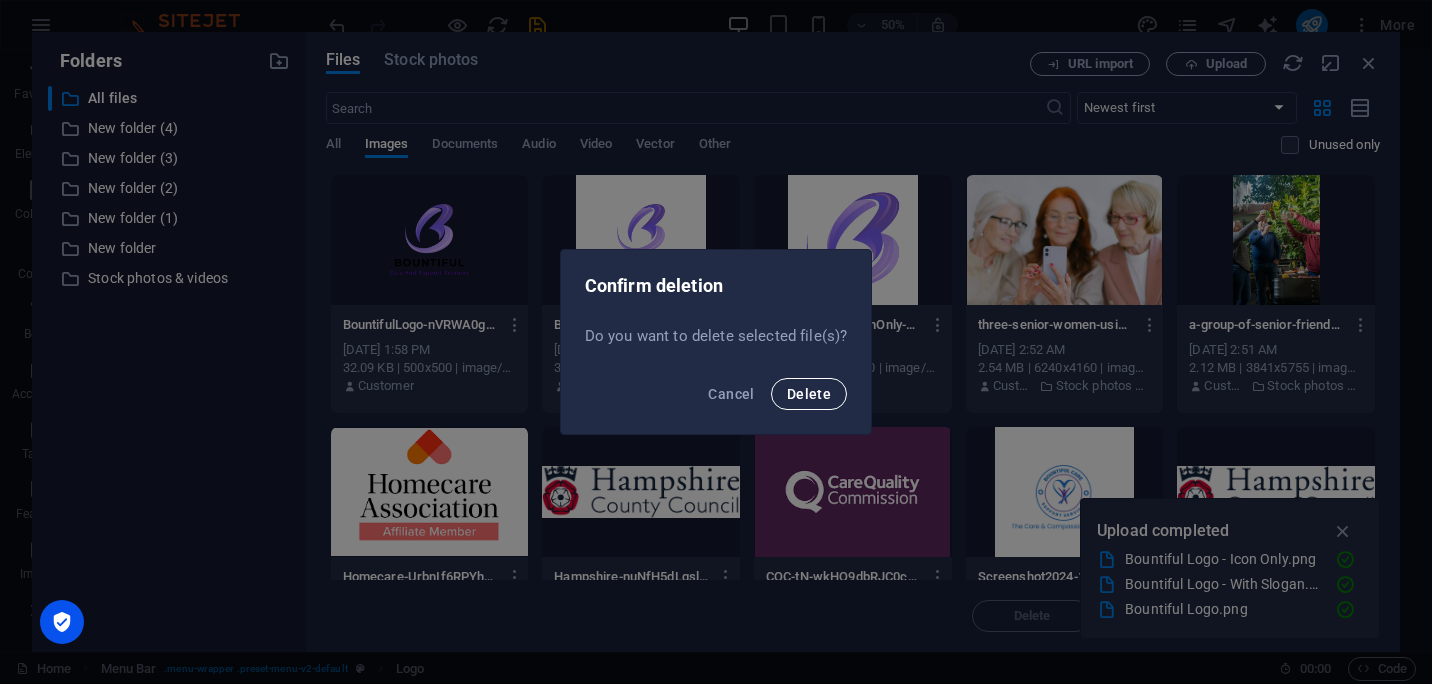 click on "Delete" at bounding box center (809, 394) 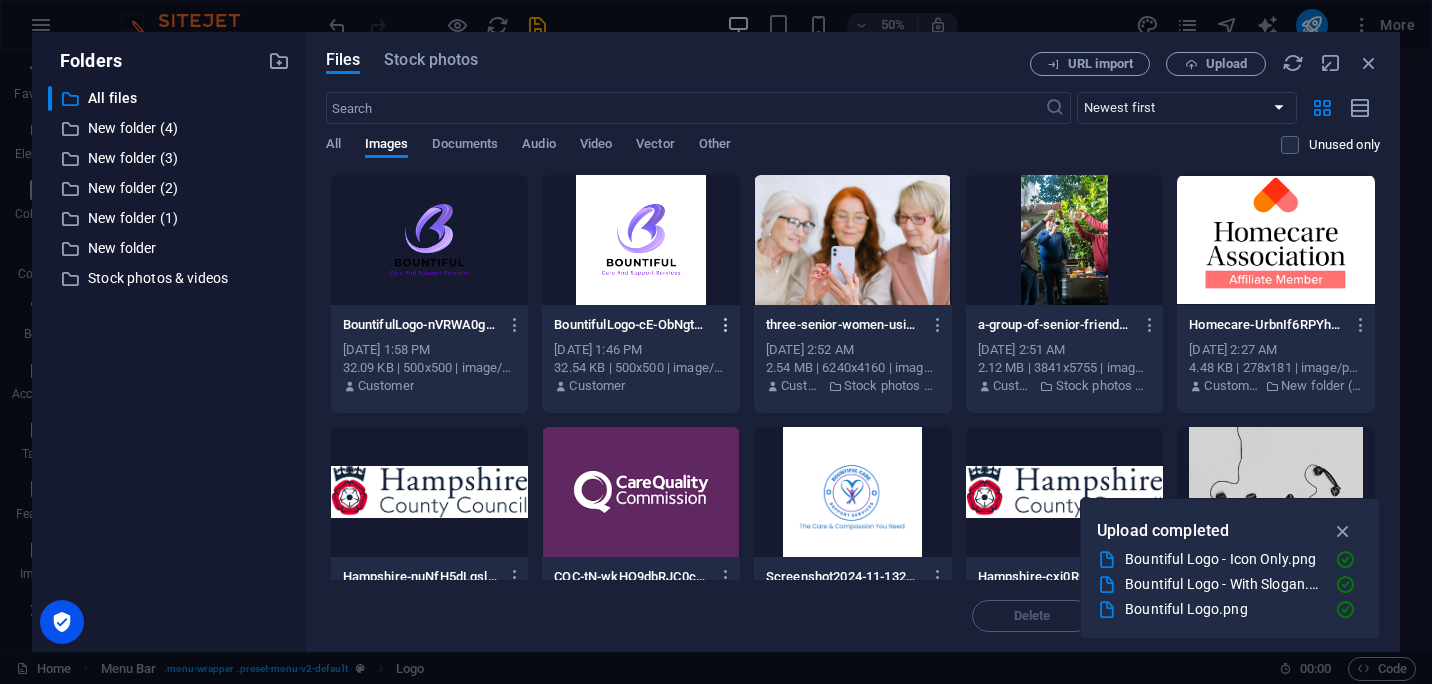 click at bounding box center [726, 325] 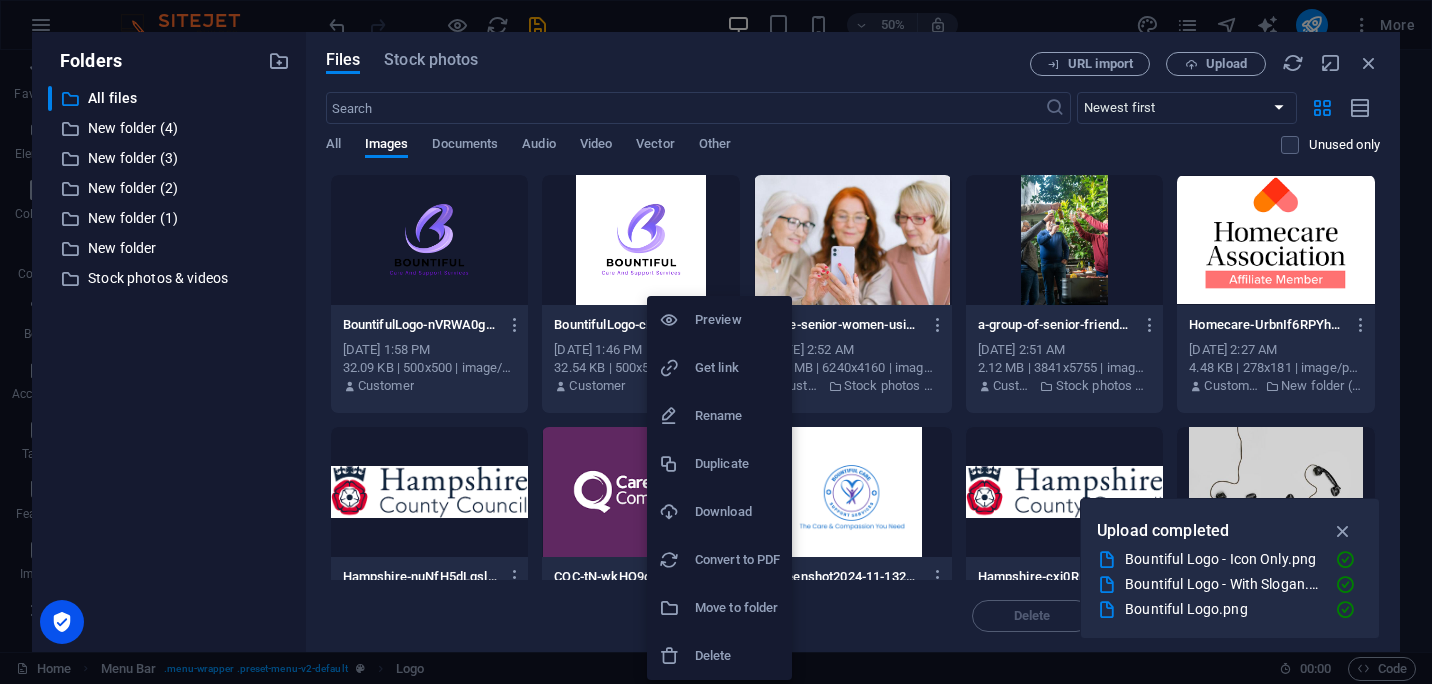 click on "Delete" at bounding box center [737, 656] 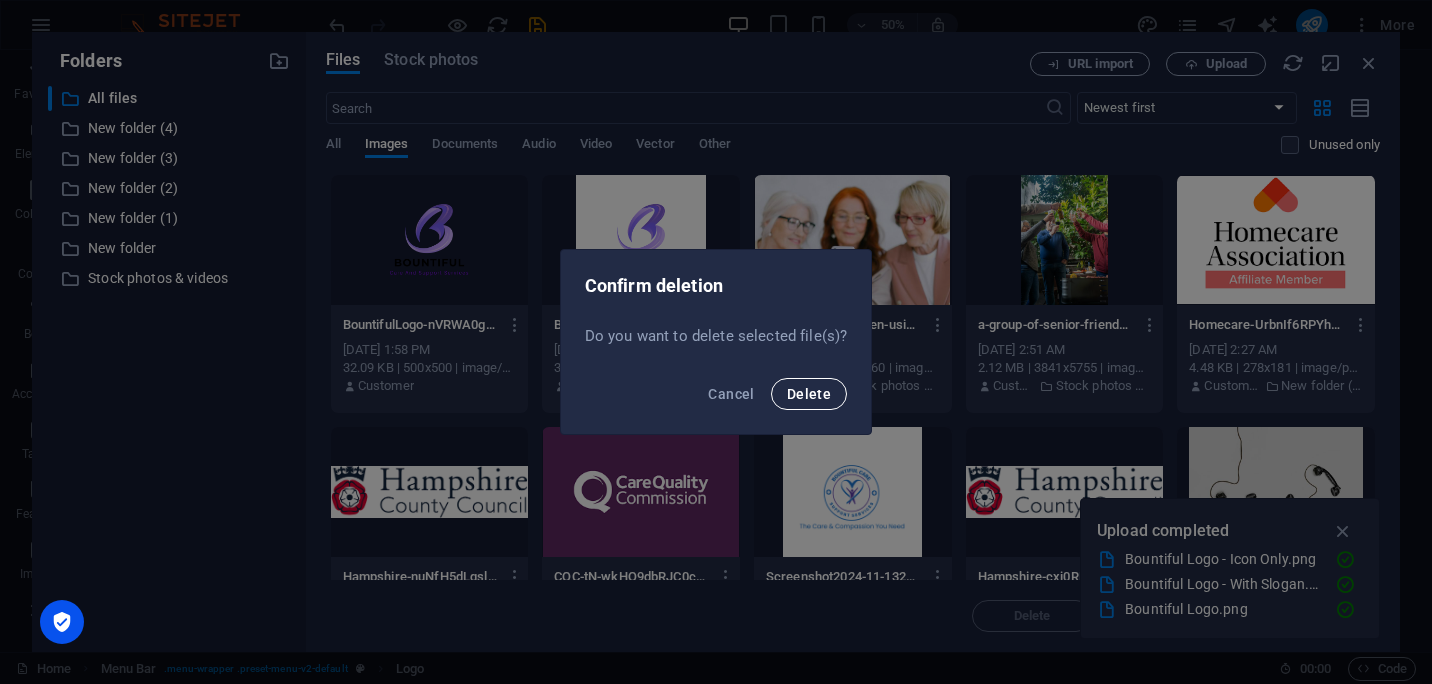 click on "Delete" at bounding box center (809, 394) 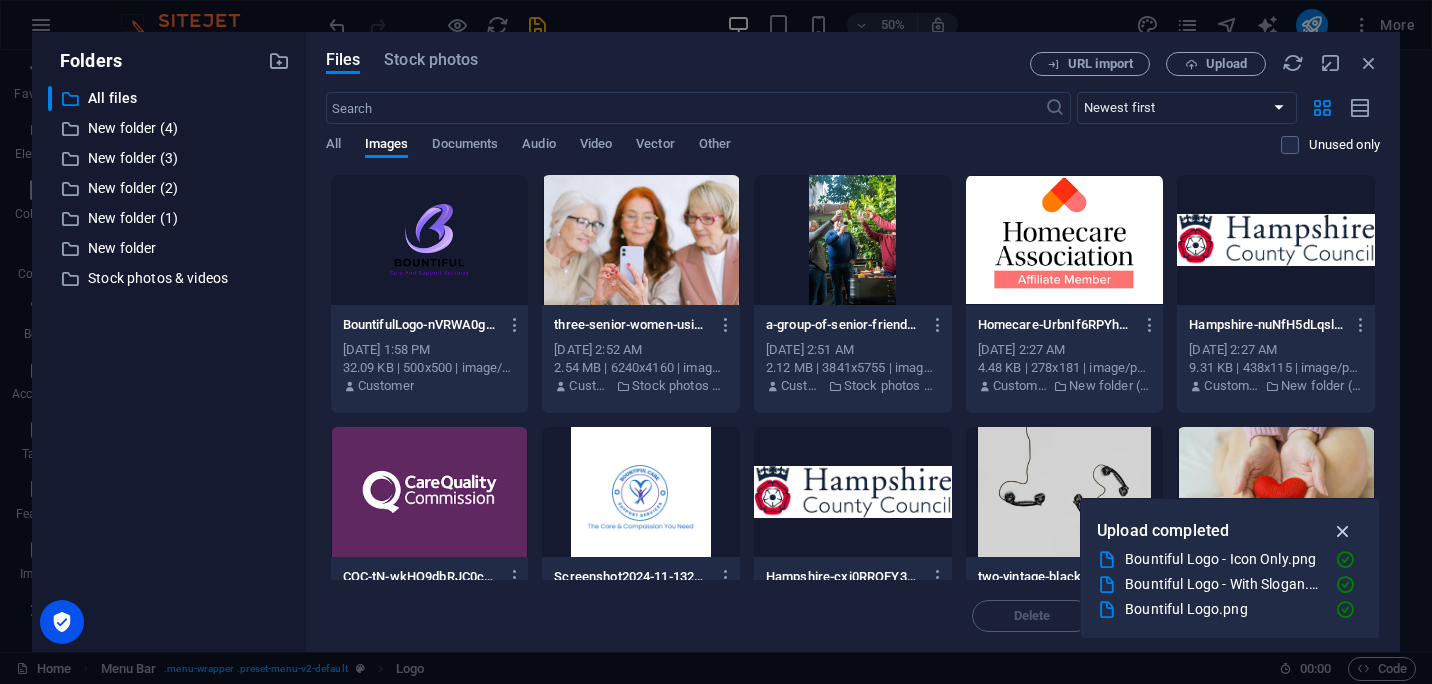 click at bounding box center [1343, 531] 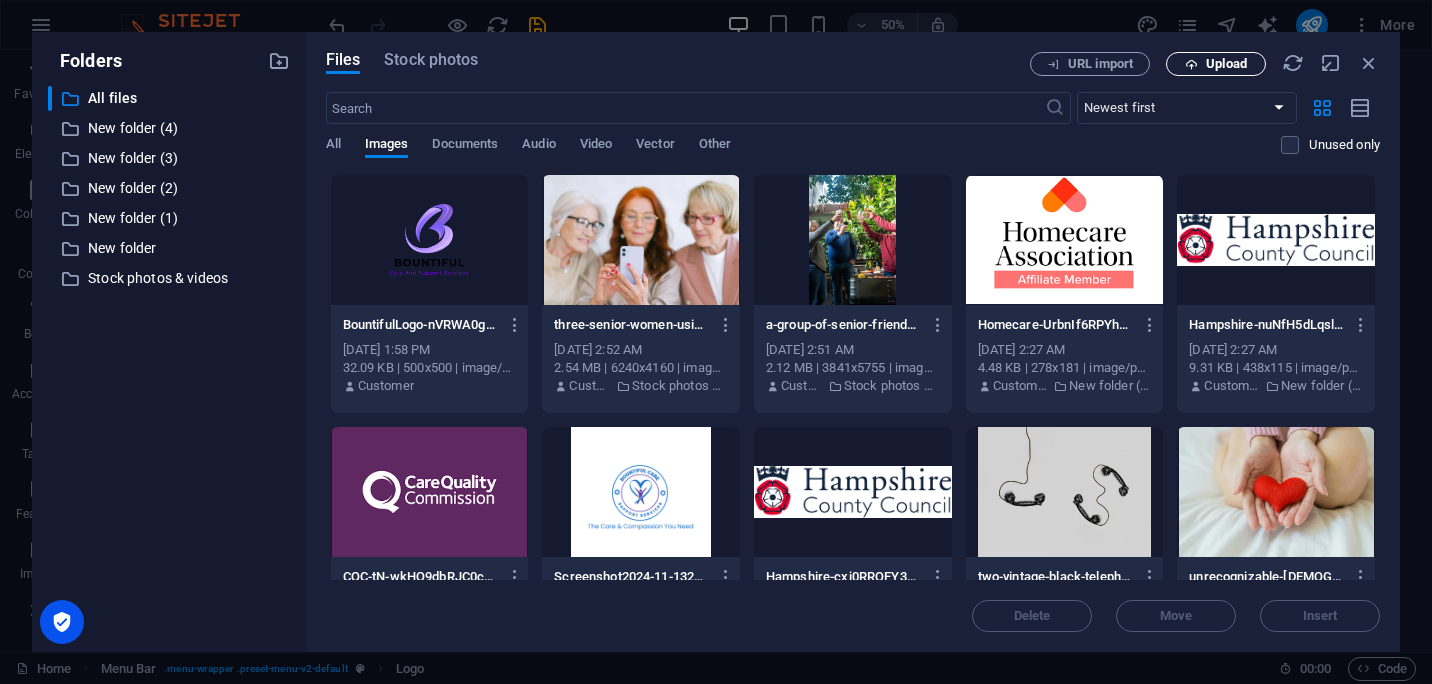 click on "Upload" at bounding box center (1226, 64) 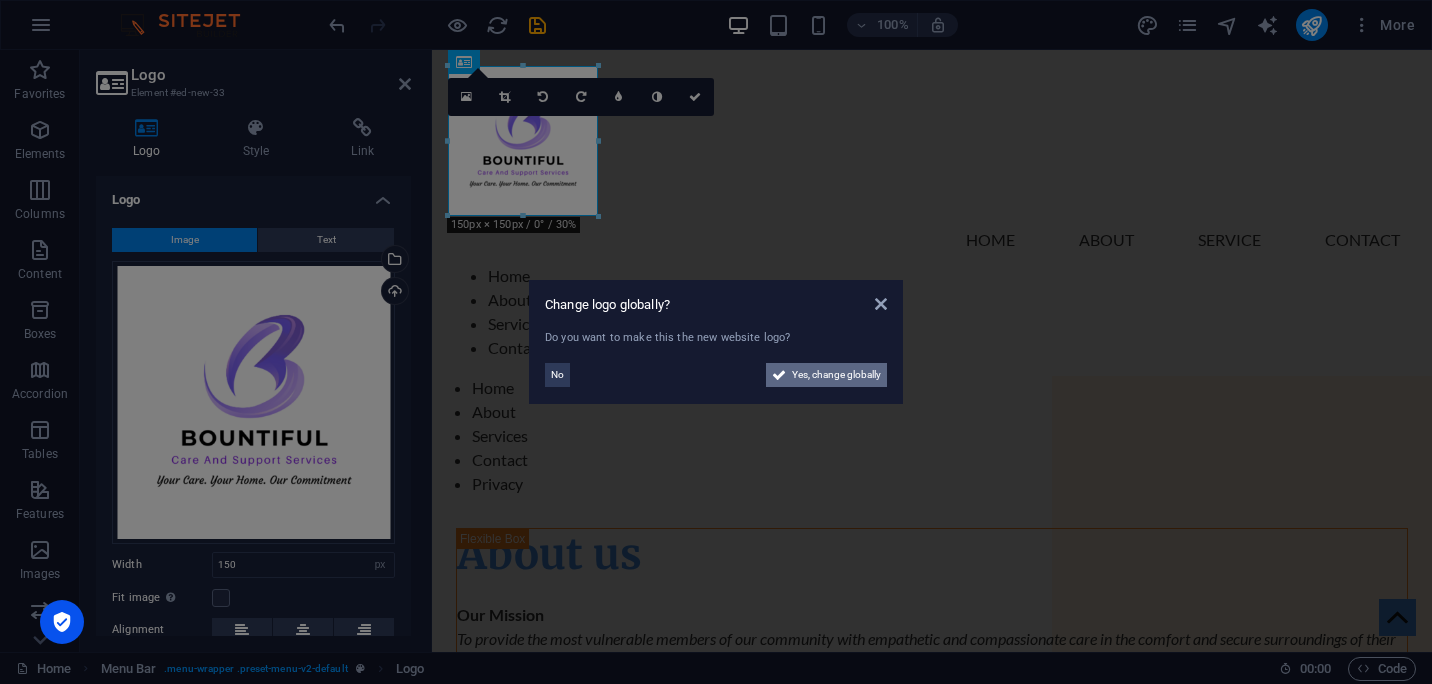 click on "Yes, change globally" at bounding box center [836, 375] 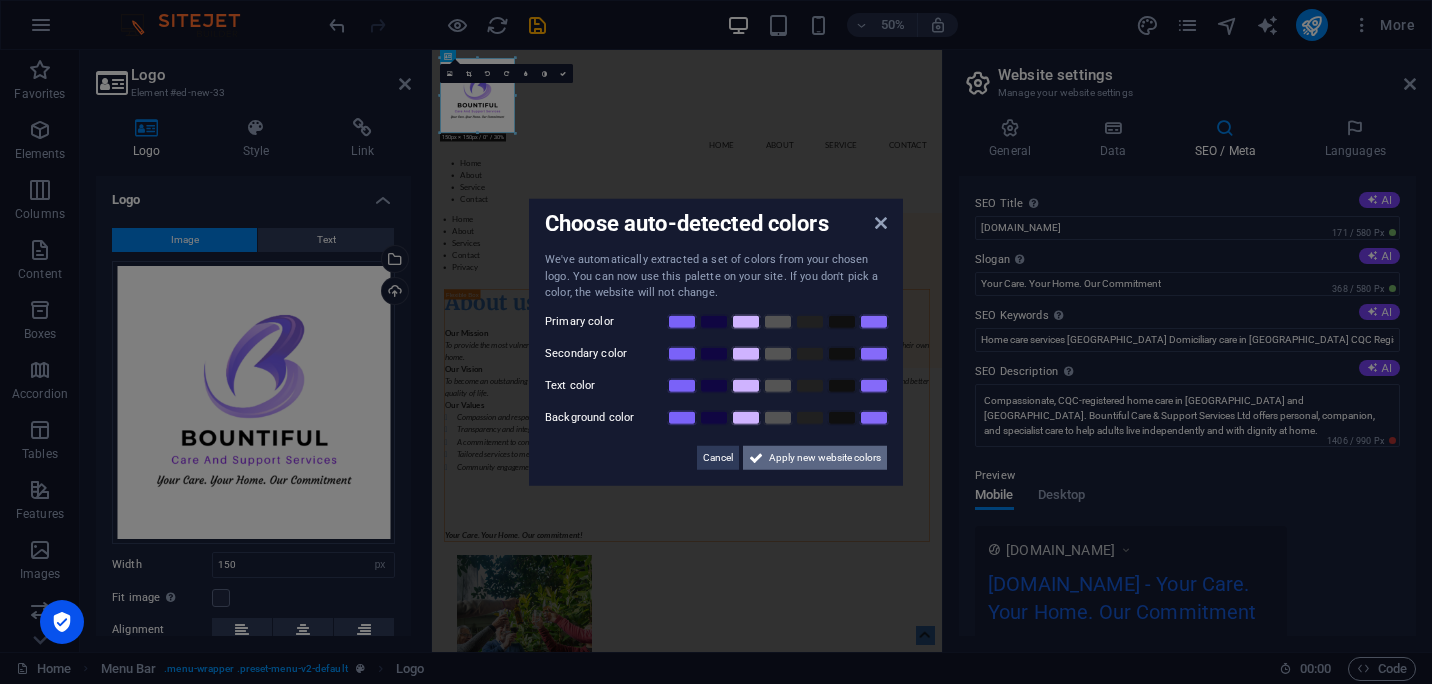 click on "Apply new website colors" at bounding box center (825, 457) 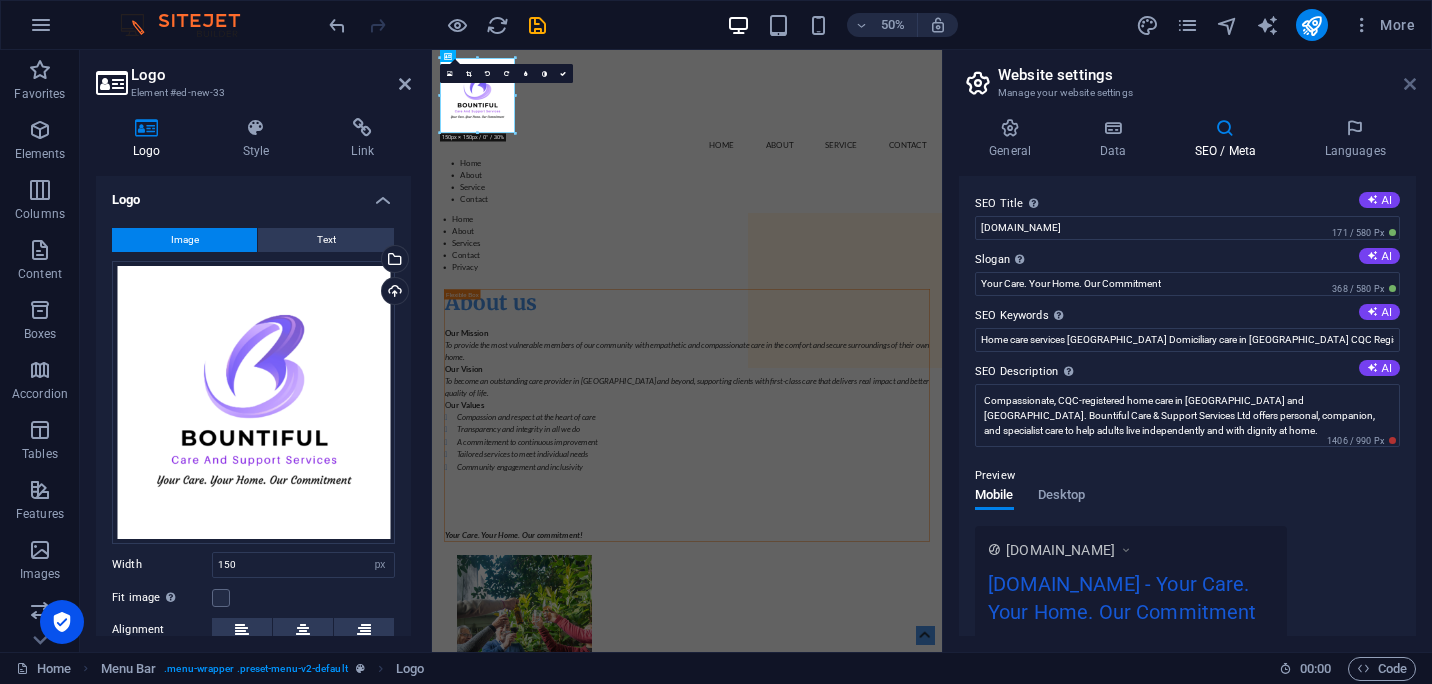 click at bounding box center [1410, 84] 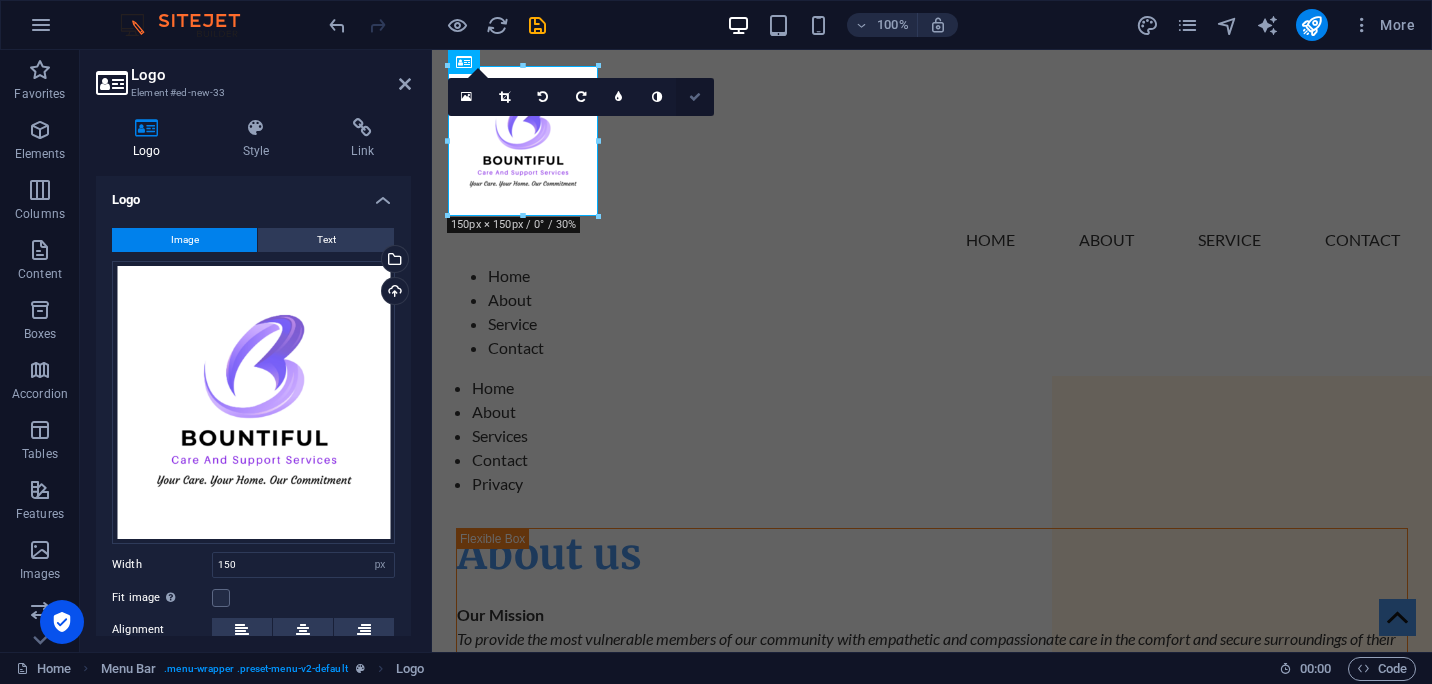 click at bounding box center (695, 97) 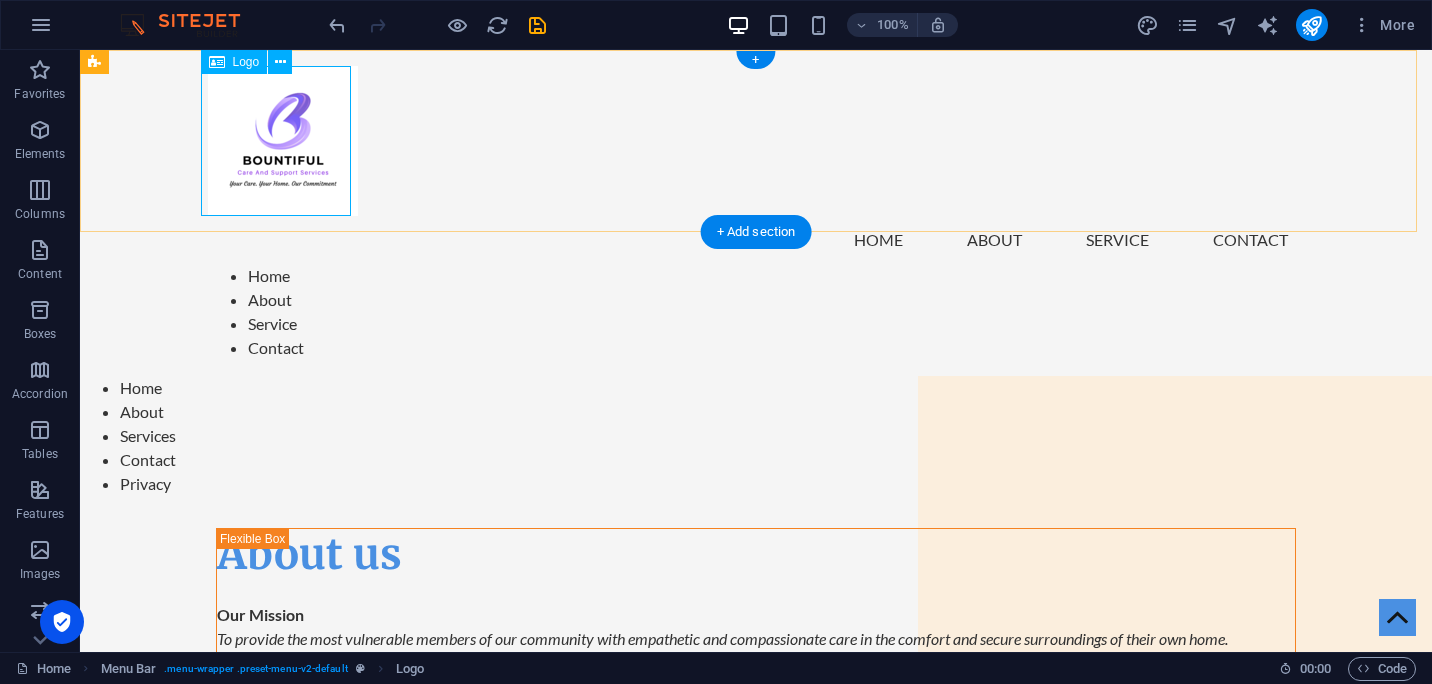 click at bounding box center (756, 141) 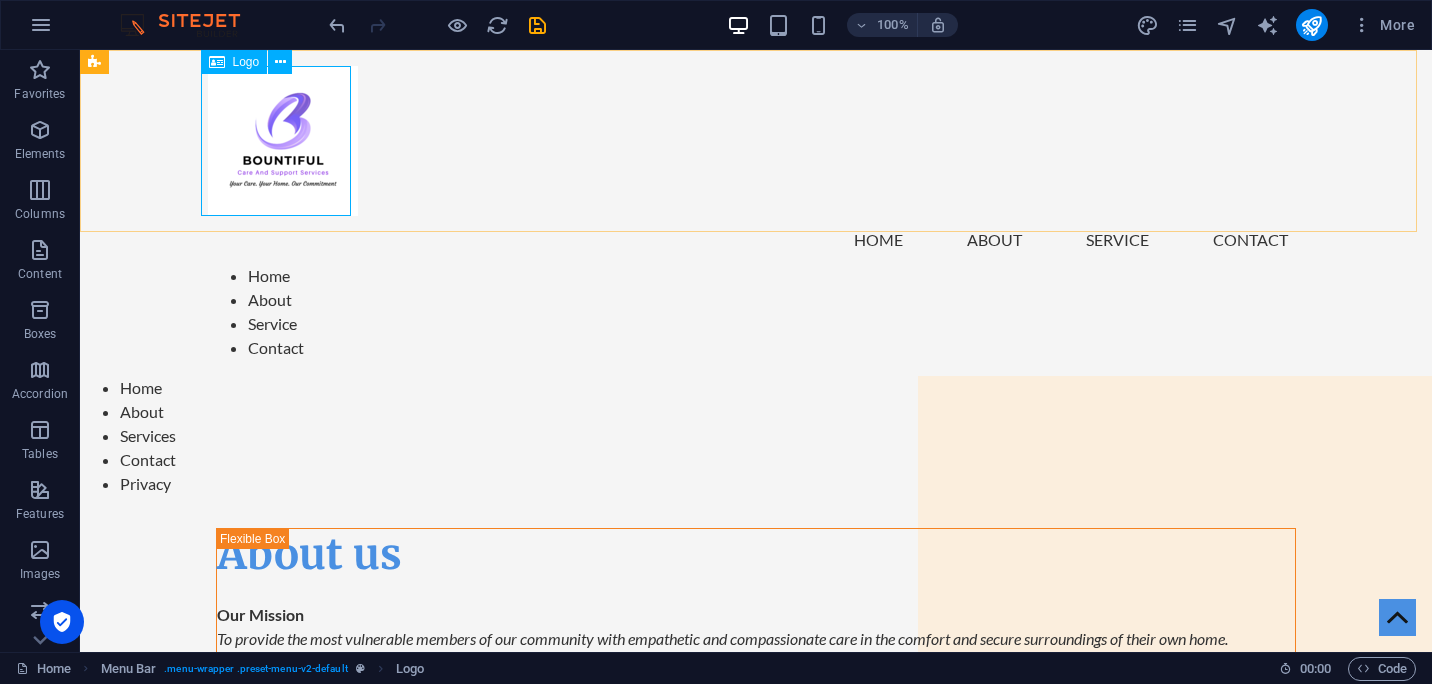 click at bounding box center (217, 62) 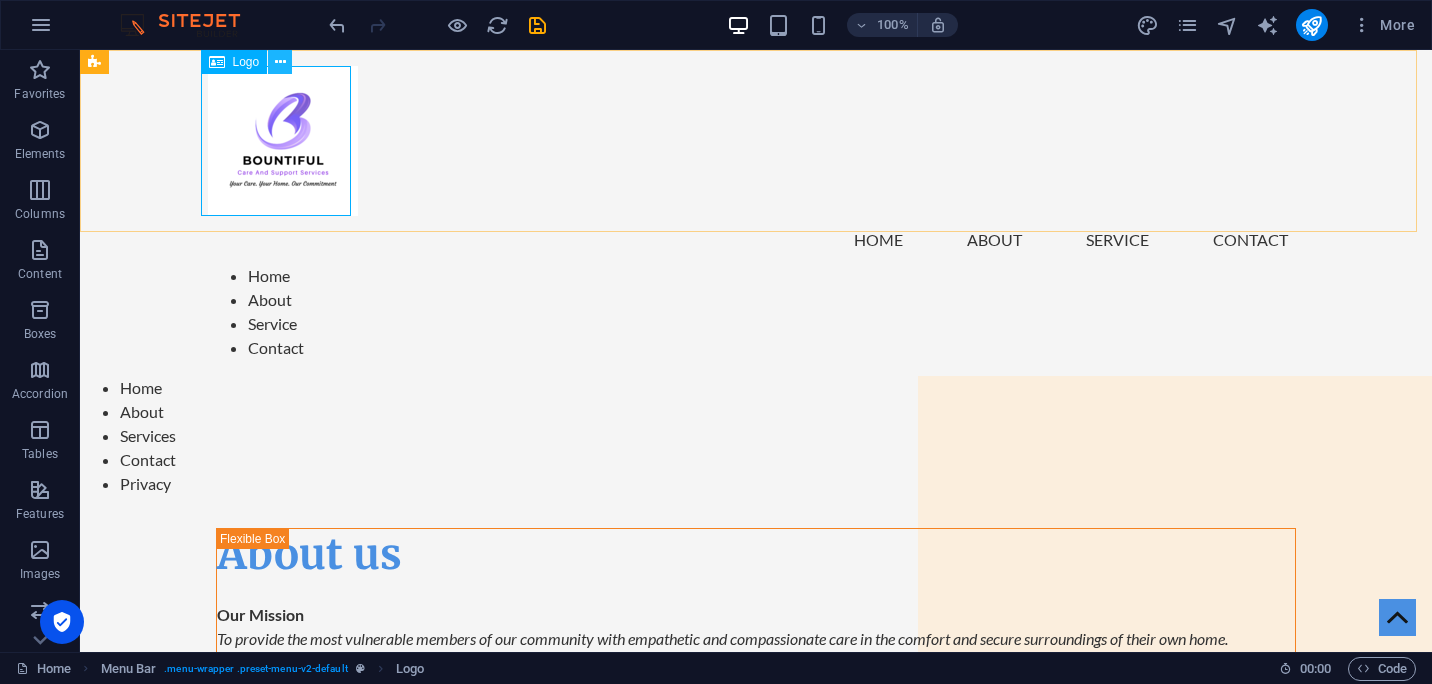 click at bounding box center [280, 62] 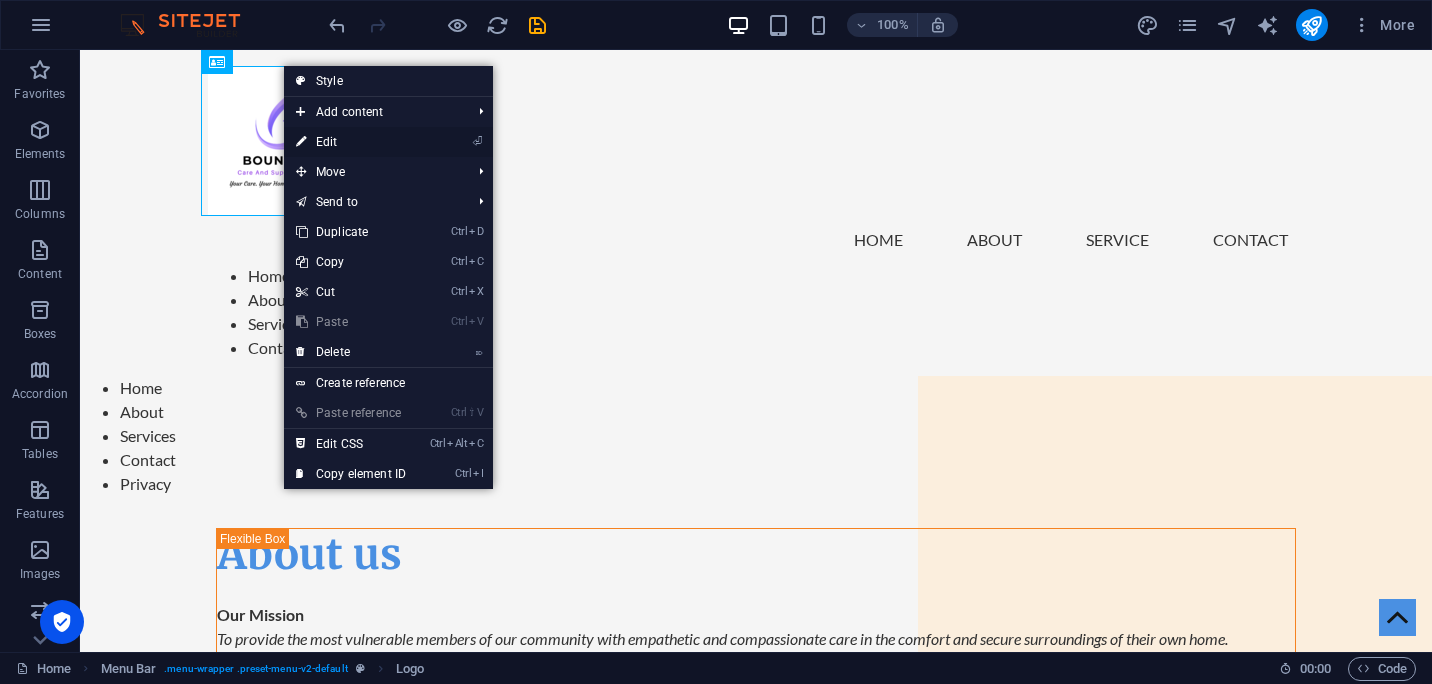 click on "⏎  Edit" at bounding box center [351, 142] 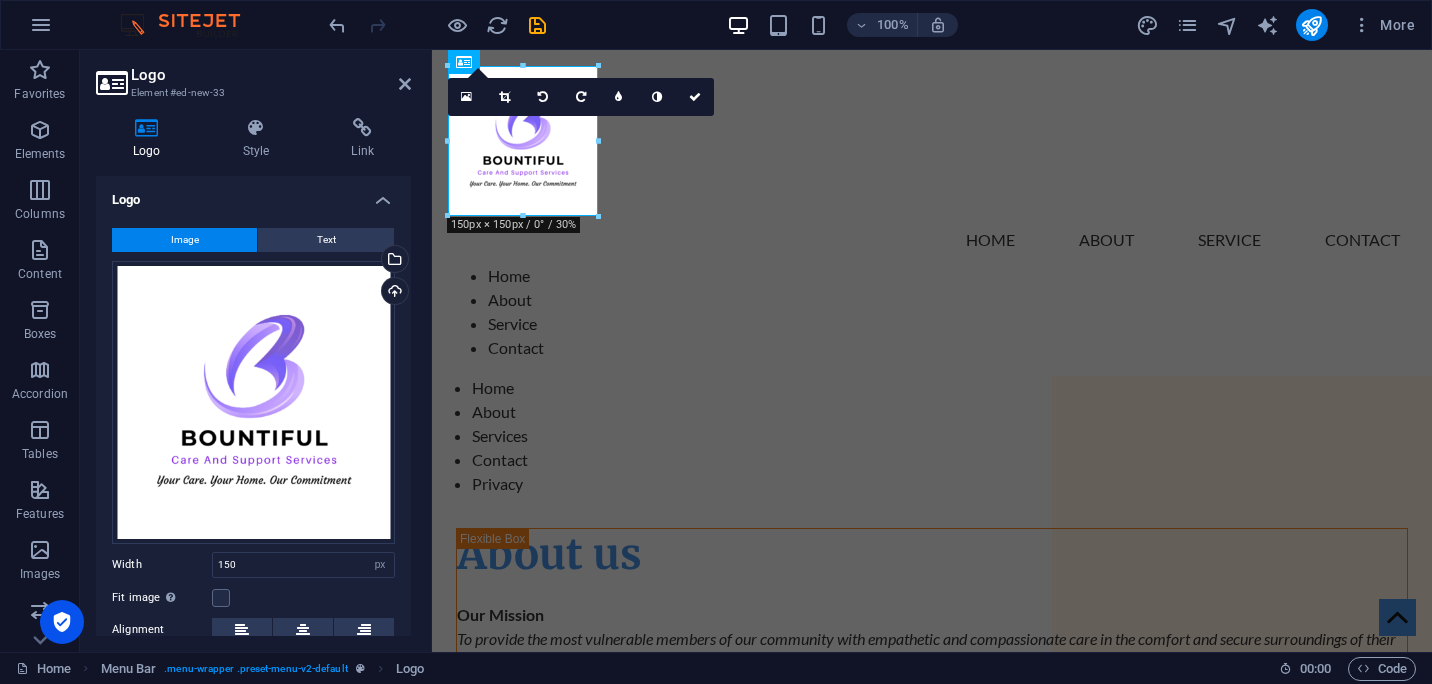 click at bounding box center (147, 128) 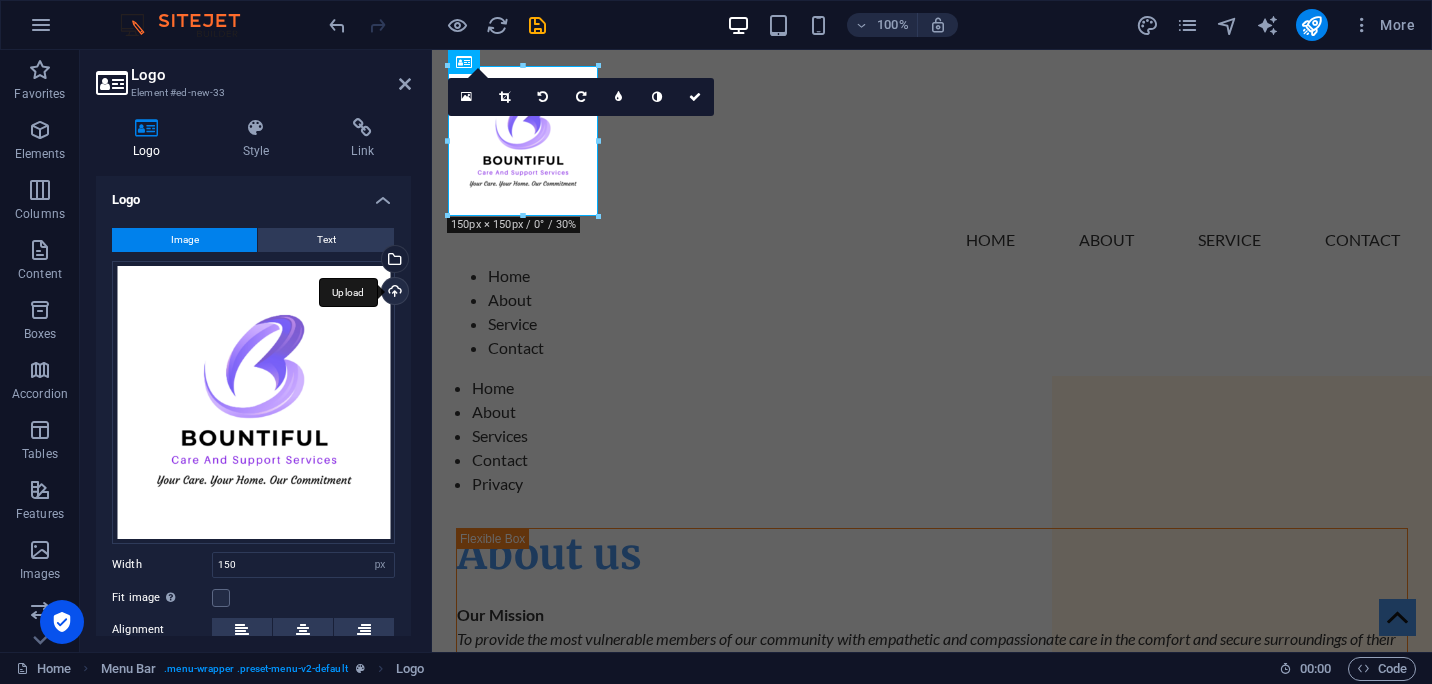 click on "Upload" at bounding box center (393, 293) 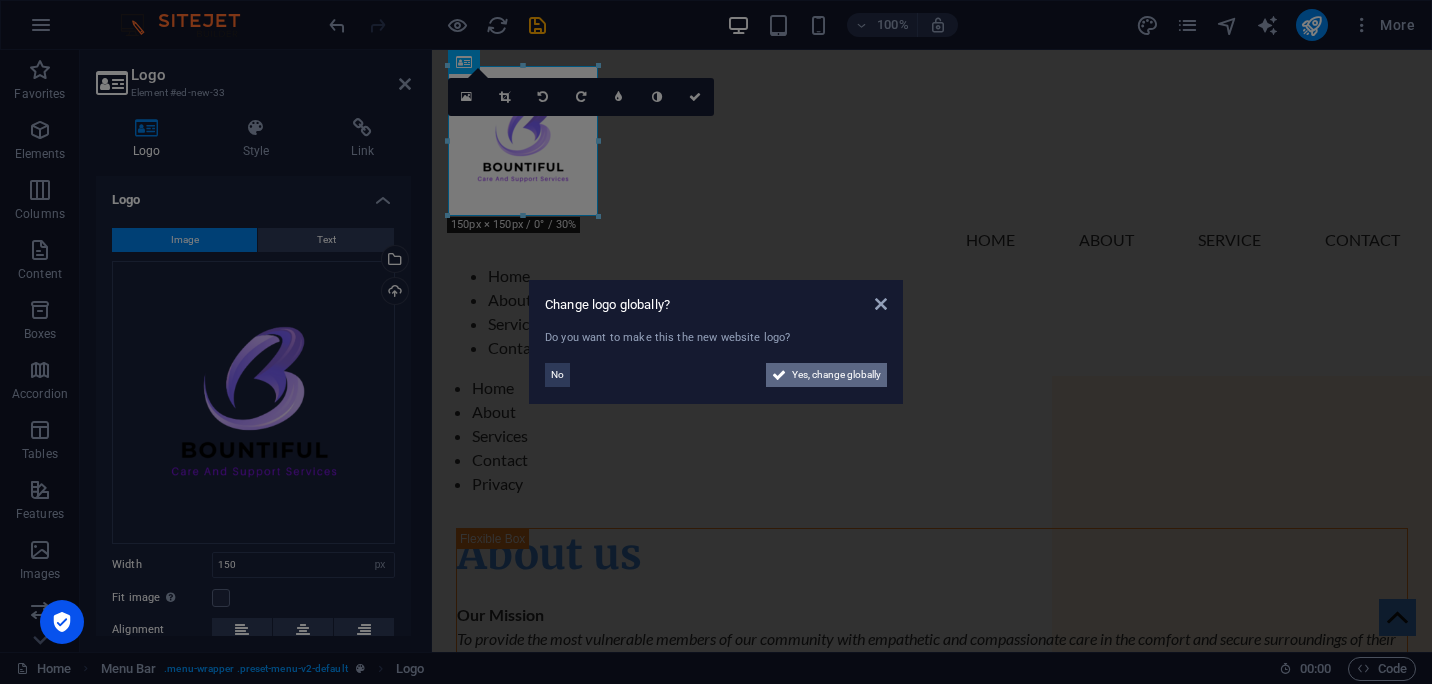 click on "Yes, change globally" at bounding box center (836, 375) 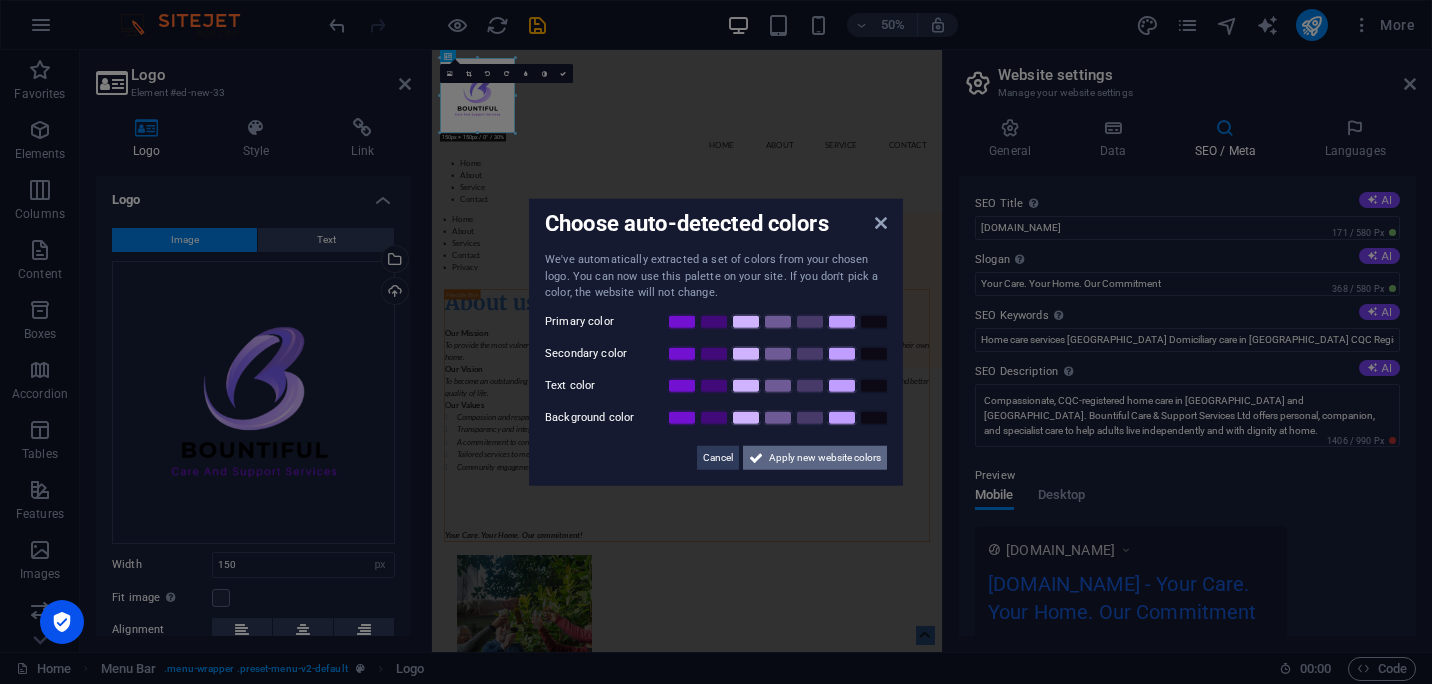 click on "Apply new website colors" at bounding box center (825, 457) 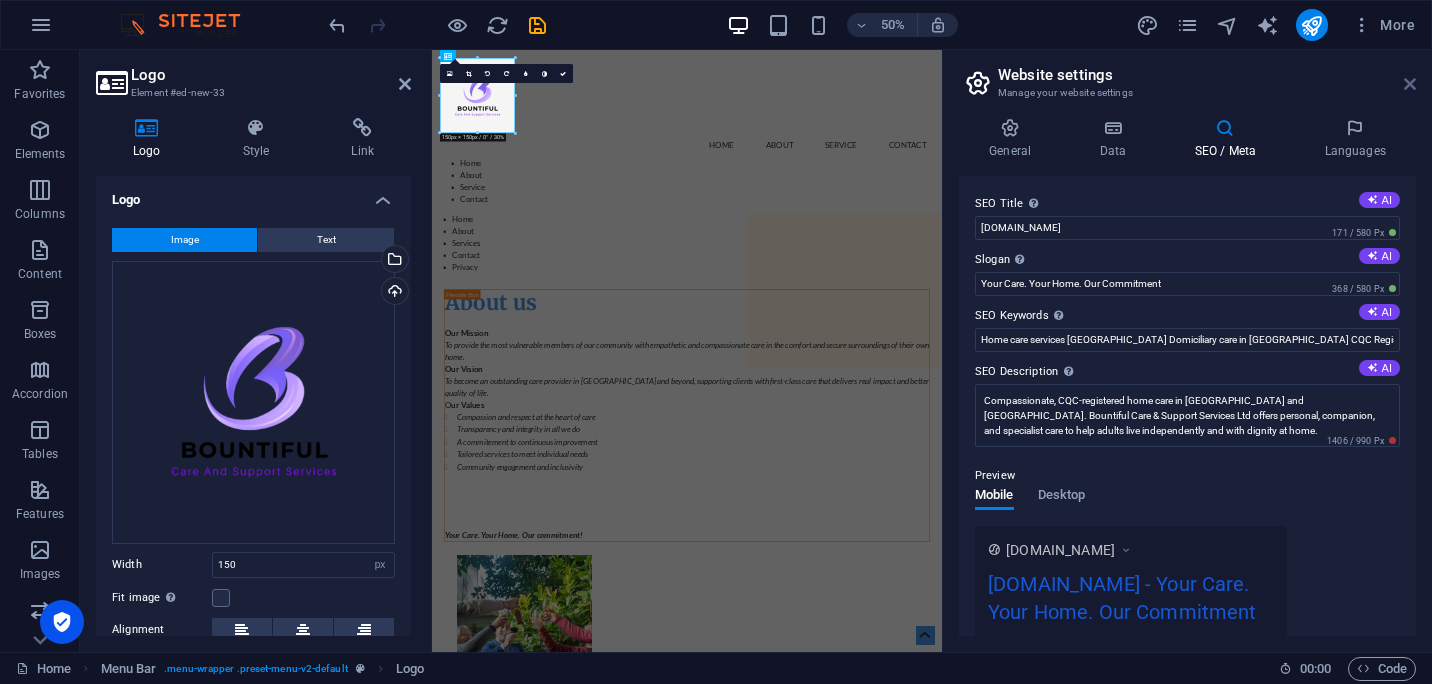 click at bounding box center (1410, 84) 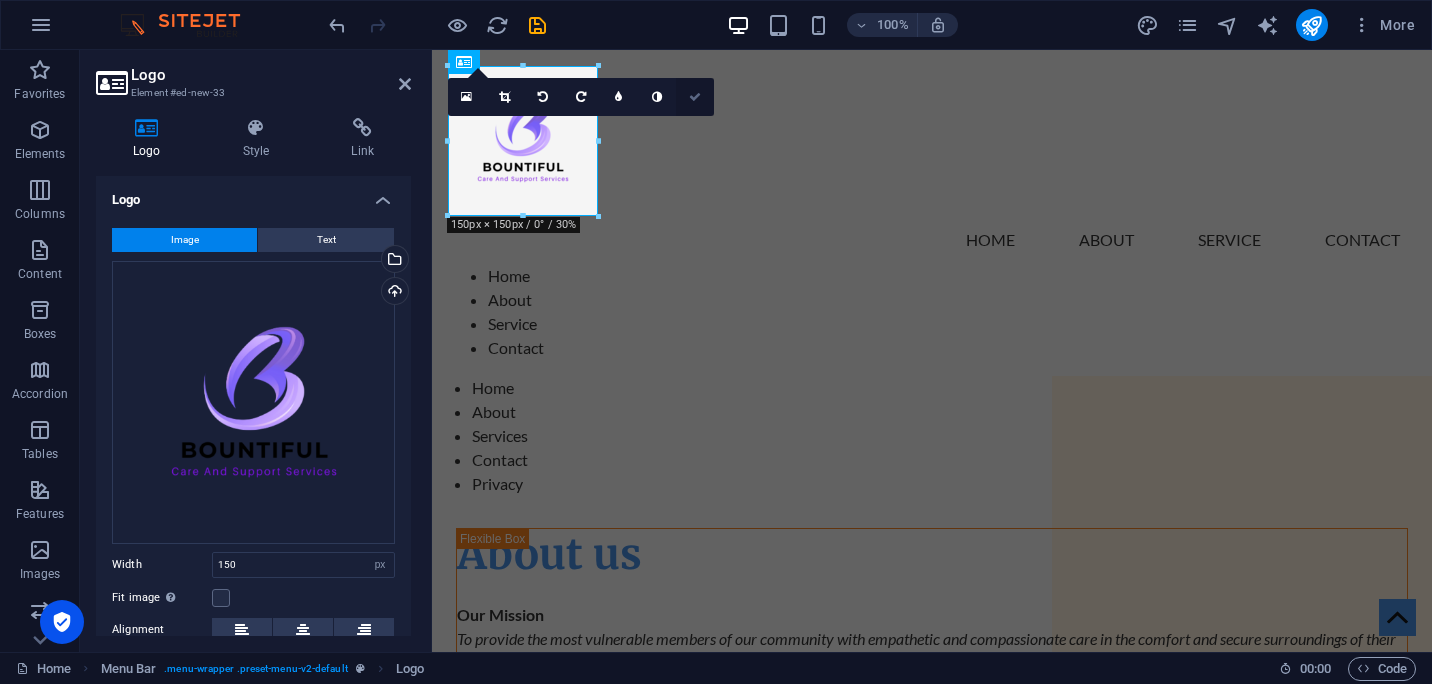click at bounding box center [695, 97] 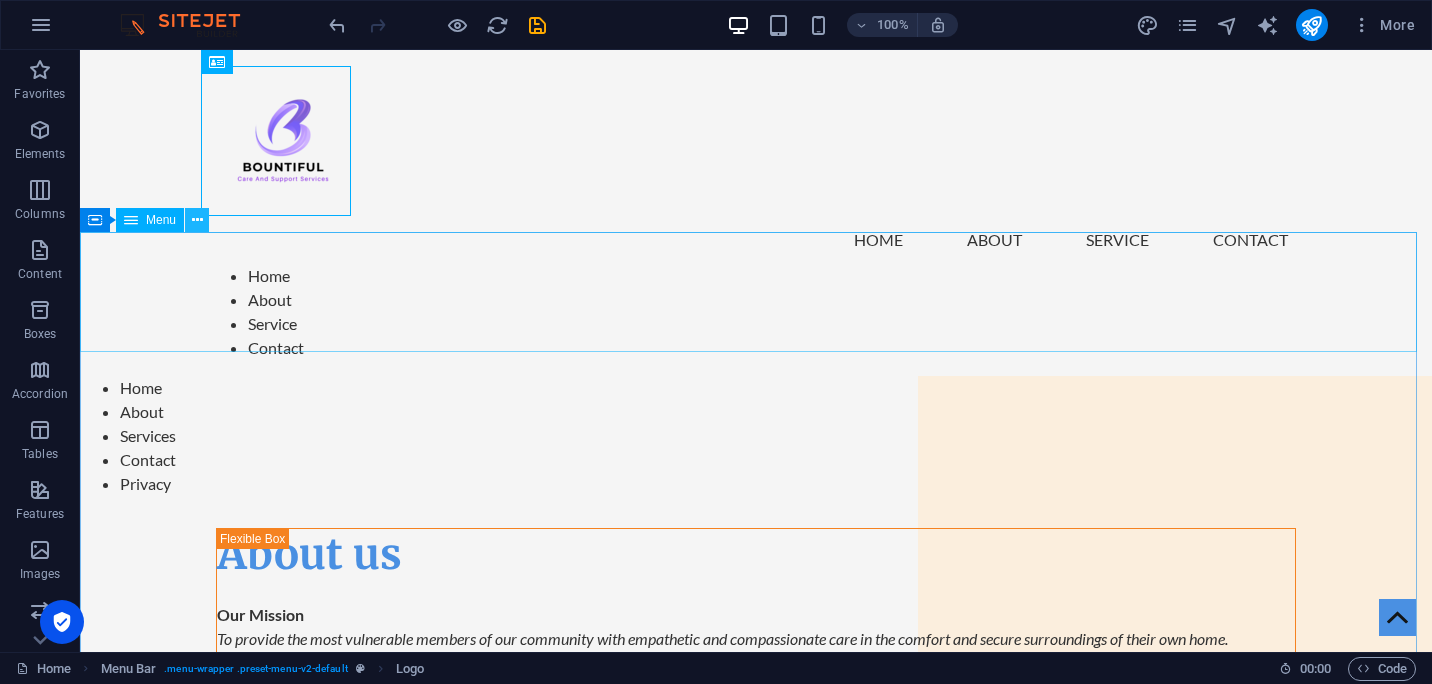 click at bounding box center (197, 220) 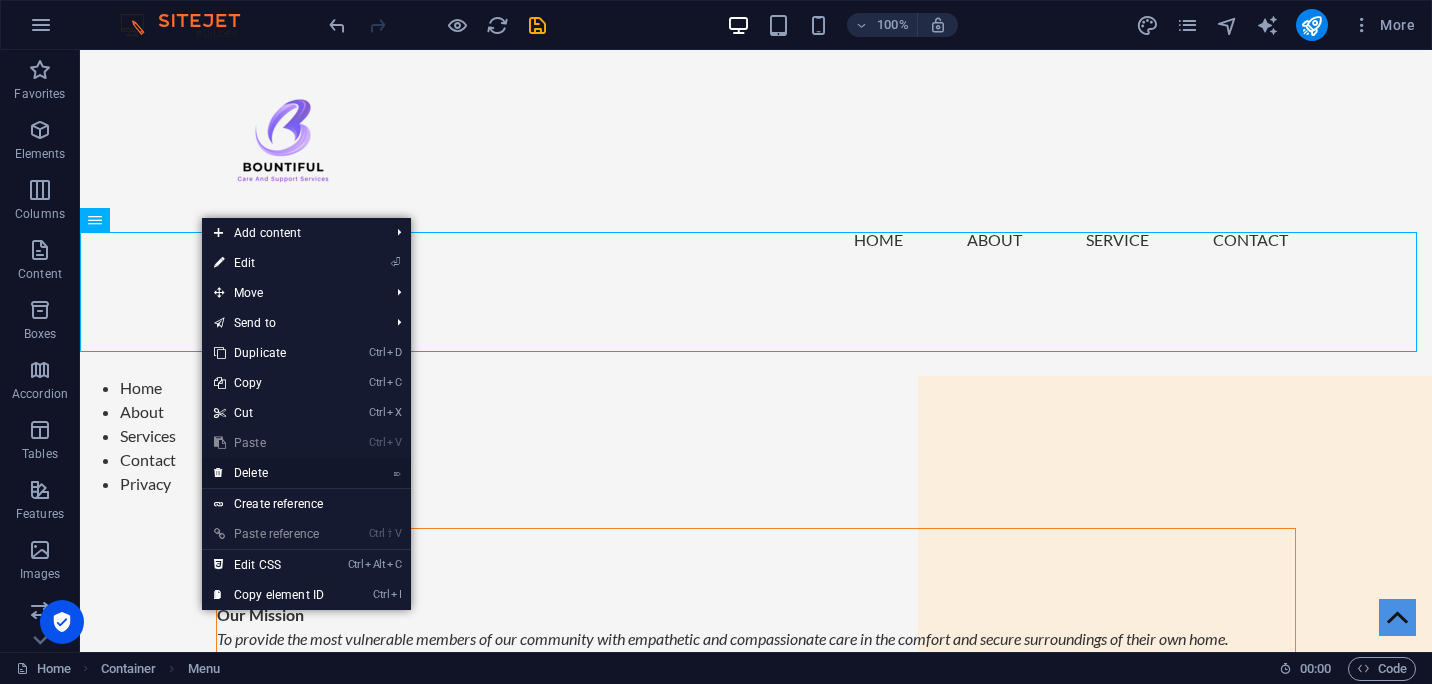 click on "⌦  Delete" at bounding box center (269, 473) 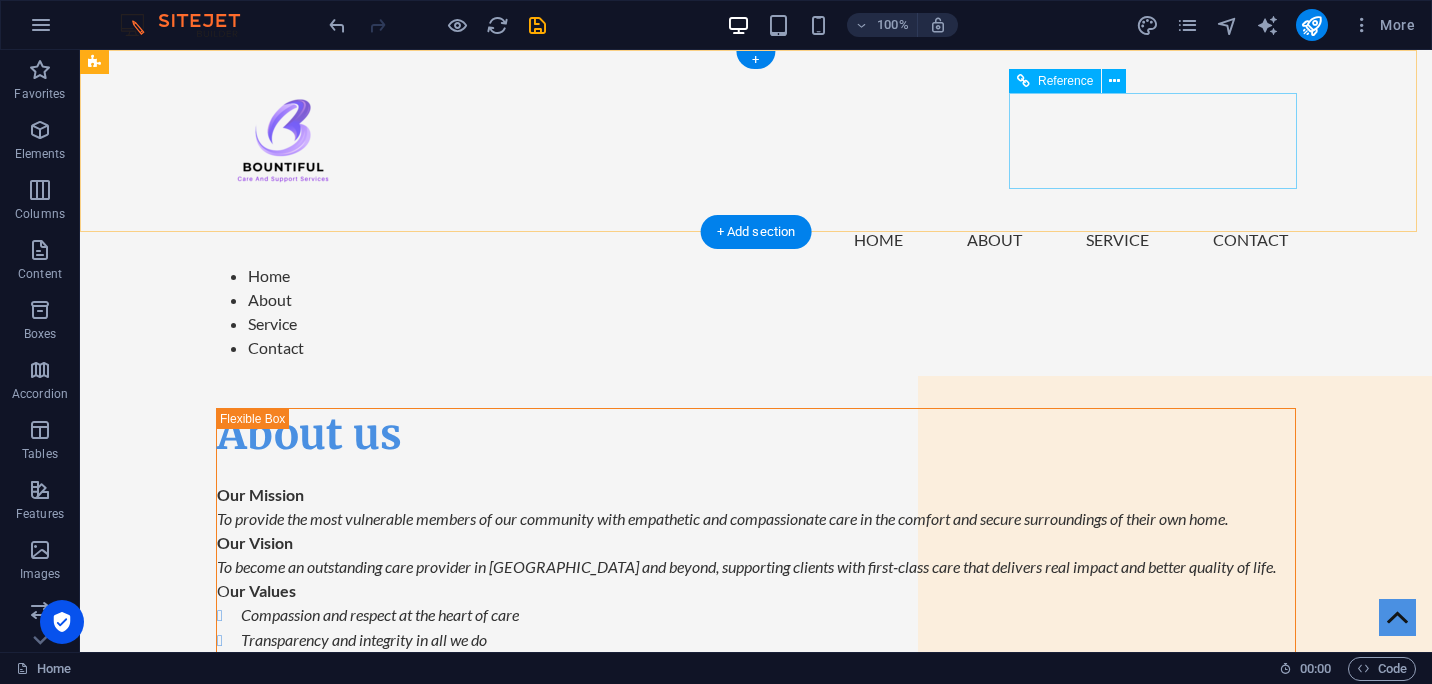 click on "Home About Service Contact" at bounding box center (756, 312) 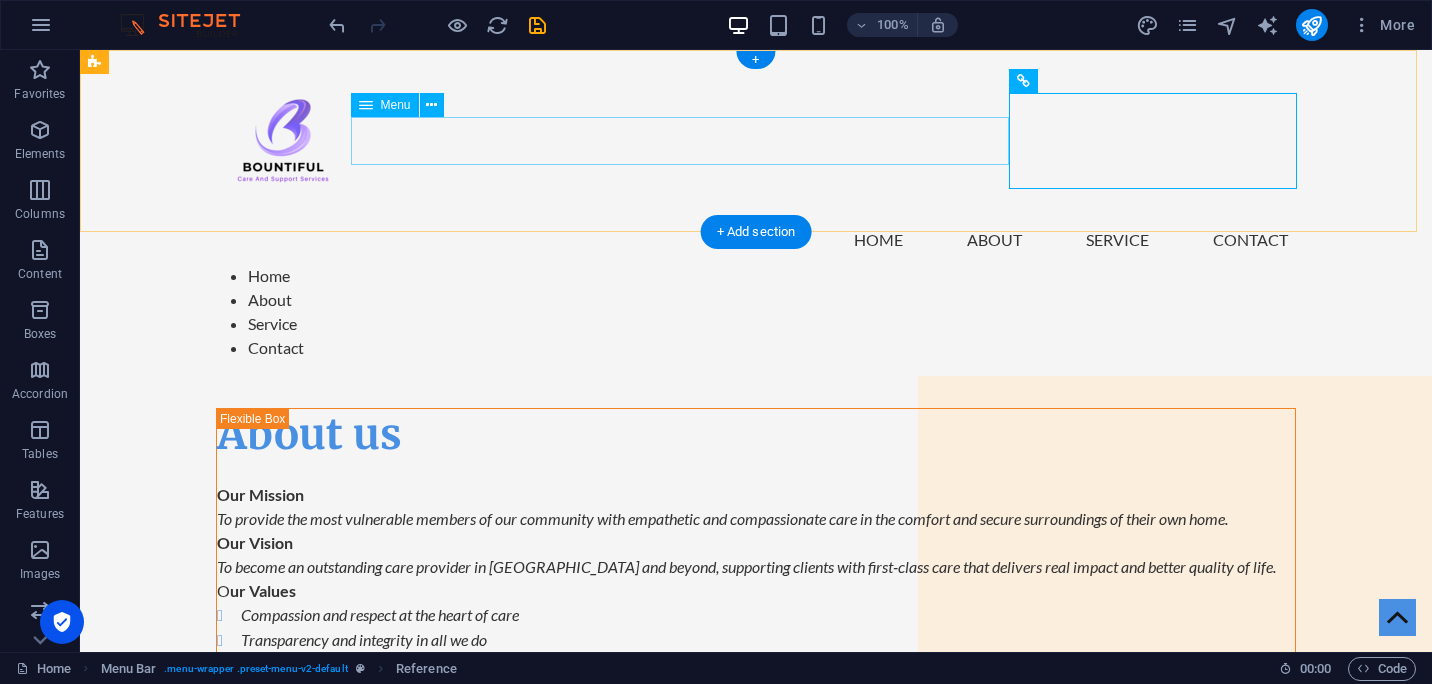 click on "Home About Service Contact" at bounding box center (756, 240) 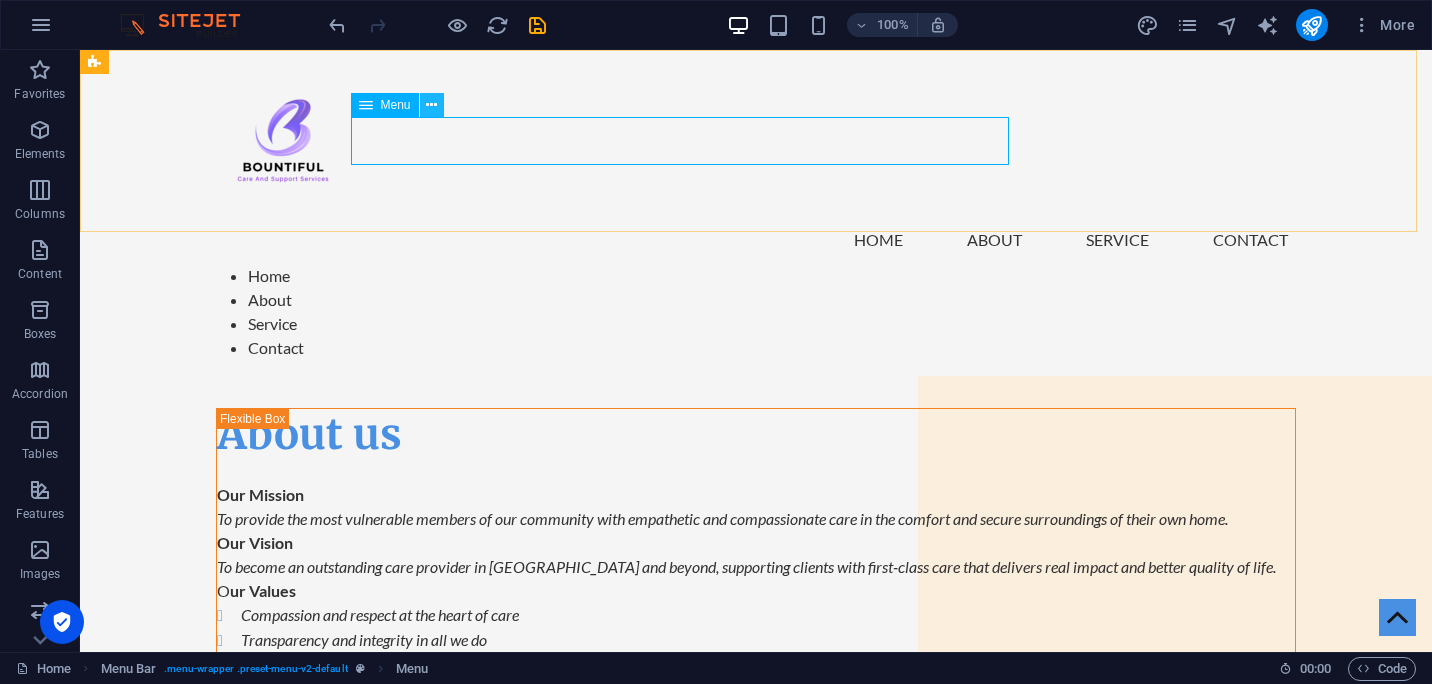 click at bounding box center (431, 105) 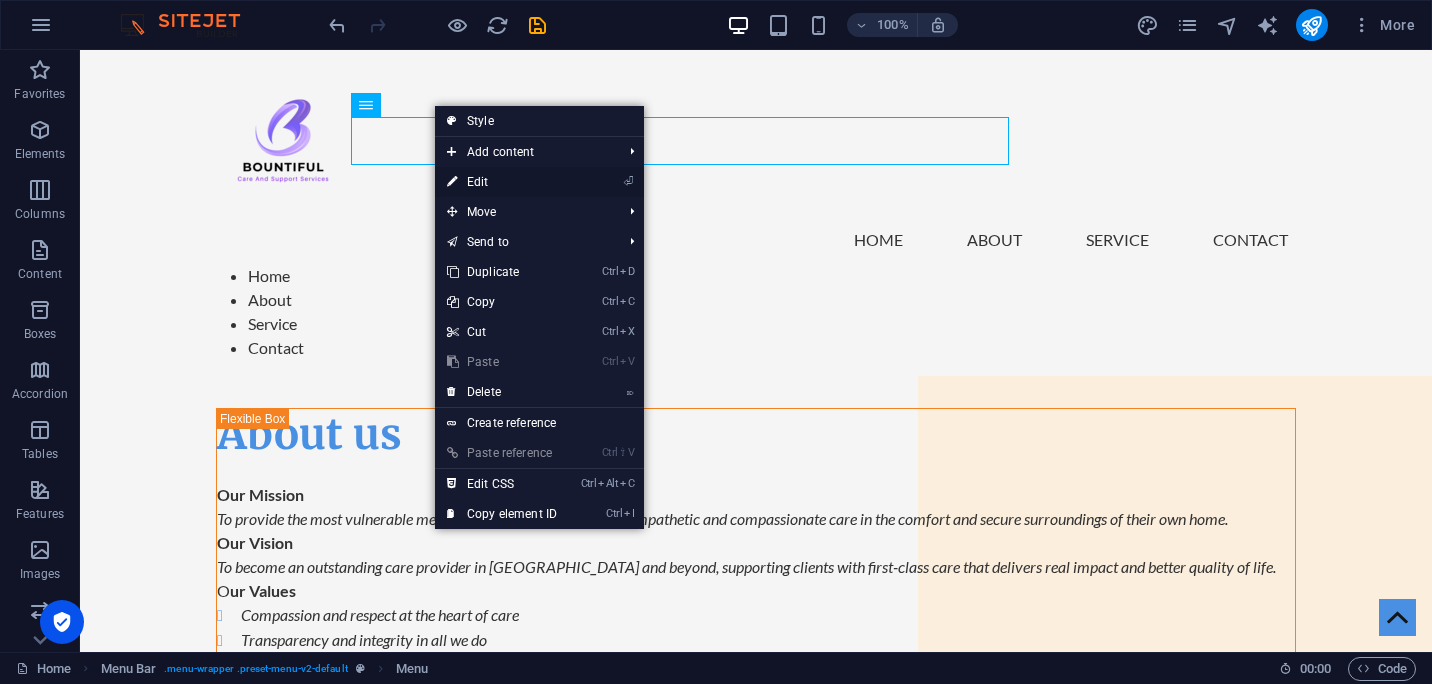 click on "⏎  Edit" at bounding box center (502, 182) 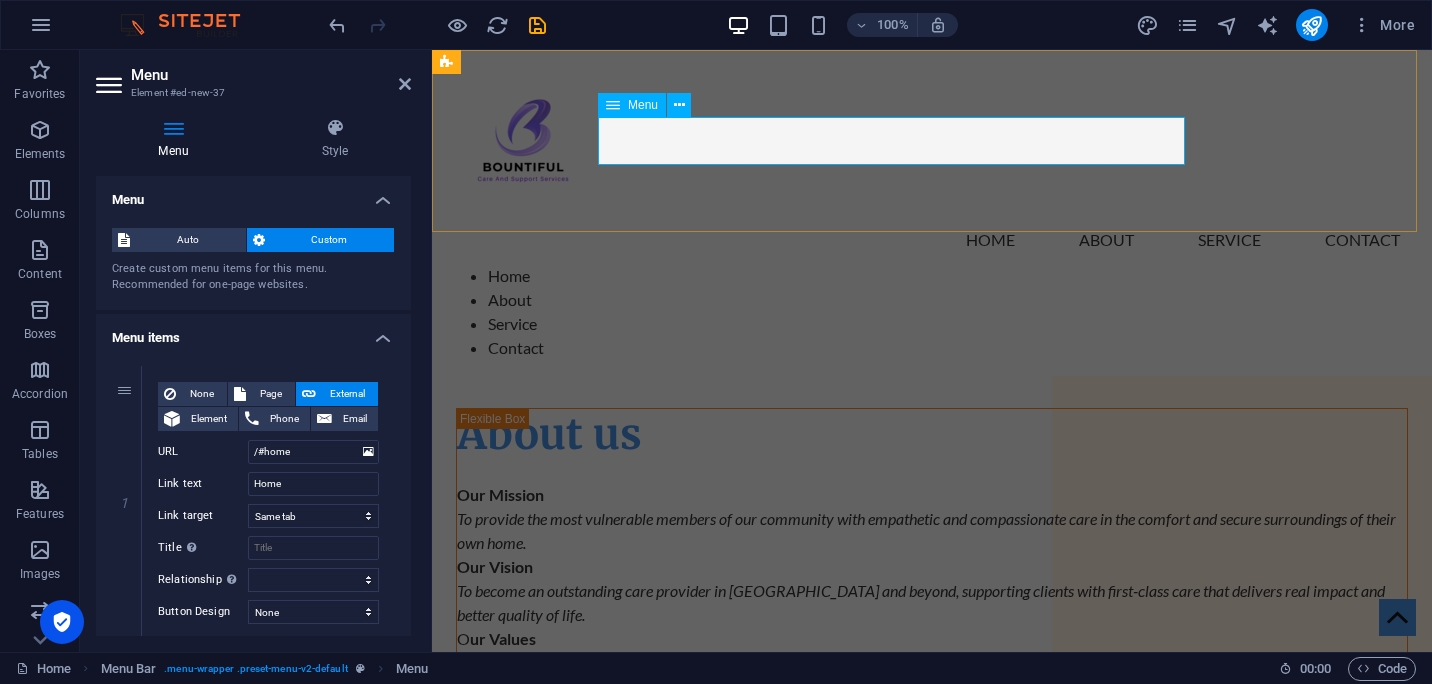 click on "Home About Service Contact" at bounding box center [932, 240] 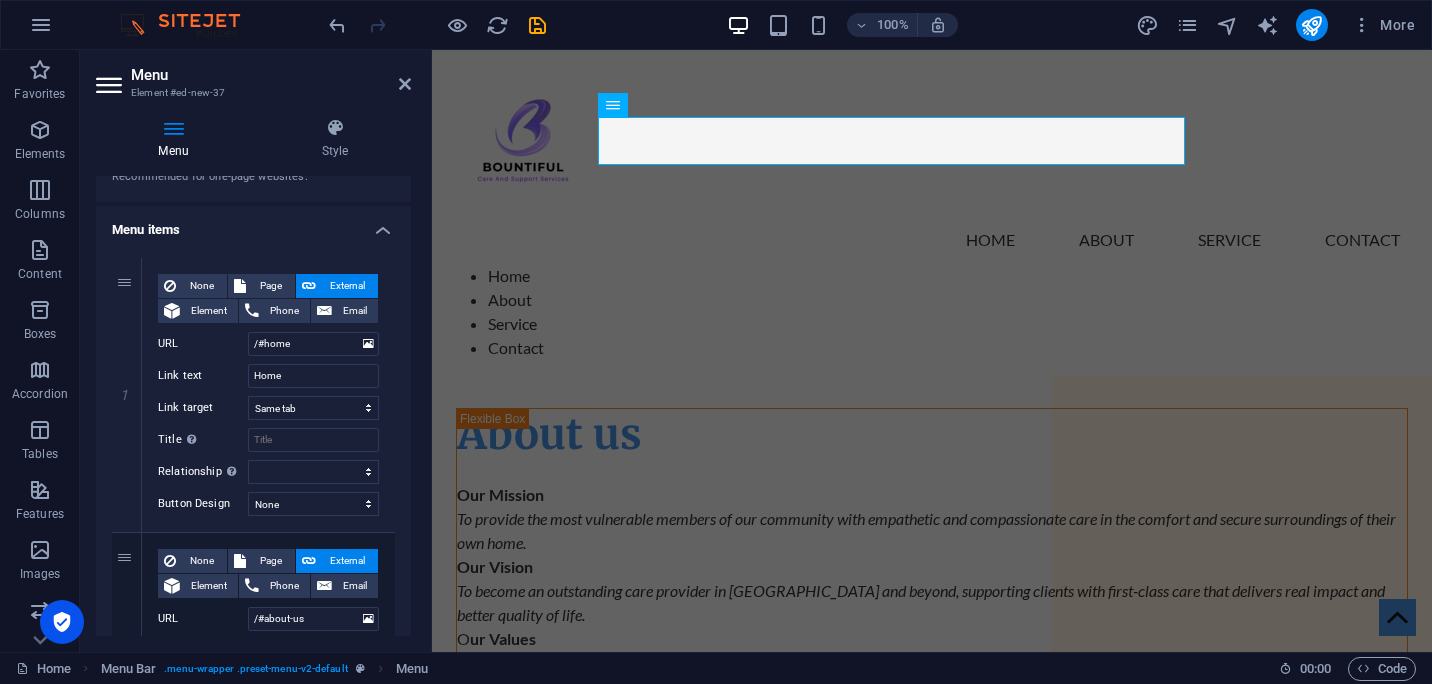 scroll, scrollTop: 0, scrollLeft: 0, axis: both 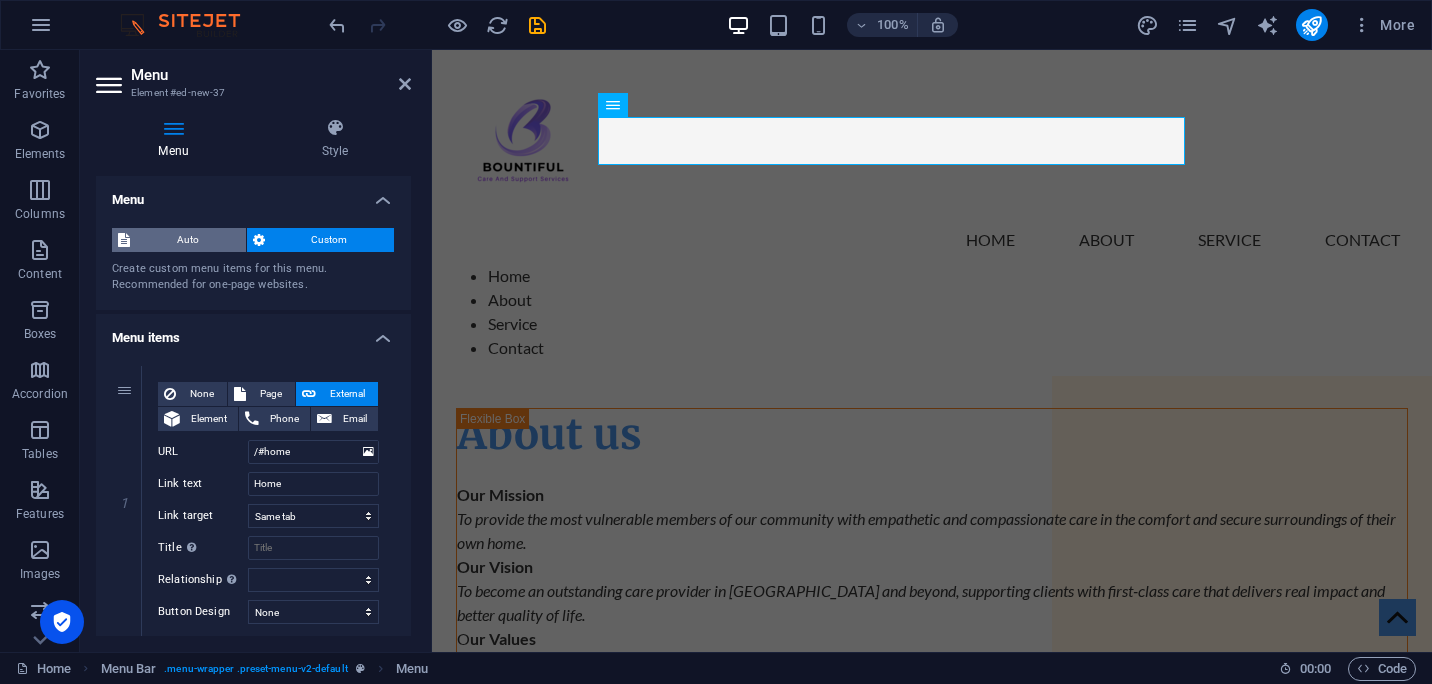 click on "Auto" at bounding box center [188, 240] 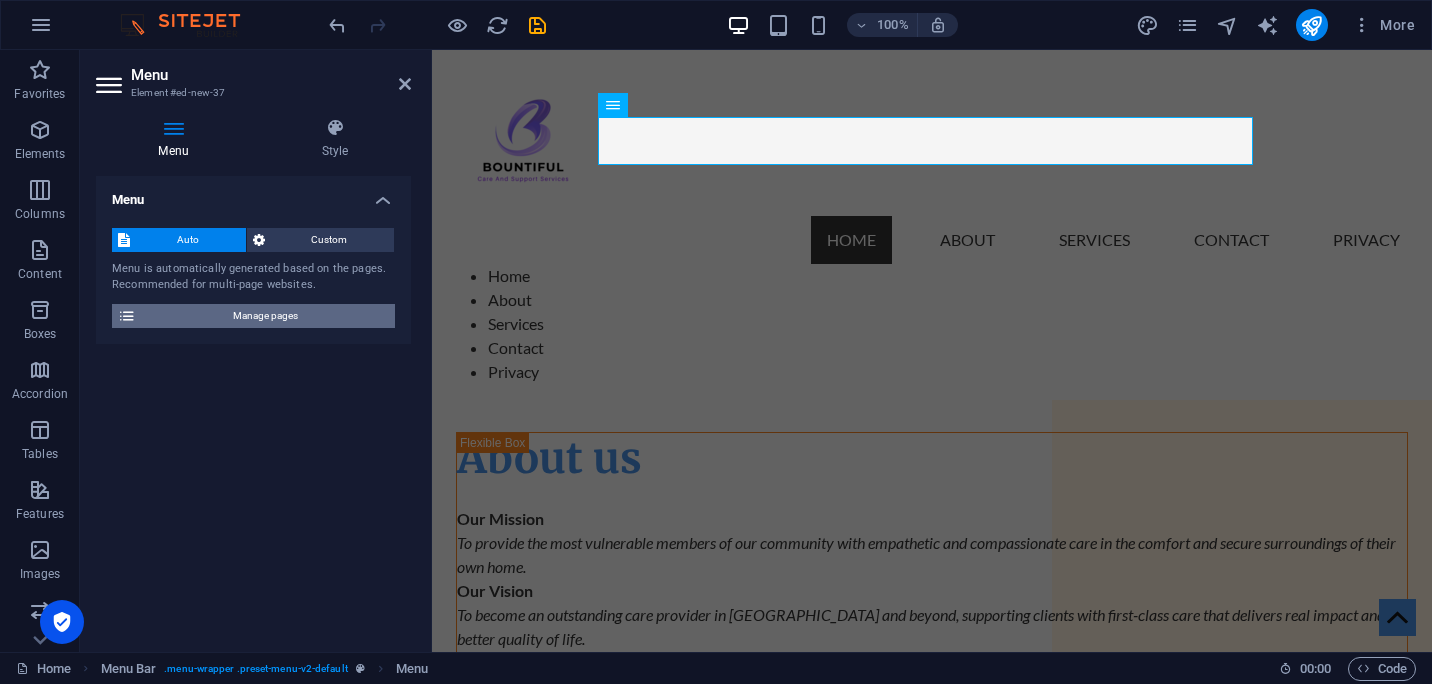click on "Manage pages" at bounding box center [265, 316] 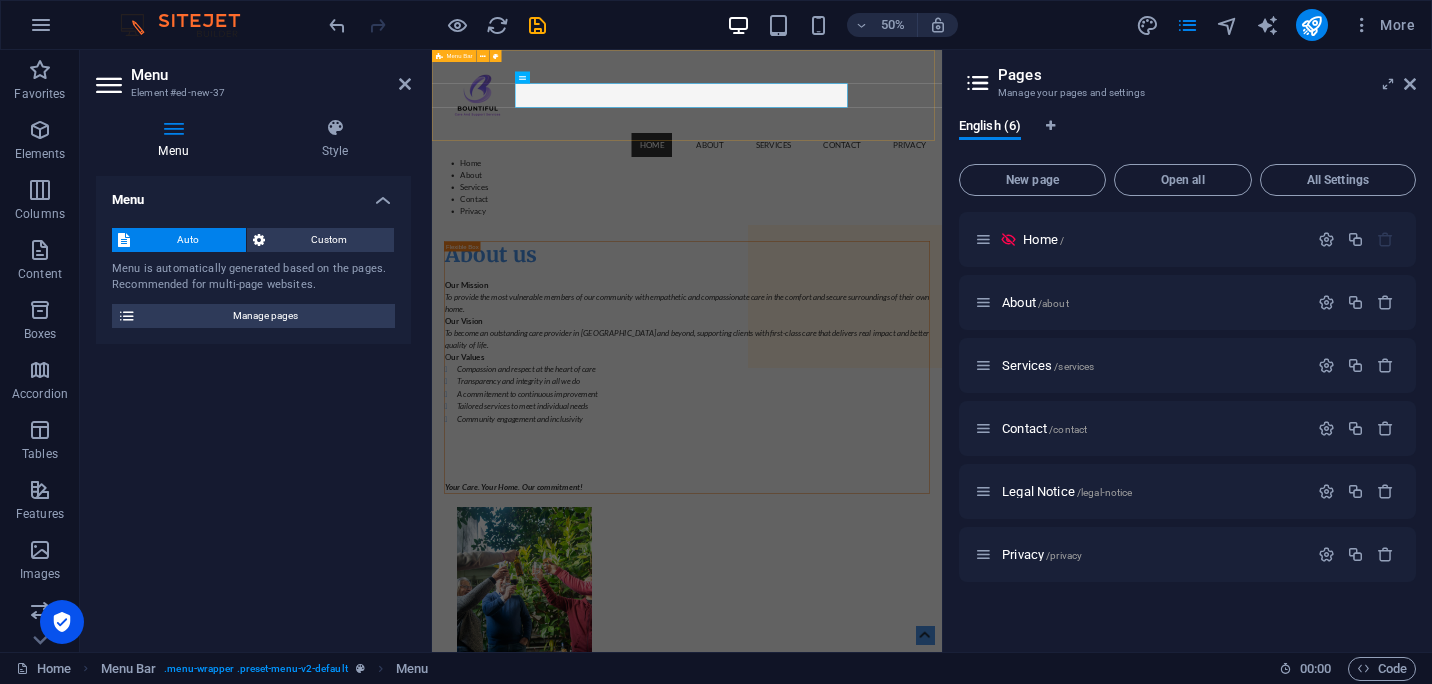 click on "Menu Home About Services Contact Privacy Home About Services Contact Privacy" at bounding box center (942, 225) 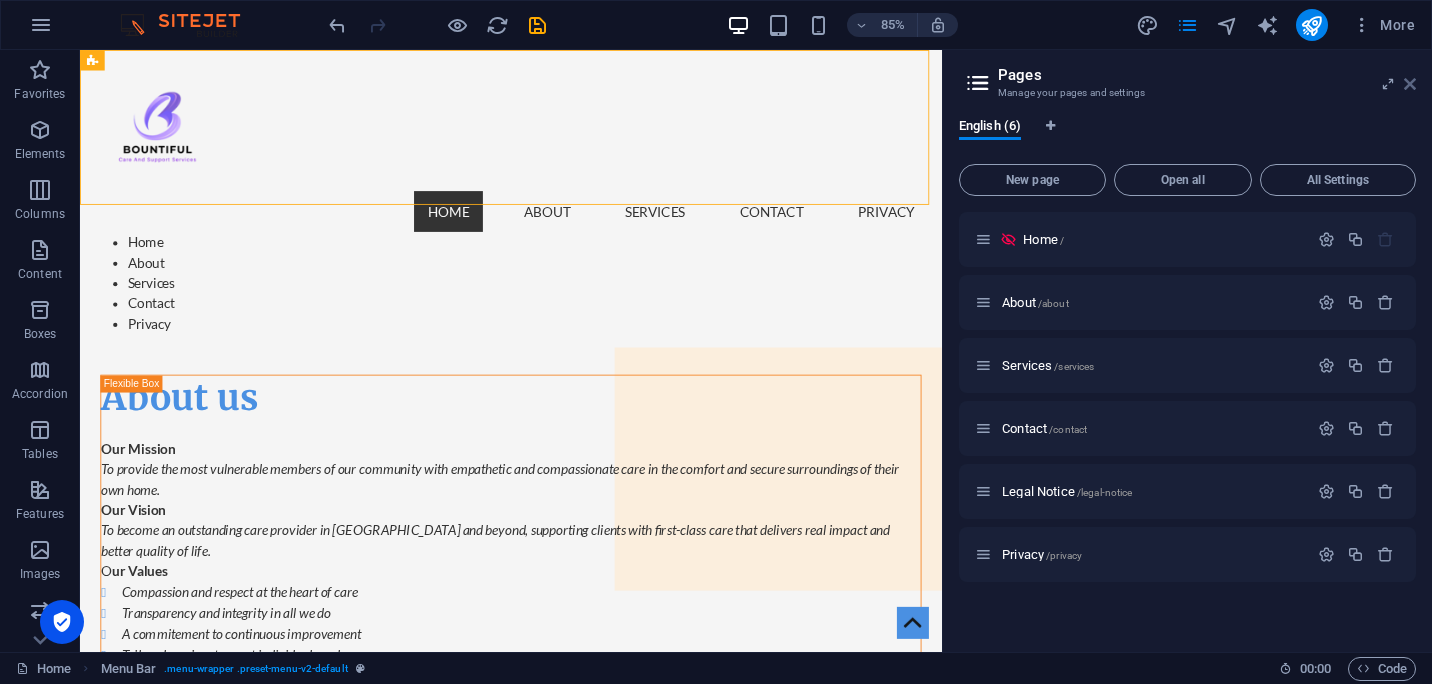 click at bounding box center (1410, 84) 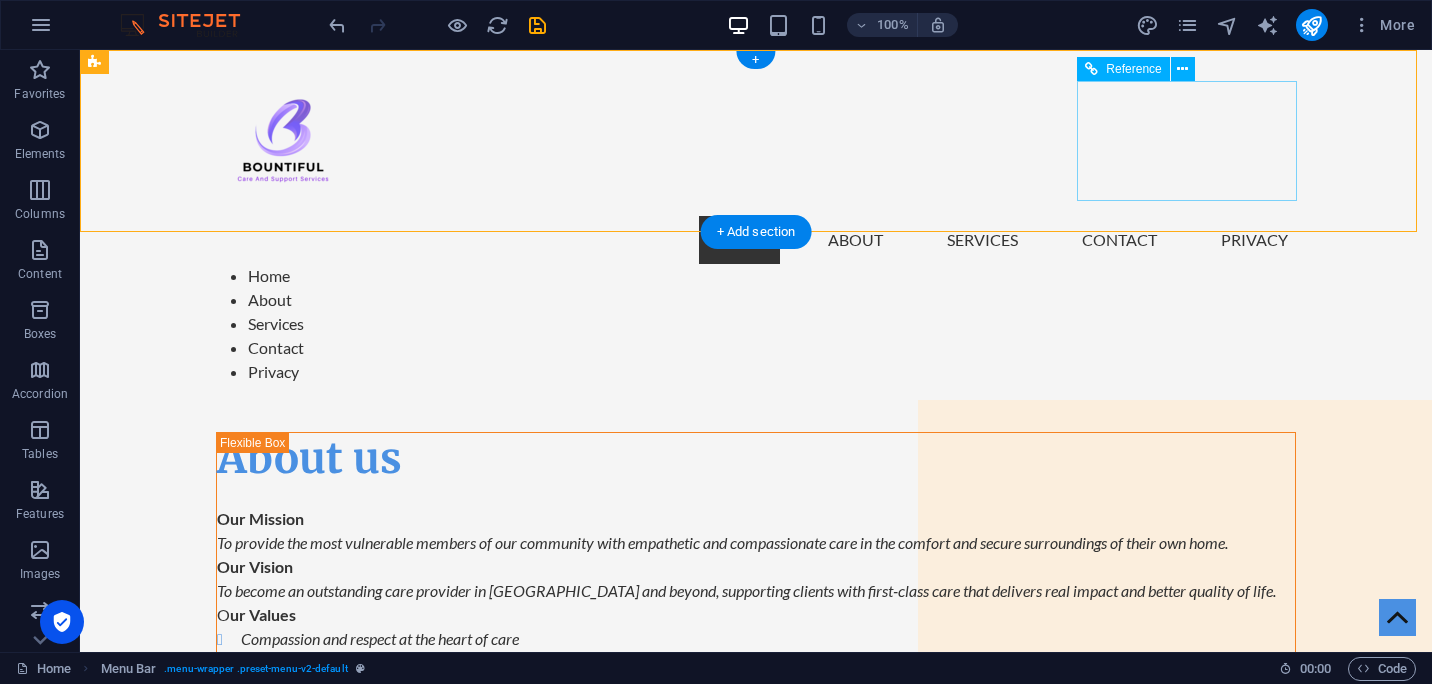 click on "Home About Services Contact Privacy" at bounding box center (756, 324) 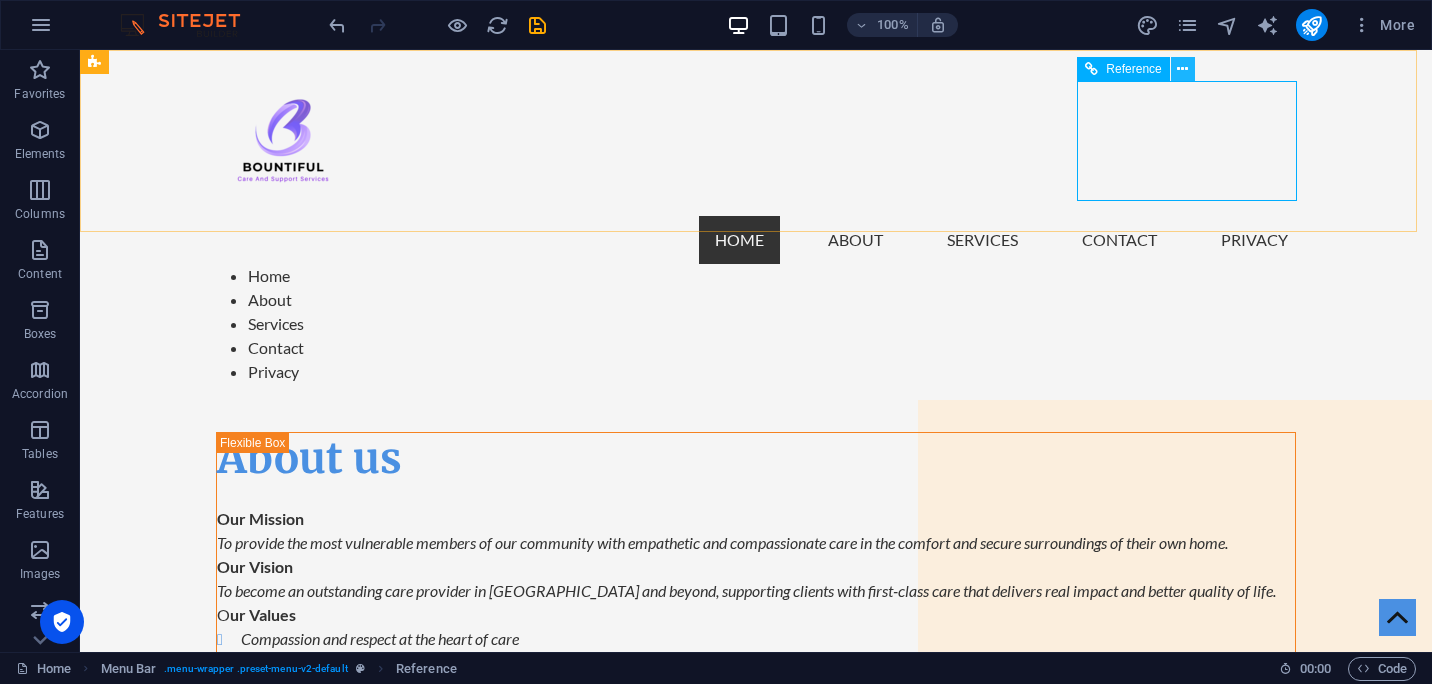 click at bounding box center (1182, 69) 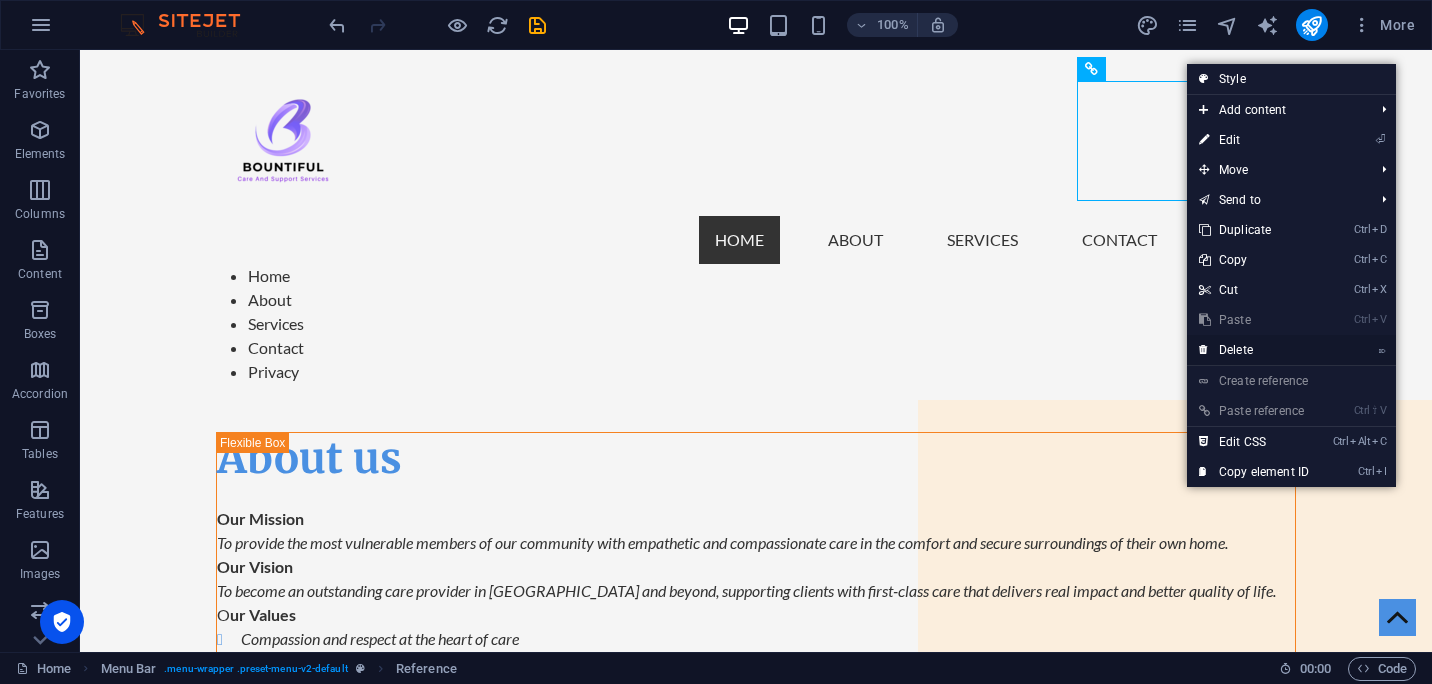 click on "⌦  Delete" at bounding box center (1254, 350) 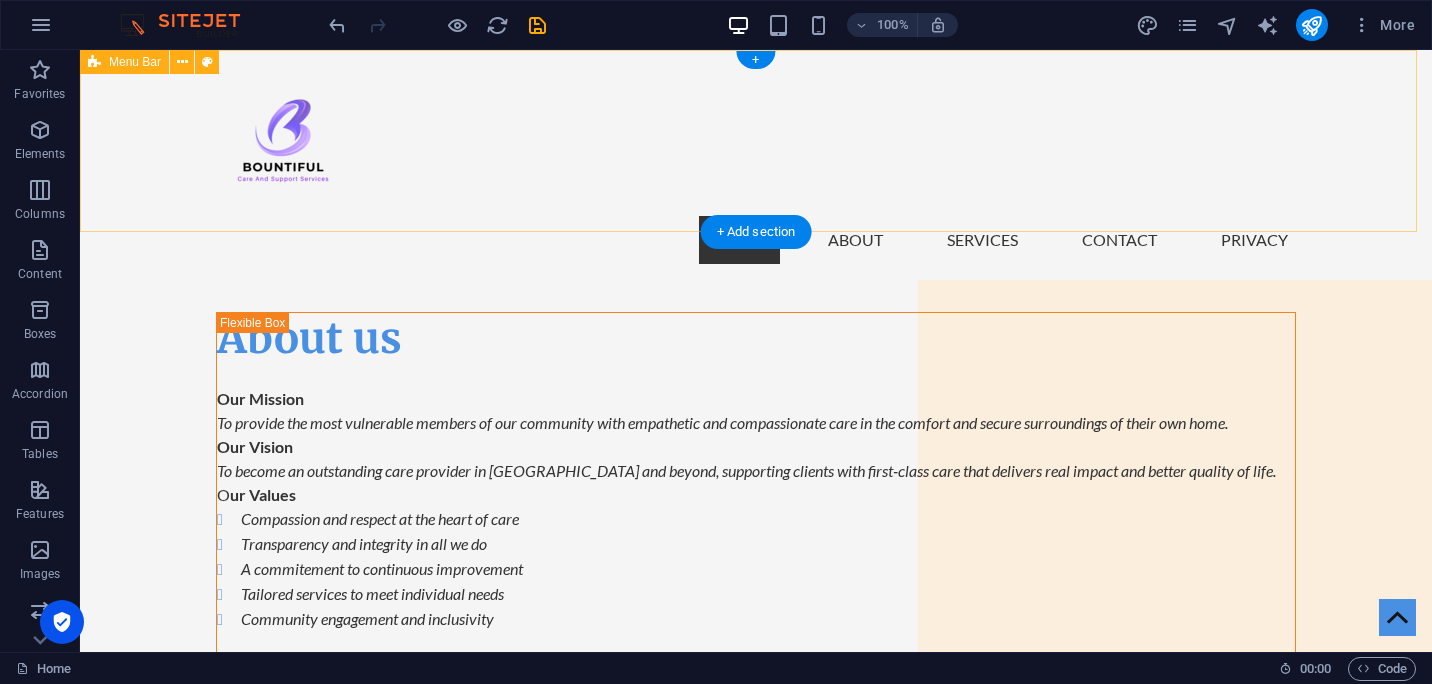 click on "Menu Home About Services Contact Privacy" at bounding box center [756, 165] 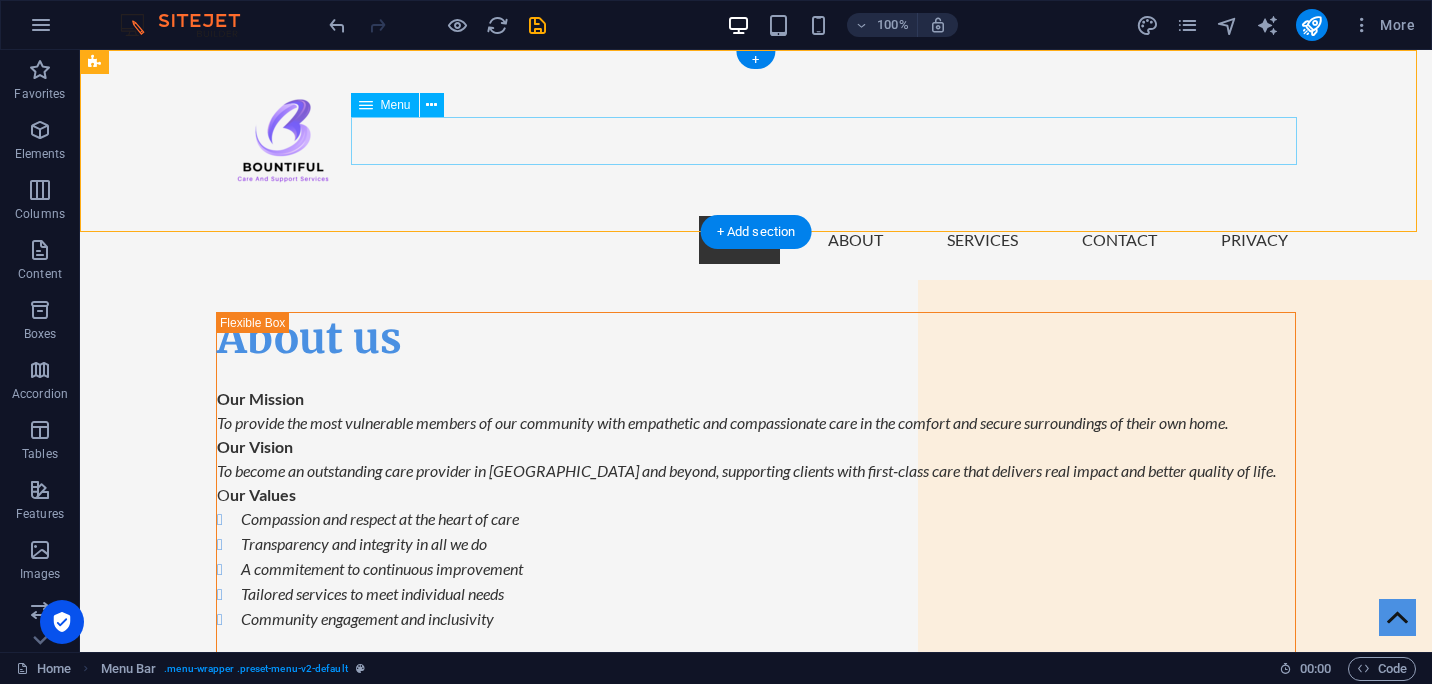 click on "Home About Services Contact Privacy" at bounding box center (756, 240) 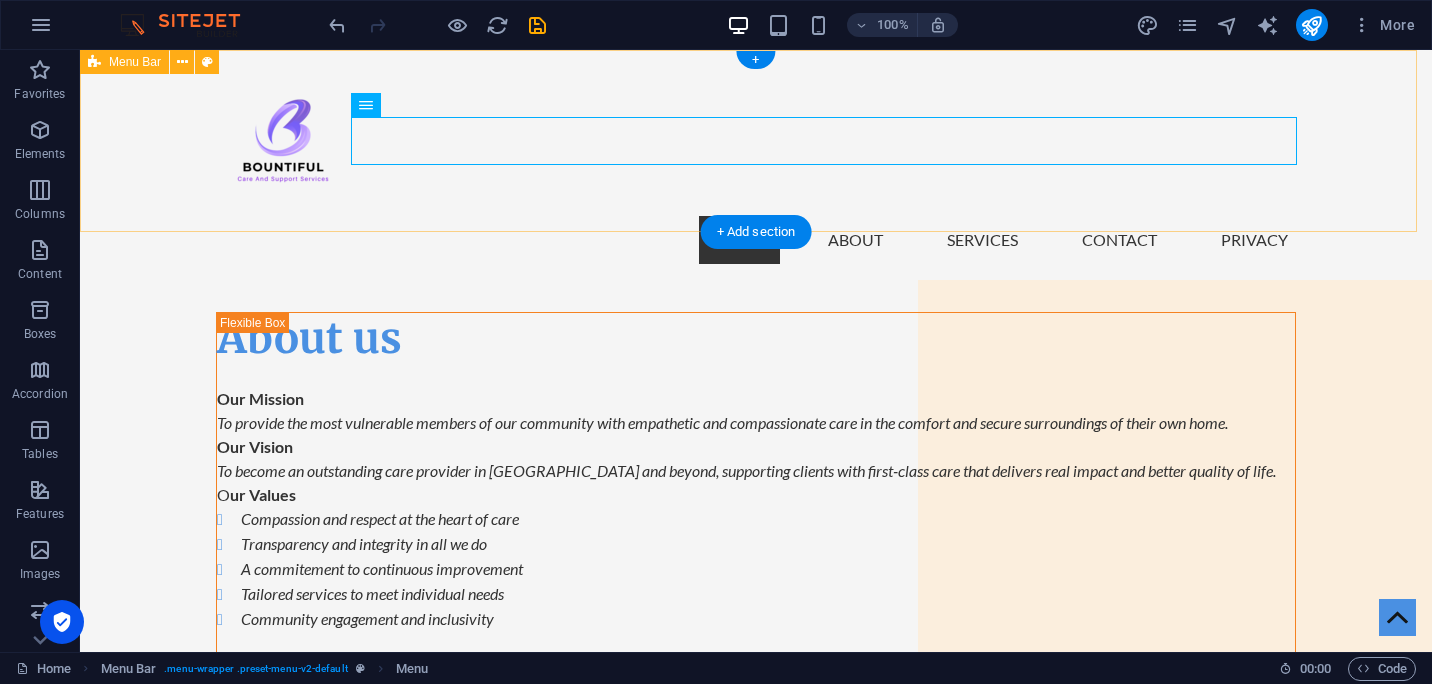 click on "Menu Home About Services Contact Privacy" at bounding box center (756, 165) 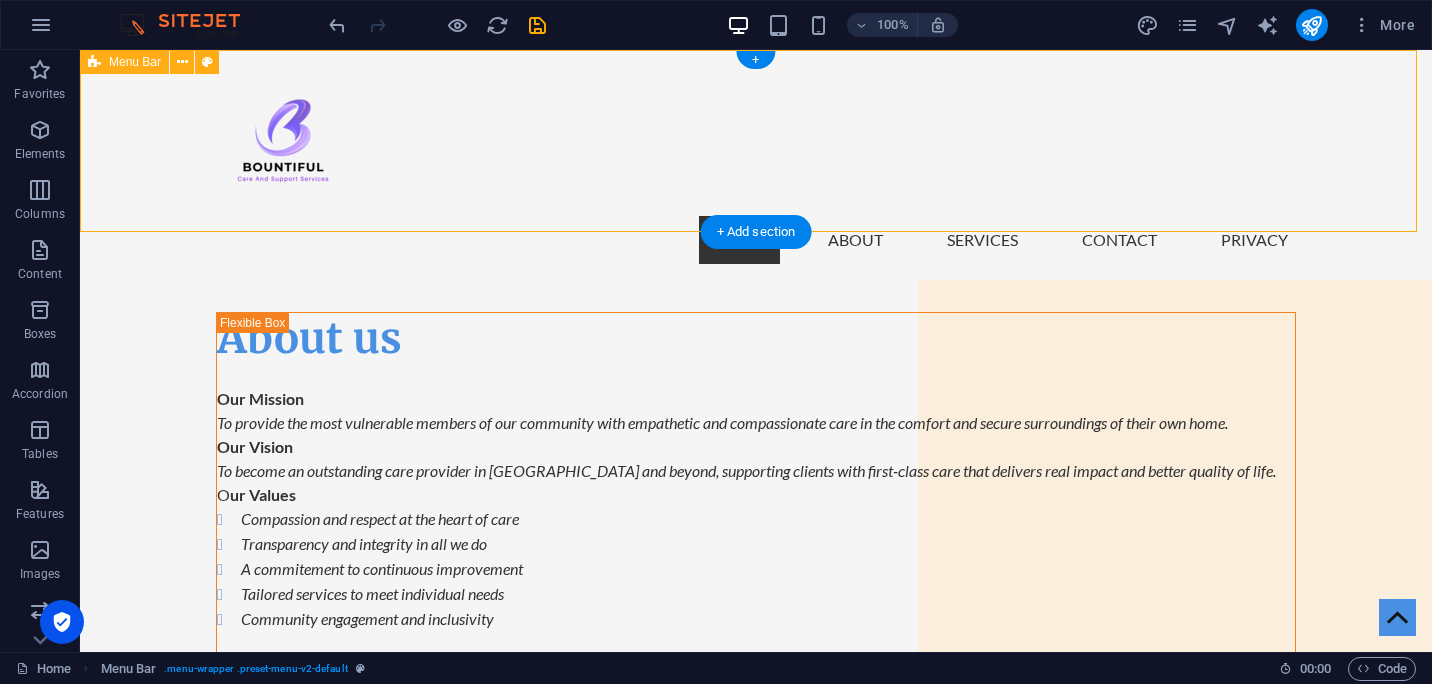 click on "Menu Home About Services Contact Privacy" at bounding box center [756, 165] 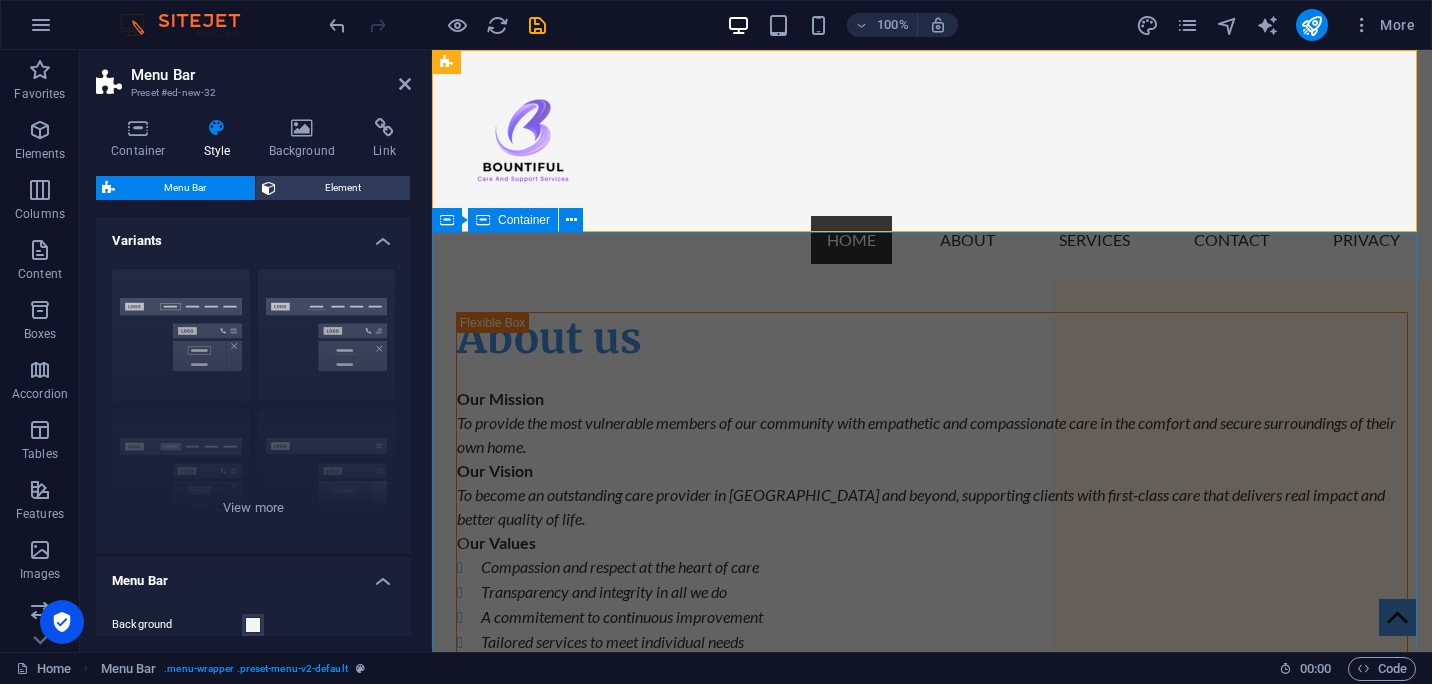 click on "About us Our Mission  To provide the most vulnerable members of our community with empathetic and compassionate care in the comfort and secure surroundings of their own home. Our Vision To become an outstanding care provider in [GEOGRAPHIC_DATA] and beyond, supporting clients with first-class care that delivers real impact and better quality of life. O ur Values Compassion and respect at the heart of care Transparency and integrity in all we do A commitement to continuous improvement Tailored services to meet individual needs Community engagement and inclusivity Your Care. Your Home. Our commitment!" at bounding box center [932, 1472] 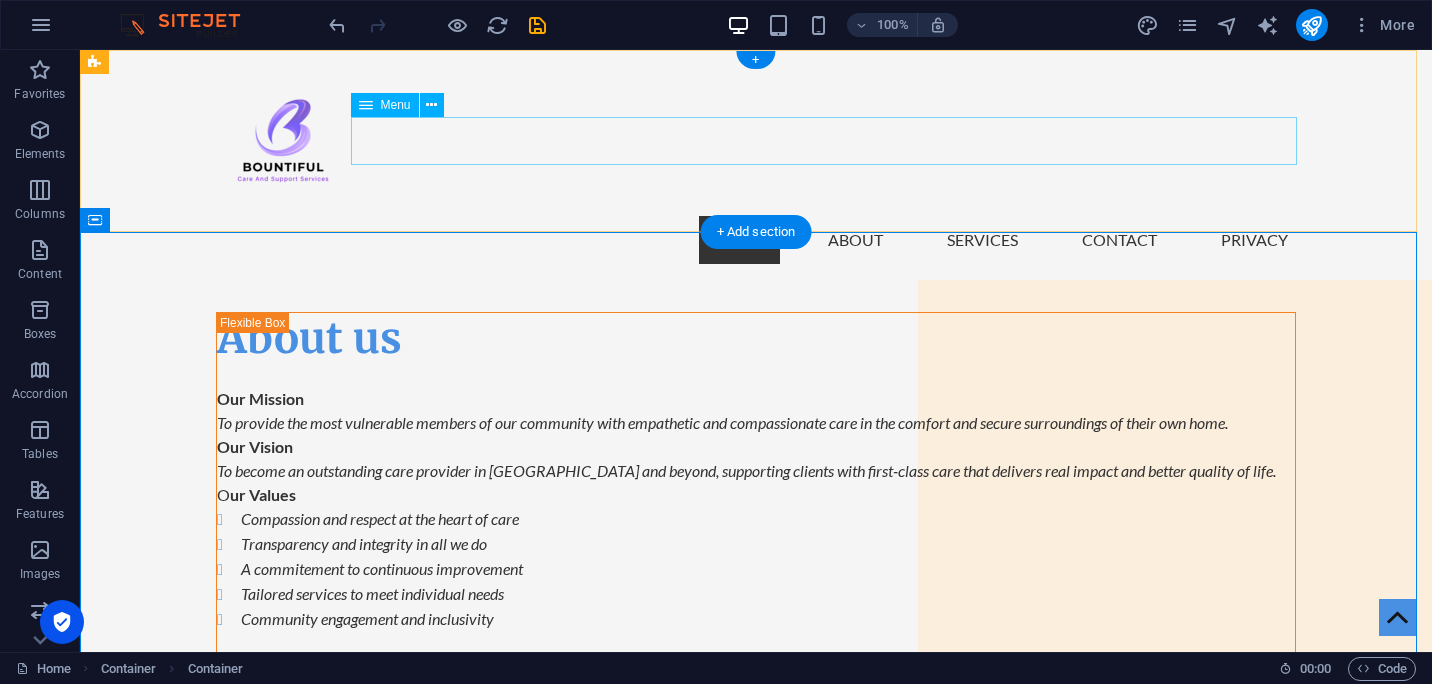 click on "Home About Services Contact Privacy" at bounding box center [756, 240] 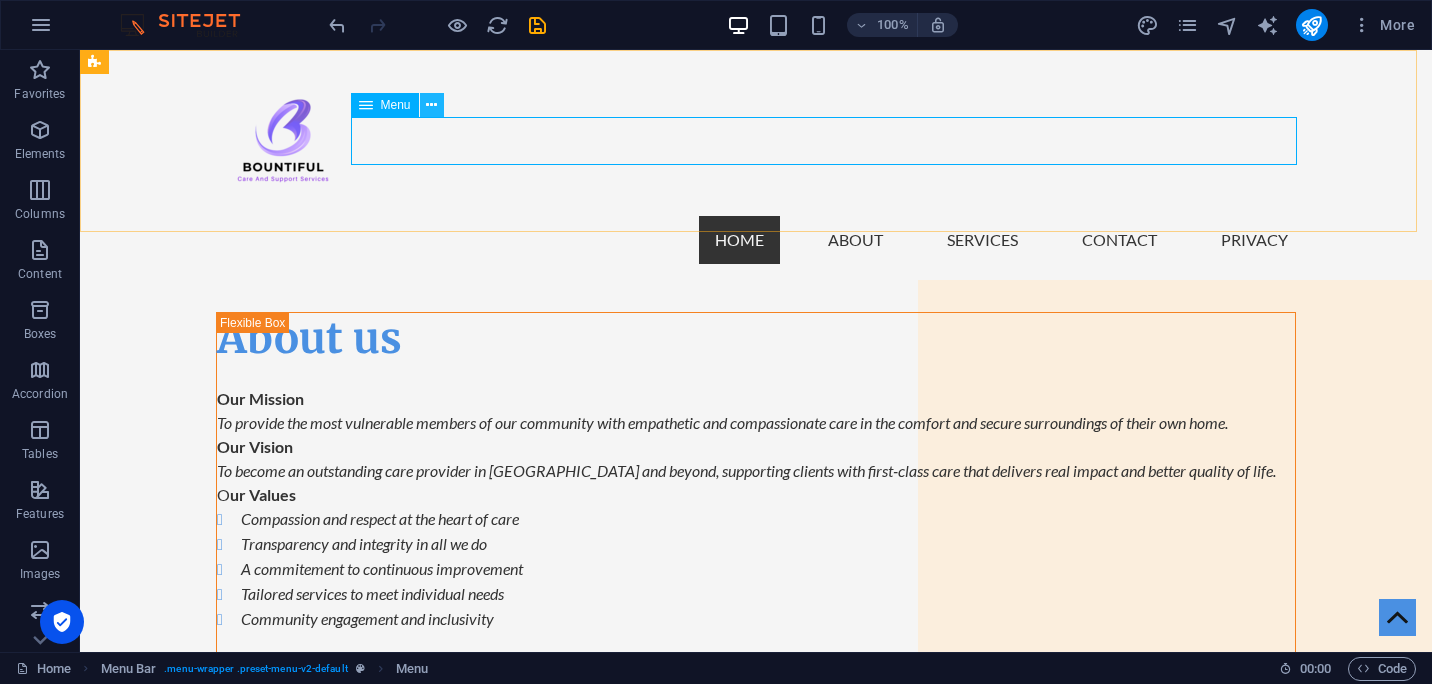 click at bounding box center (431, 105) 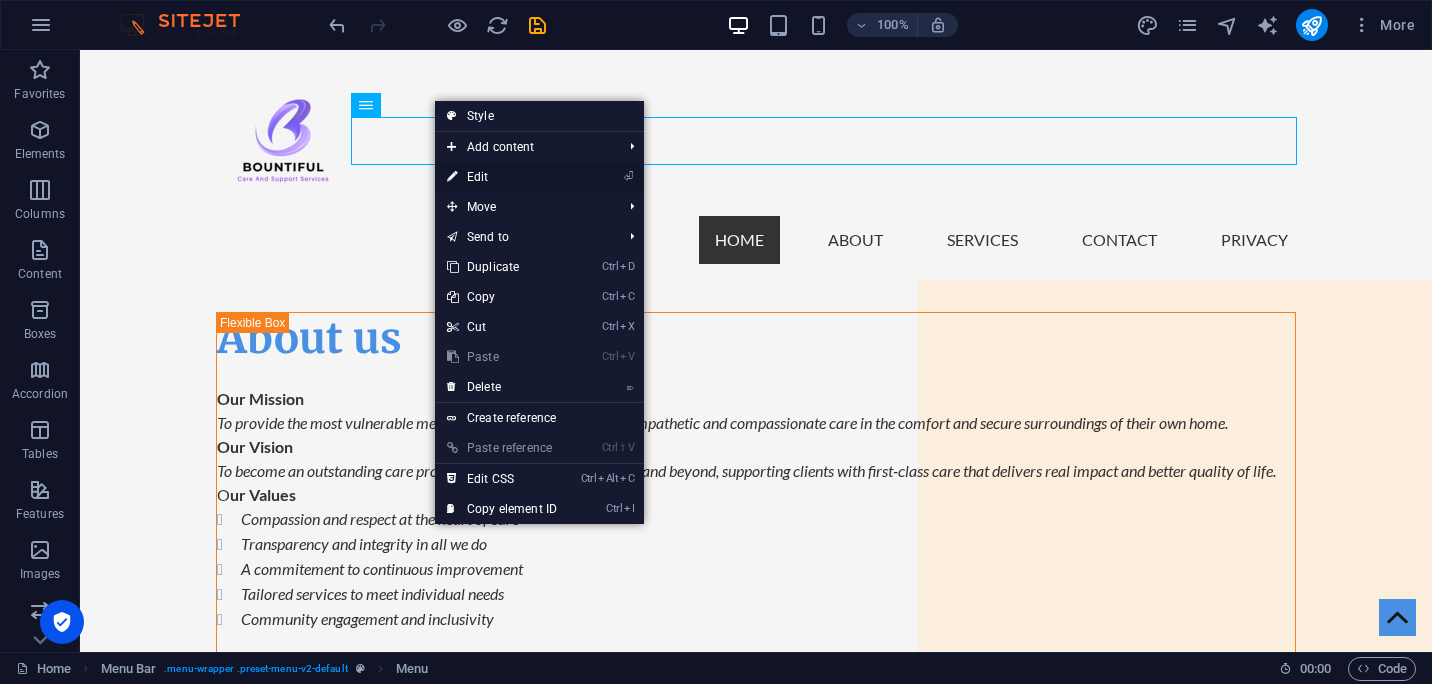 click on "⏎  Edit" at bounding box center [502, 177] 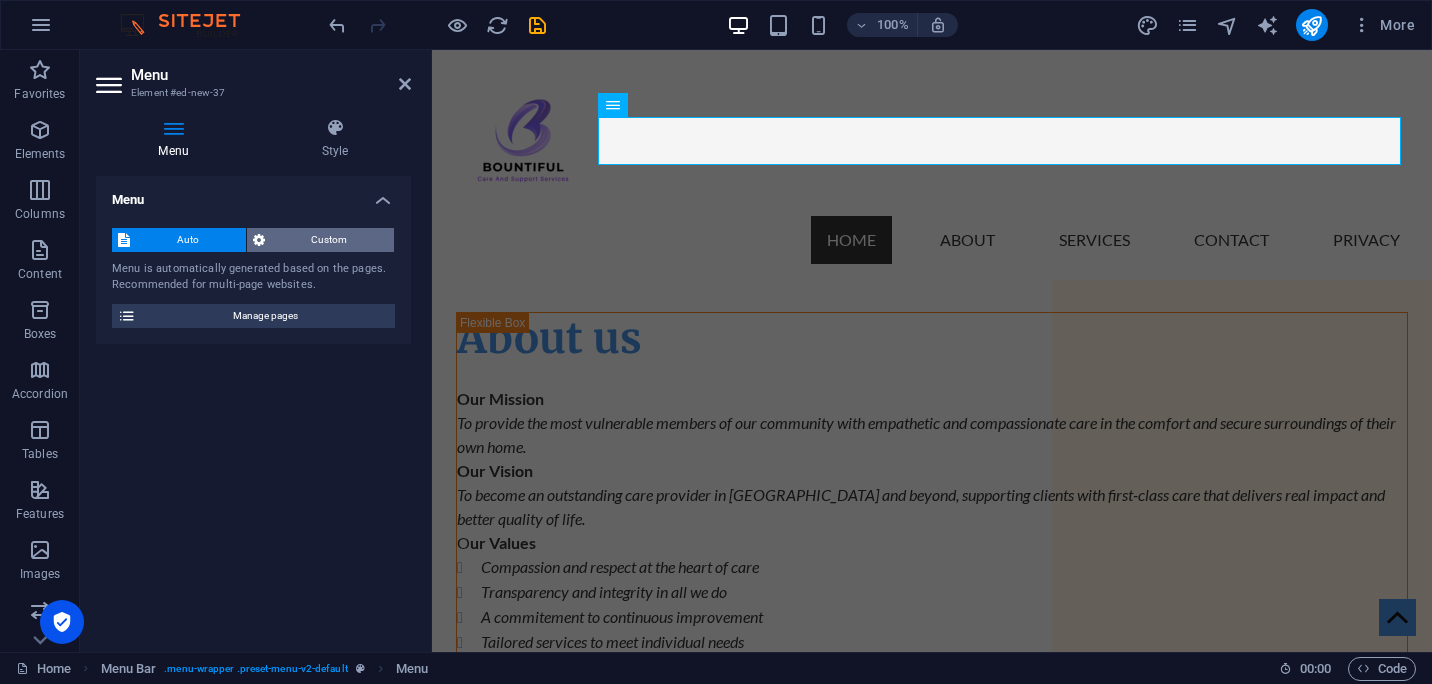 click on "Custom" at bounding box center [330, 240] 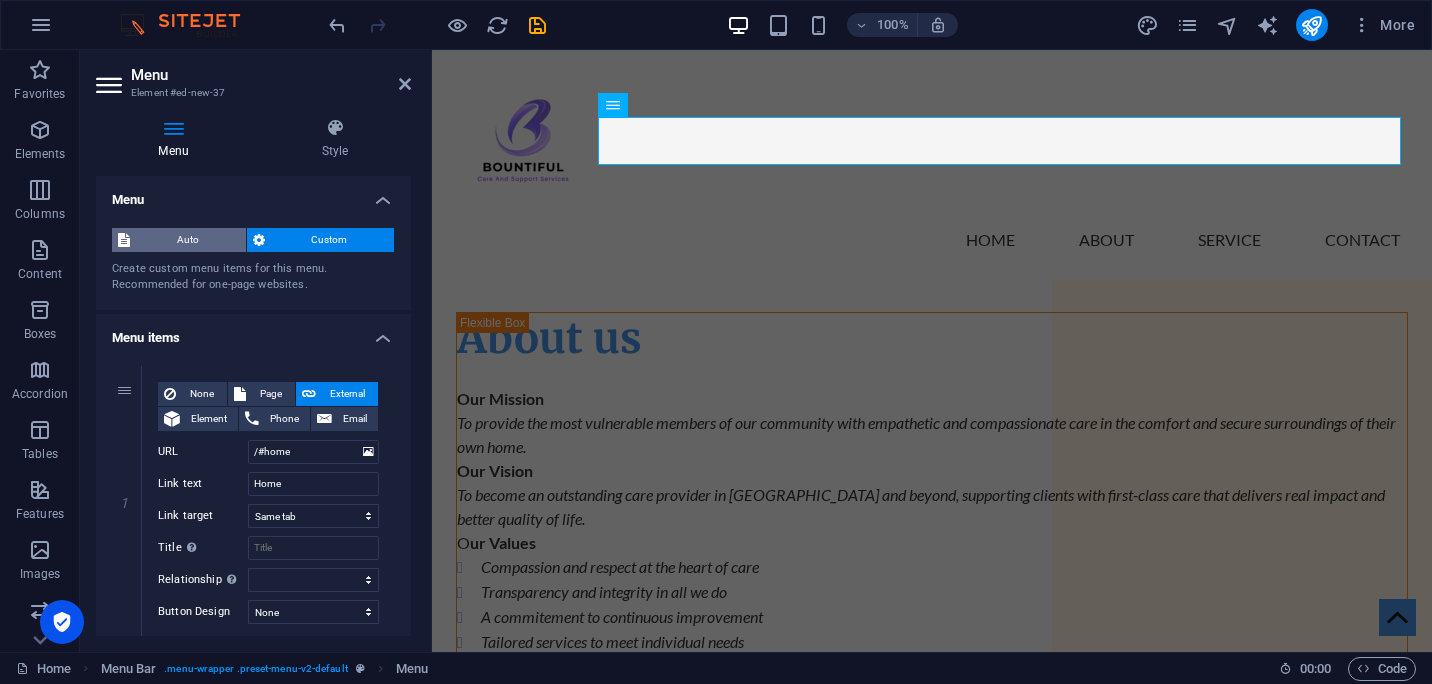 click on "Auto" at bounding box center (188, 240) 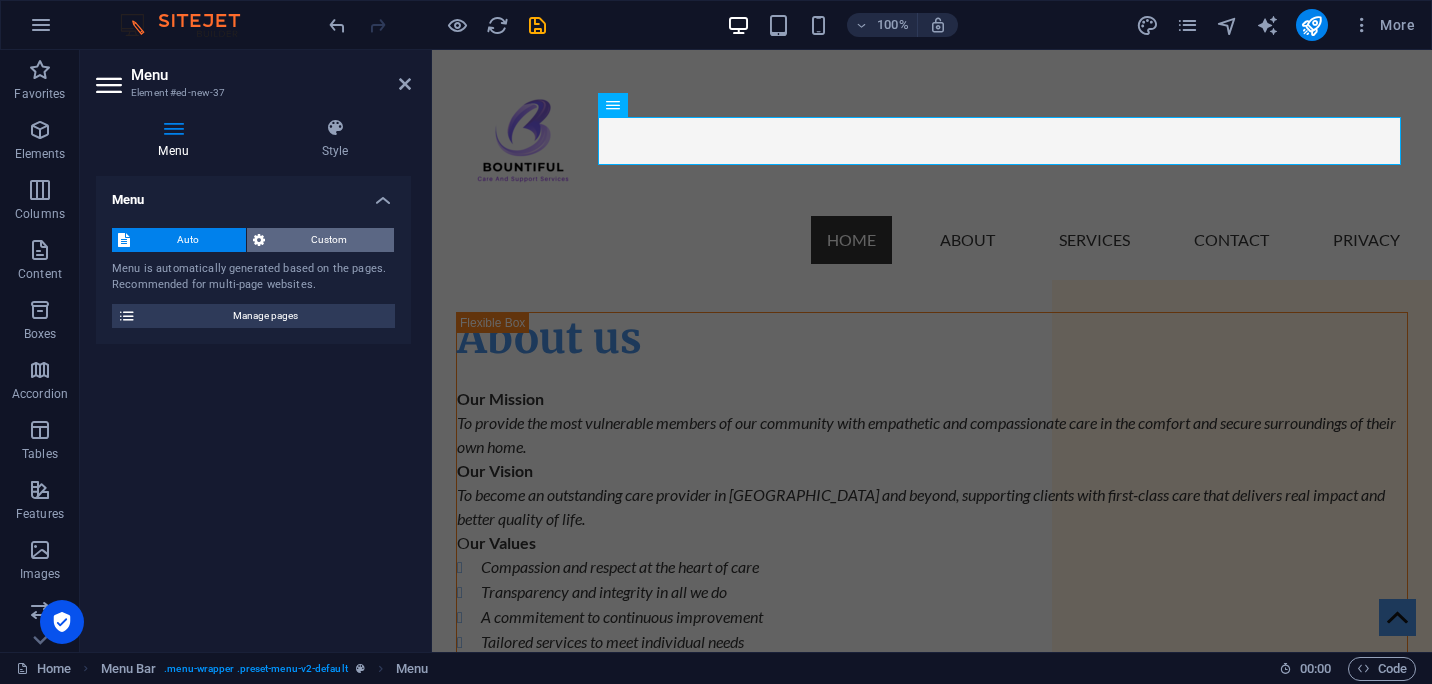 click on "Custom" at bounding box center (330, 240) 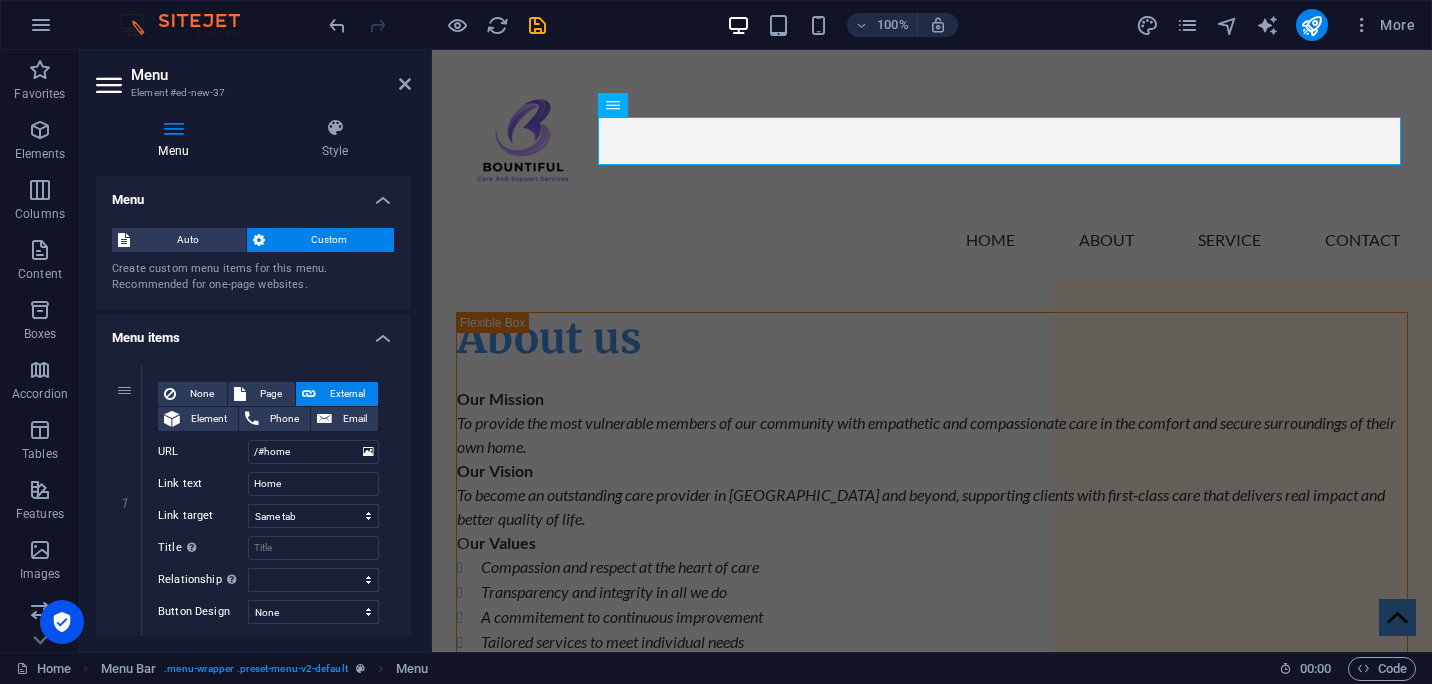 drag, startPoint x: 406, startPoint y: 313, endPoint x: 410, endPoint y: 463, distance: 150.05333 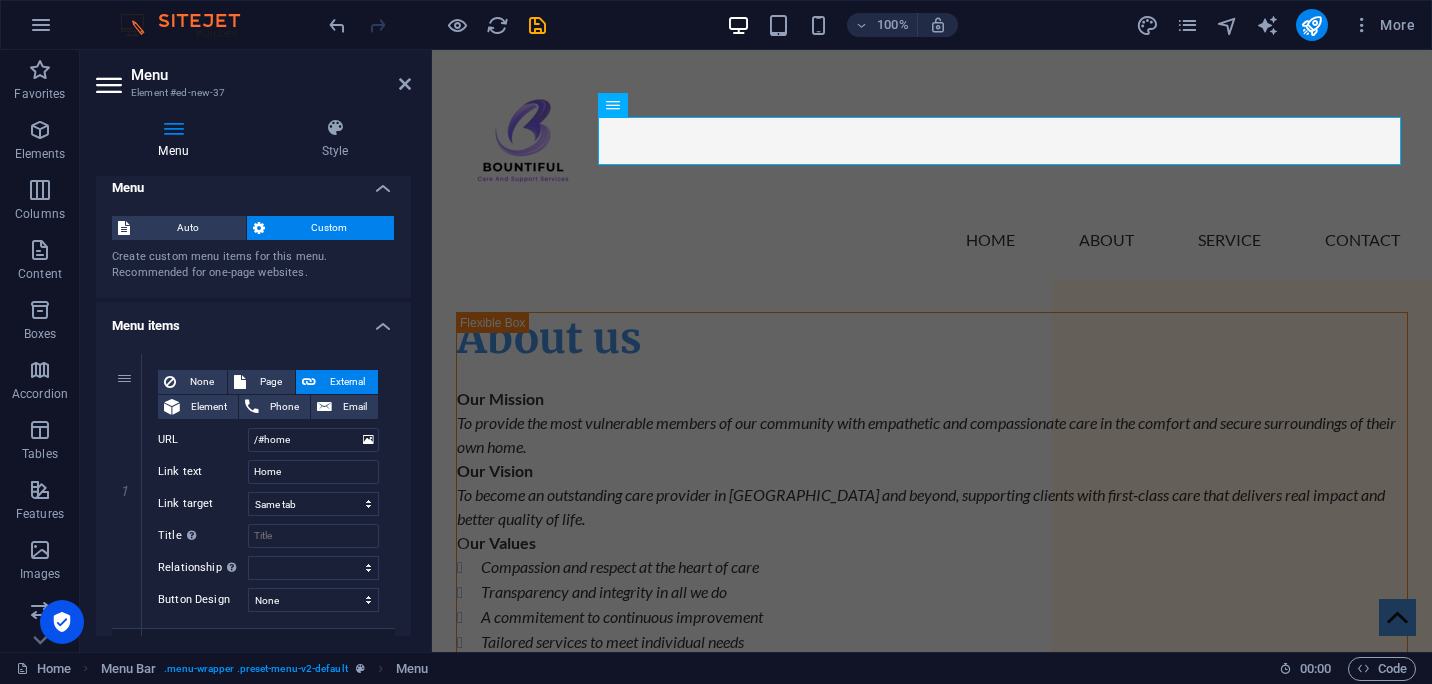scroll, scrollTop: 0, scrollLeft: 0, axis: both 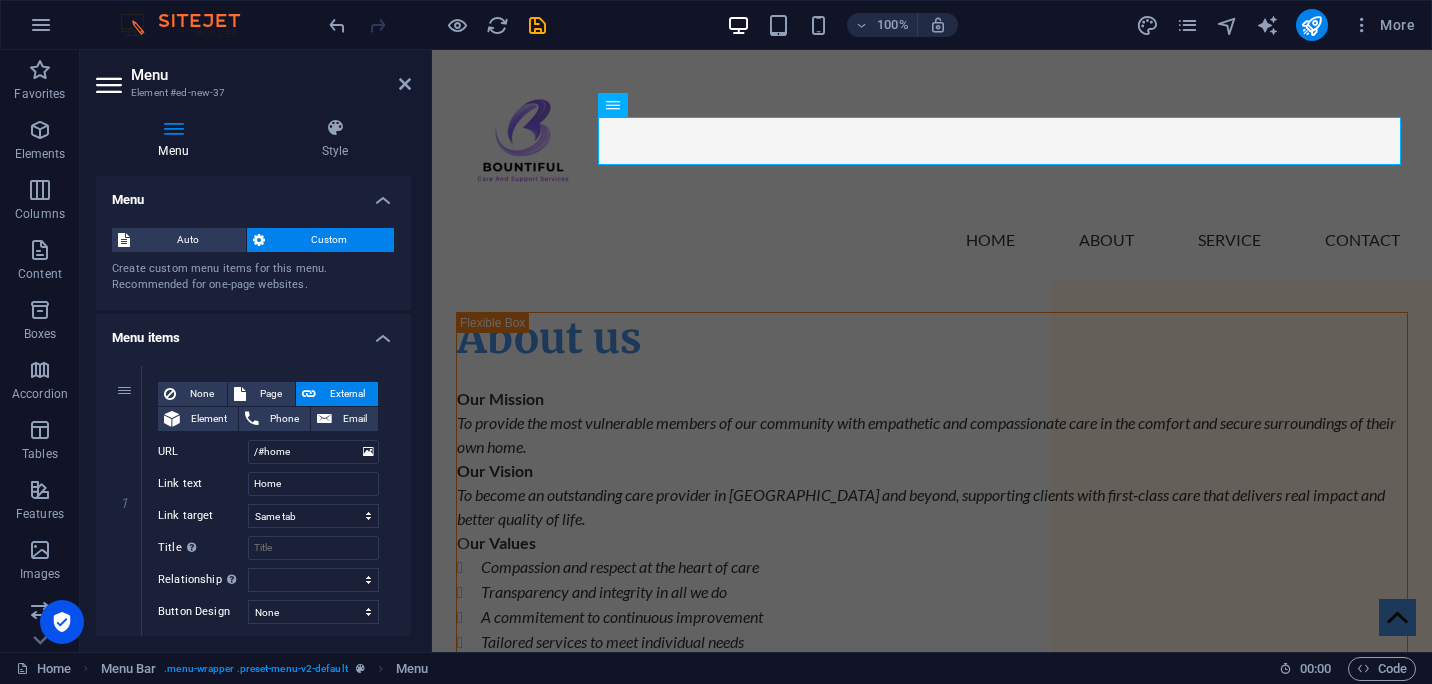 drag, startPoint x: 407, startPoint y: 286, endPoint x: 5, endPoint y: 219, distance: 407.54507 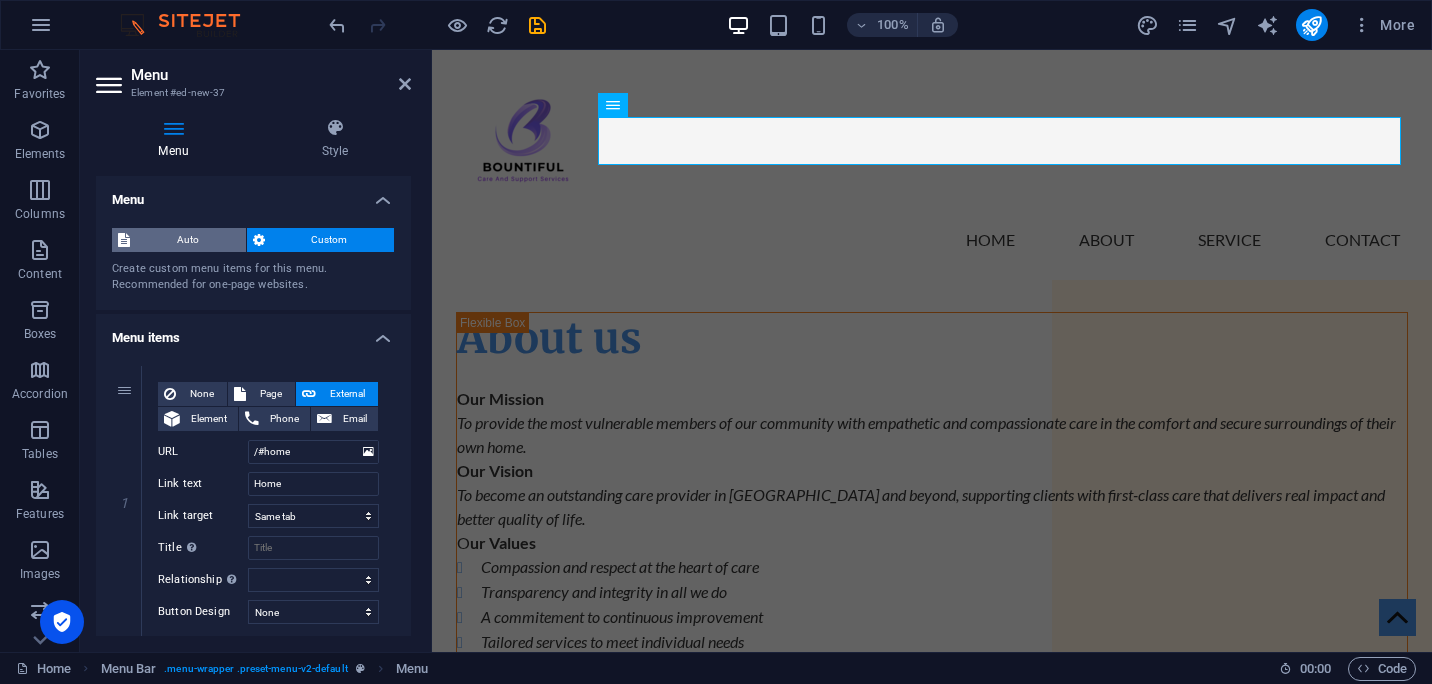 click on "Auto" at bounding box center (188, 240) 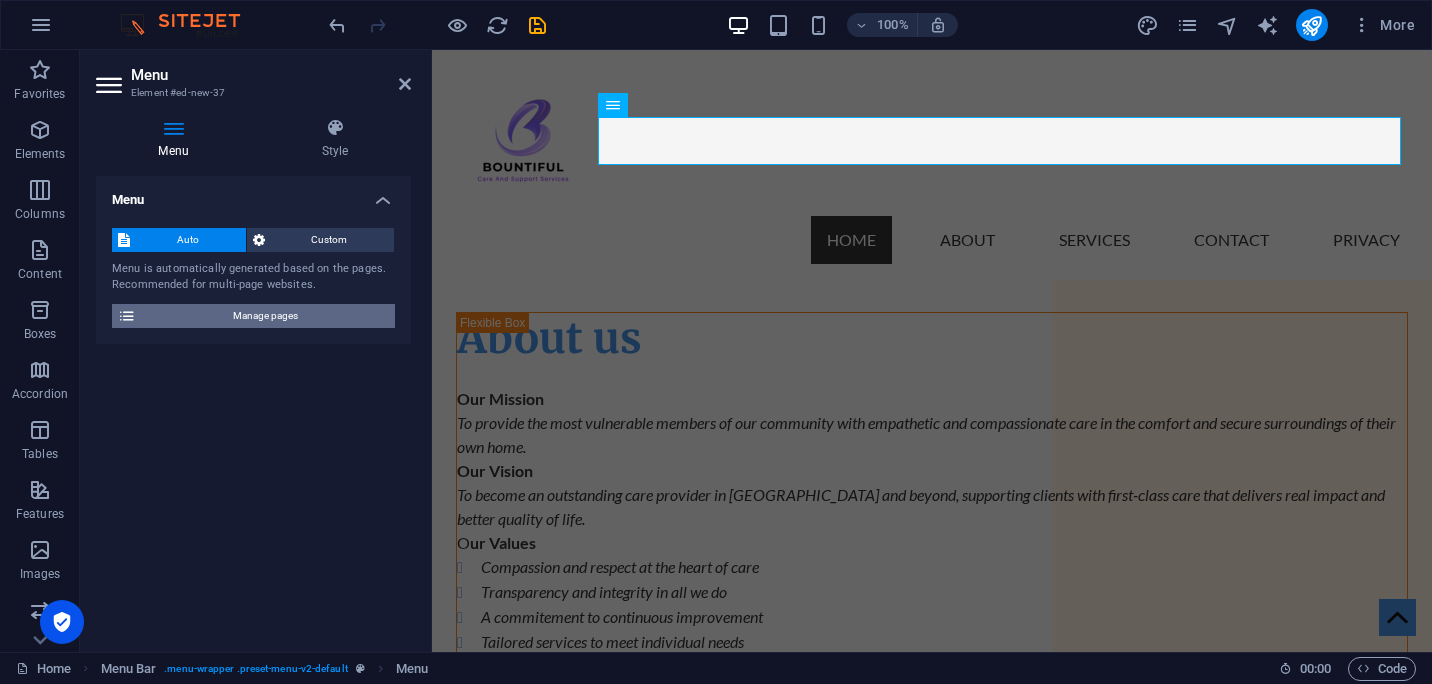 click on "Manage pages" at bounding box center (265, 316) 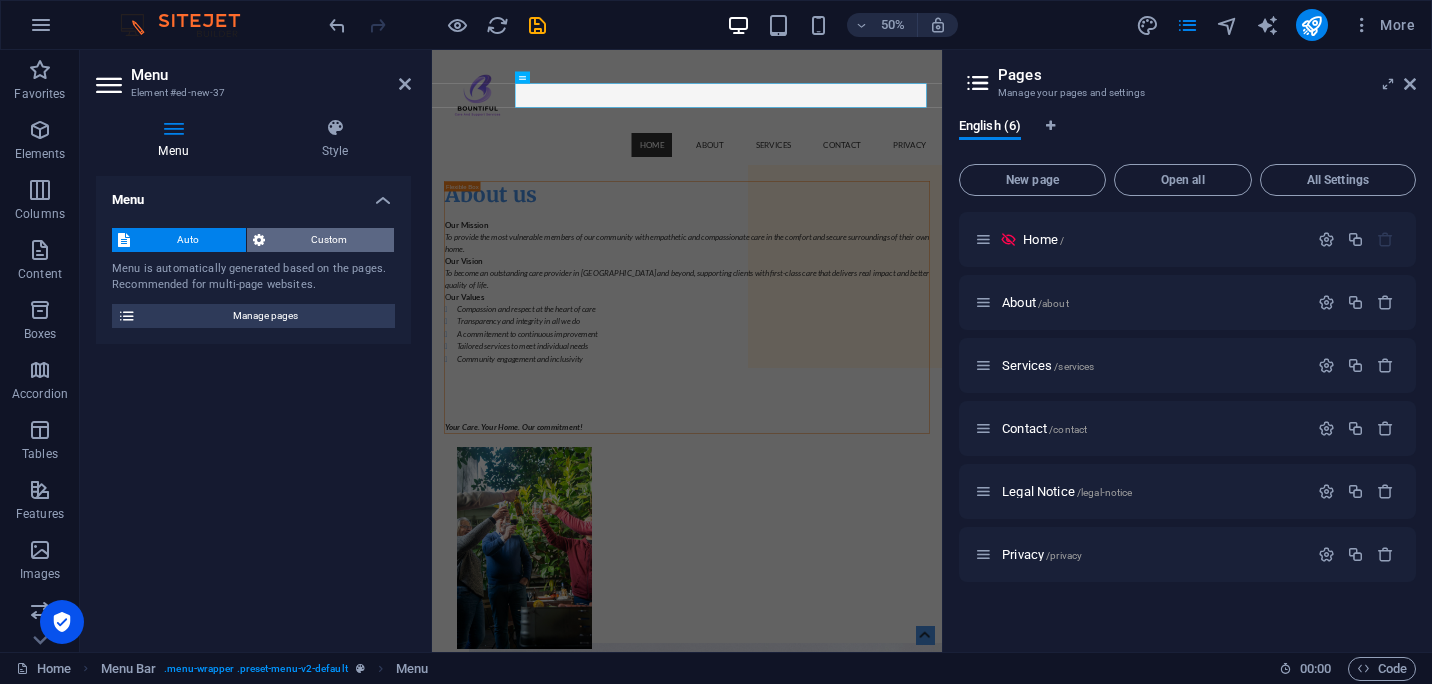 click on "Custom" at bounding box center [330, 240] 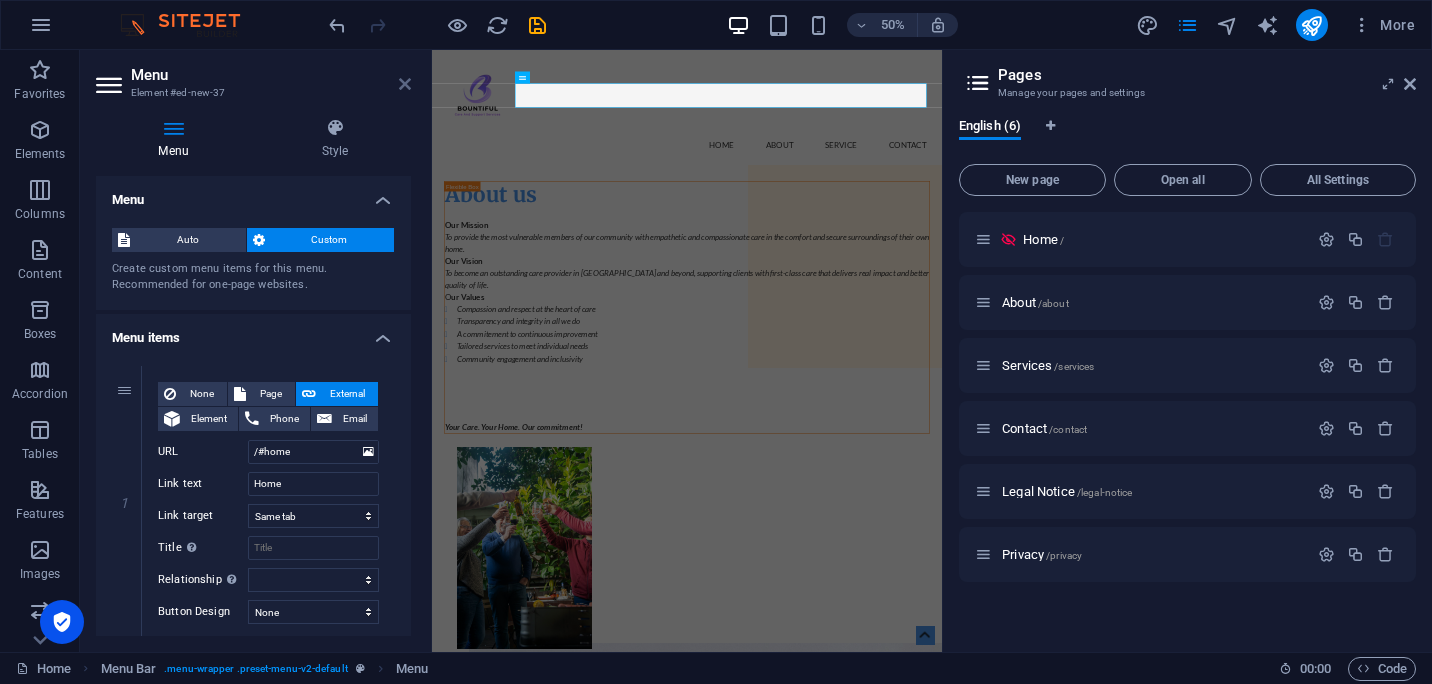 click at bounding box center (405, 84) 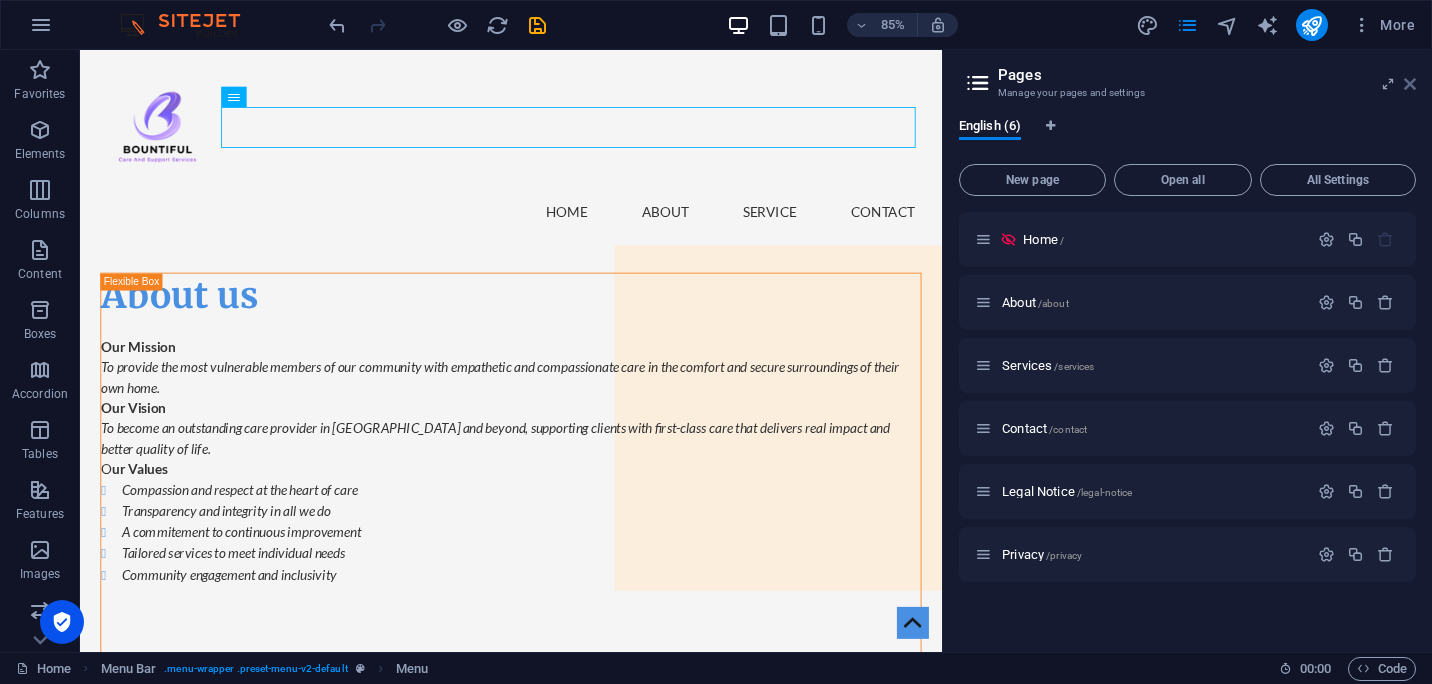 click at bounding box center (1410, 84) 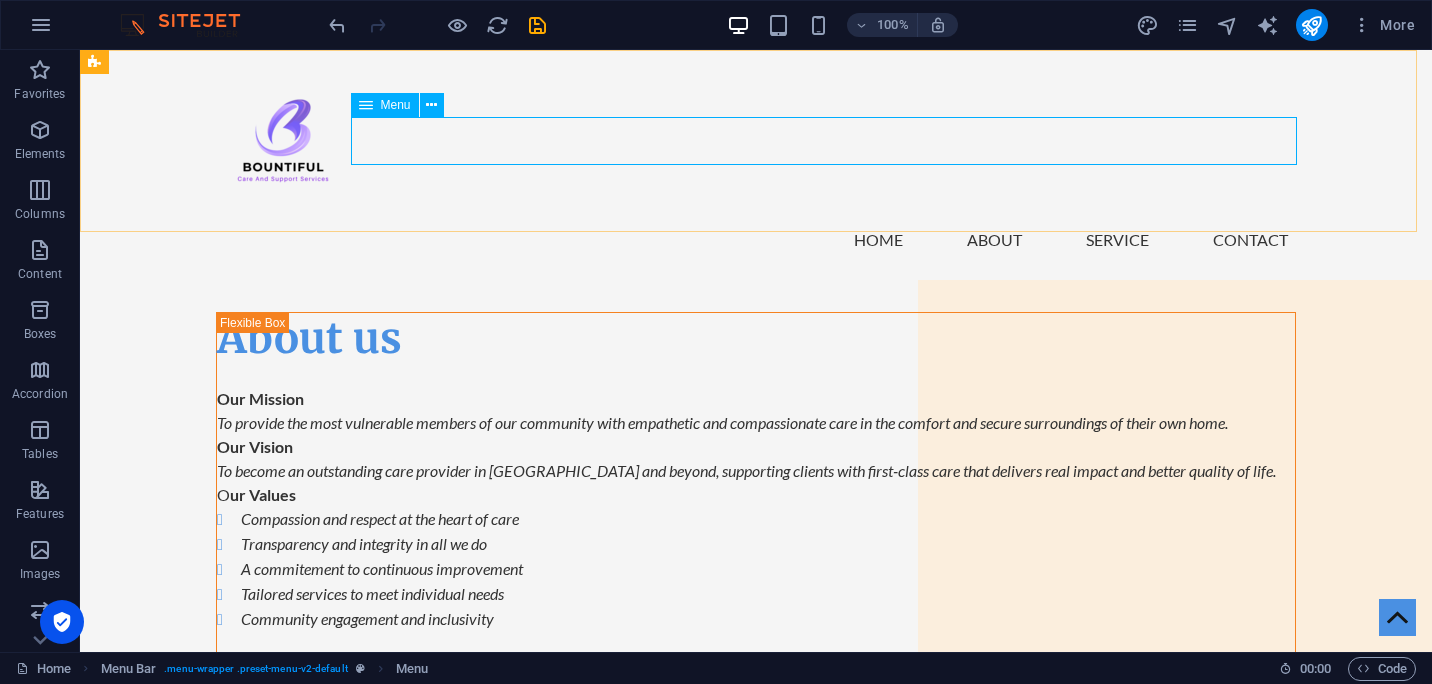 click on "Menu" at bounding box center [385, 105] 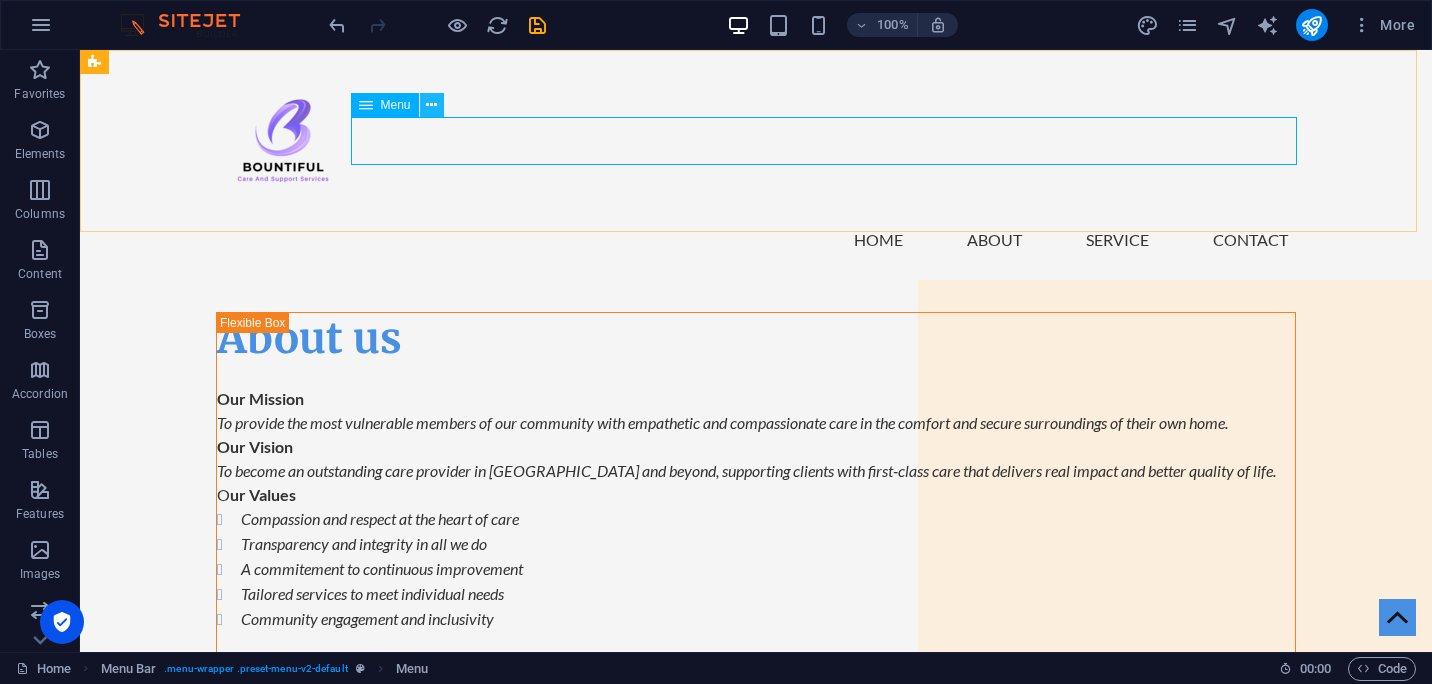 click at bounding box center (431, 105) 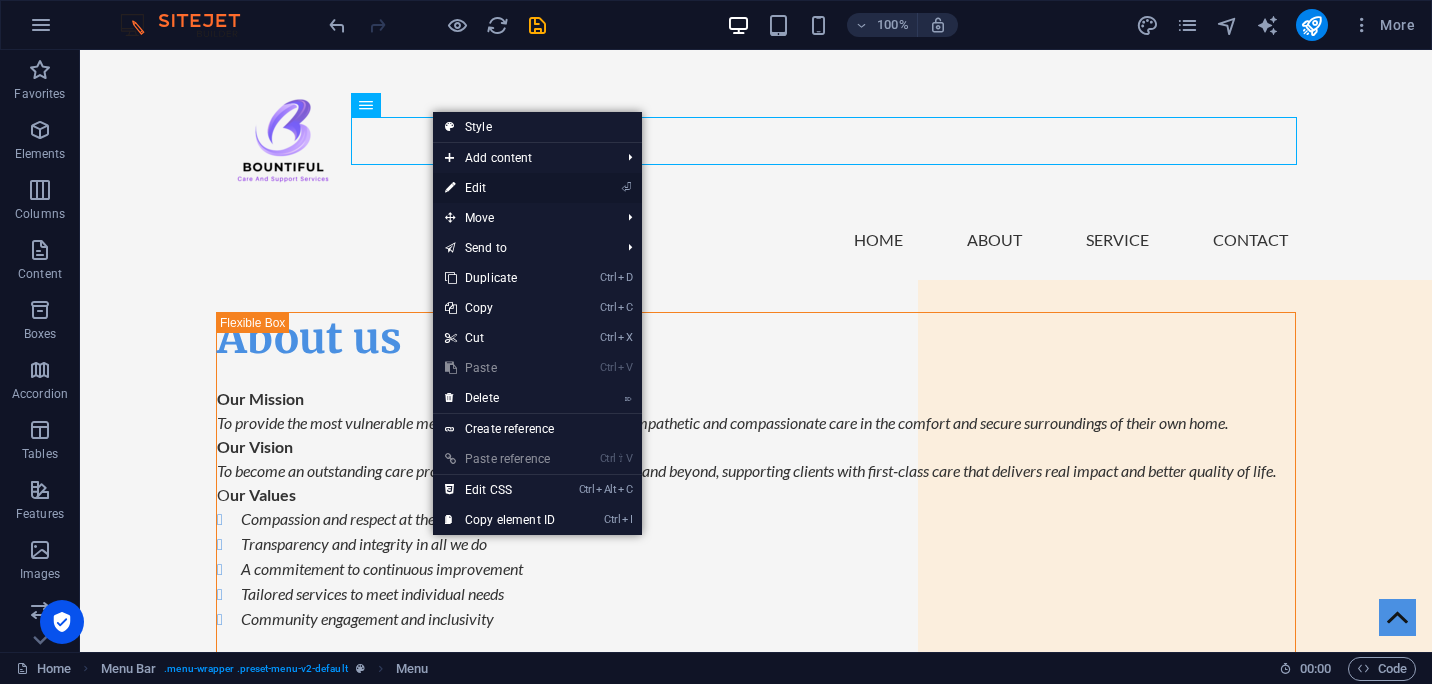click on "⏎  Edit" at bounding box center (500, 188) 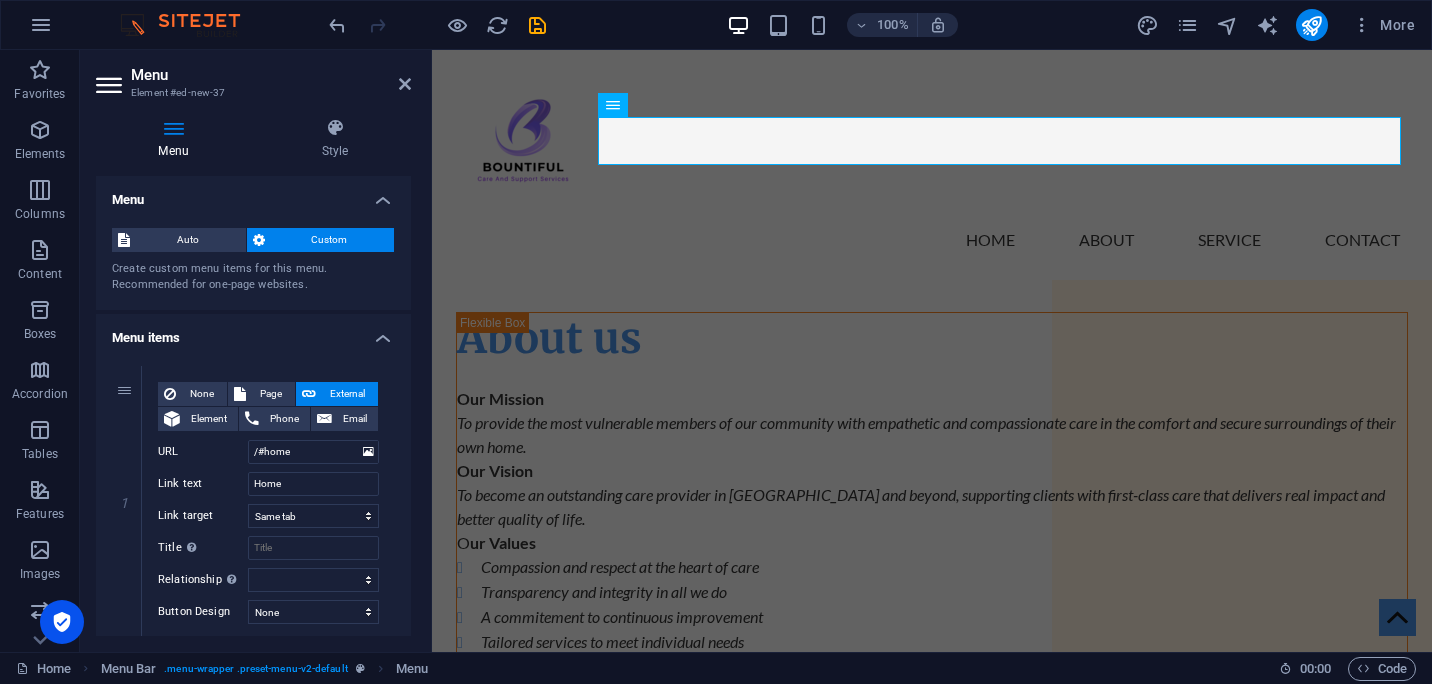 click on "Menu items" at bounding box center (253, 332) 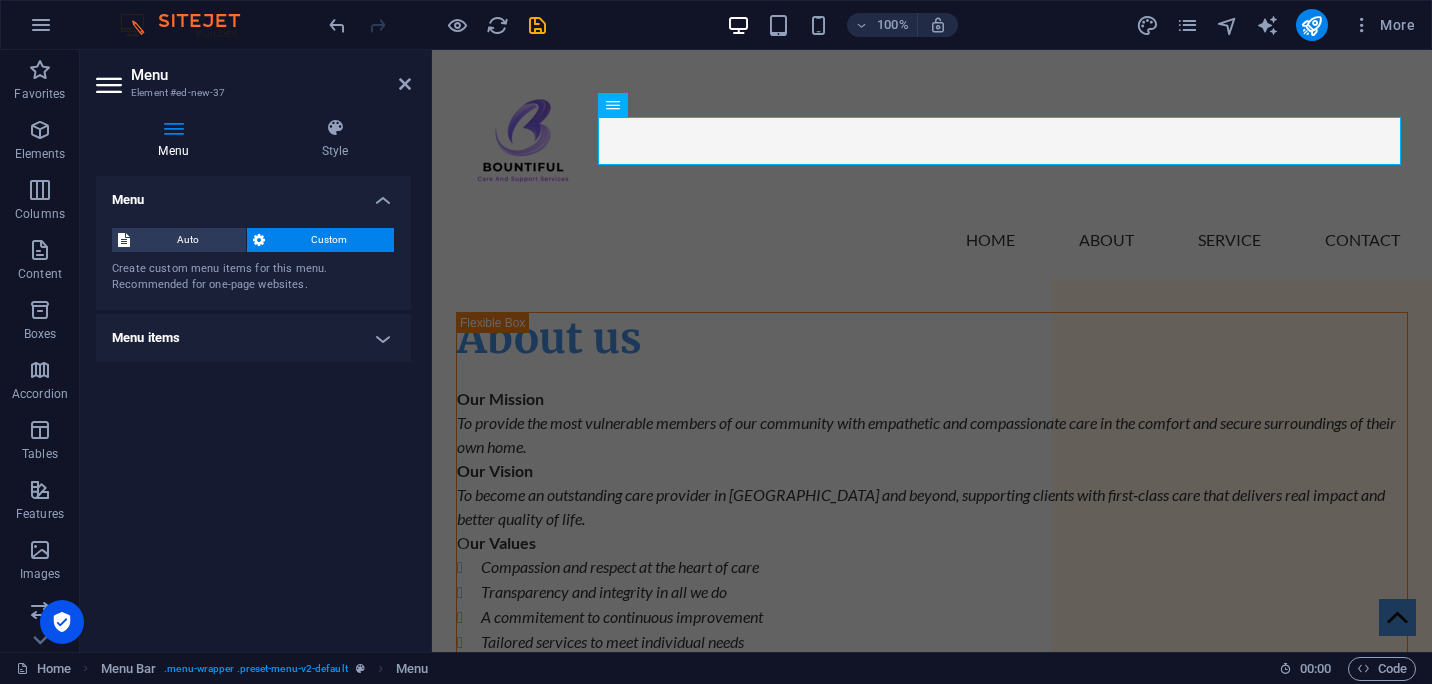 click on "Menu items" at bounding box center [253, 338] 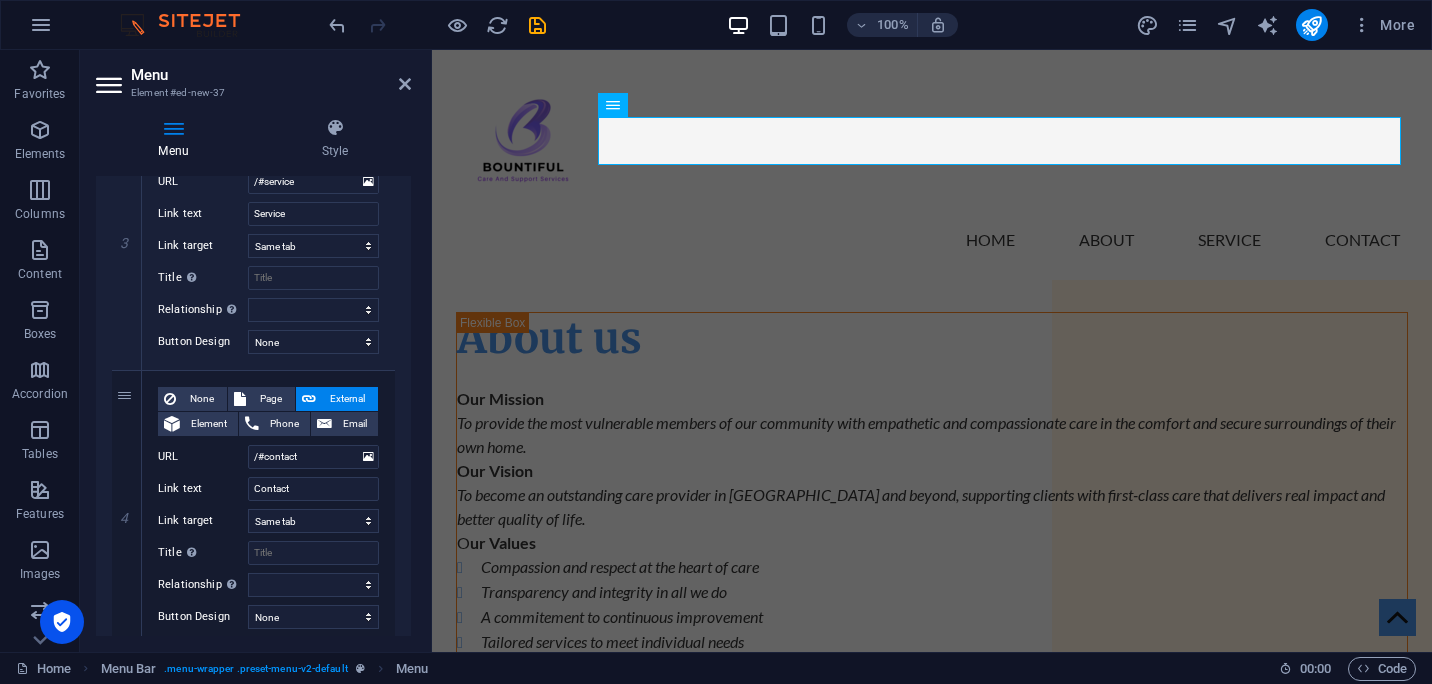 scroll, scrollTop: 885, scrollLeft: 0, axis: vertical 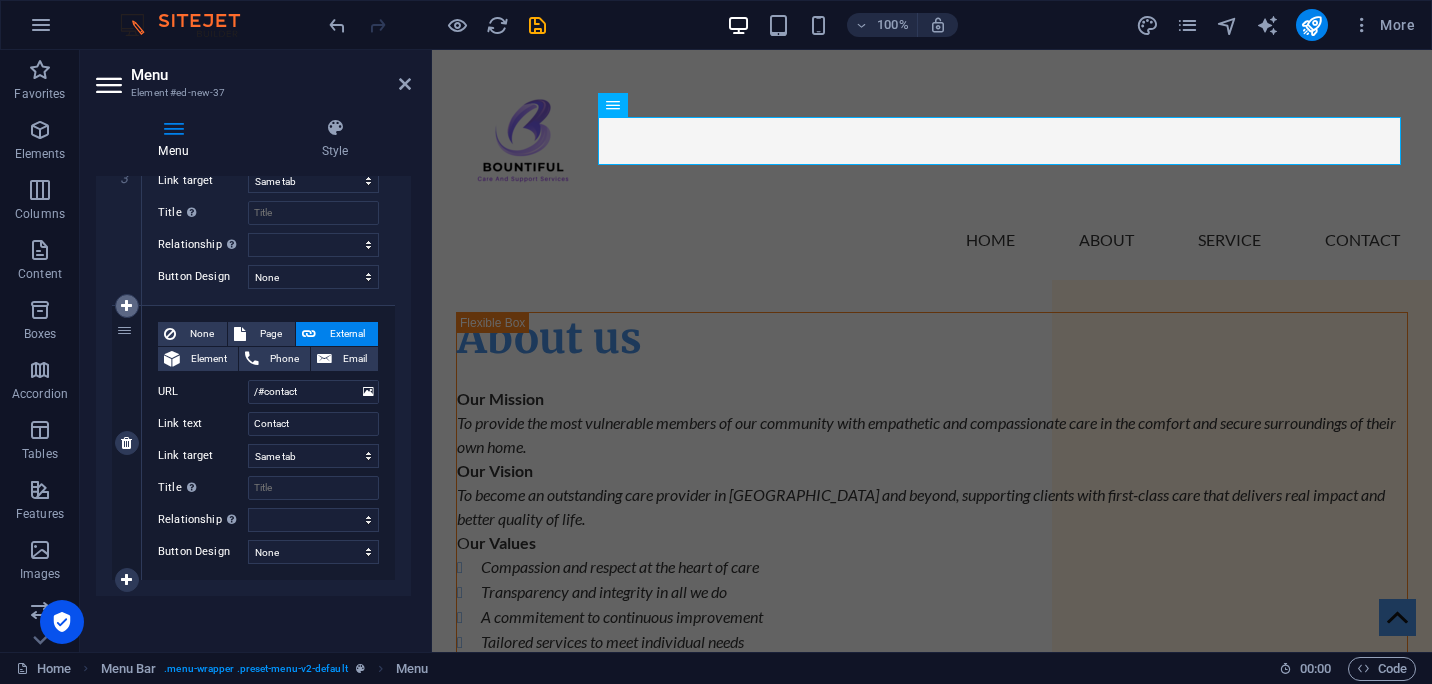 click at bounding box center [126, 306] 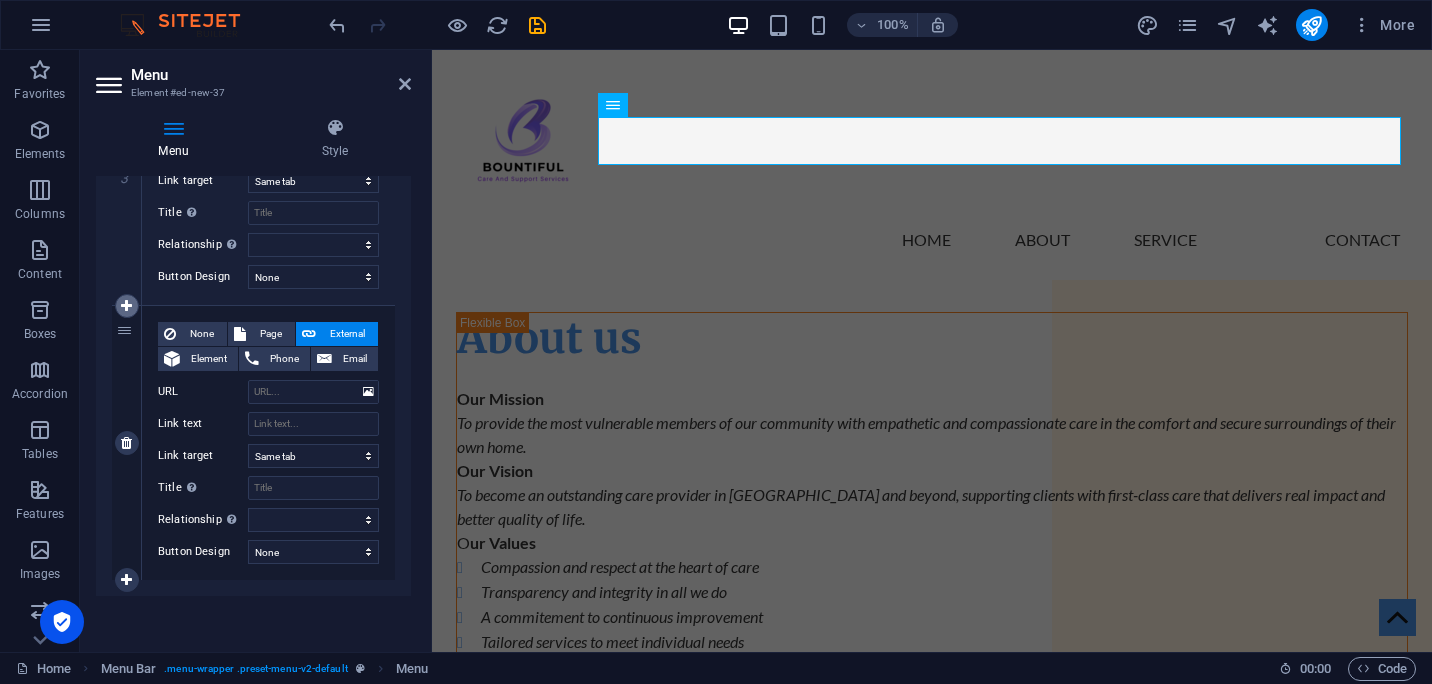 select 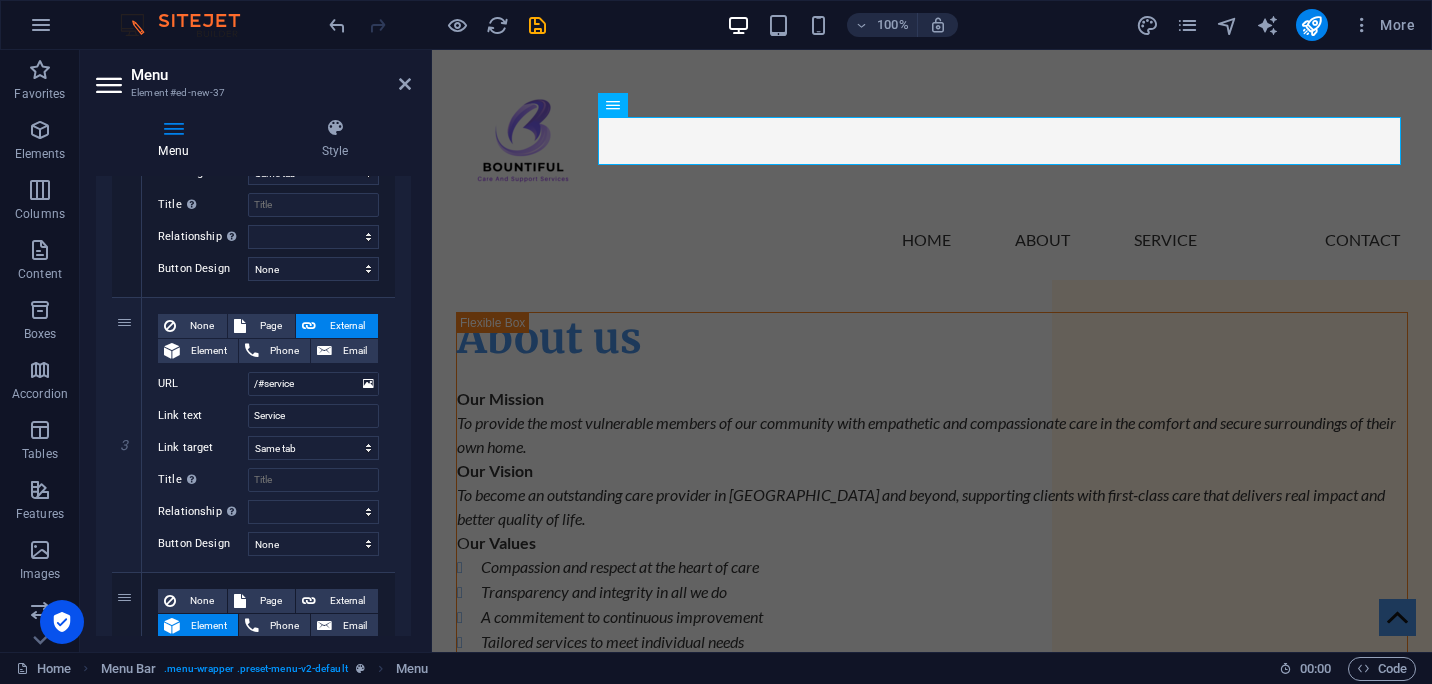 scroll, scrollTop: 620, scrollLeft: 0, axis: vertical 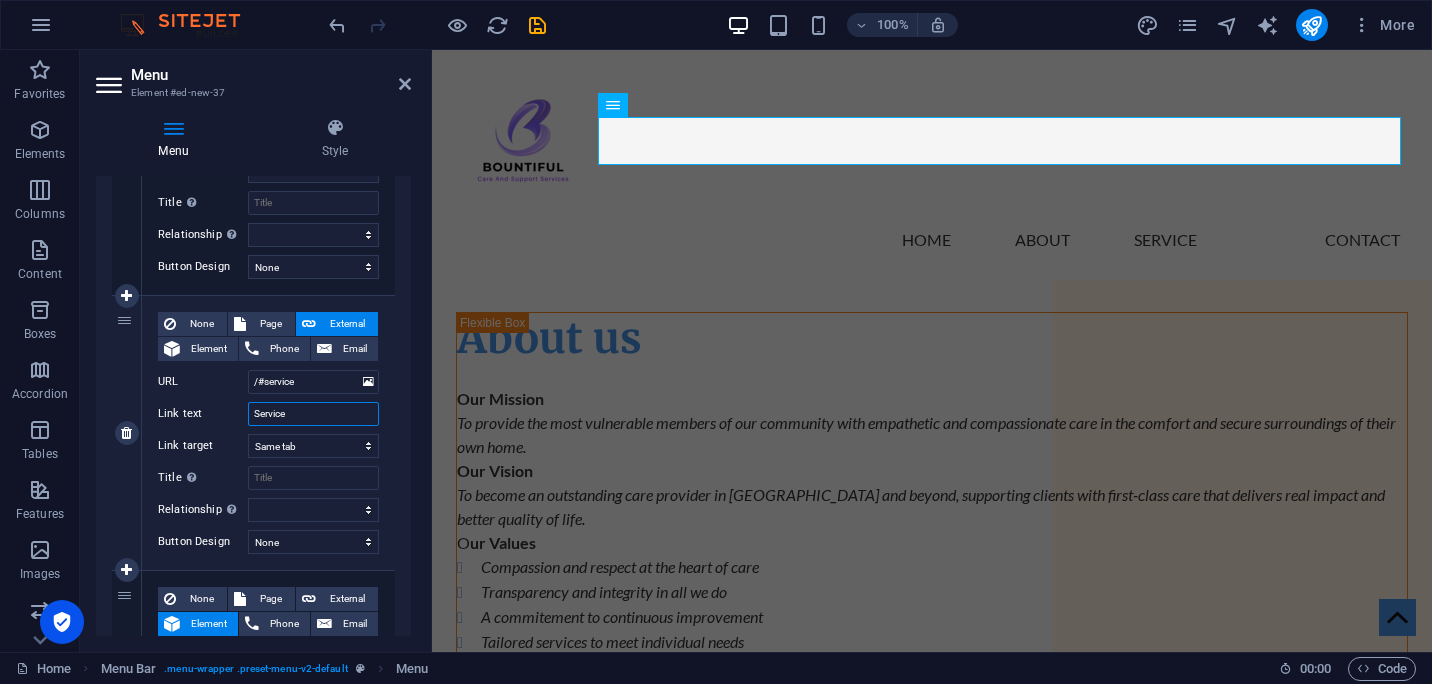 click on "Service" at bounding box center [313, 414] 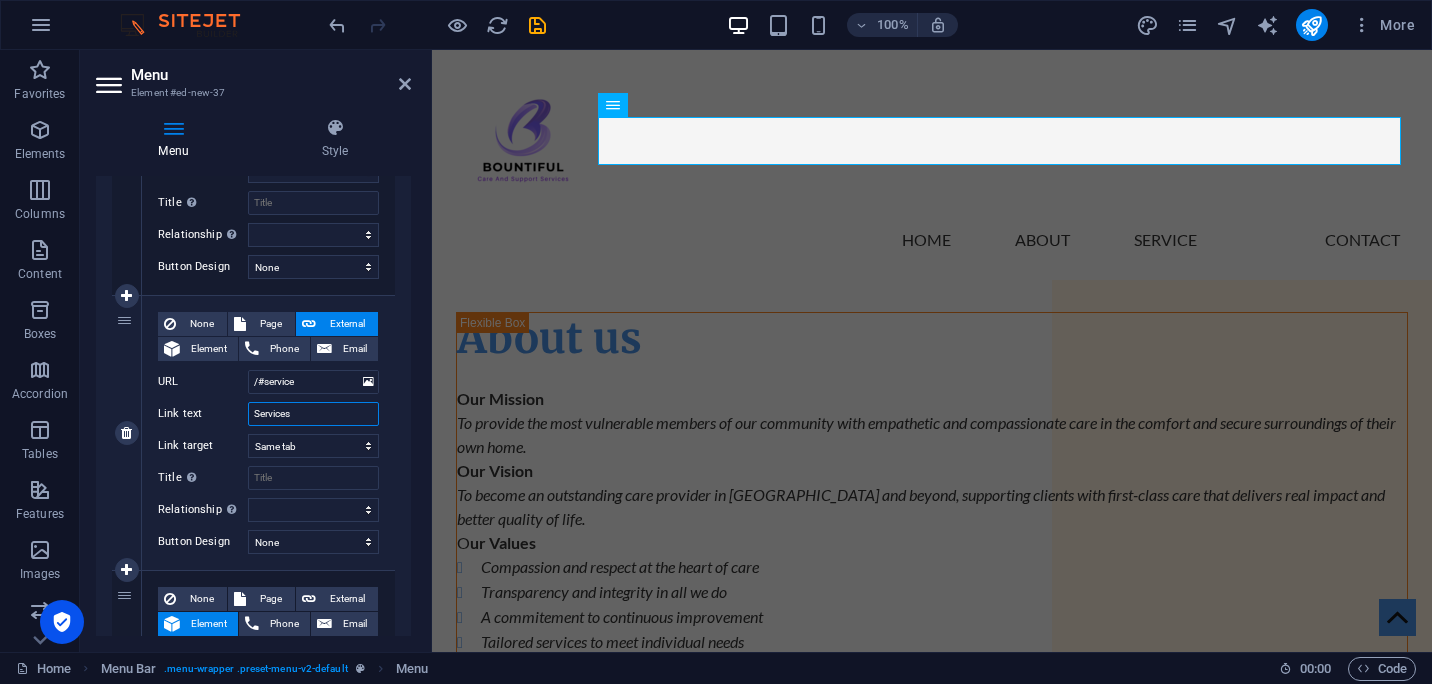 select 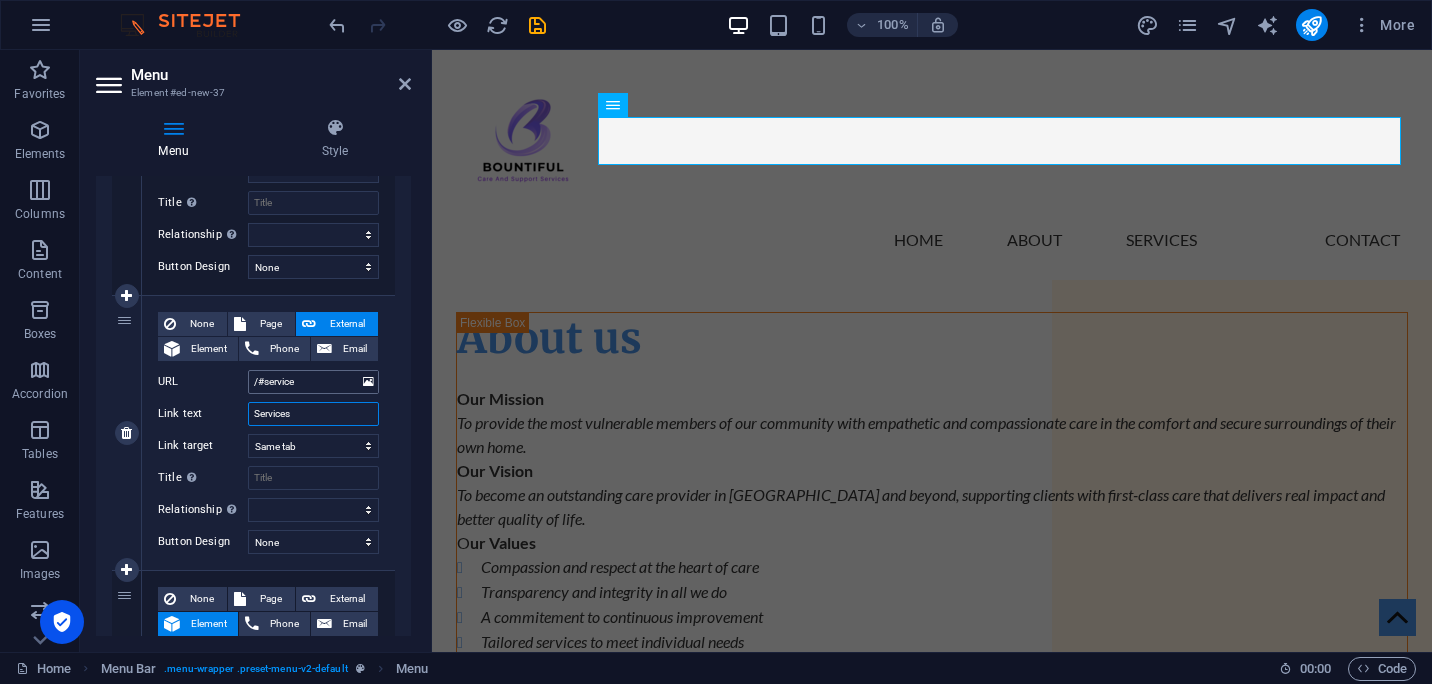 type on "Services" 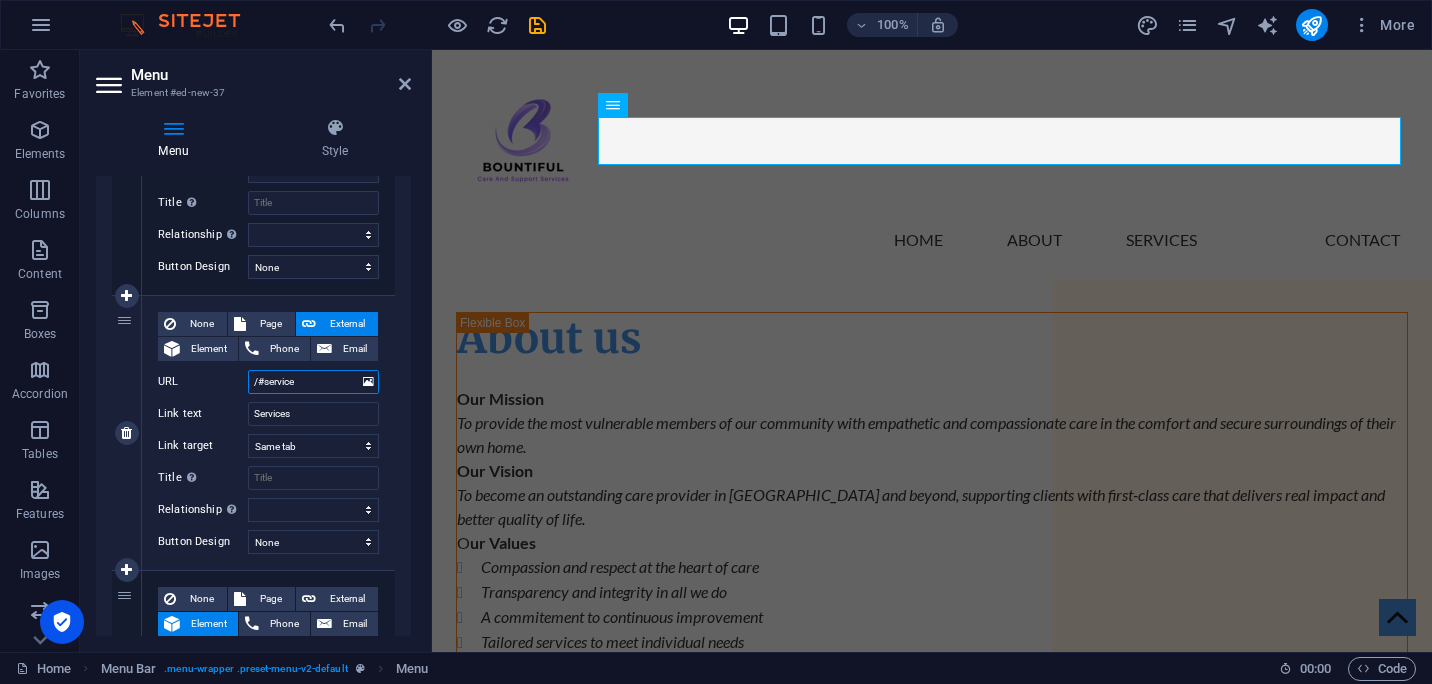 click on "/#service" at bounding box center (313, 382) 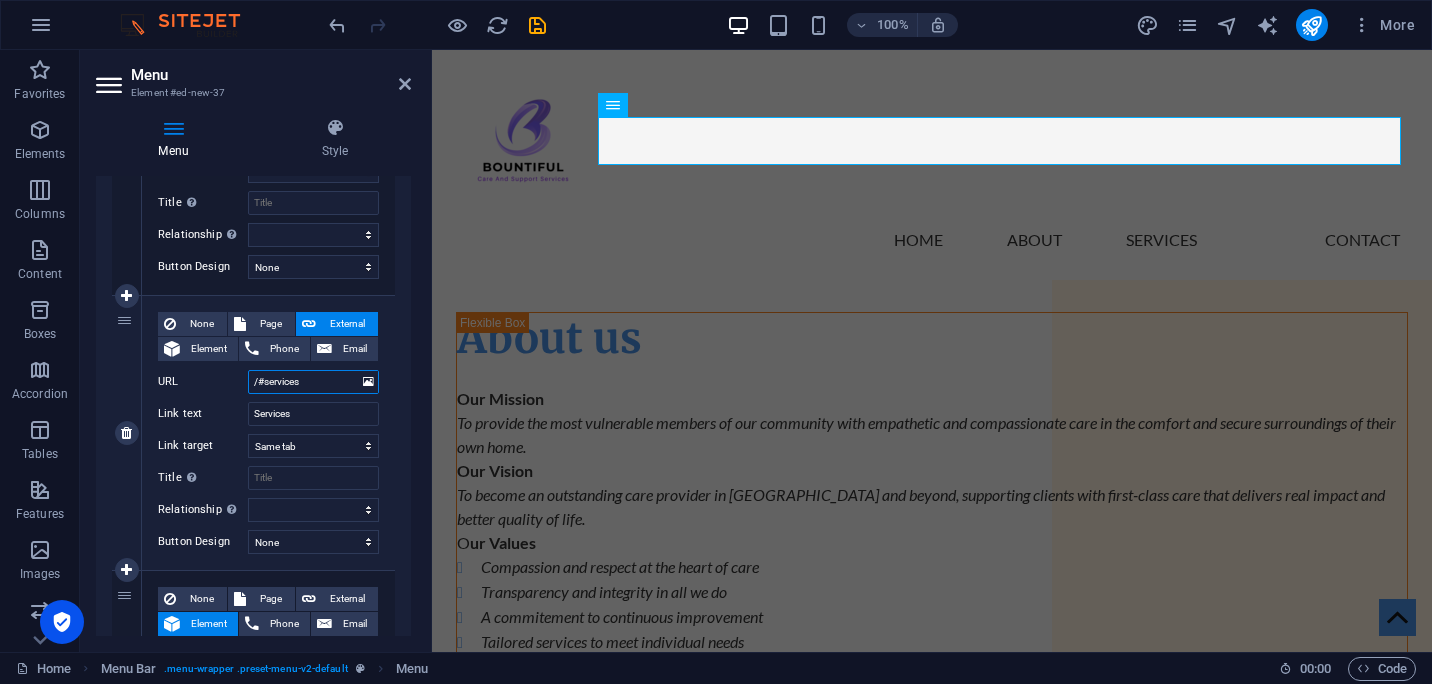 select 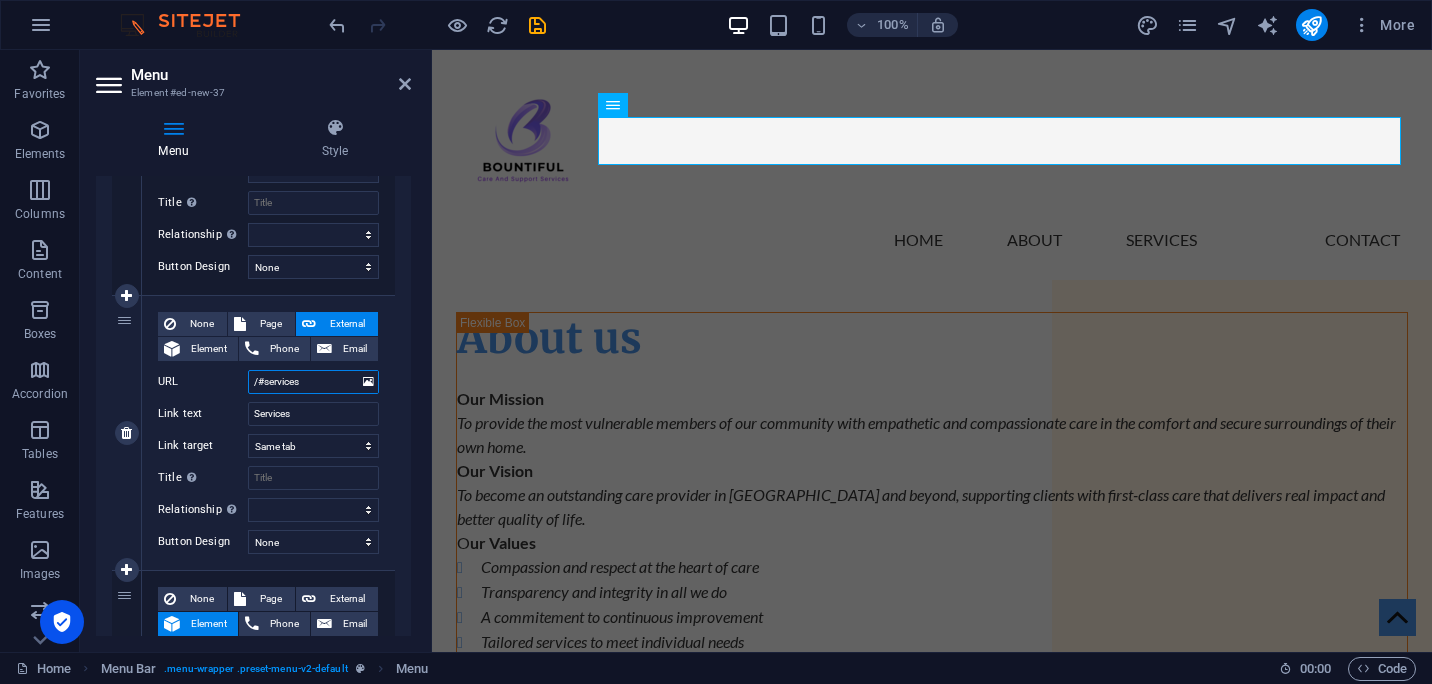 select 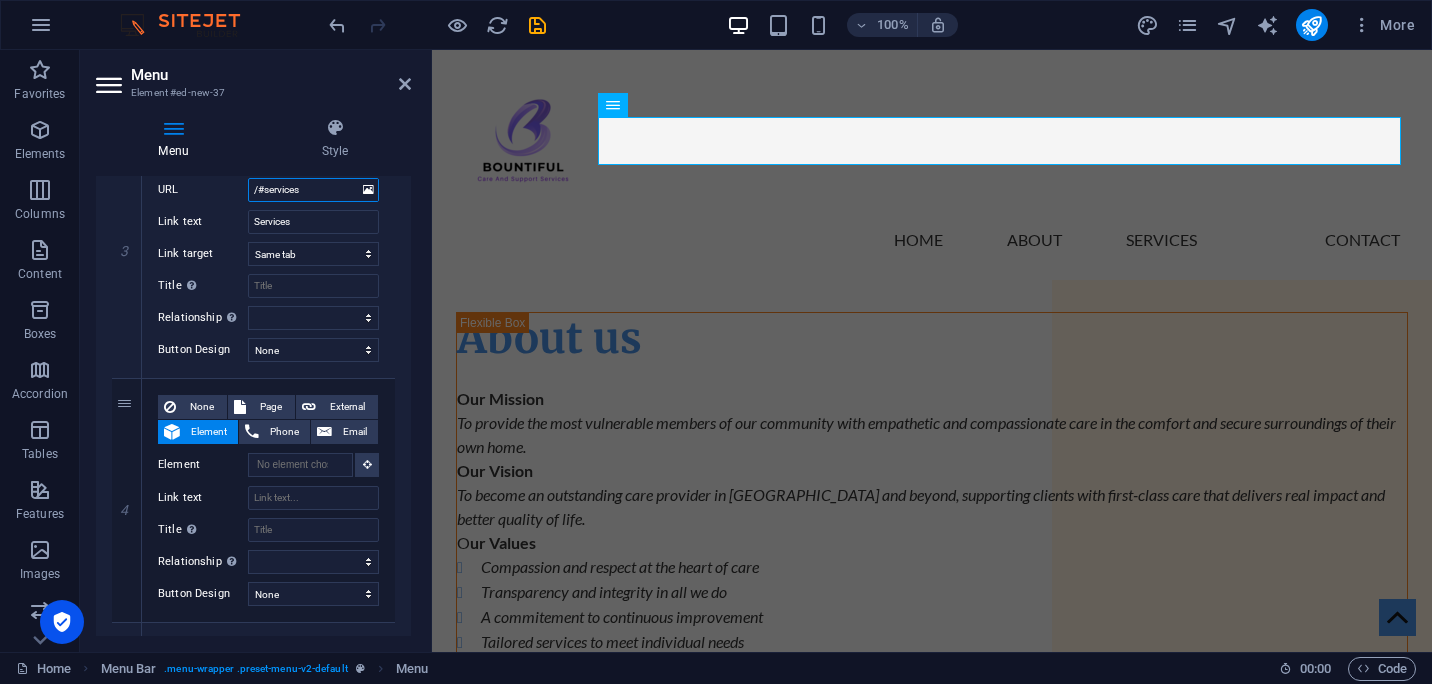scroll, scrollTop: 862, scrollLeft: 0, axis: vertical 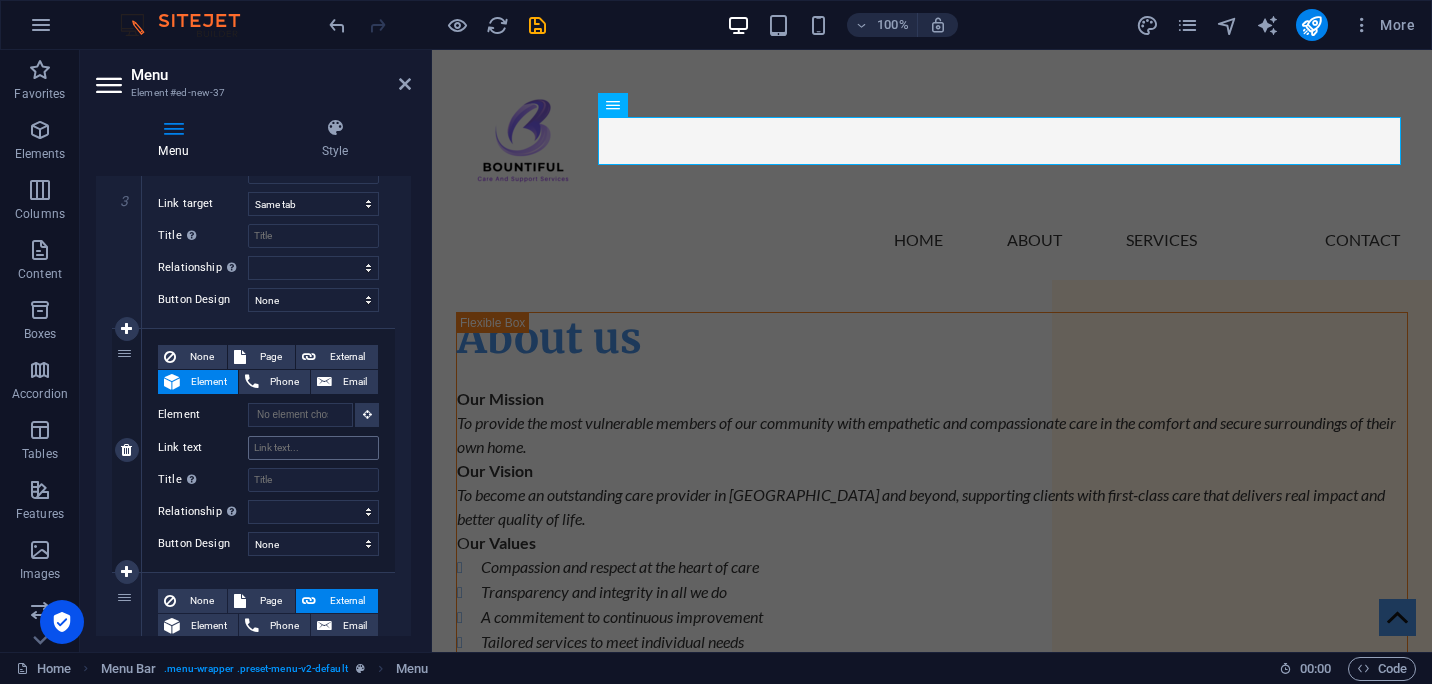 type on "/#services" 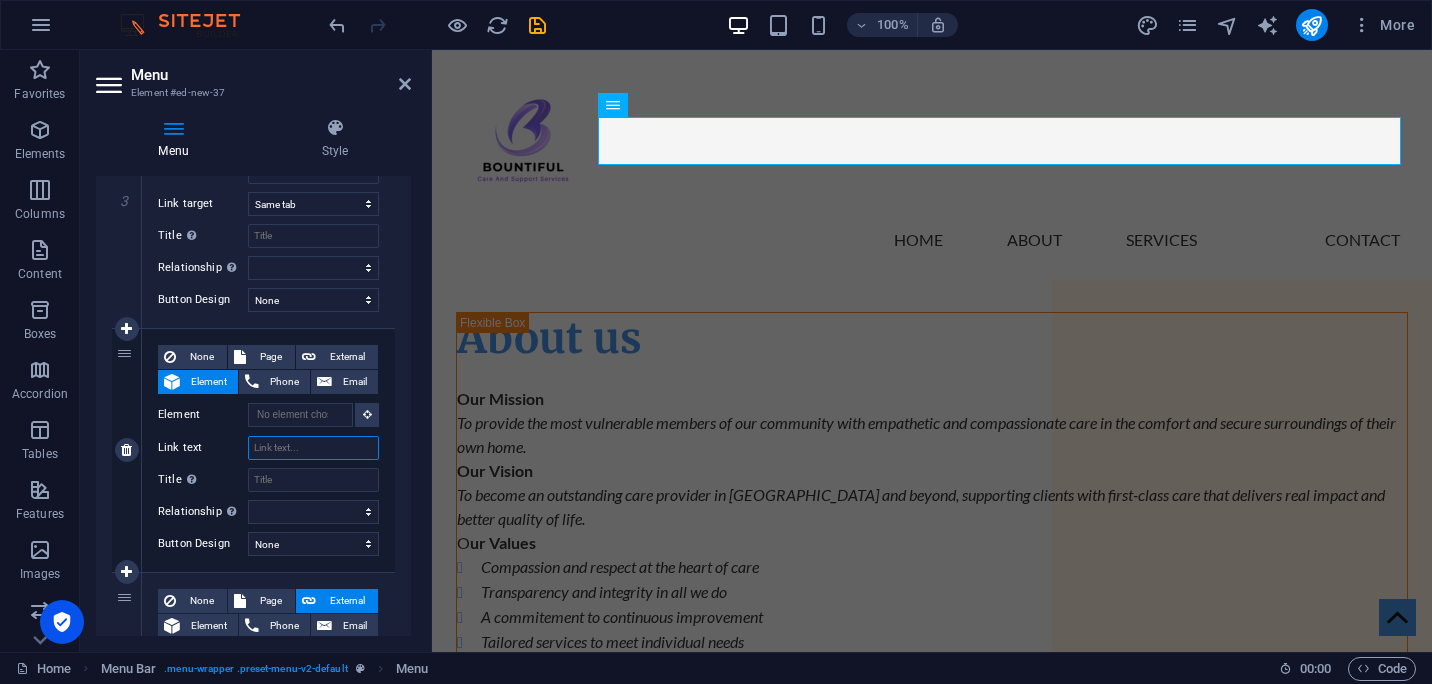 click on "Link text" at bounding box center [313, 448] 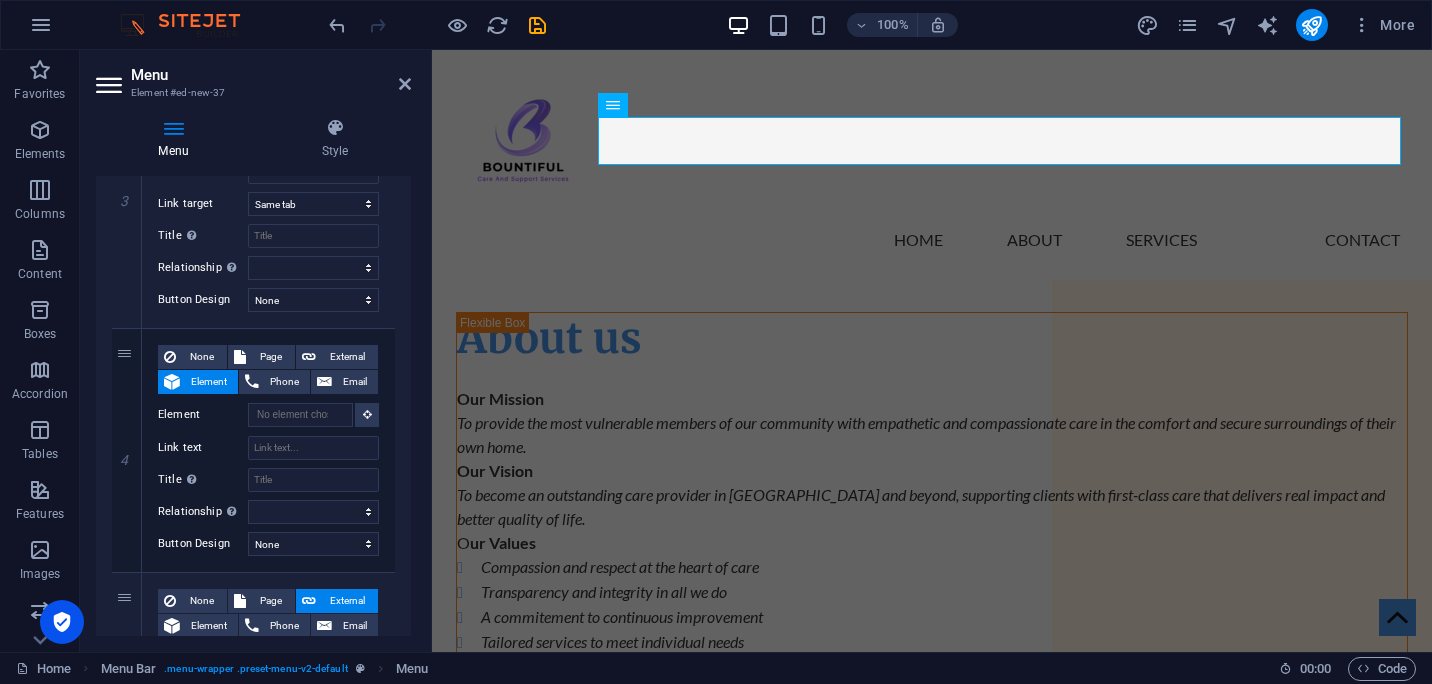 drag, startPoint x: 406, startPoint y: 508, endPoint x: 411, endPoint y: 570, distance: 62.201286 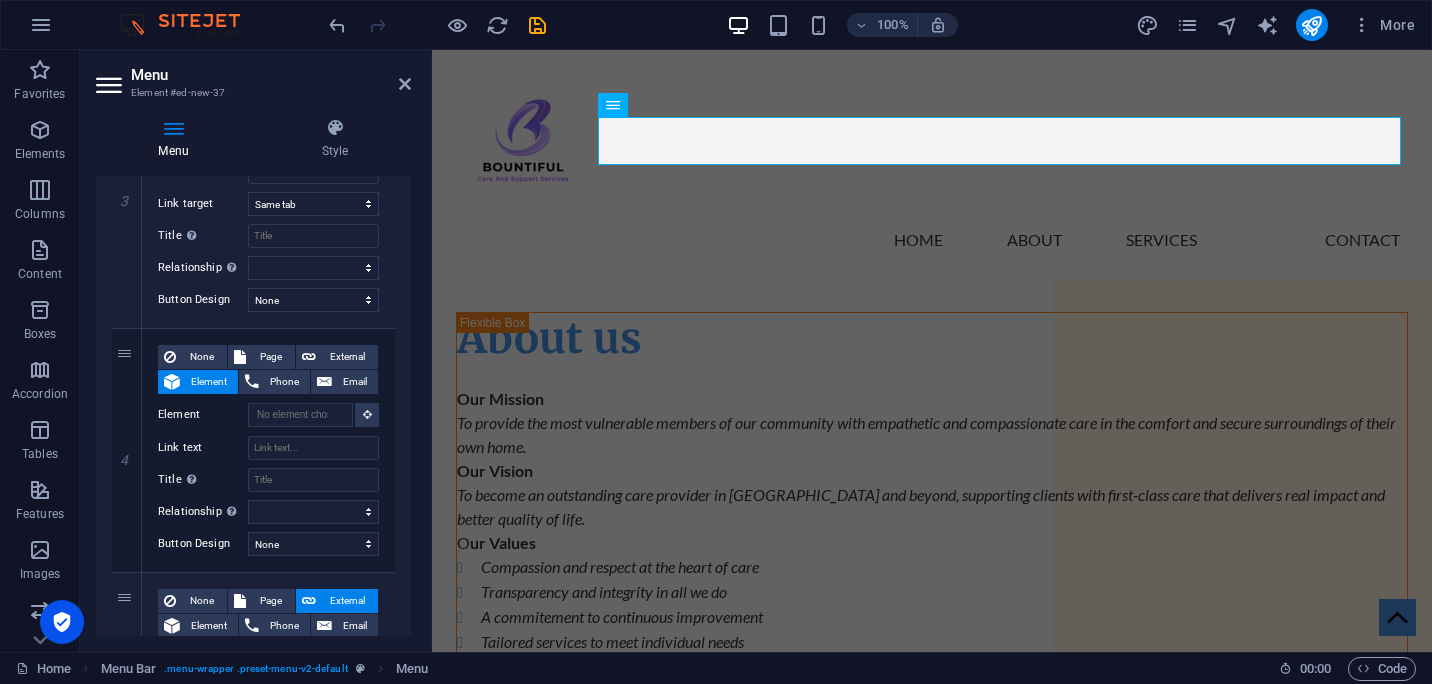 scroll, scrollTop: 1129, scrollLeft: 0, axis: vertical 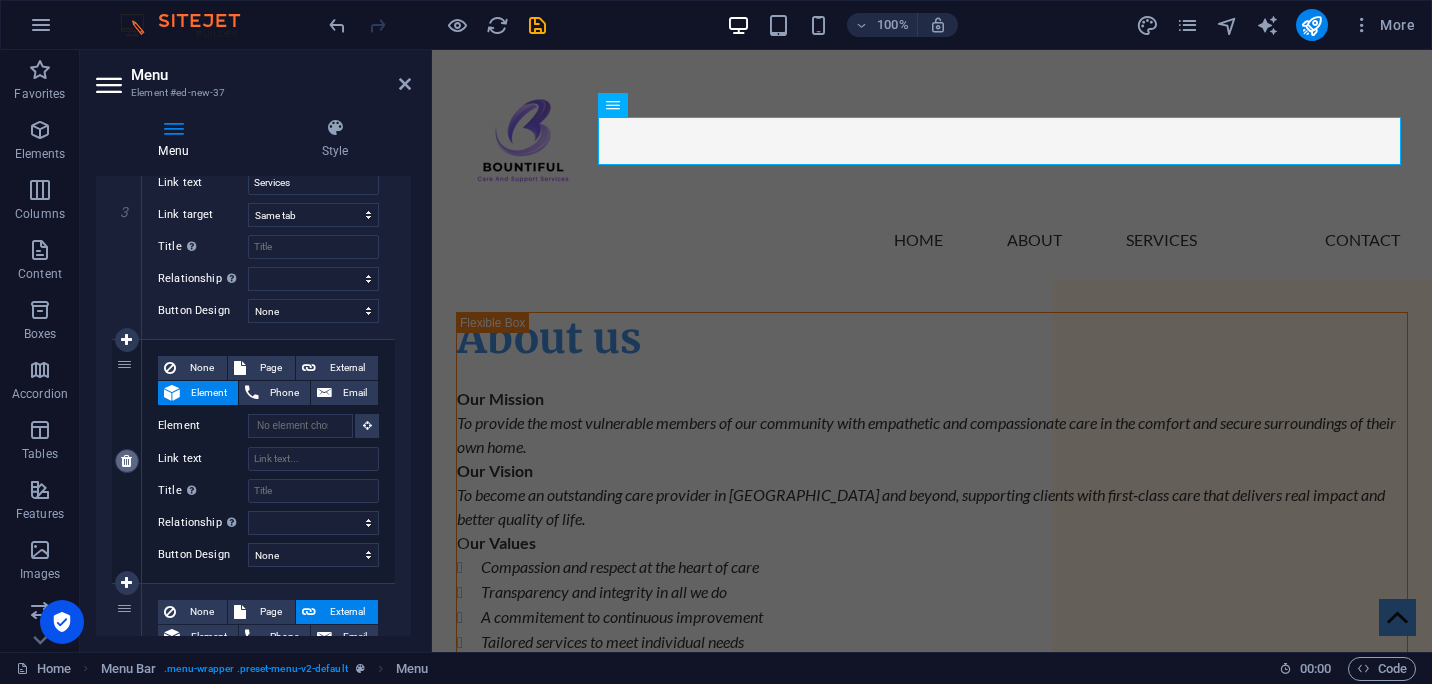 click at bounding box center (126, 461) 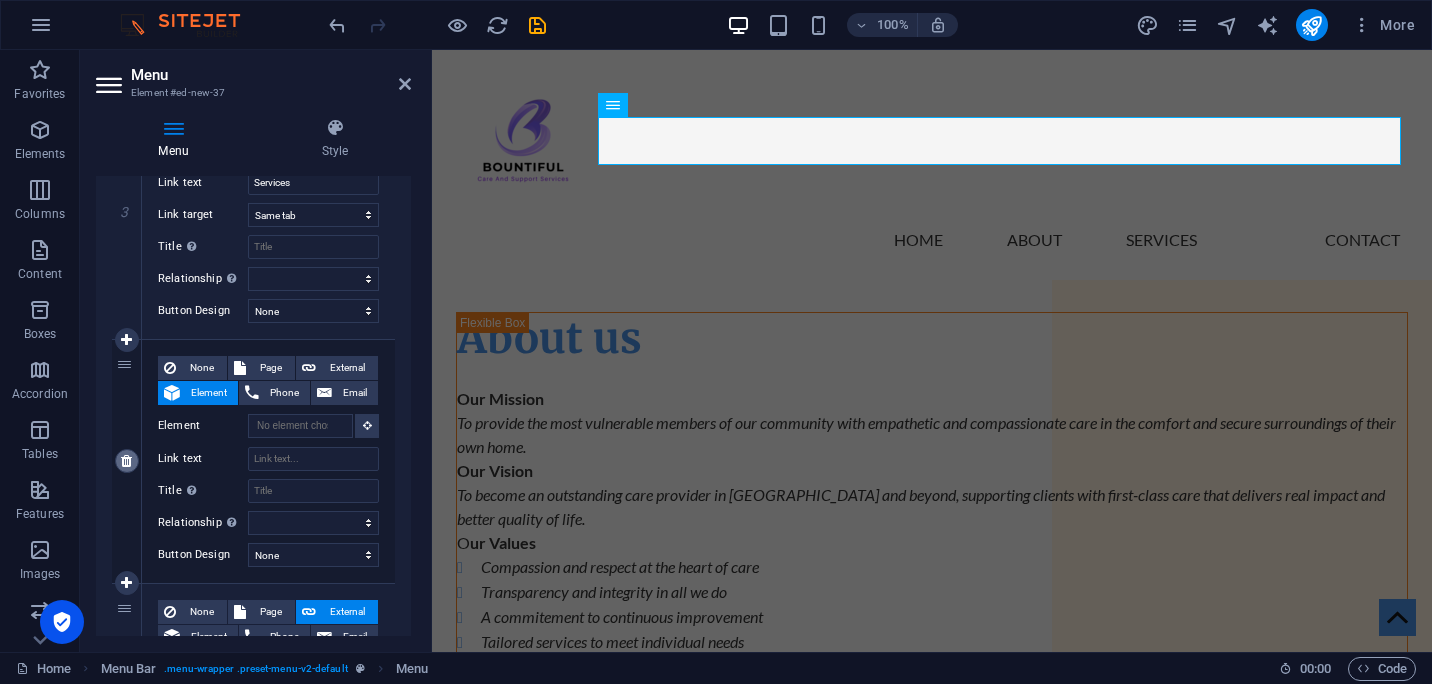 type on "/#contact" 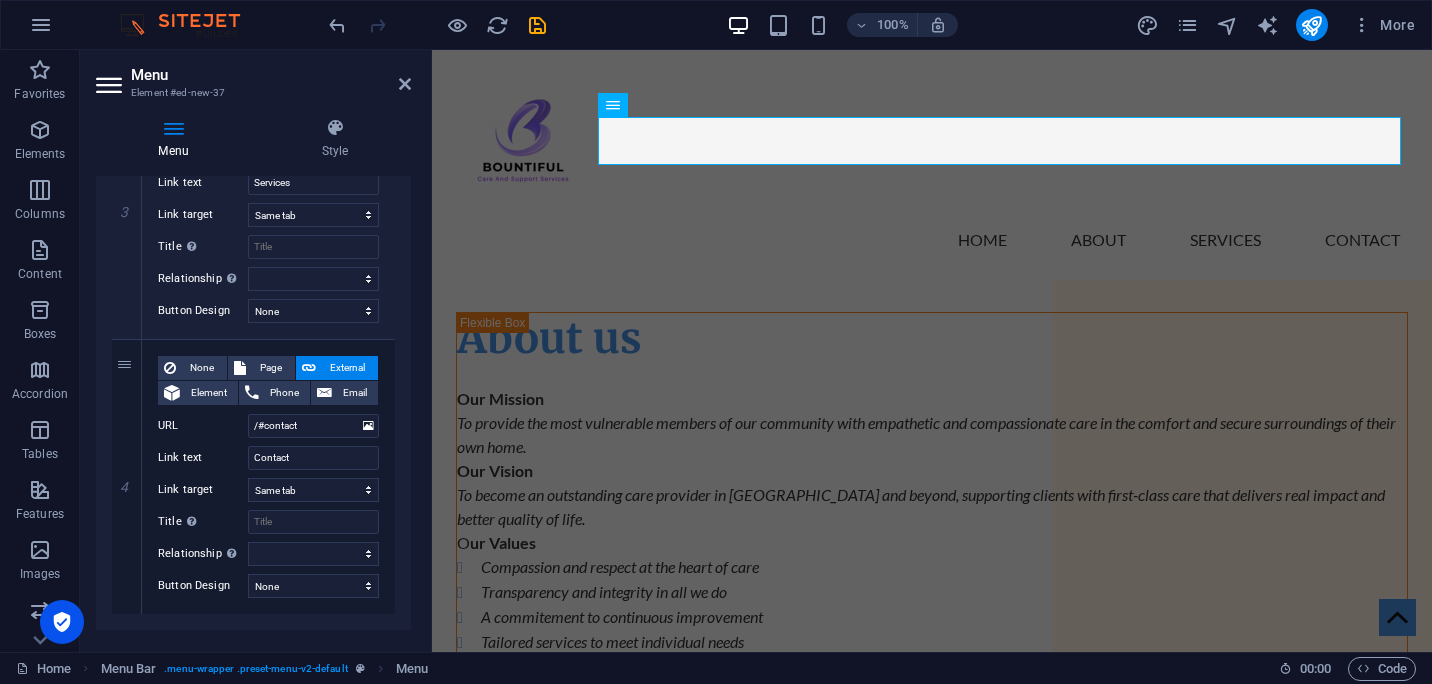 scroll, scrollTop: 885, scrollLeft: 0, axis: vertical 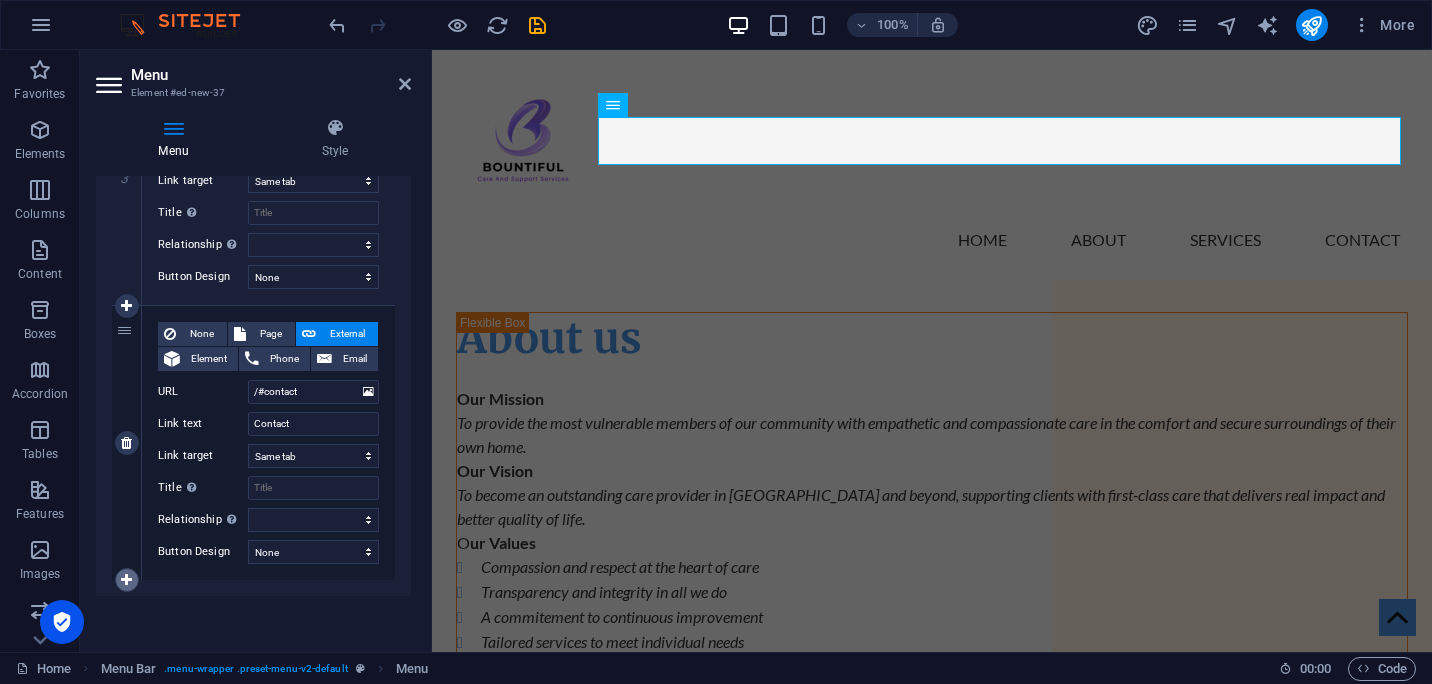 click at bounding box center [126, 580] 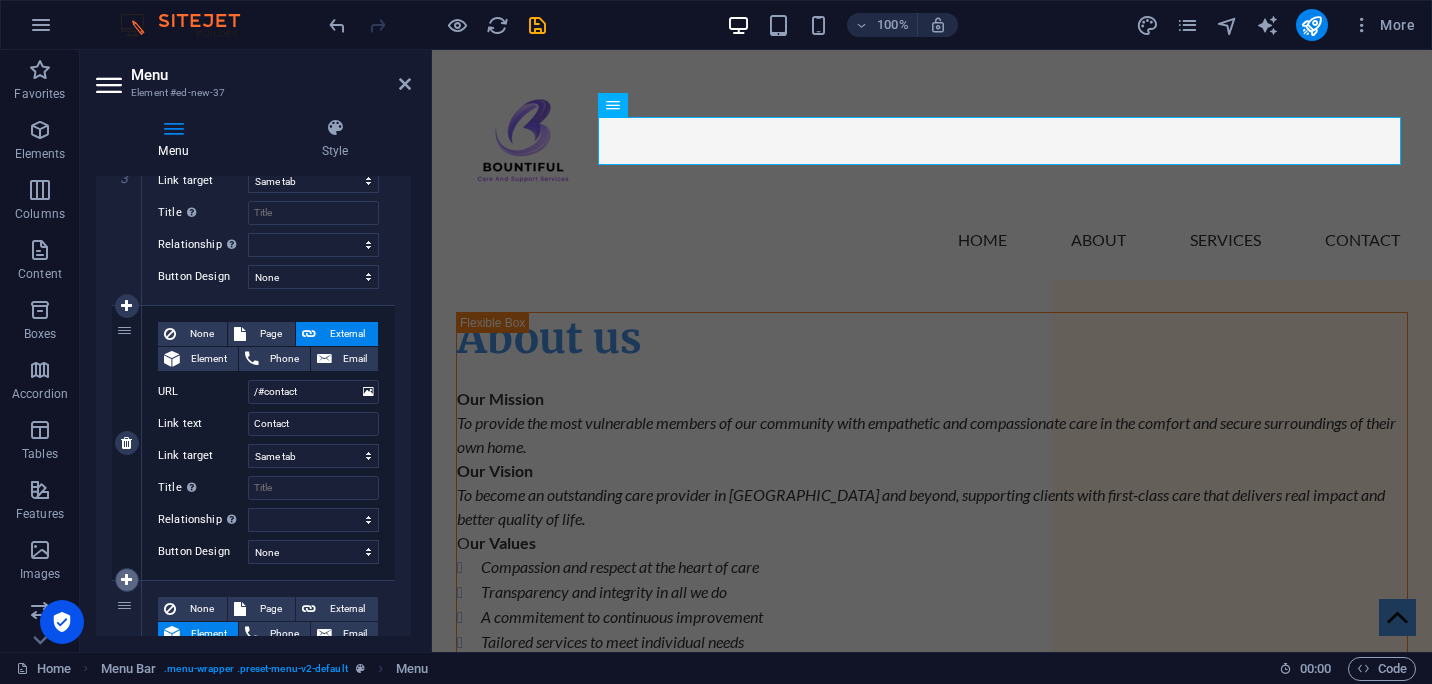 select 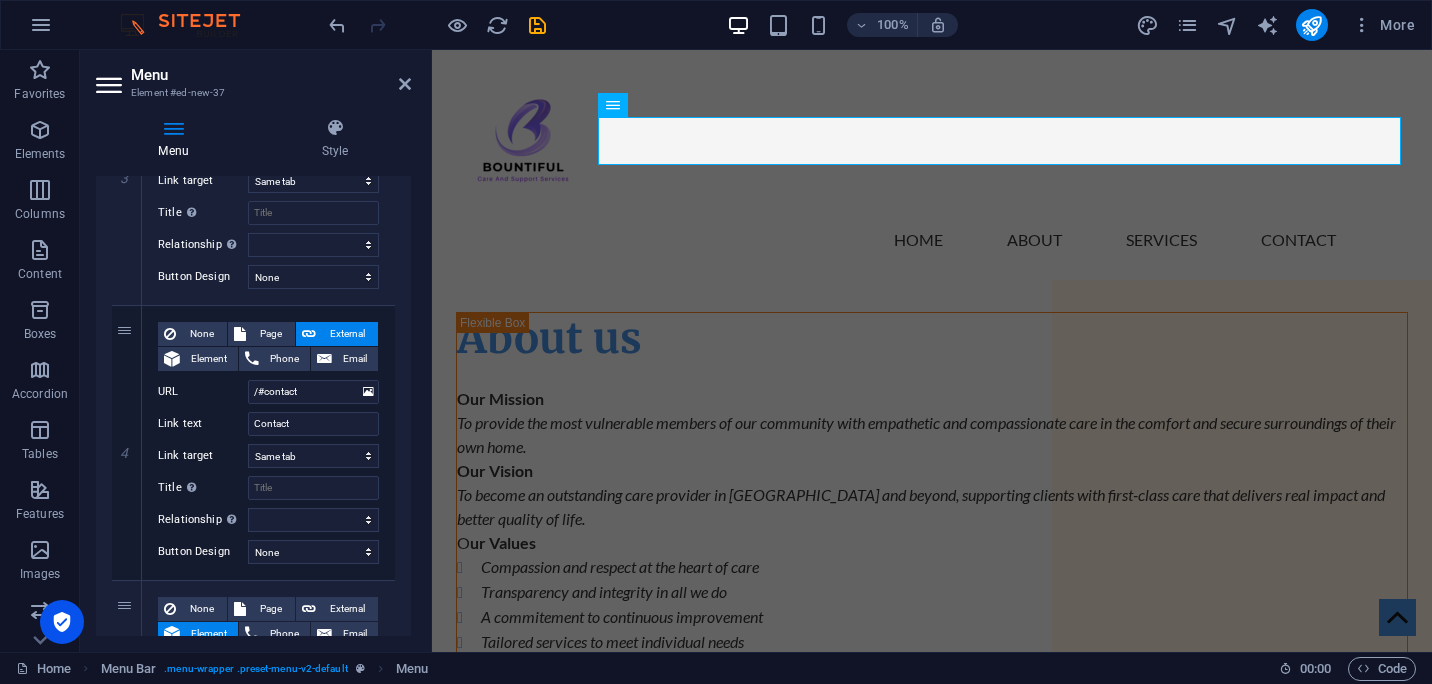 drag, startPoint x: 413, startPoint y: 538, endPoint x: 409, endPoint y: 583, distance: 45.17743 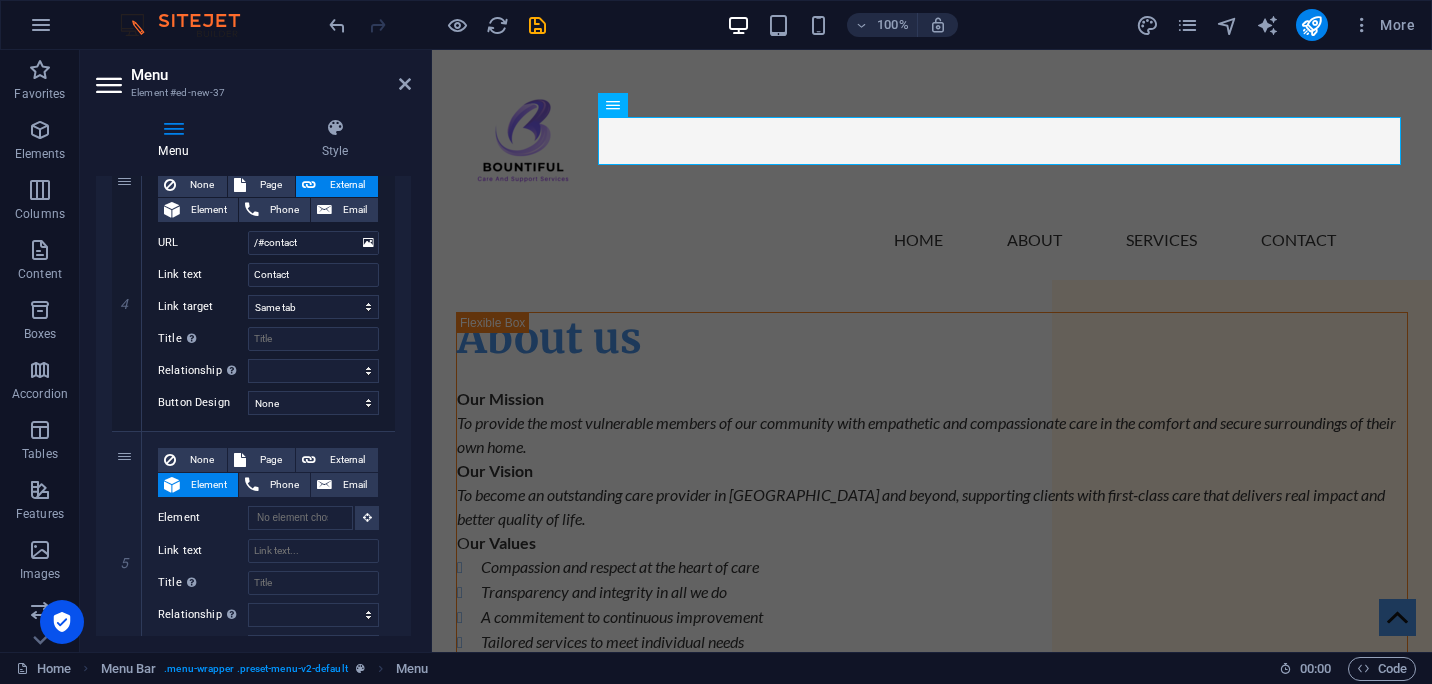 scroll, scrollTop: 1129, scrollLeft: 0, axis: vertical 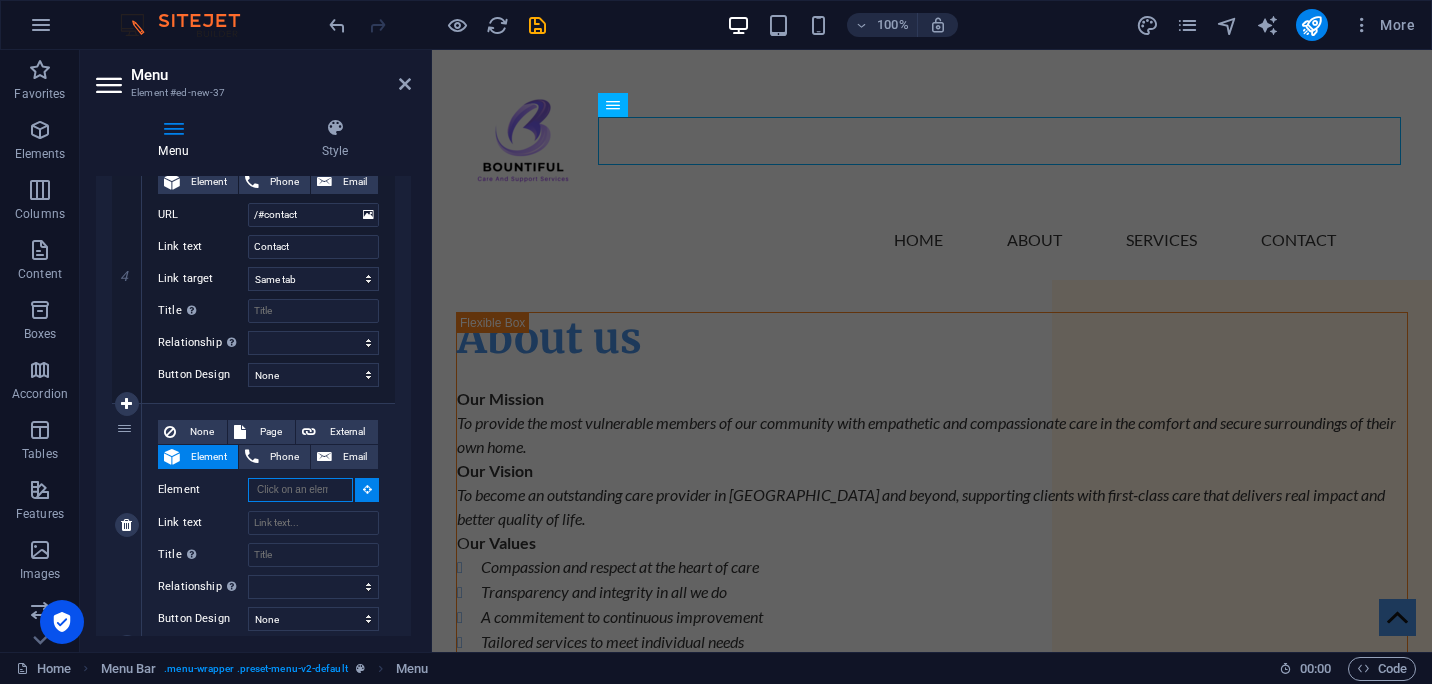 click on "Element" at bounding box center (300, 490) 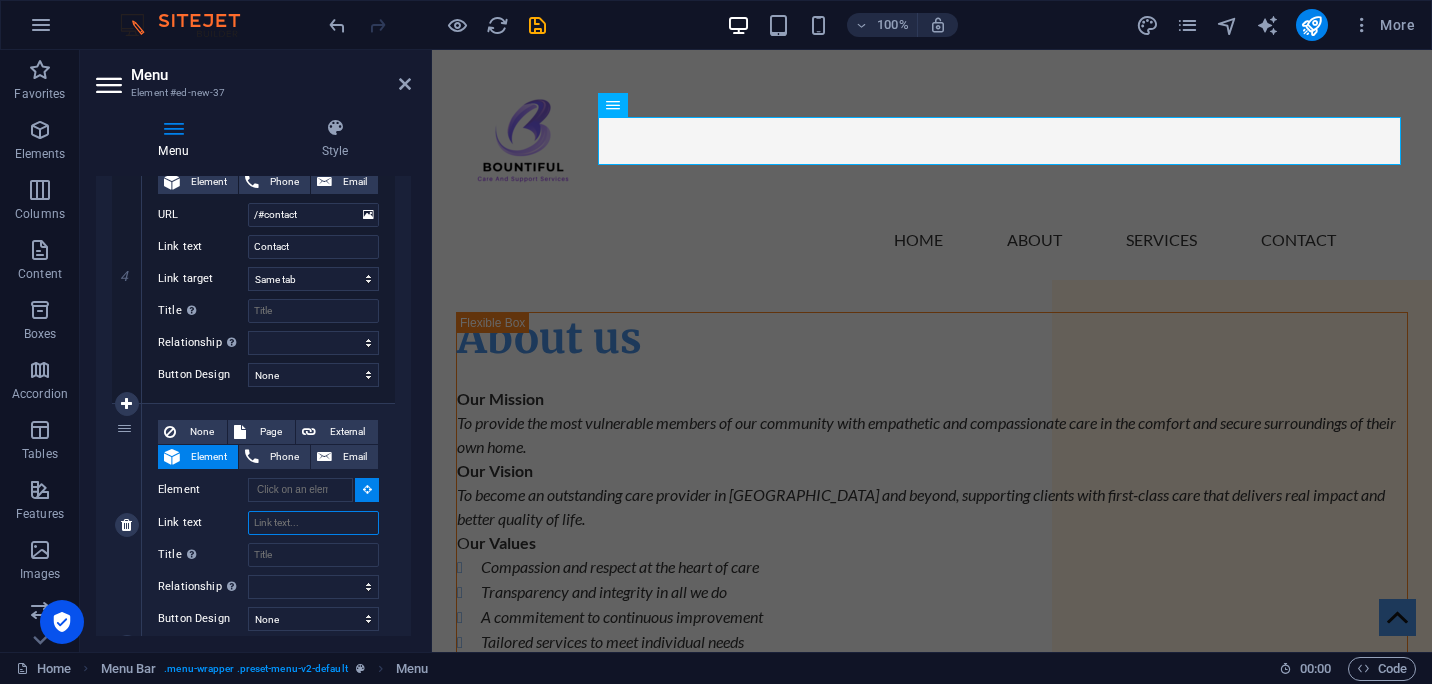 click on "Link text" at bounding box center (313, 523) 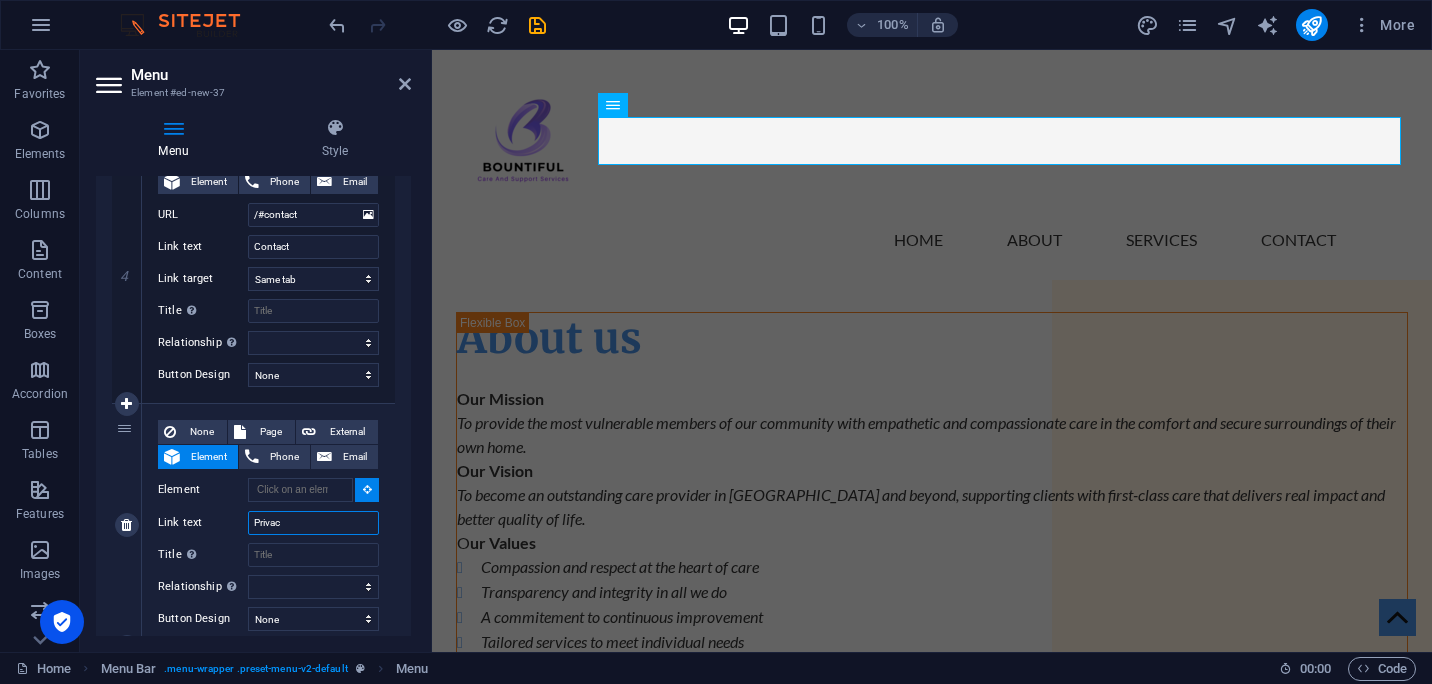 type on "Privacy" 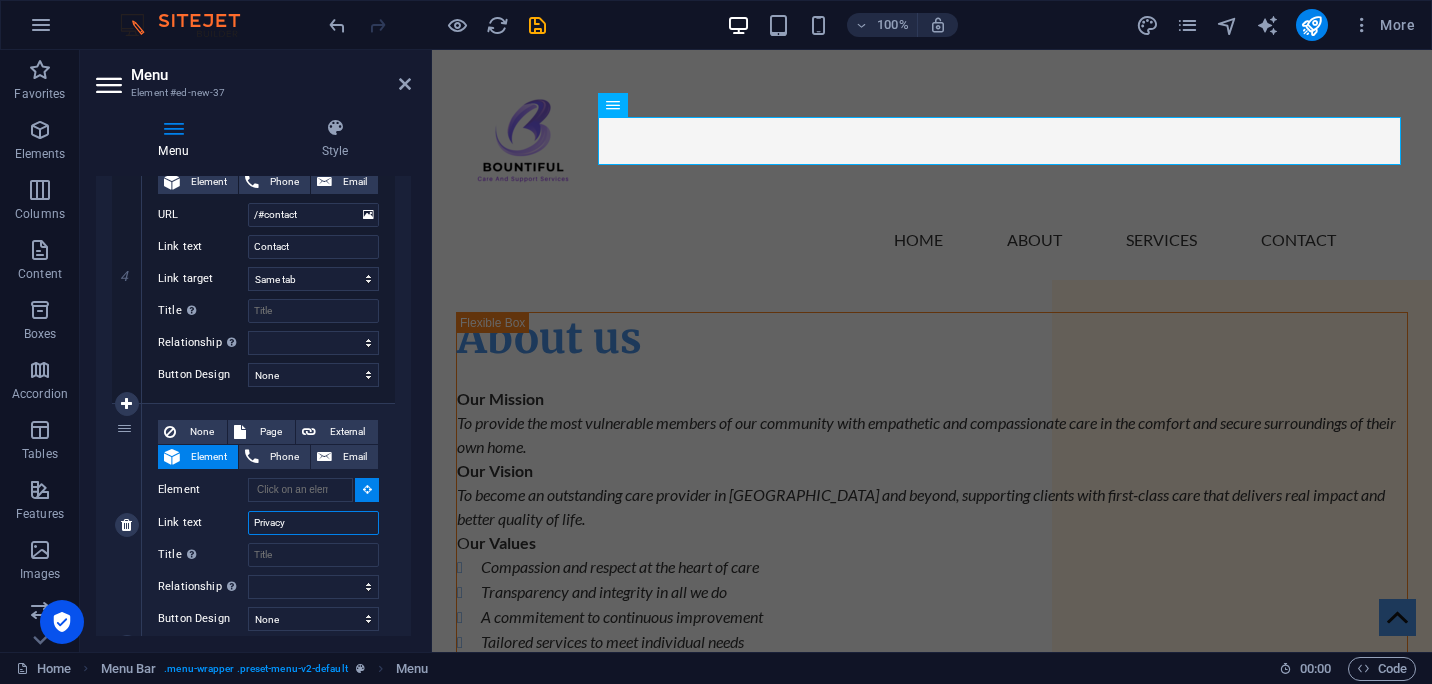 select 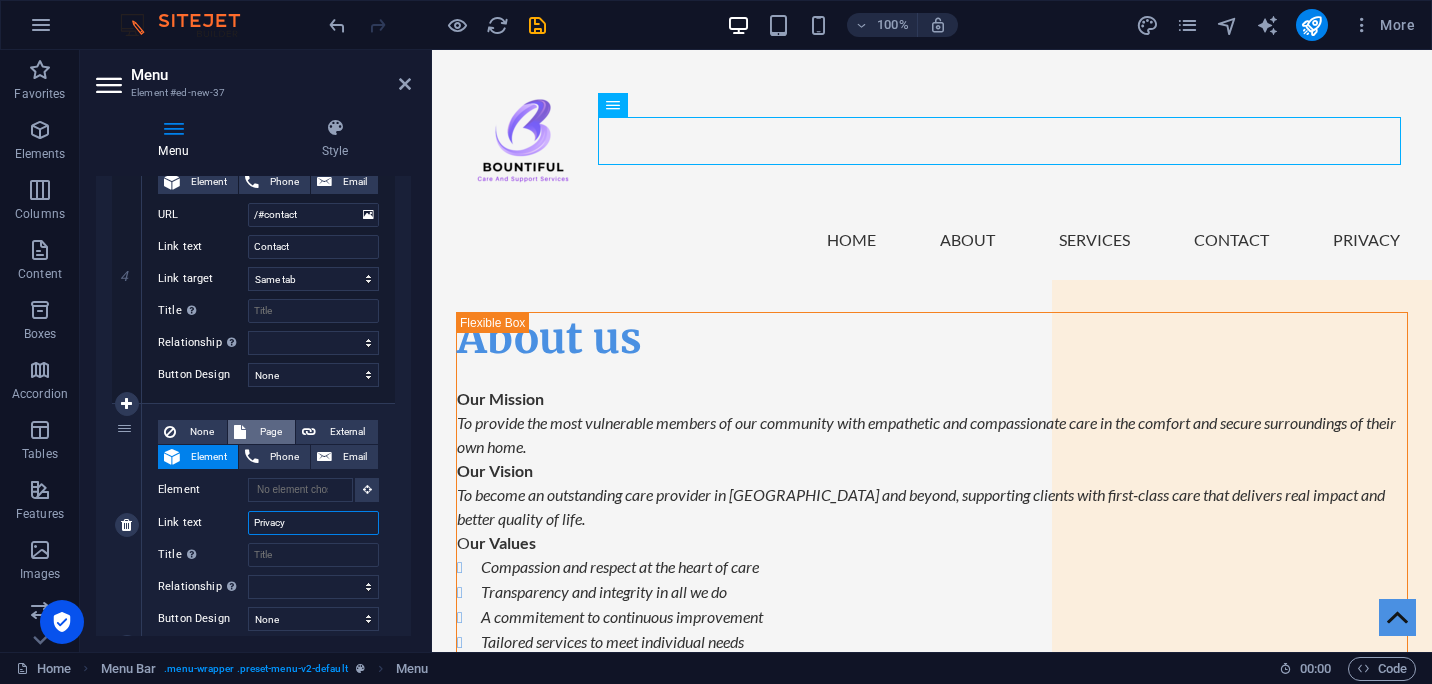 type on "Privacy" 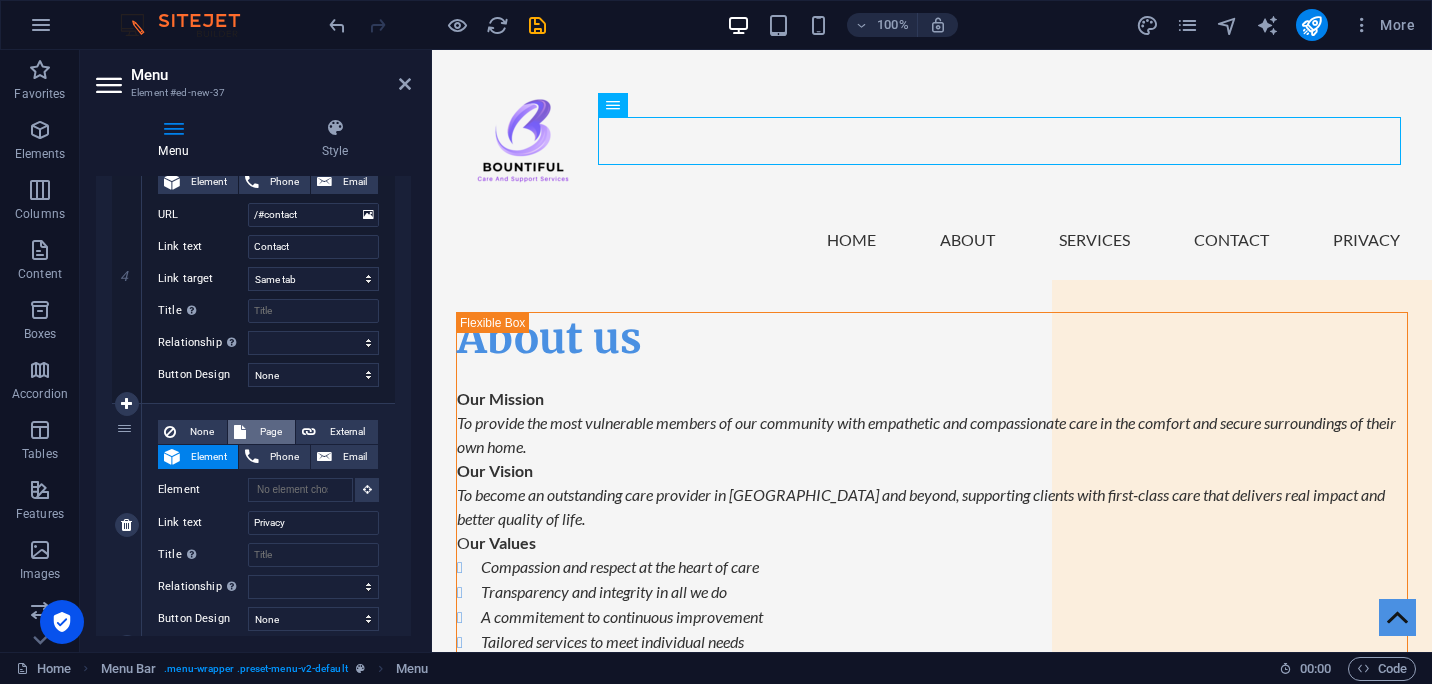 click on "Page" at bounding box center (270, 432) 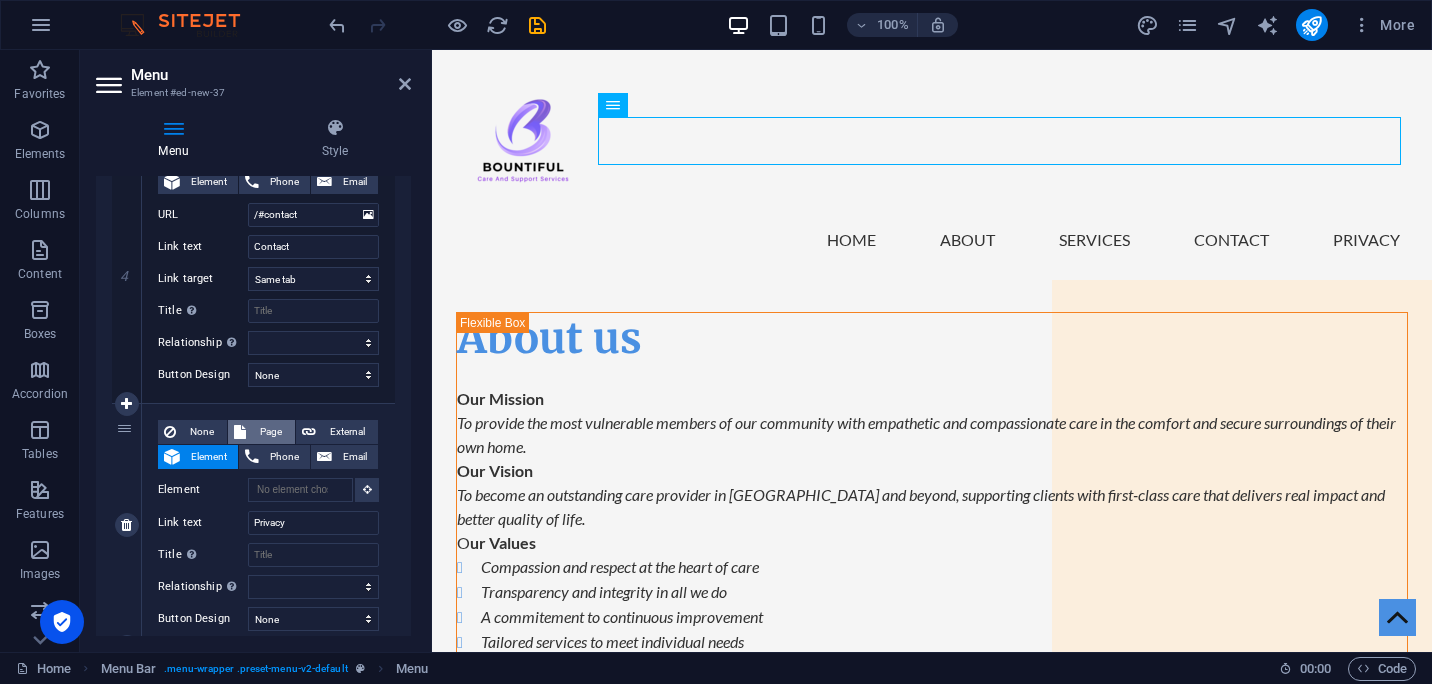 select 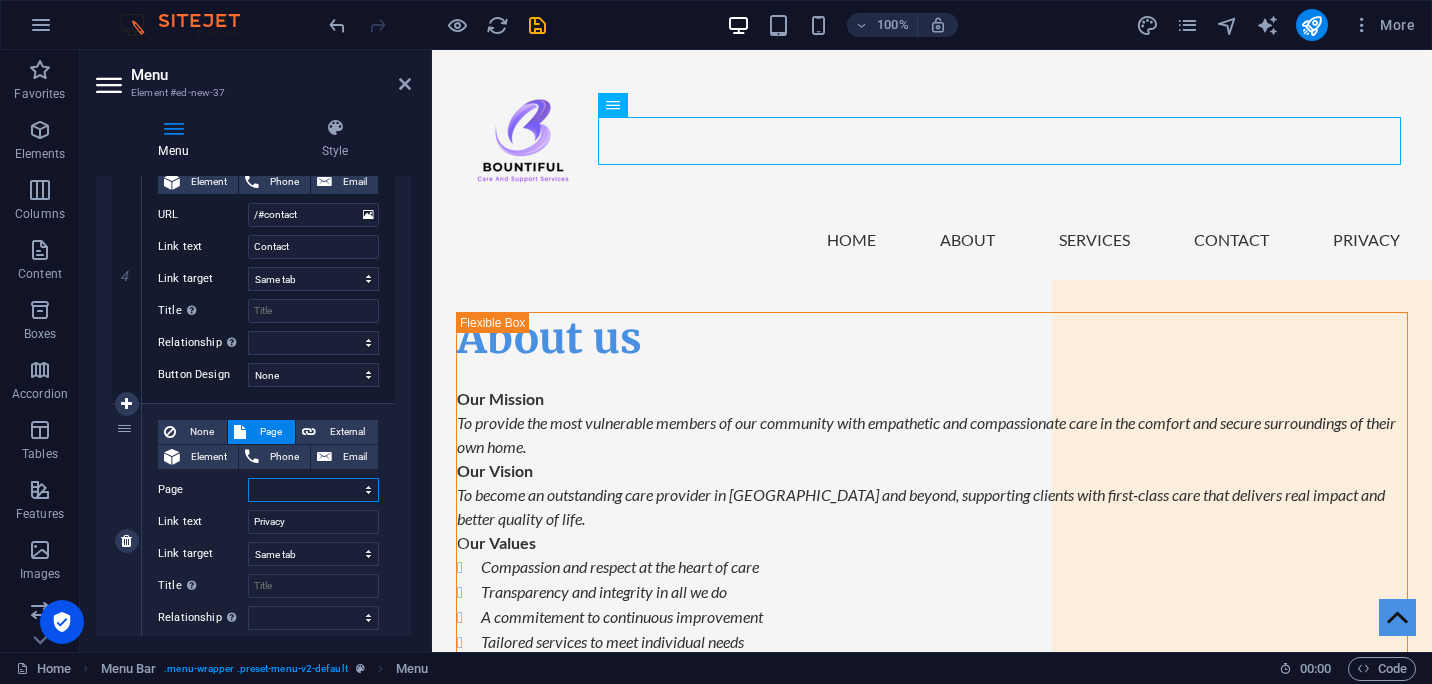 click on "Home About Services Contact Legal Notice Privacy" at bounding box center [313, 490] 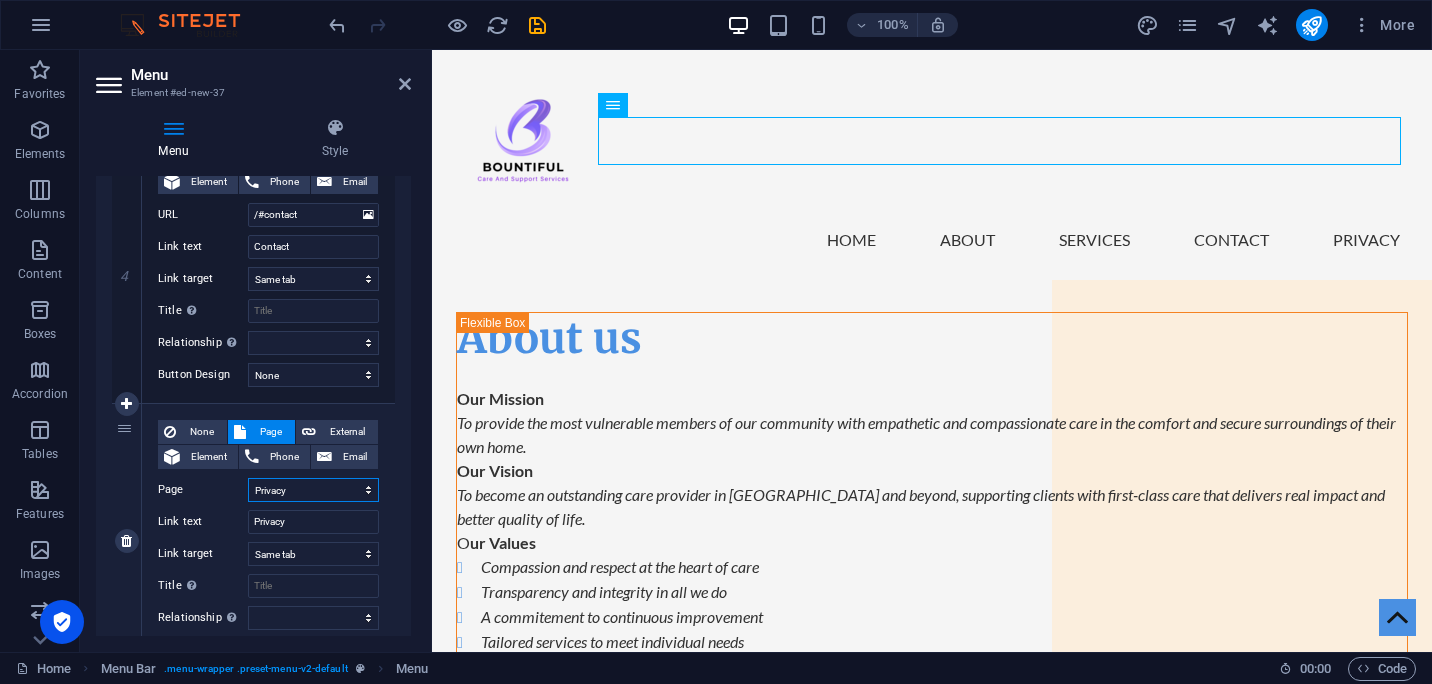click on "Home About Services Contact Legal Notice Privacy" at bounding box center [313, 490] 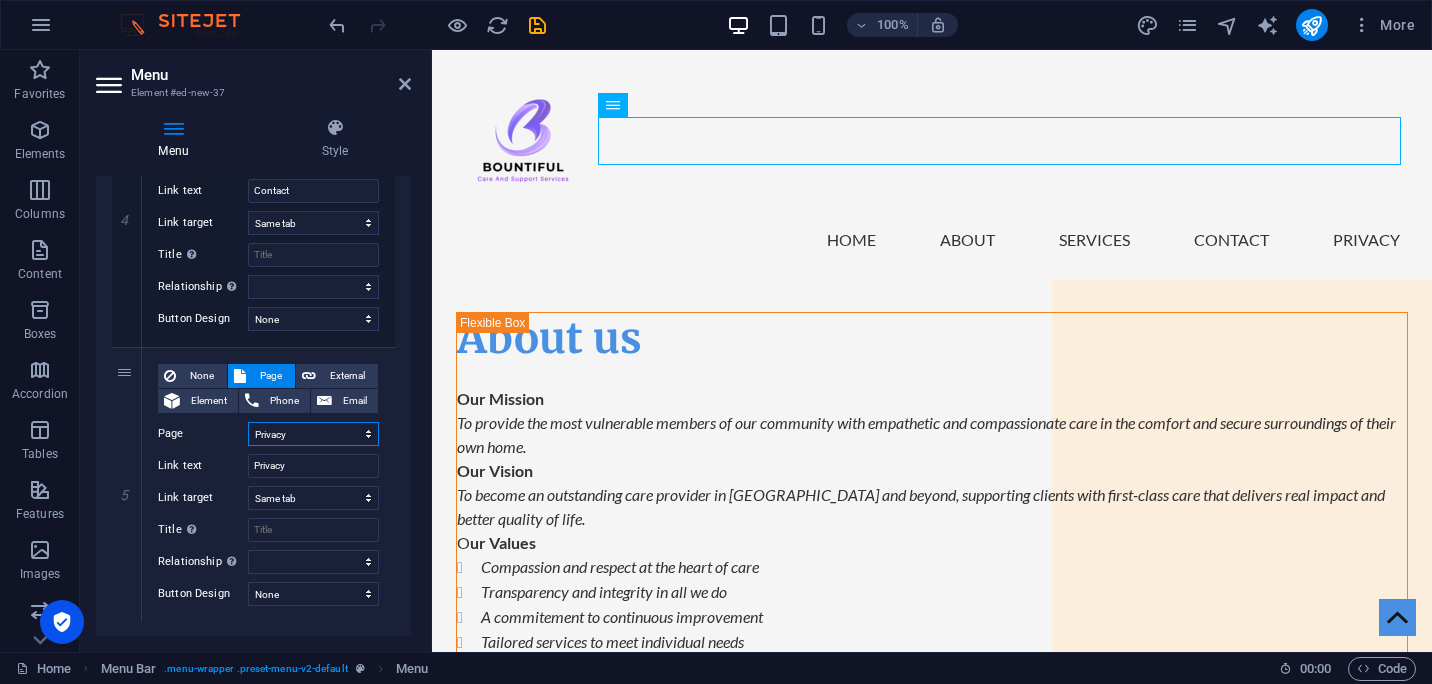 scroll, scrollTop: 1130, scrollLeft: 0, axis: vertical 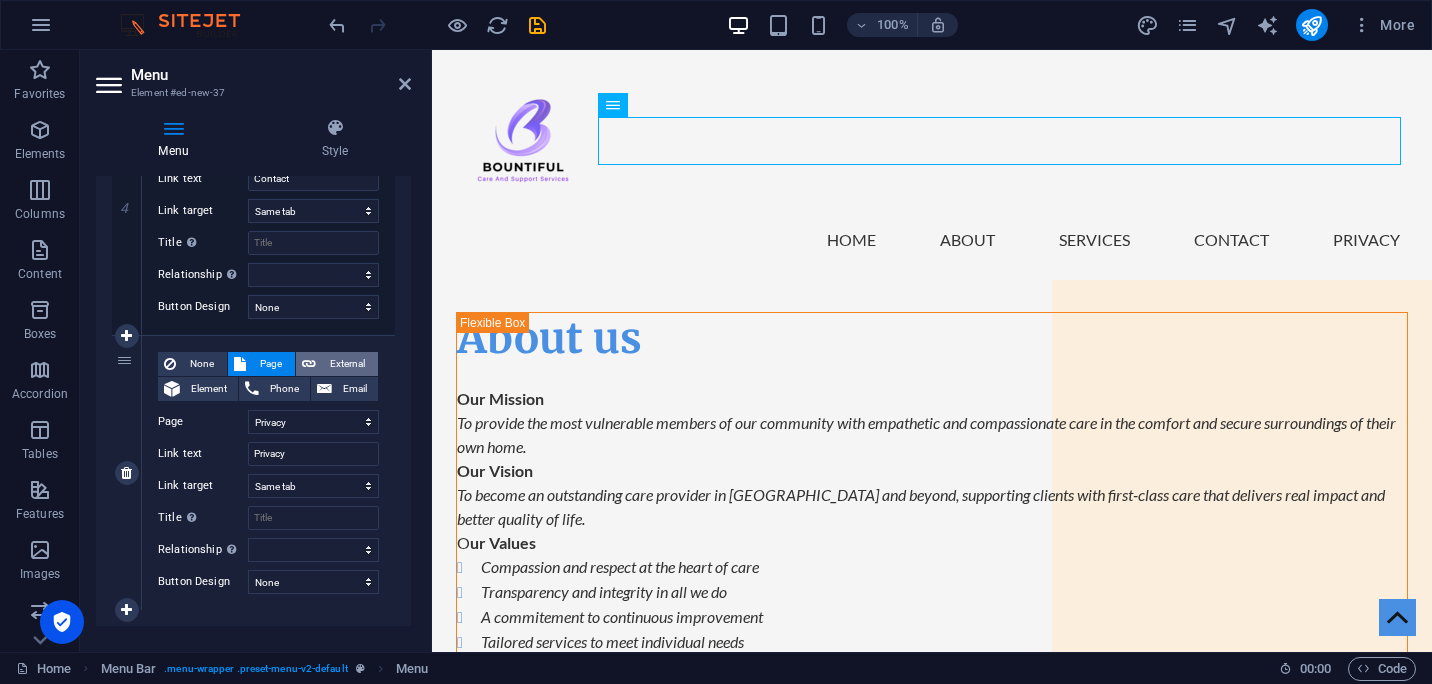click on "External" at bounding box center [347, 364] 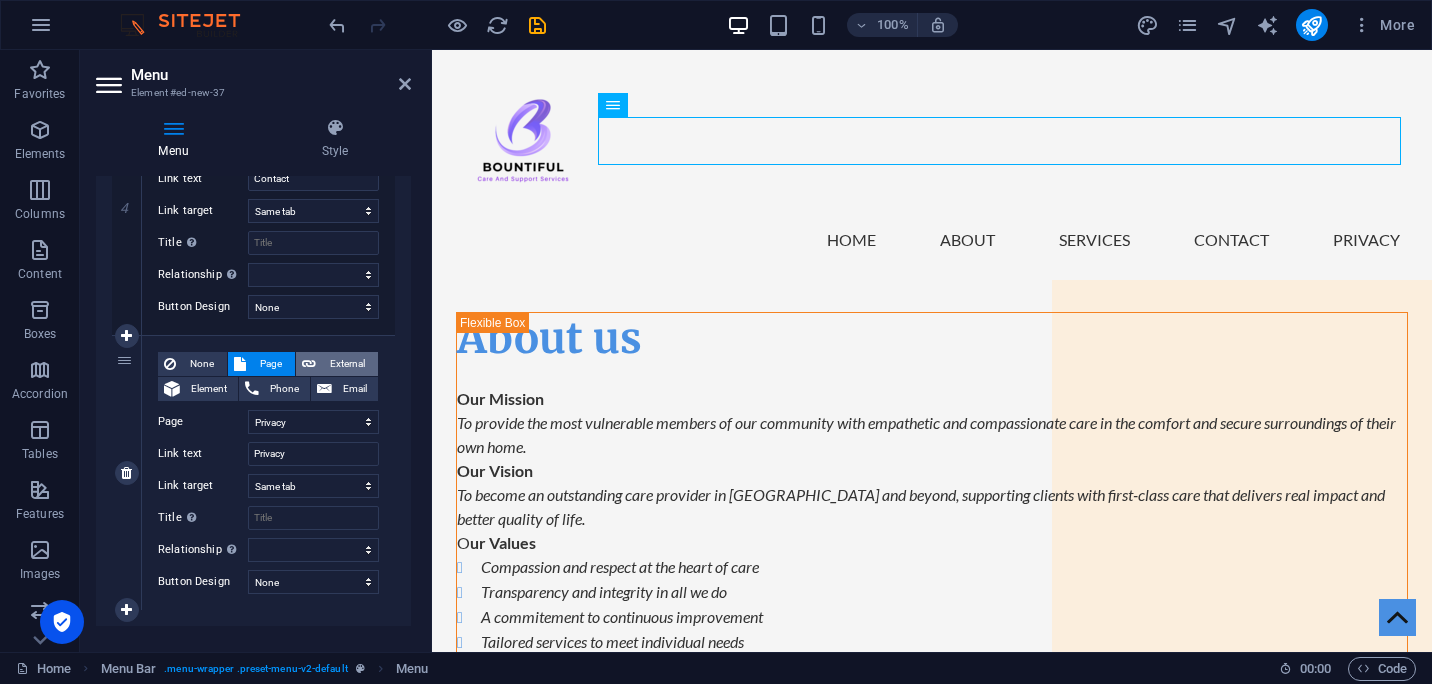 select 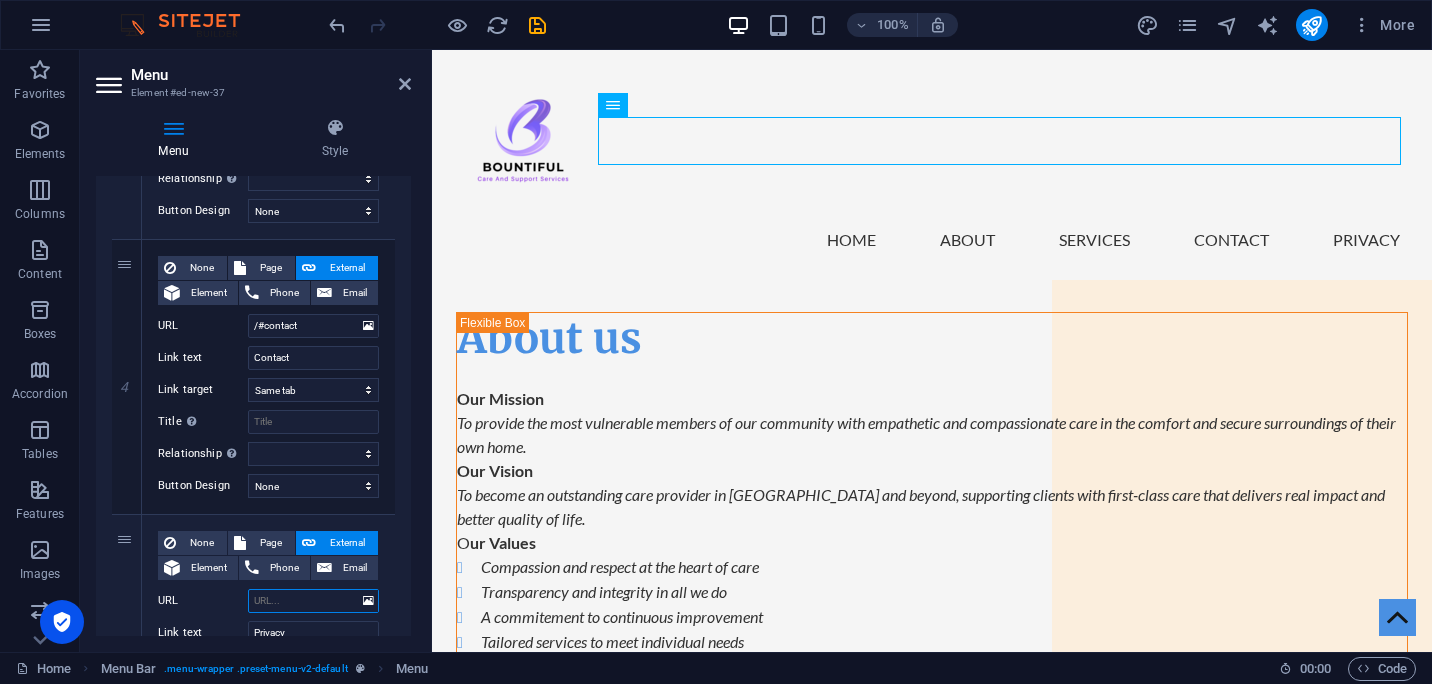 scroll, scrollTop: 1010, scrollLeft: 0, axis: vertical 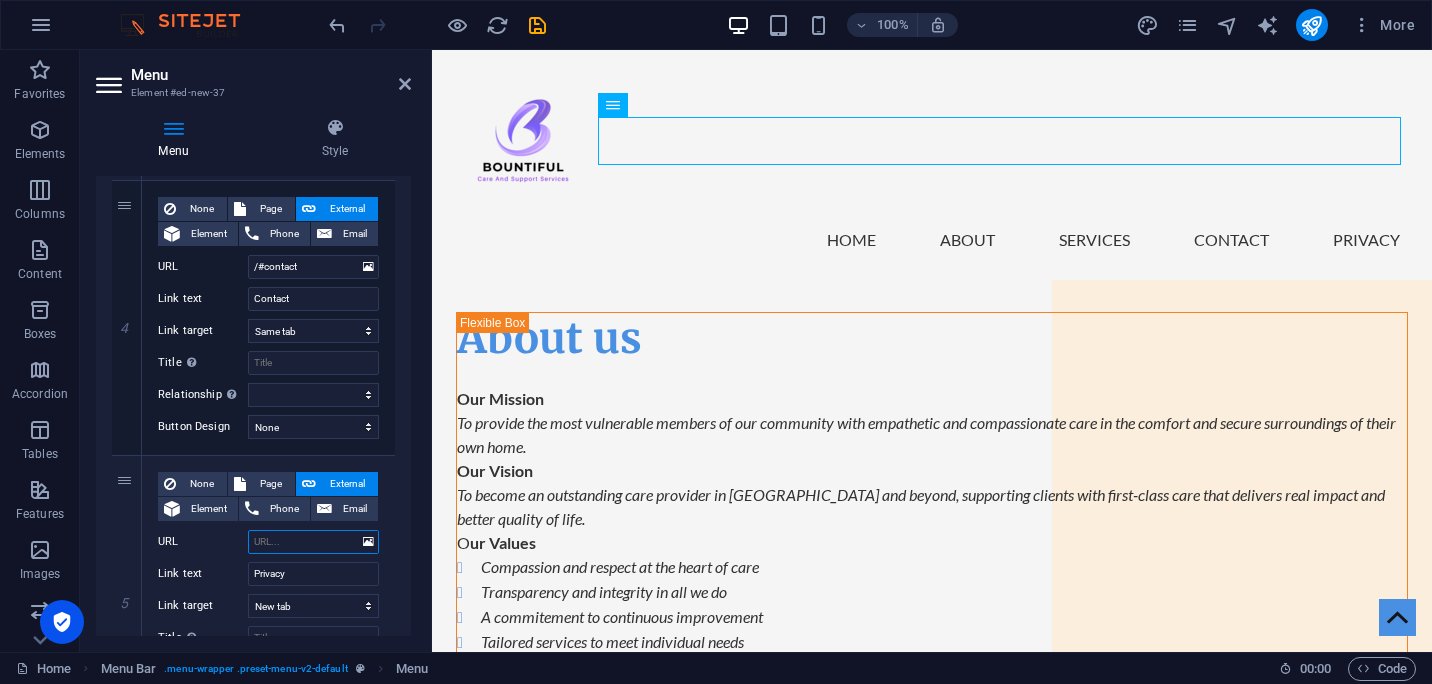 type on "/" 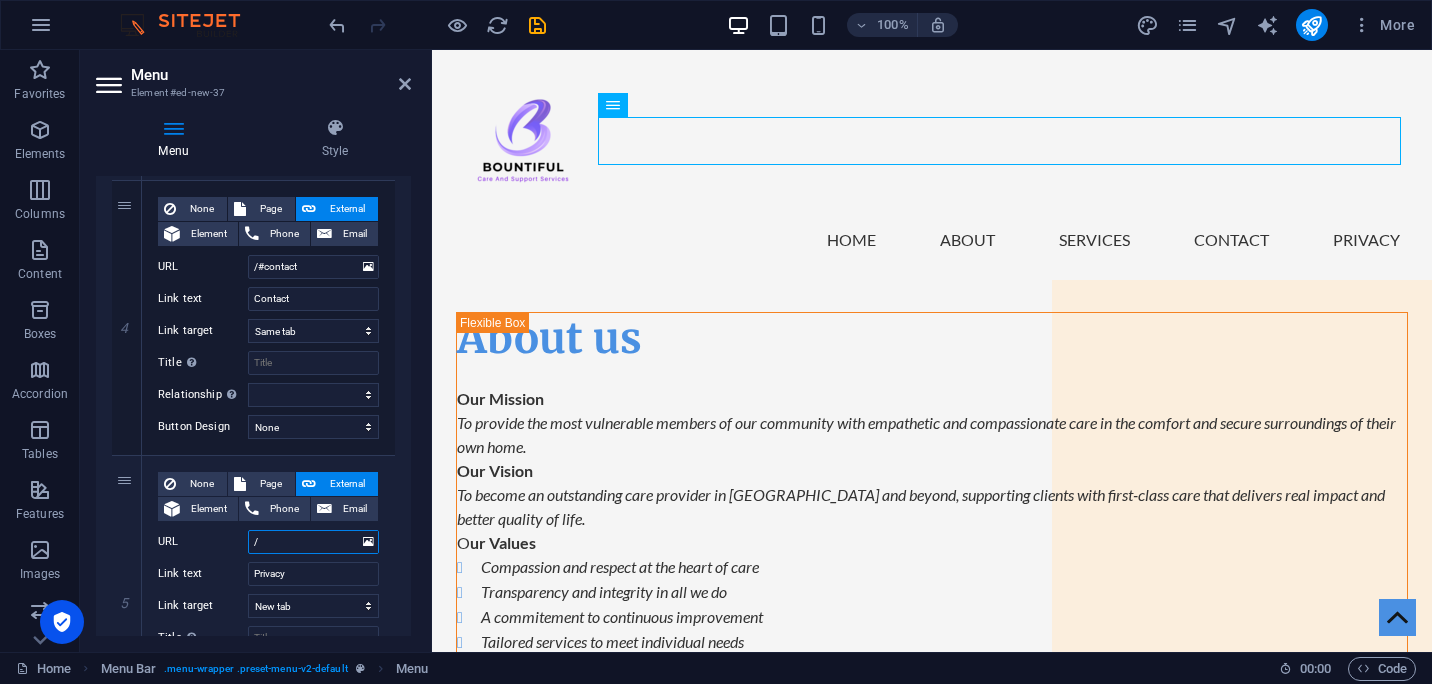 select 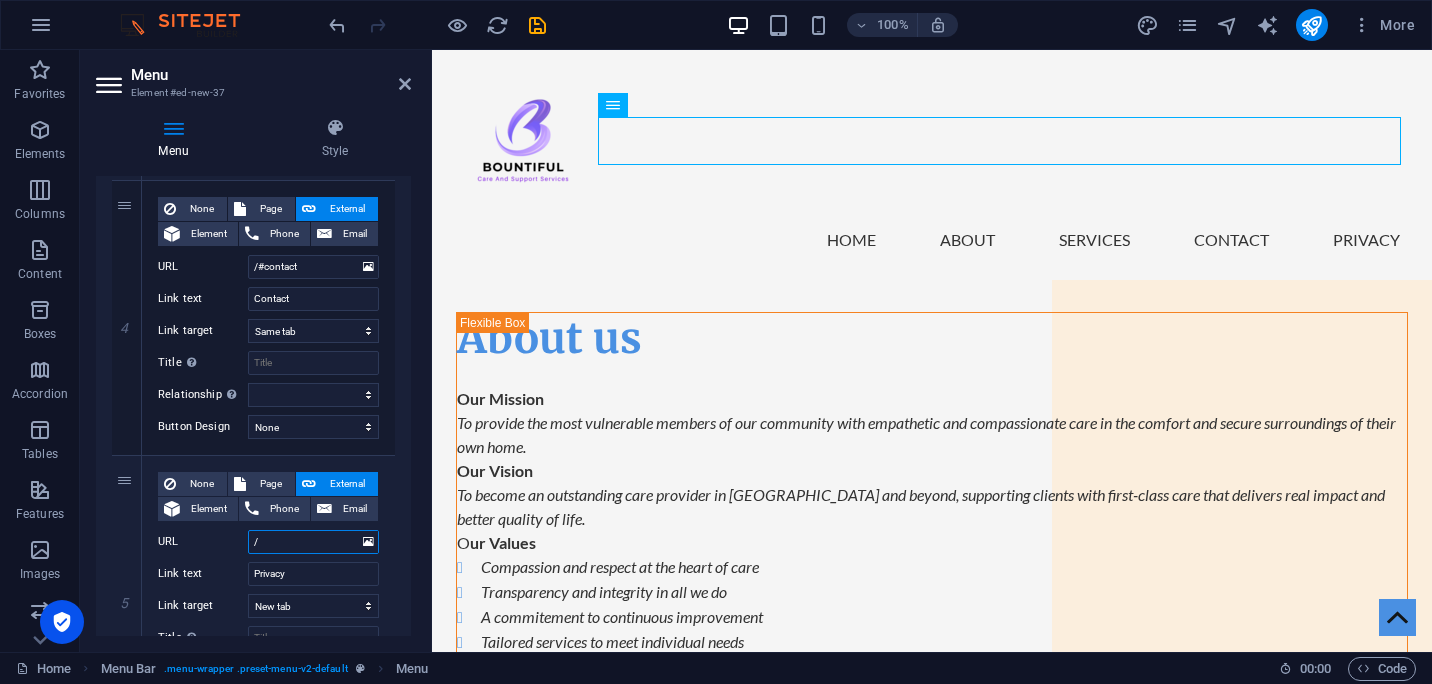 type on "/#" 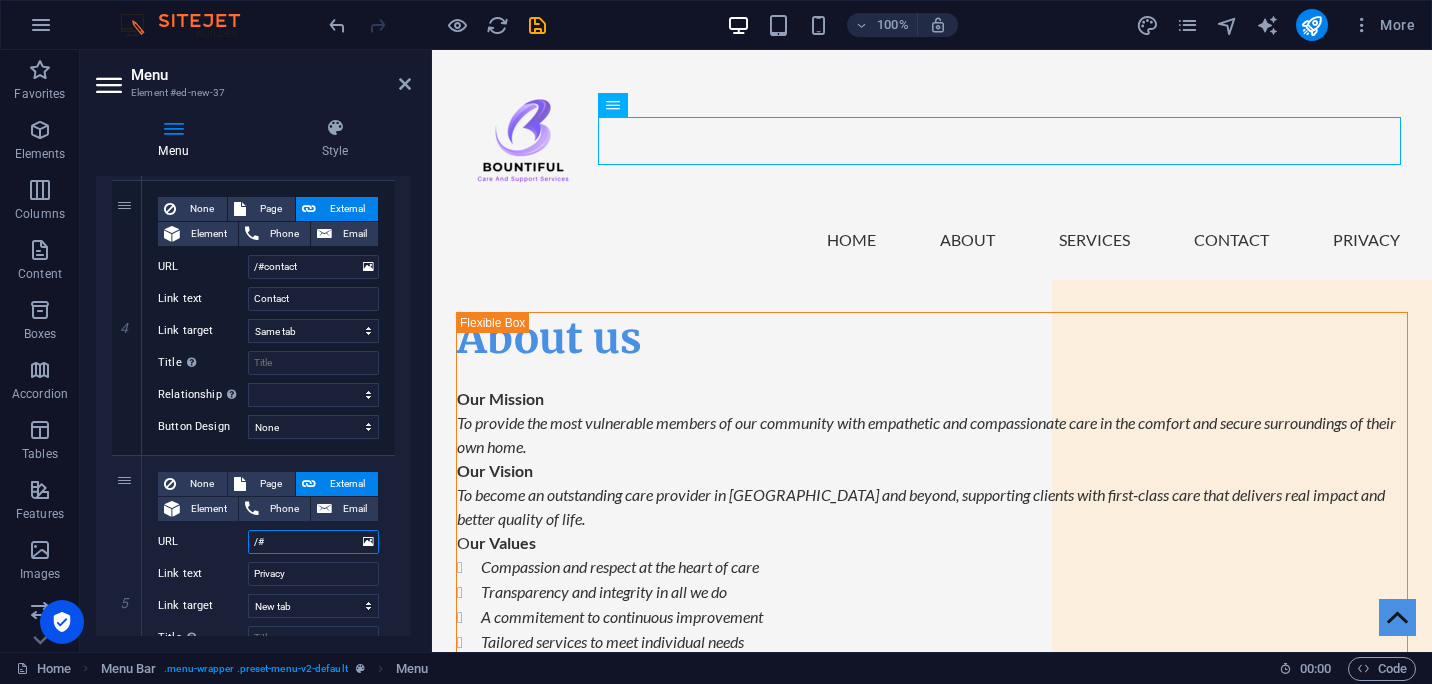 select 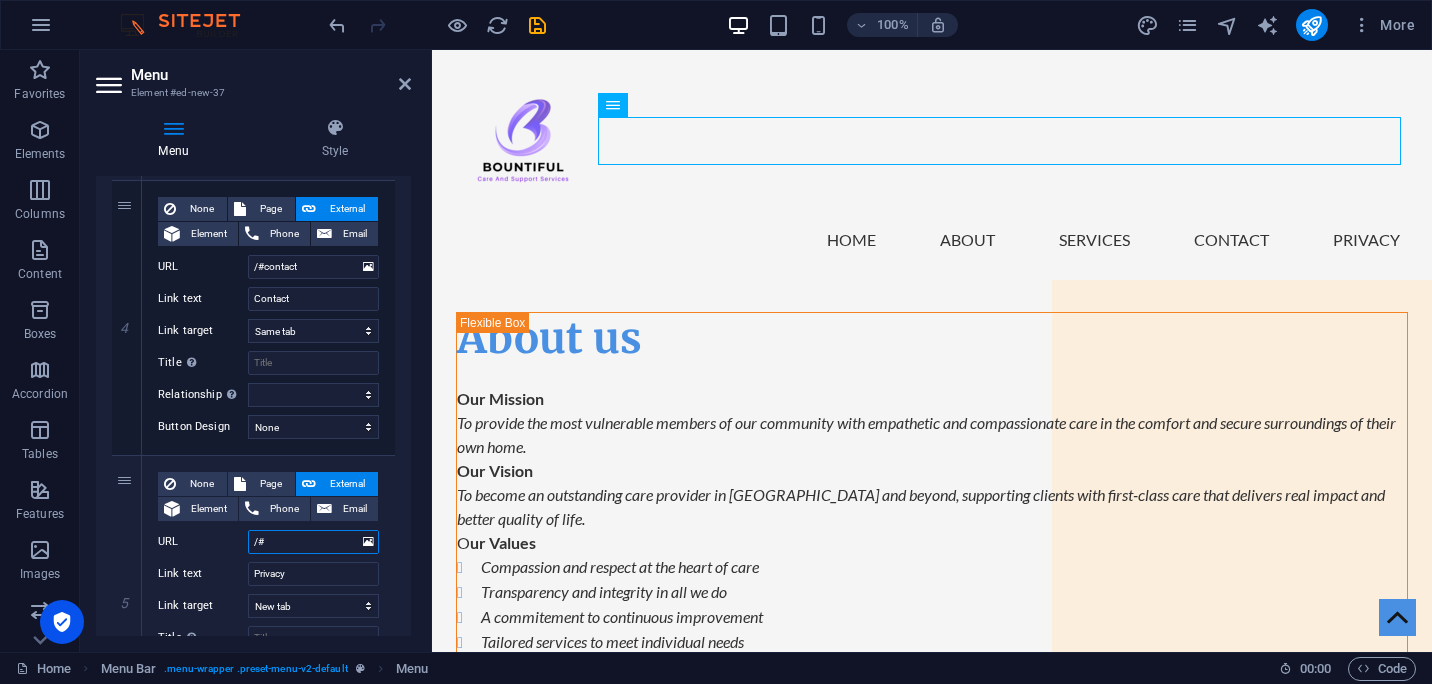 select 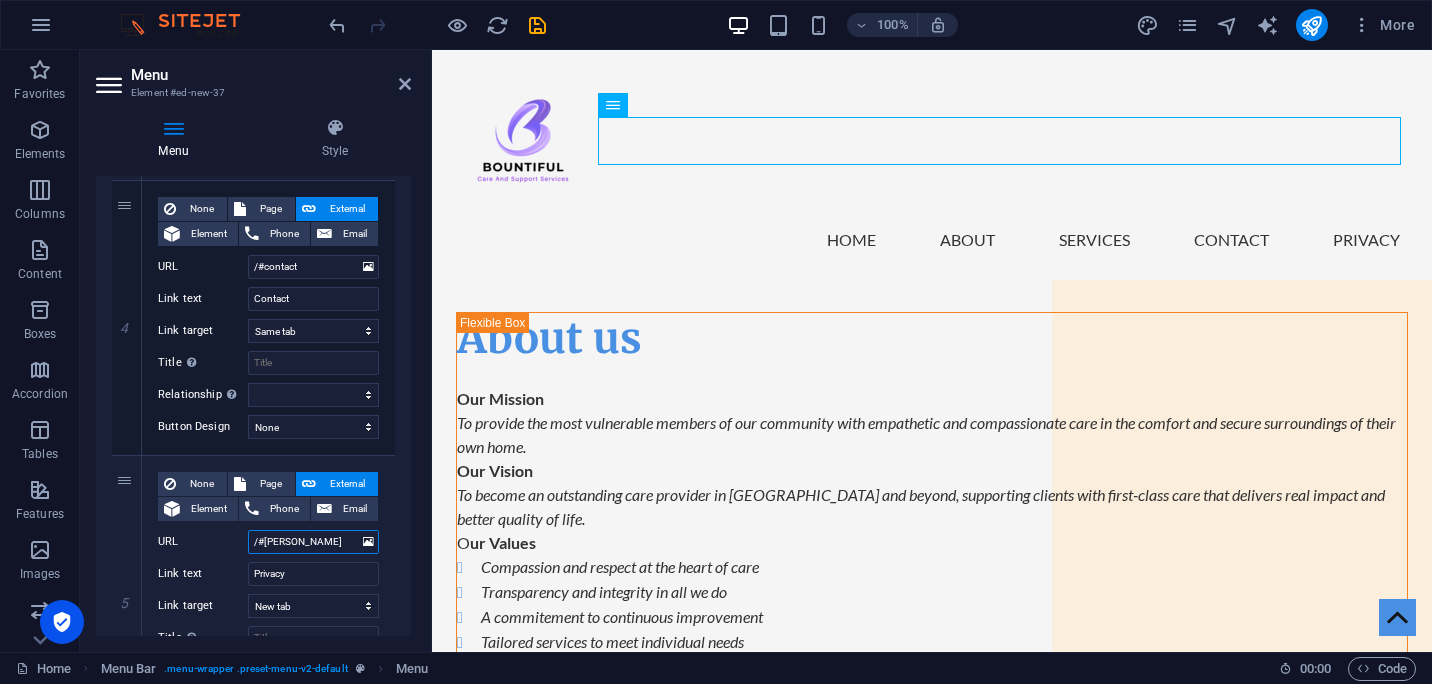 type on "/#privac" 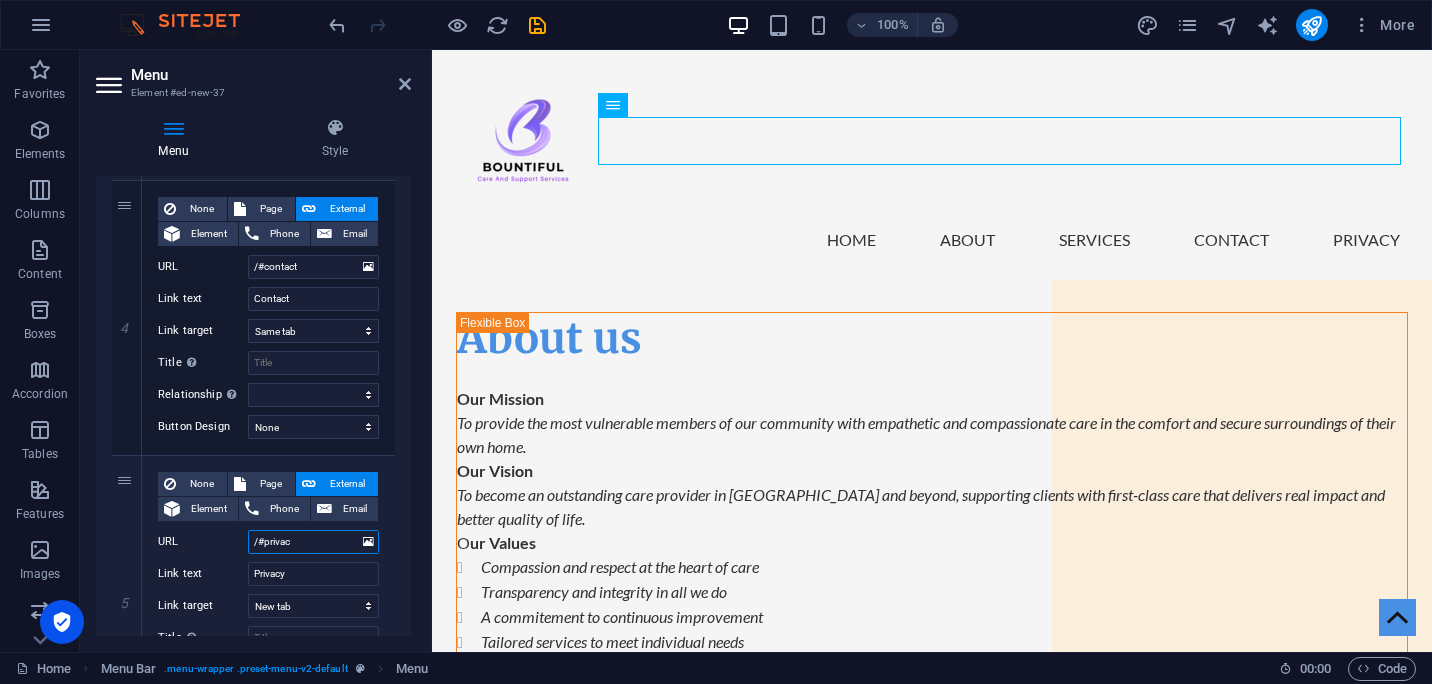 select 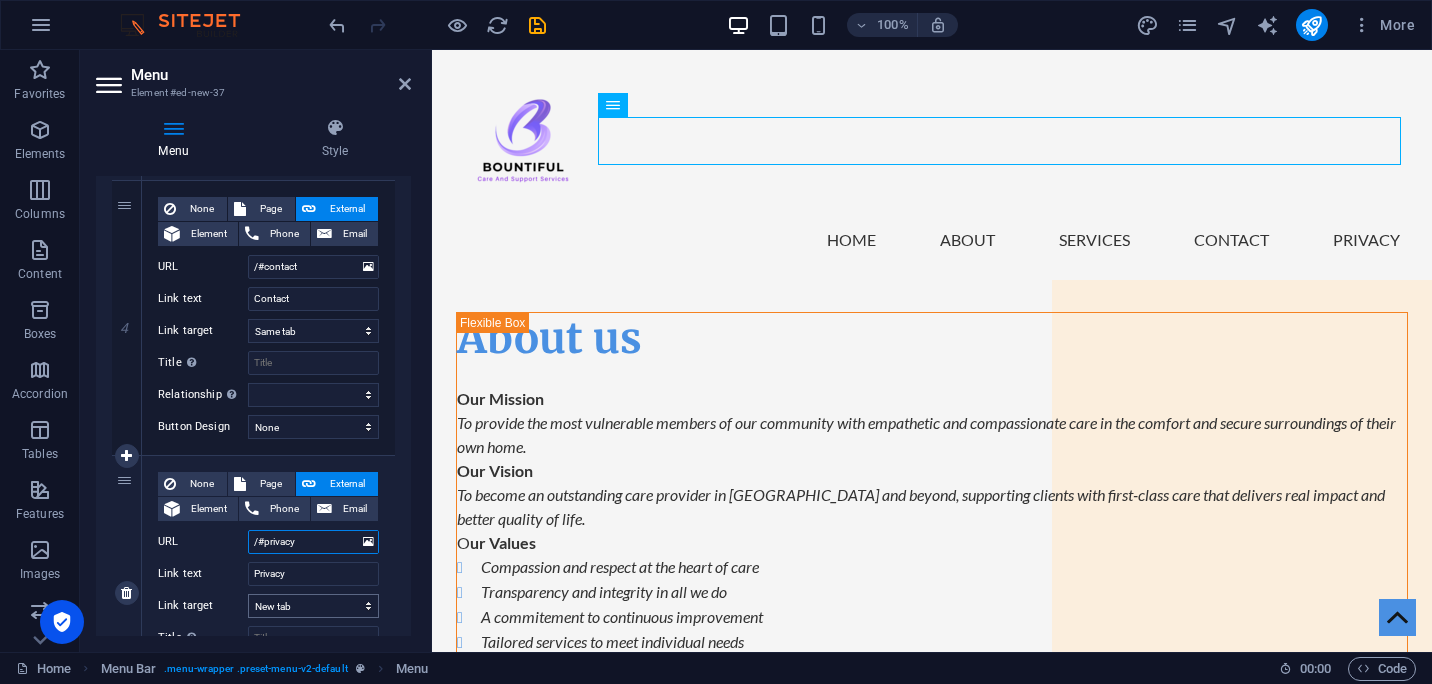 type on "/#privacy" 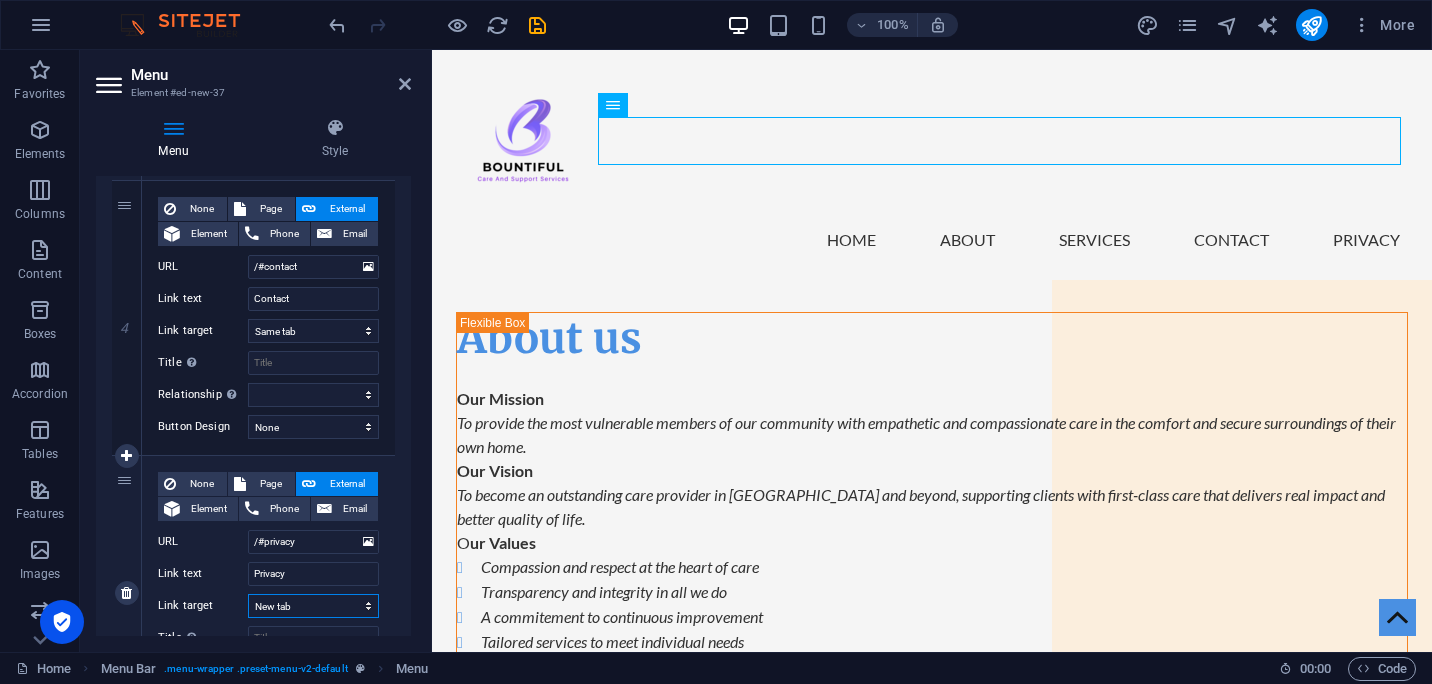 click on "New tab Same tab Overlay" at bounding box center (313, 606) 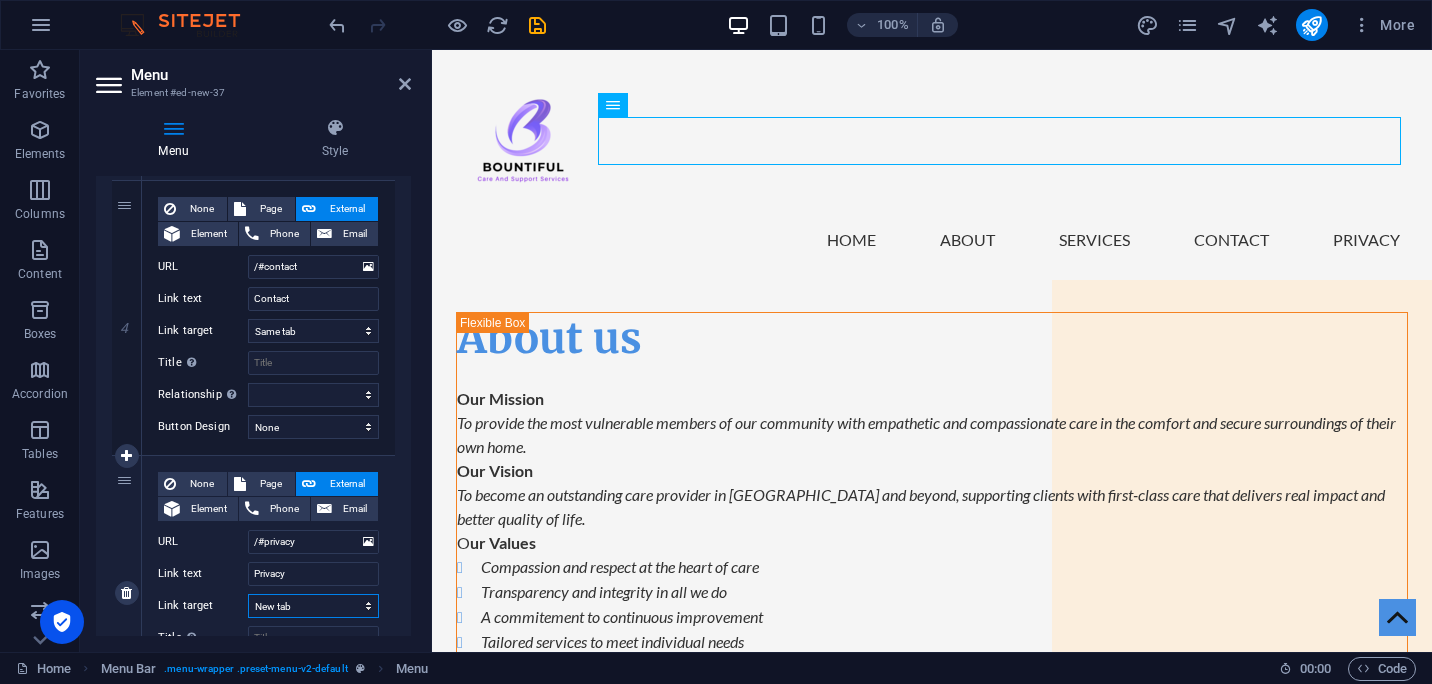 select 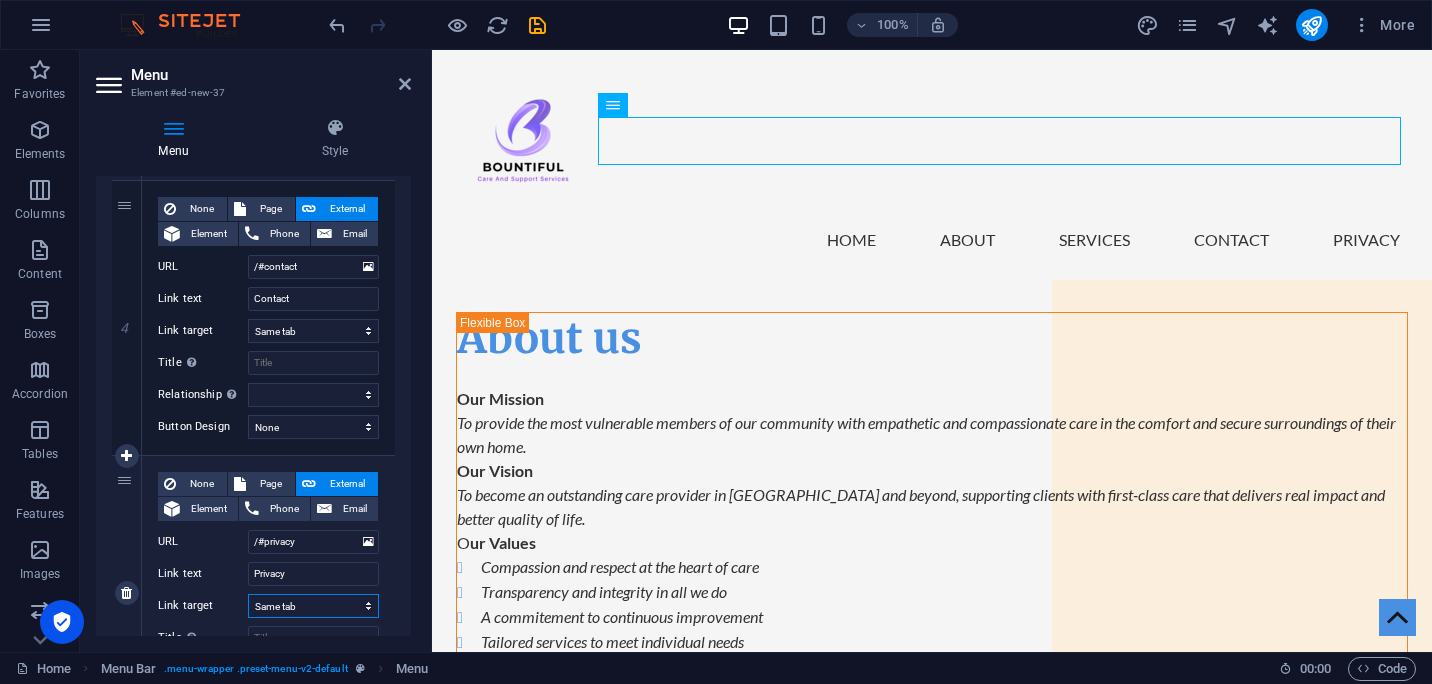 click on "New tab Same tab Overlay" at bounding box center [313, 606] 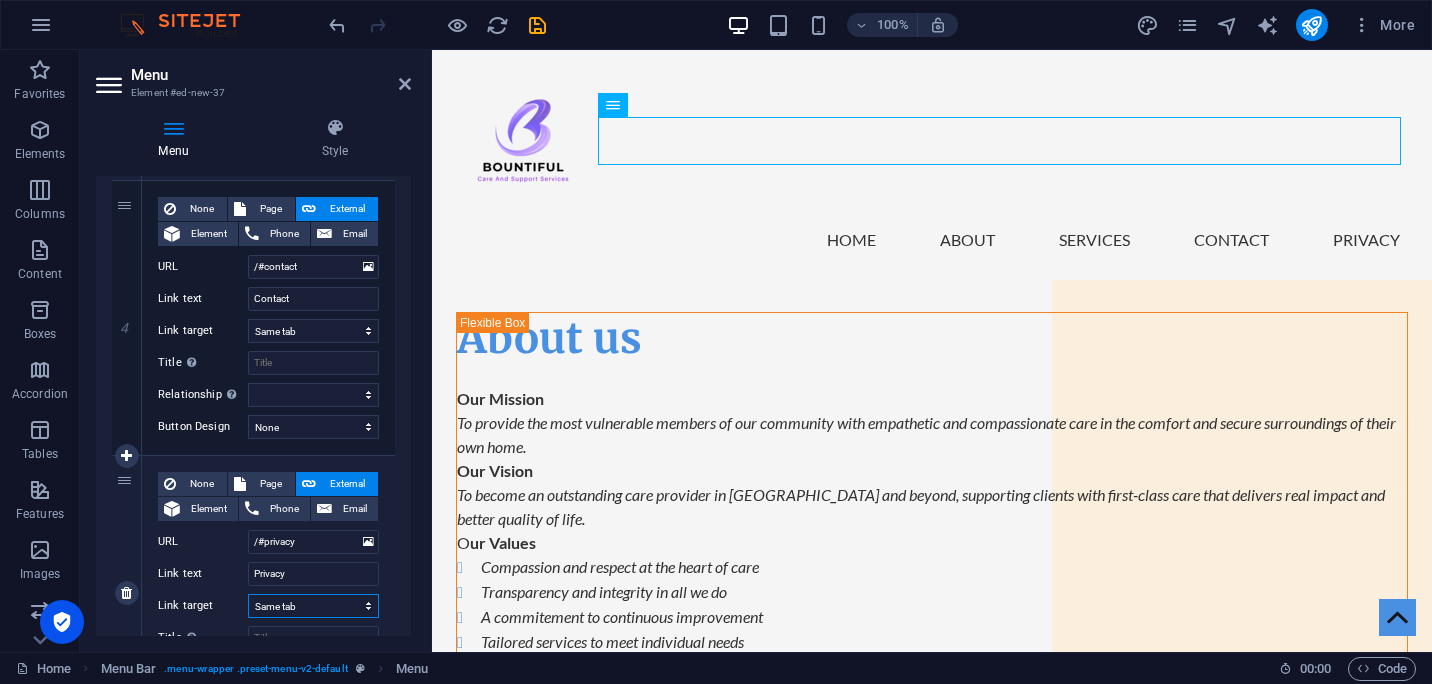 select 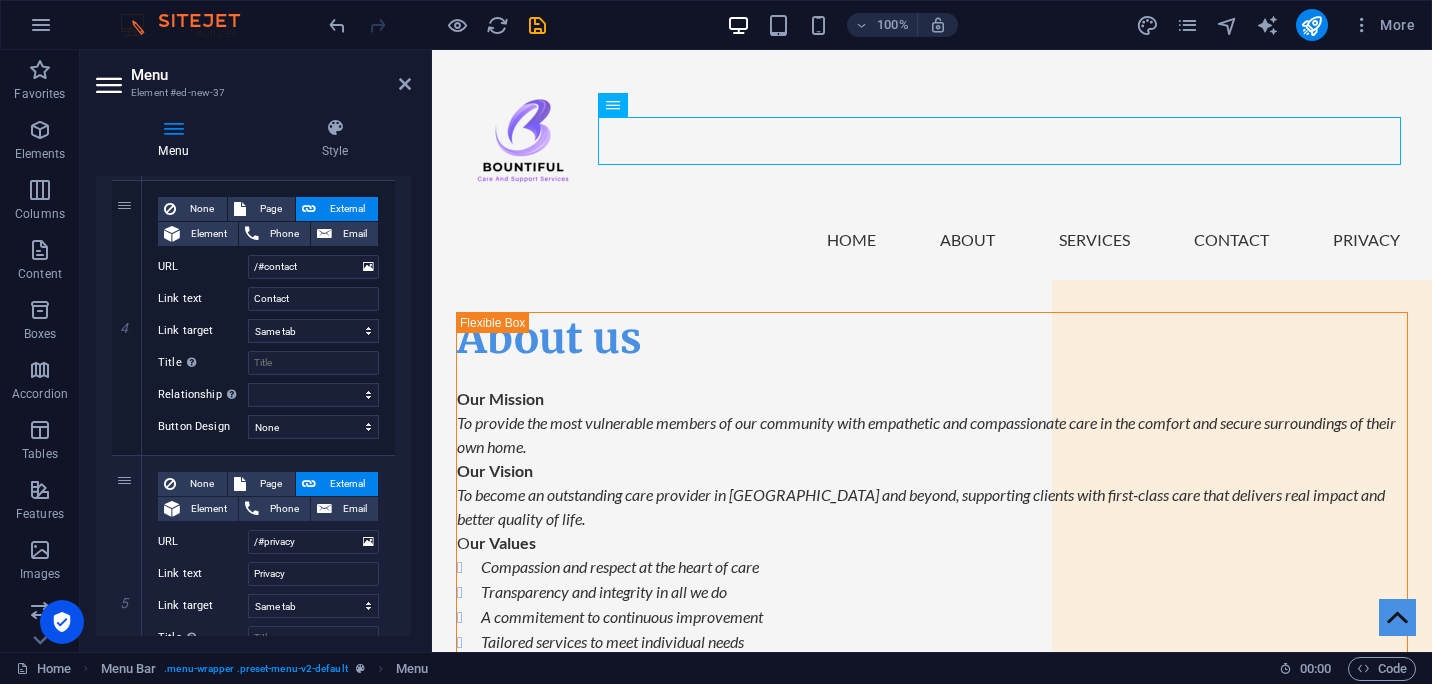 drag, startPoint x: 404, startPoint y: 575, endPoint x: 406, endPoint y: 622, distance: 47.042534 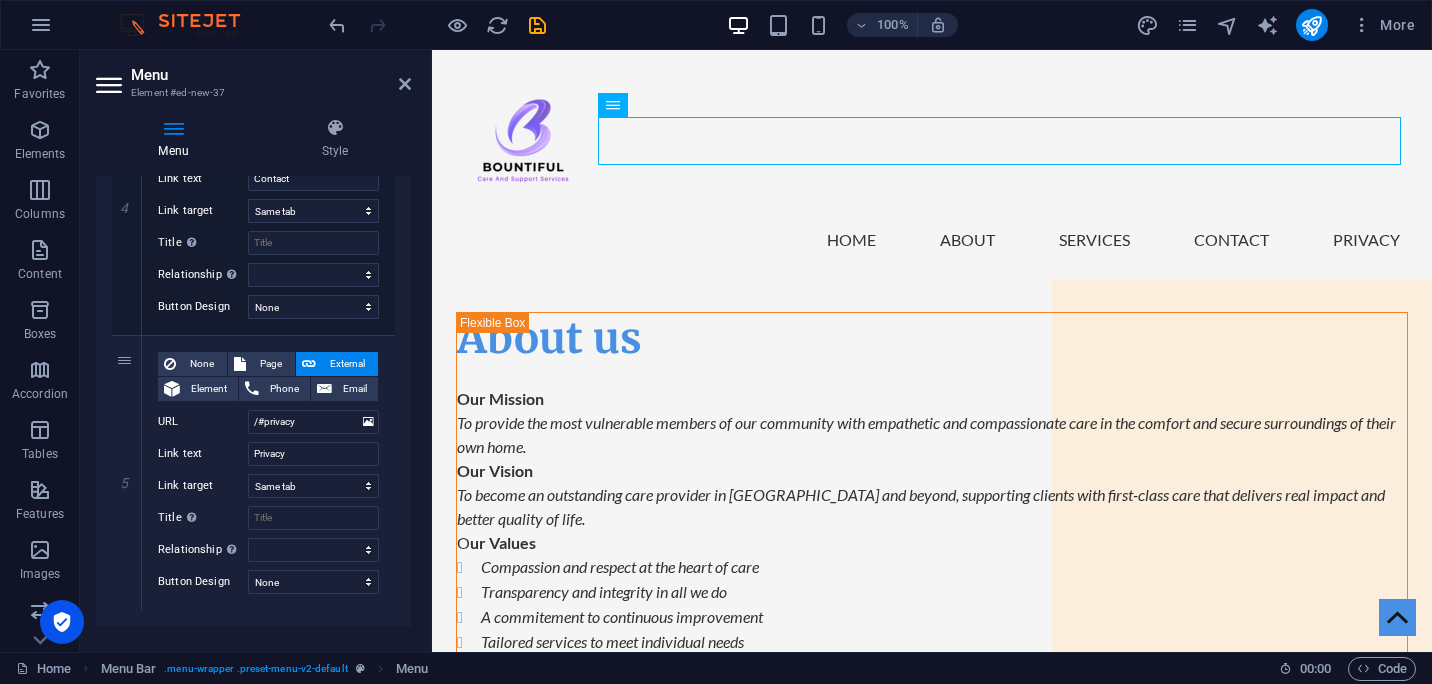 scroll, scrollTop: 1160, scrollLeft: 0, axis: vertical 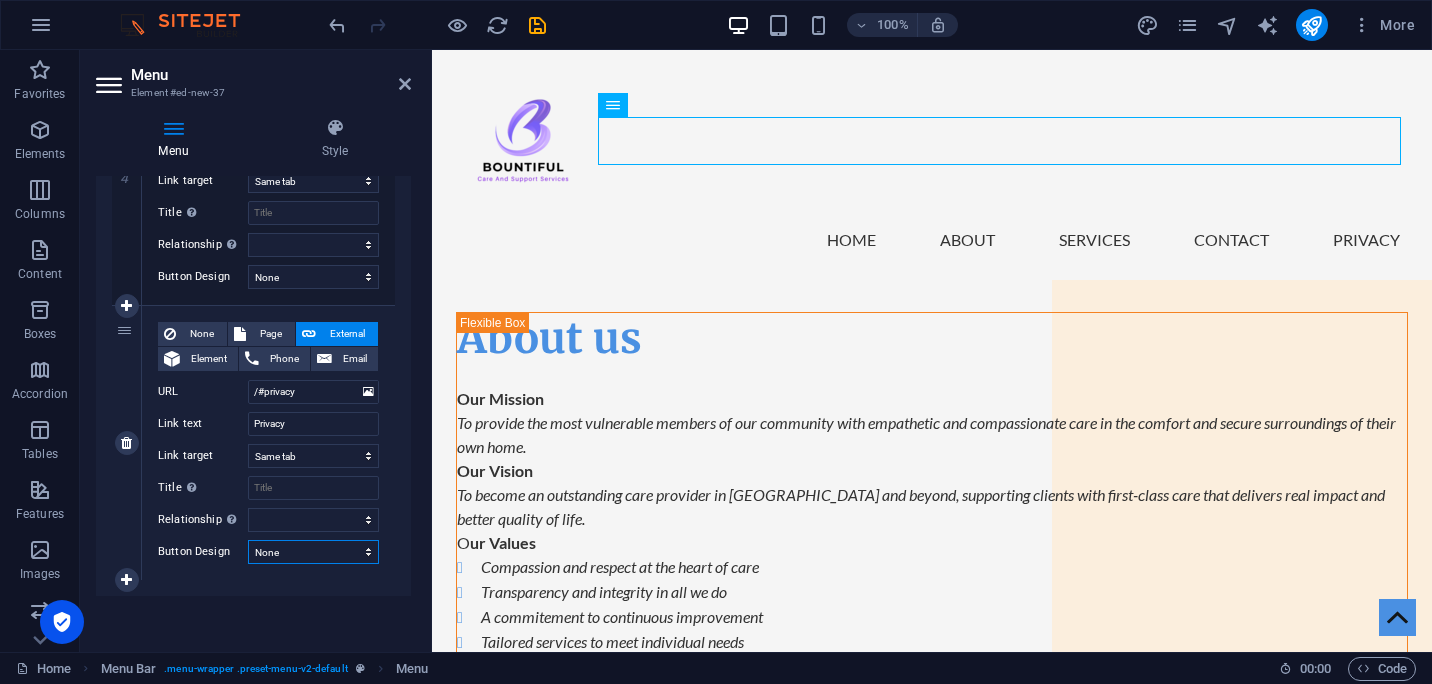 click on "None Default Primary Secondary" at bounding box center (313, 552) 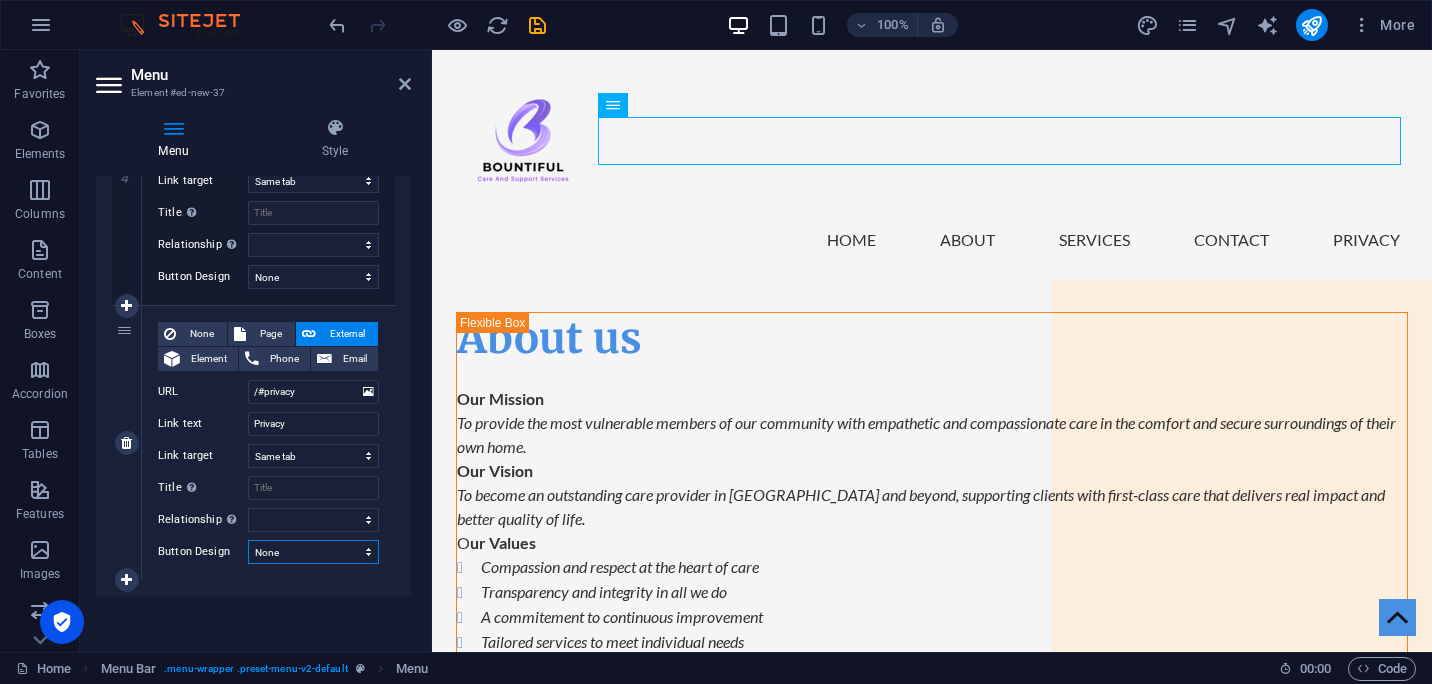 click on "None Default Primary Secondary" at bounding box center [313, 552] 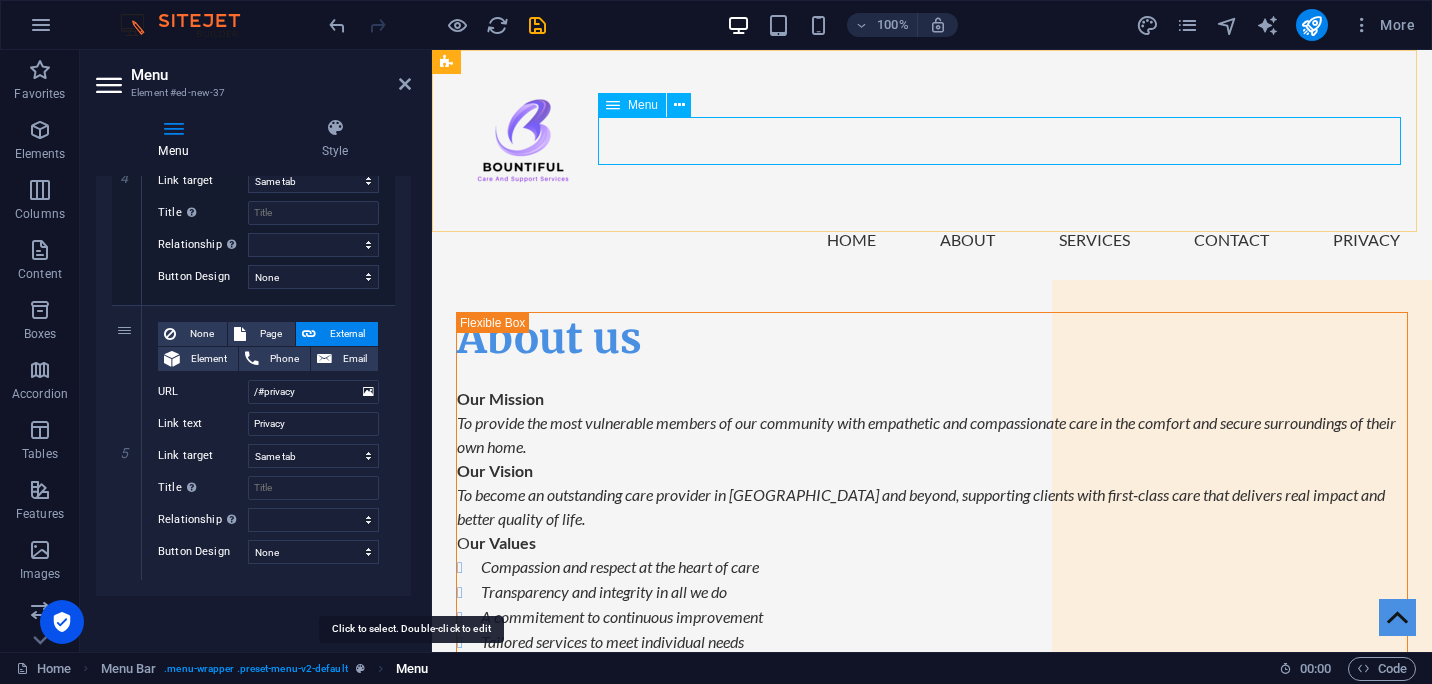 drag, startPoint x: 406, startPoint y: 618, endPoint x: 410, endPoint y: 667, distance: 49.162994 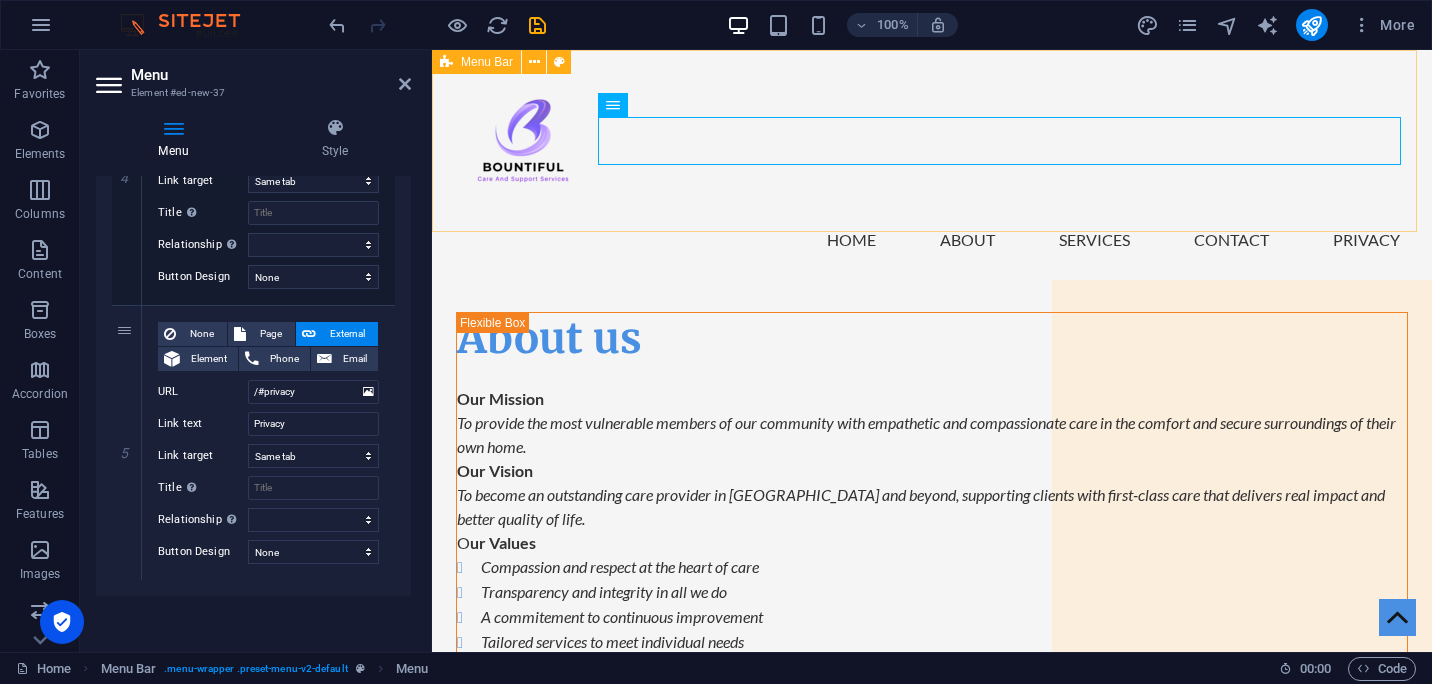 click on "Menu Home About Services Contact Privacy" at bounding box center [932, 165] 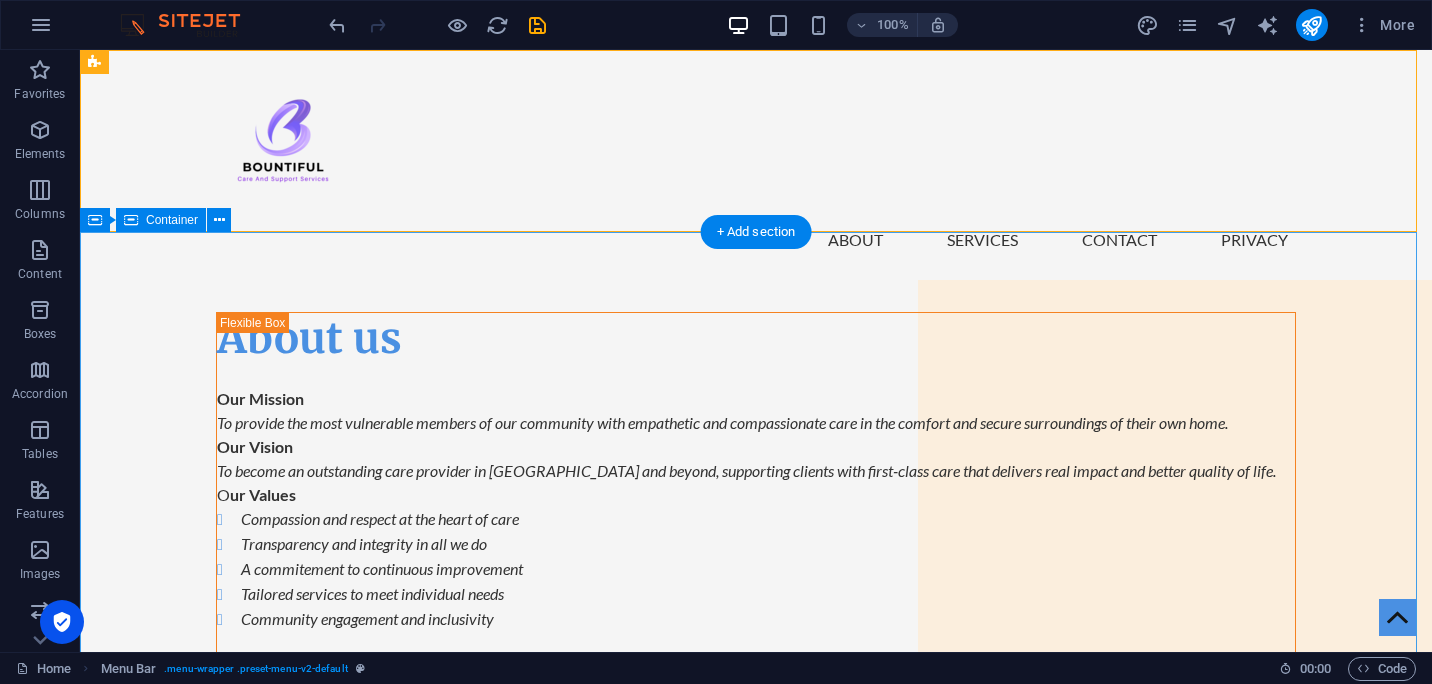 click on "About us Our Mission  To provide the most vulnerable members of our community with empathetic and compassionate care in the comfort and secure surroundings of their own home. Our Vision To become an outstanding care provider in [GEOGRAPHIC_DATA] and beyond, supporting clients with first-class care that delivers real impact and better quality of life. O ur Values Compassion and respect at the heart of care Transparency and integrity in all we do A commitement to continuous improvement Tailored services to meet individual needs Community engagement and inclusivity Your Care. Your Home. Our commitment!" at bounding box center [756, 1448] 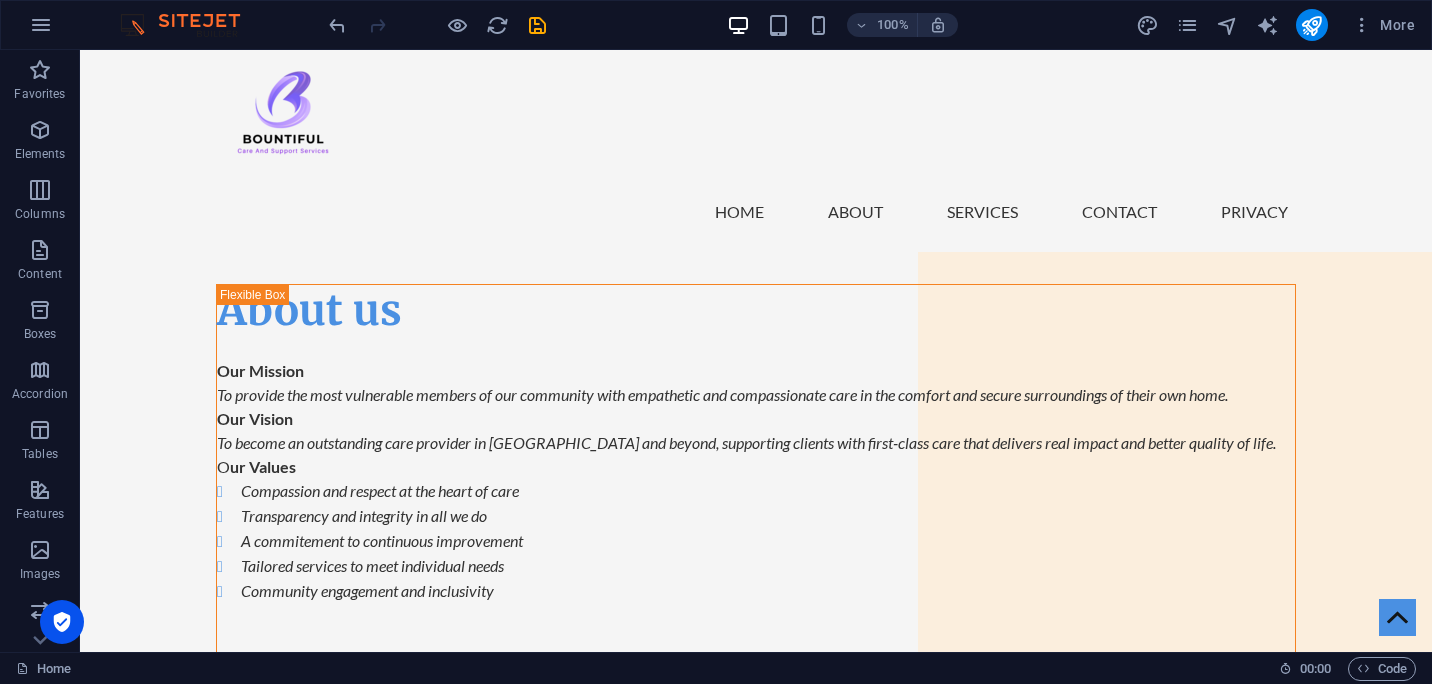 scroll, scrollTop: 0, scrollLeft: 0, axis: both 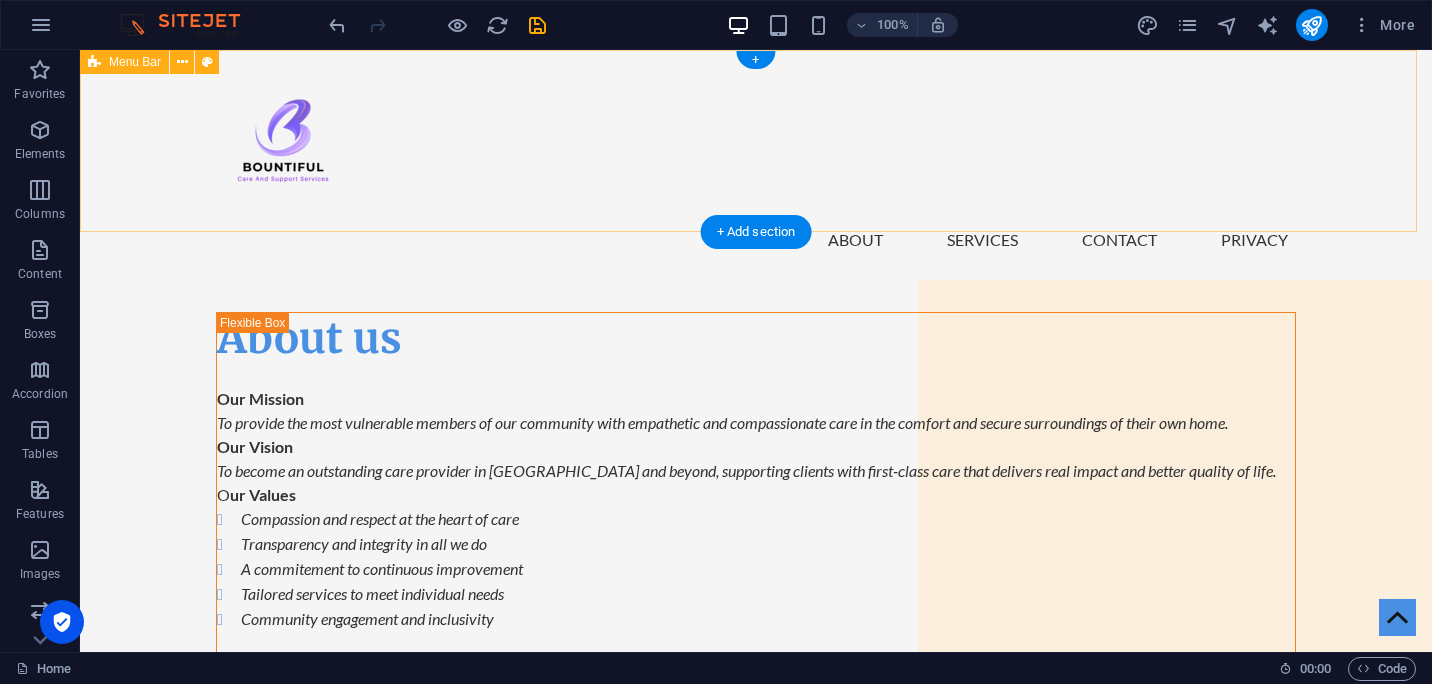 click on "Menu Home About Services Contact Privacy" at bounding box center (756, 165) 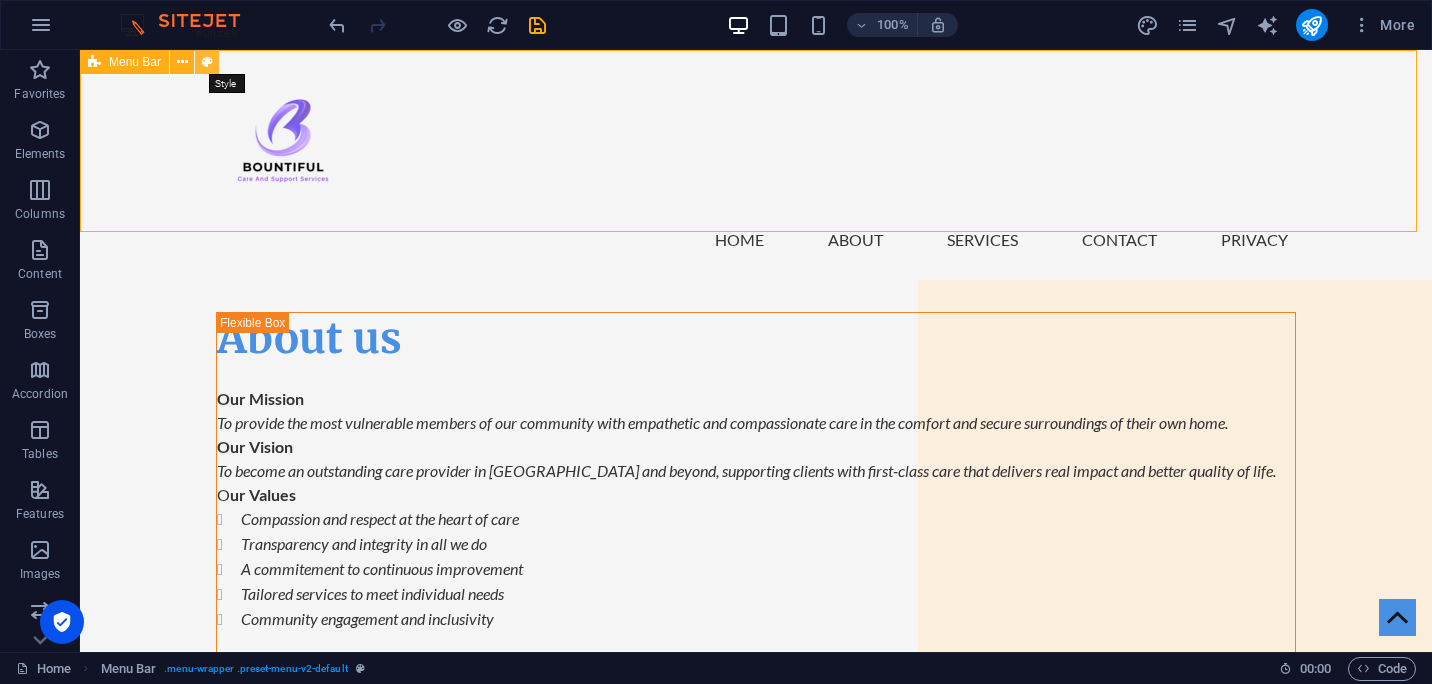 click at bounding box center (207, 62) 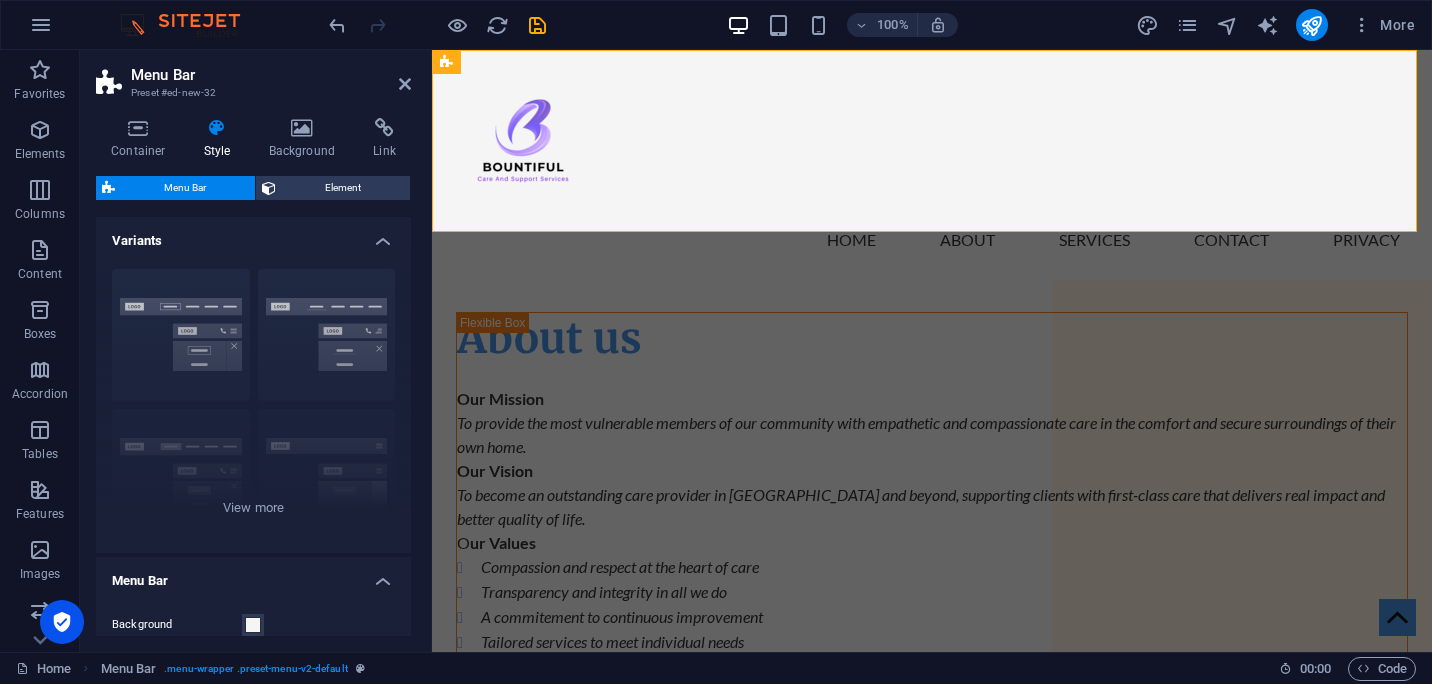 drag, startPoint x: 411, startPoint y: 327, endPoint x: 423, endPoint y: 399, distance: 72.99315 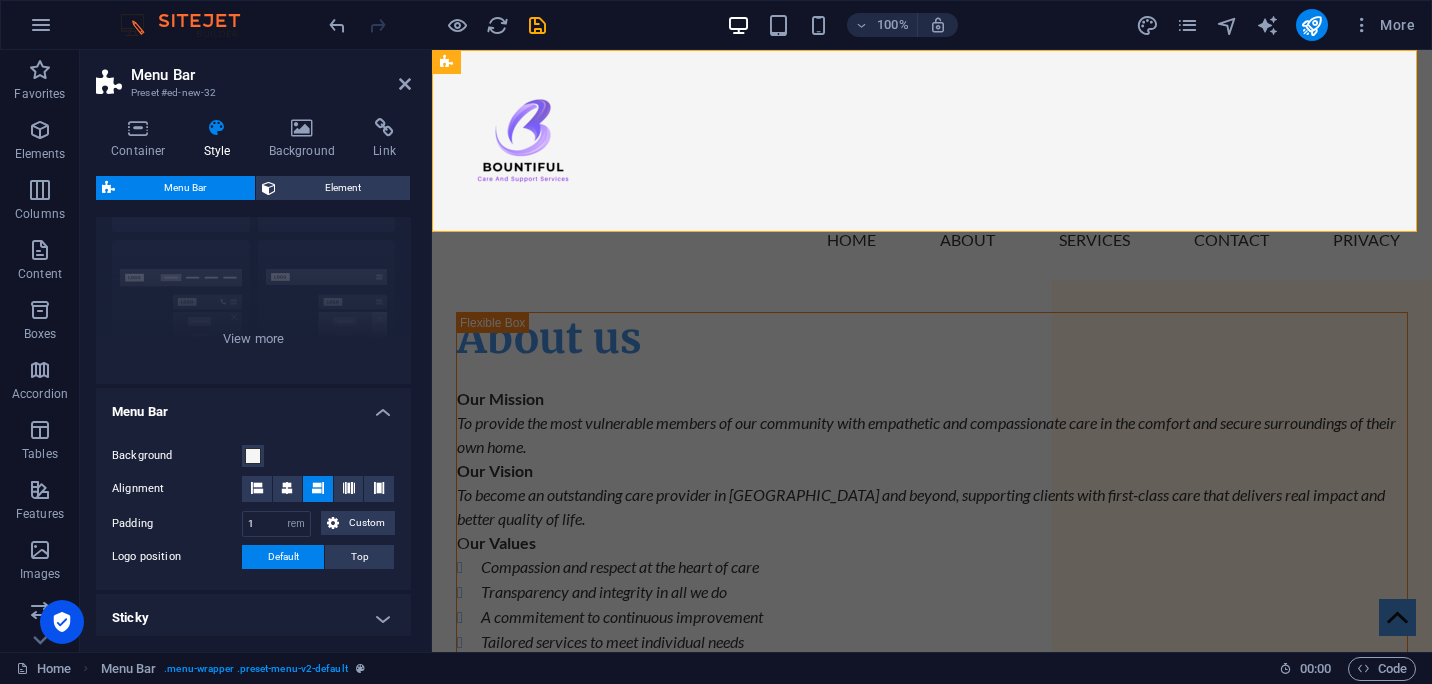 scroll, scrollTop: 197, scrollLeft: 0, axis: vertical 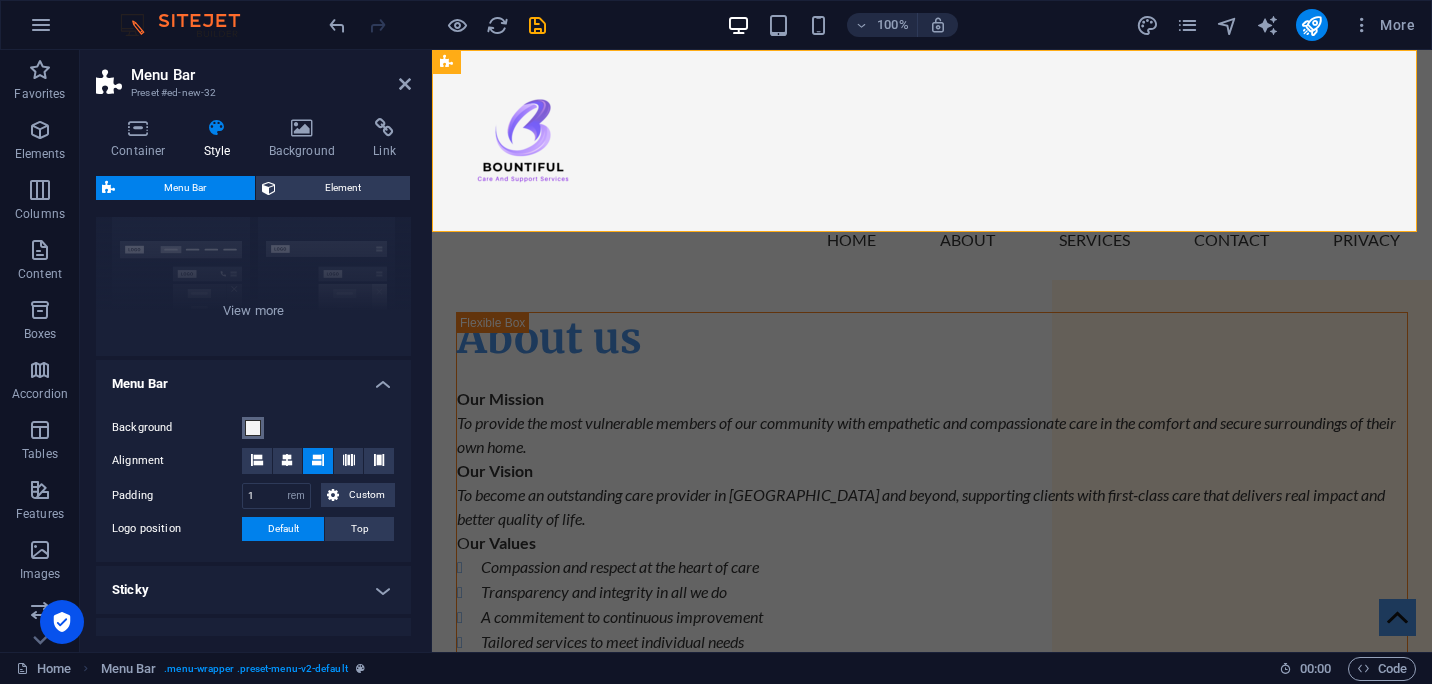 click at bounding box center (253, 428) 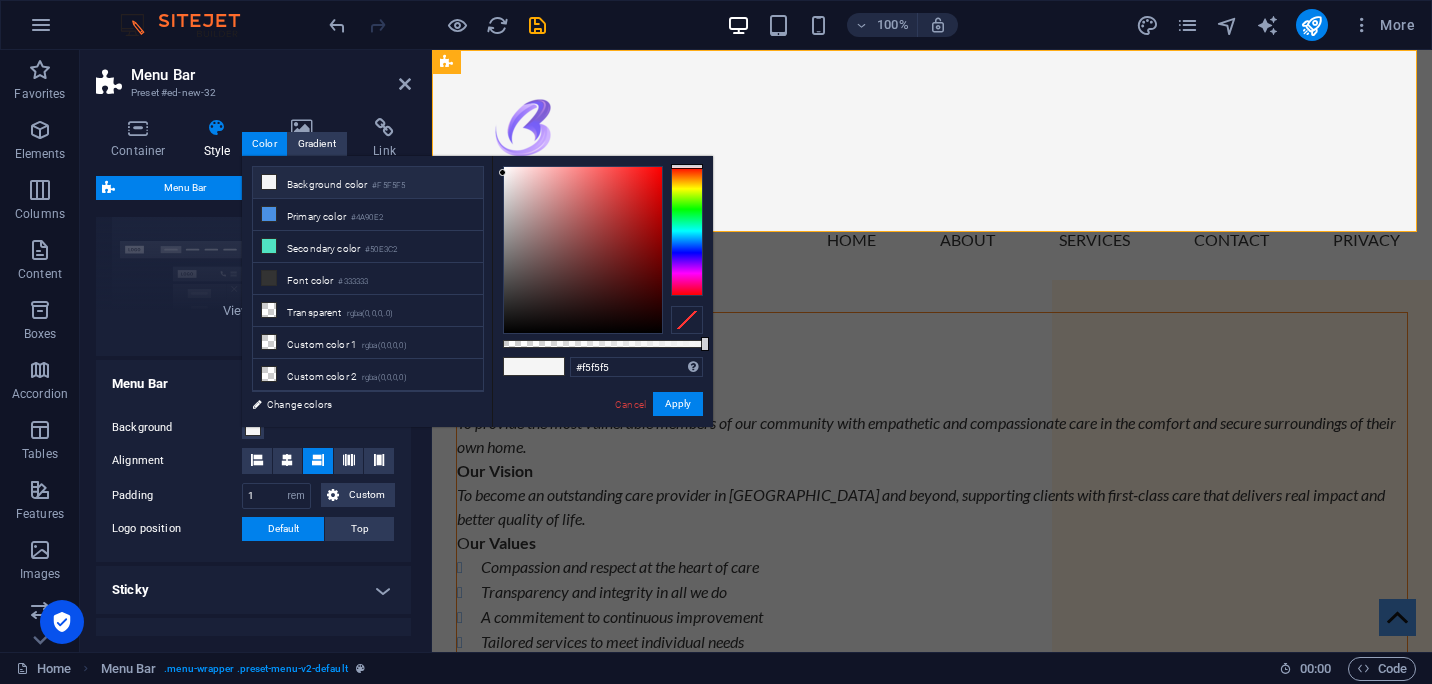 click at bounding box center [269, 182] 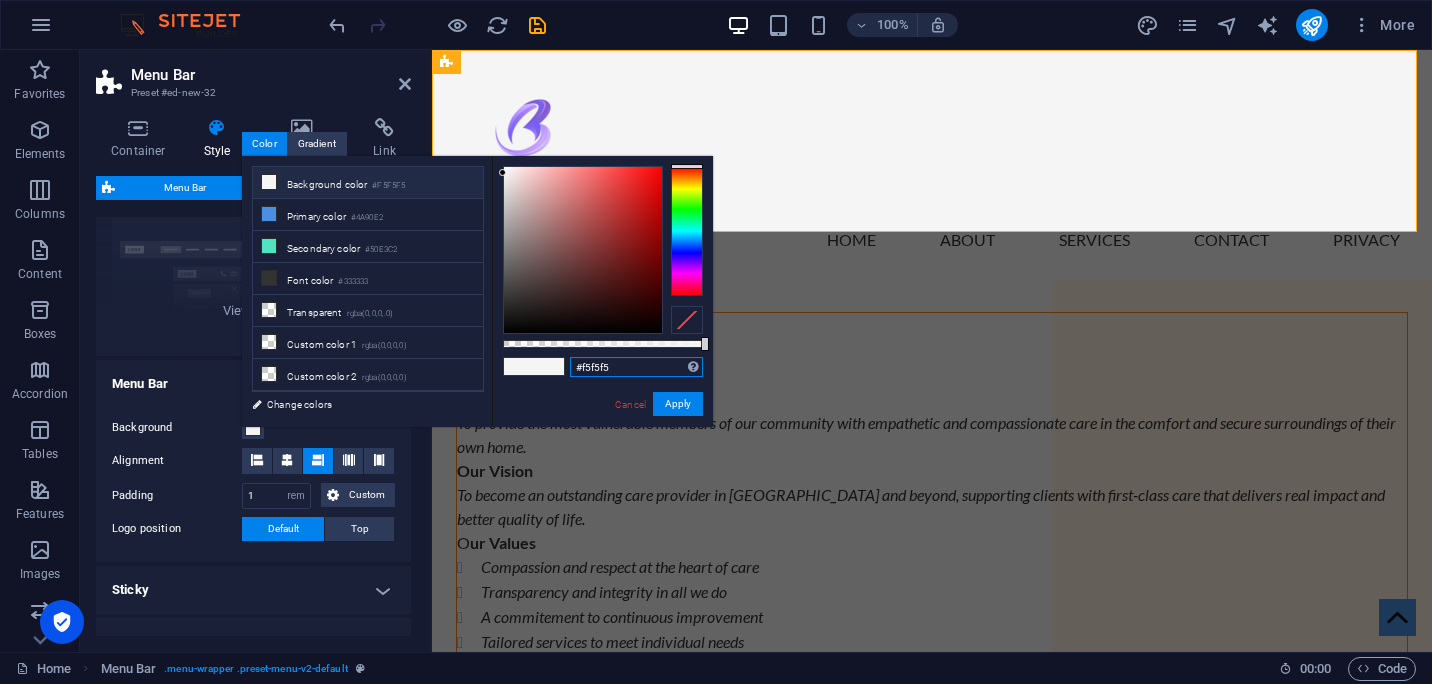 click on "#f5f5f5" at bounding box center (636, 367) 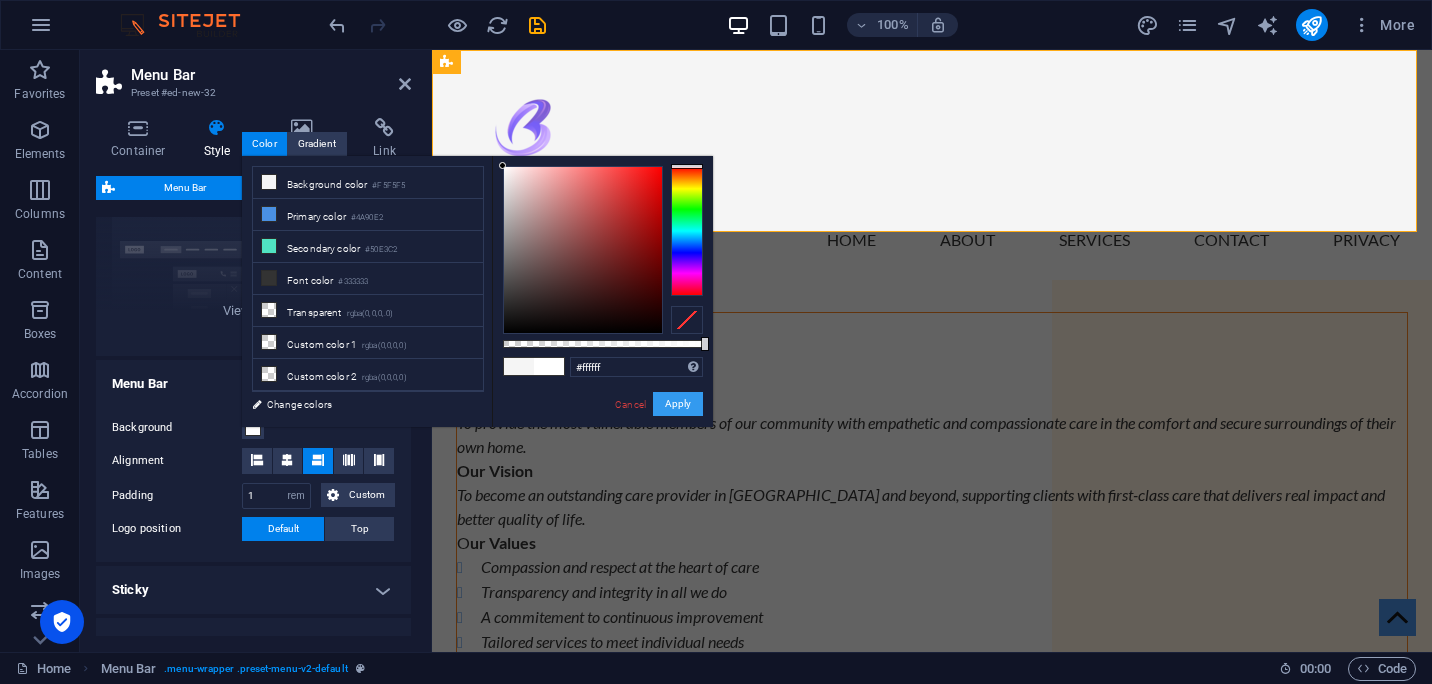 click on "Apply" at bounding box center (678, 404) 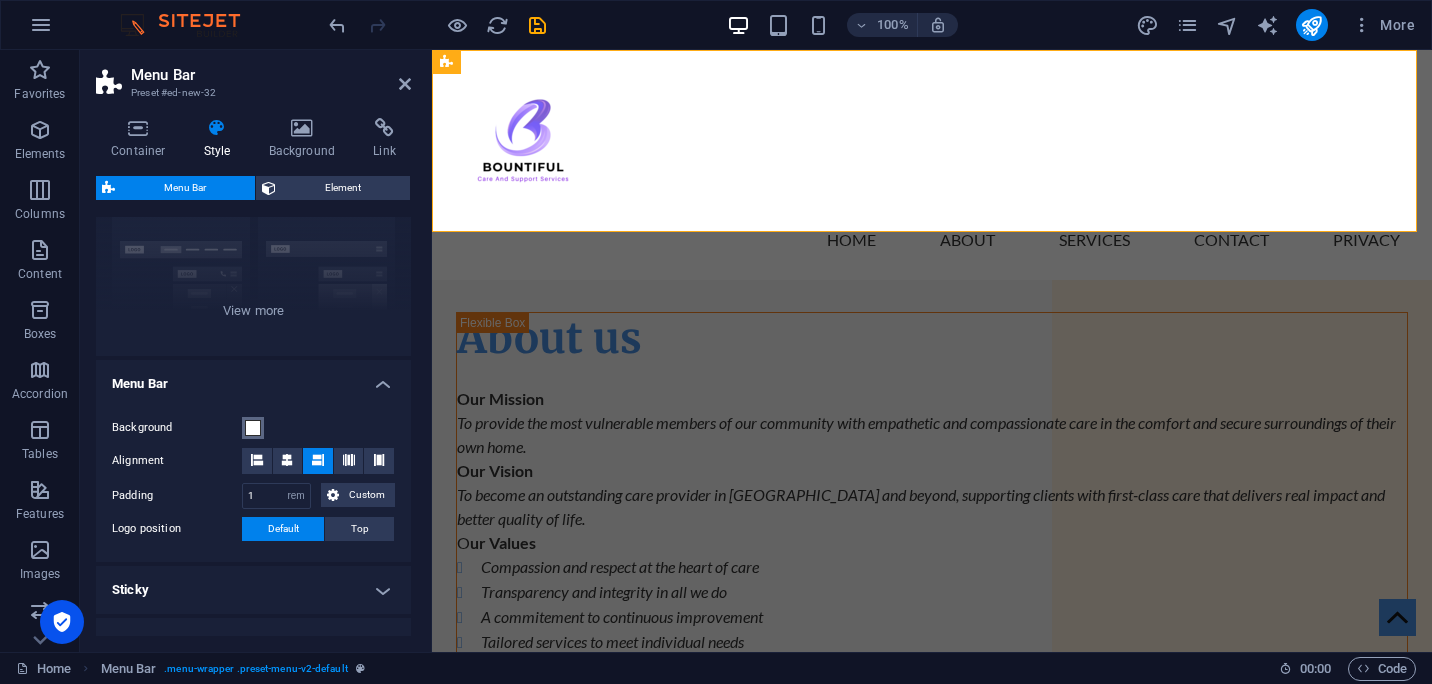 click at bounding box center [253, 428] 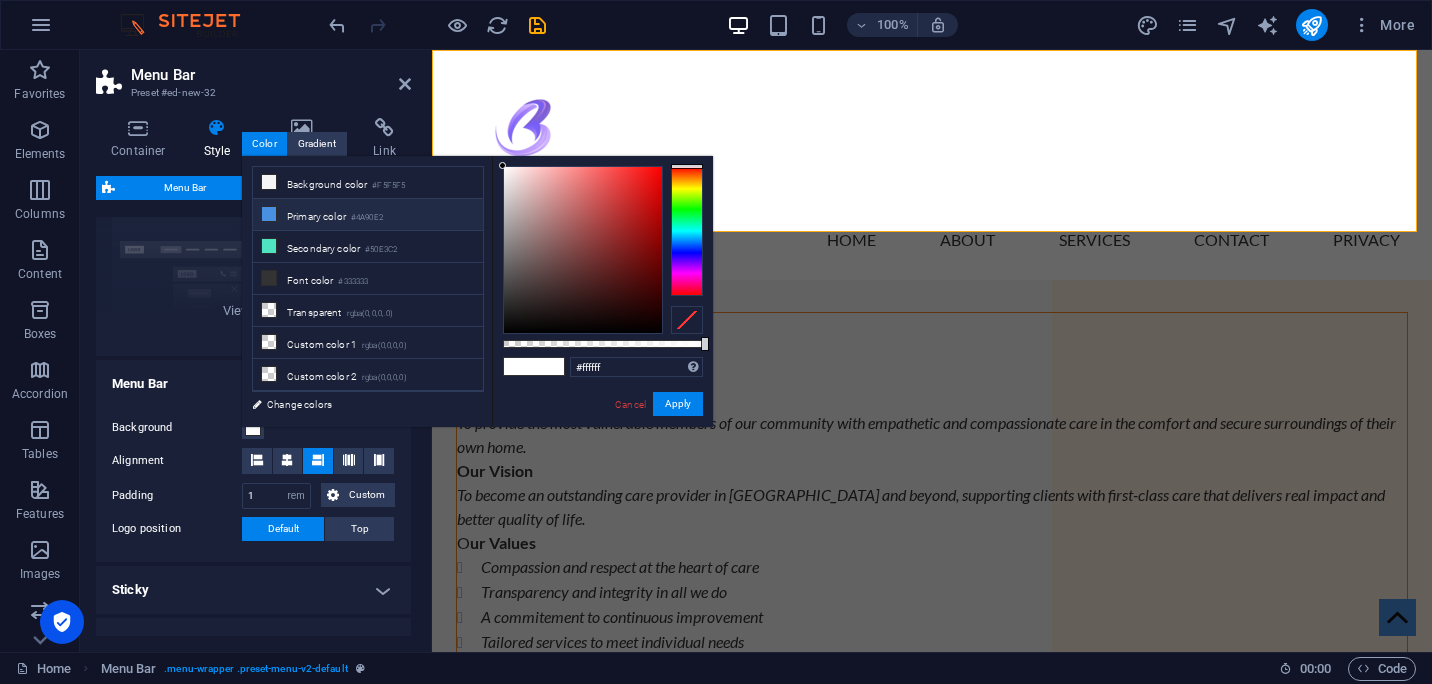 click at bounding box center [269, 214] 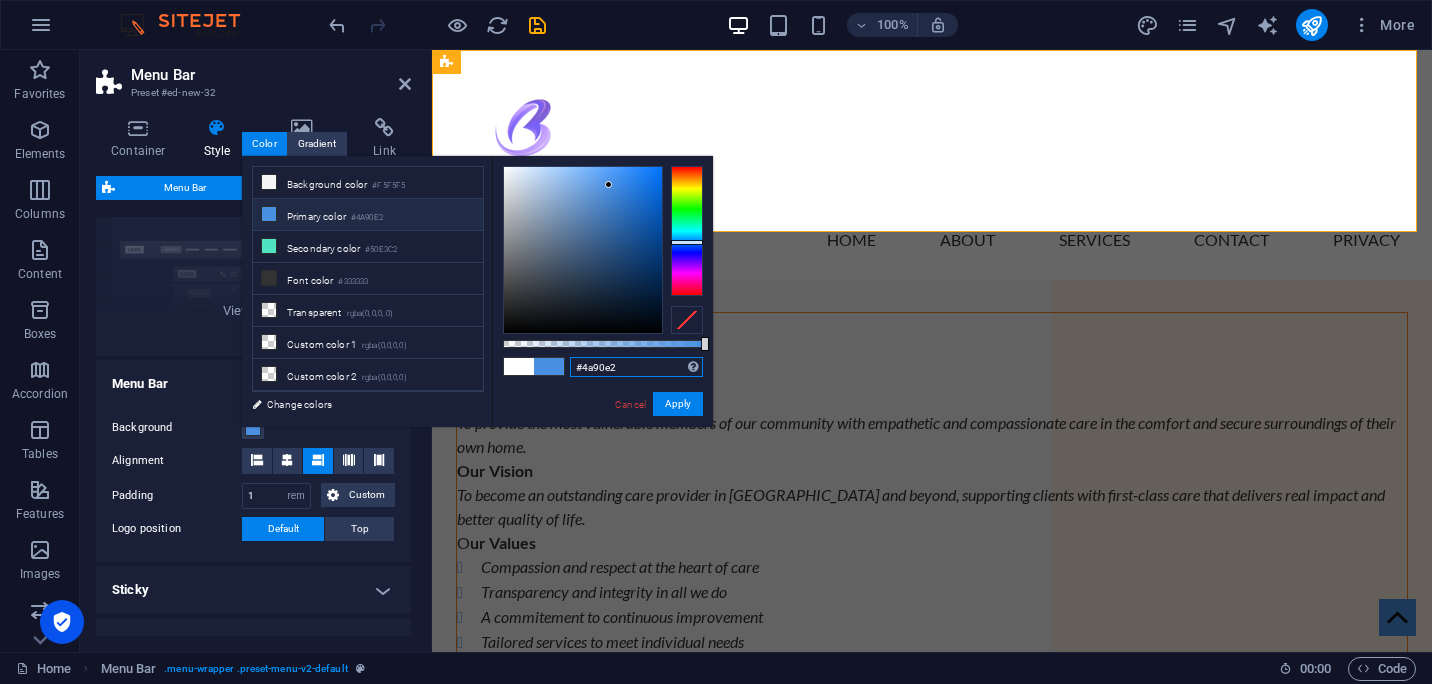 click on "#4a90e2" at bounding box center (636, 367) 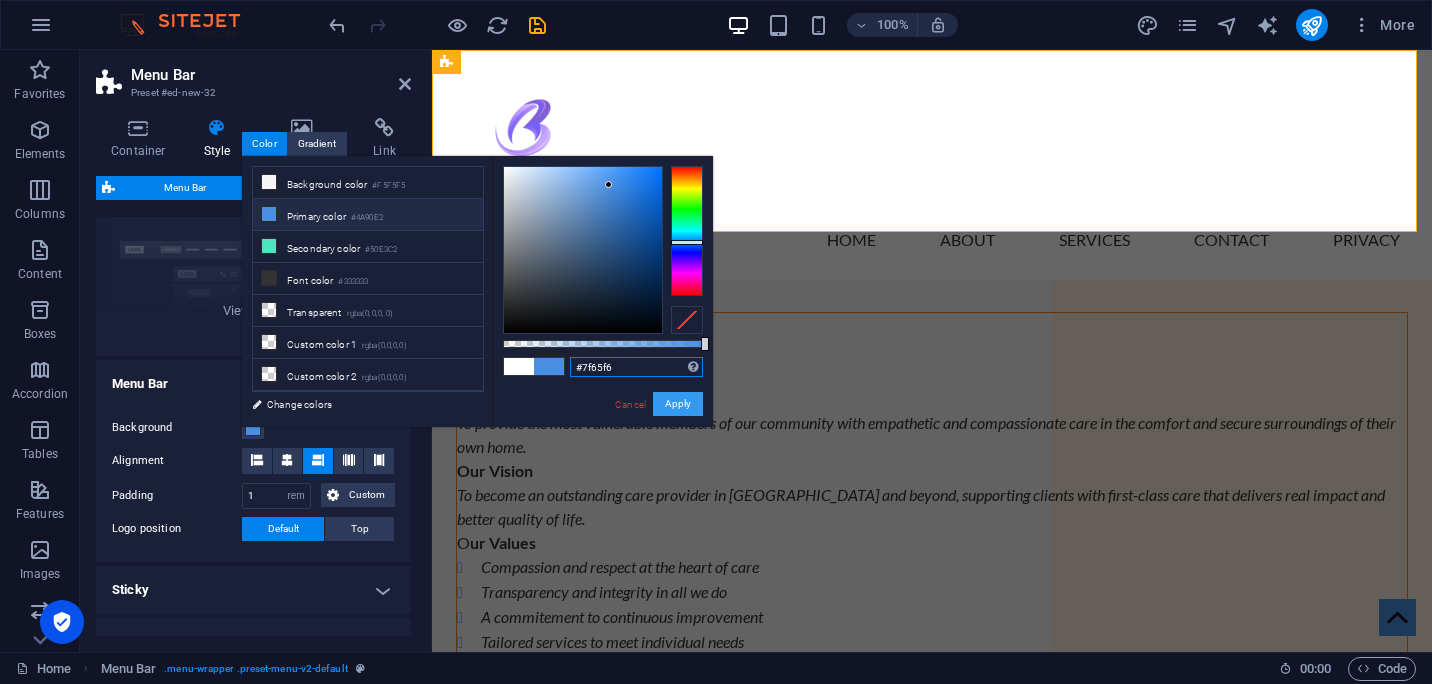 type on "#7f65f6" 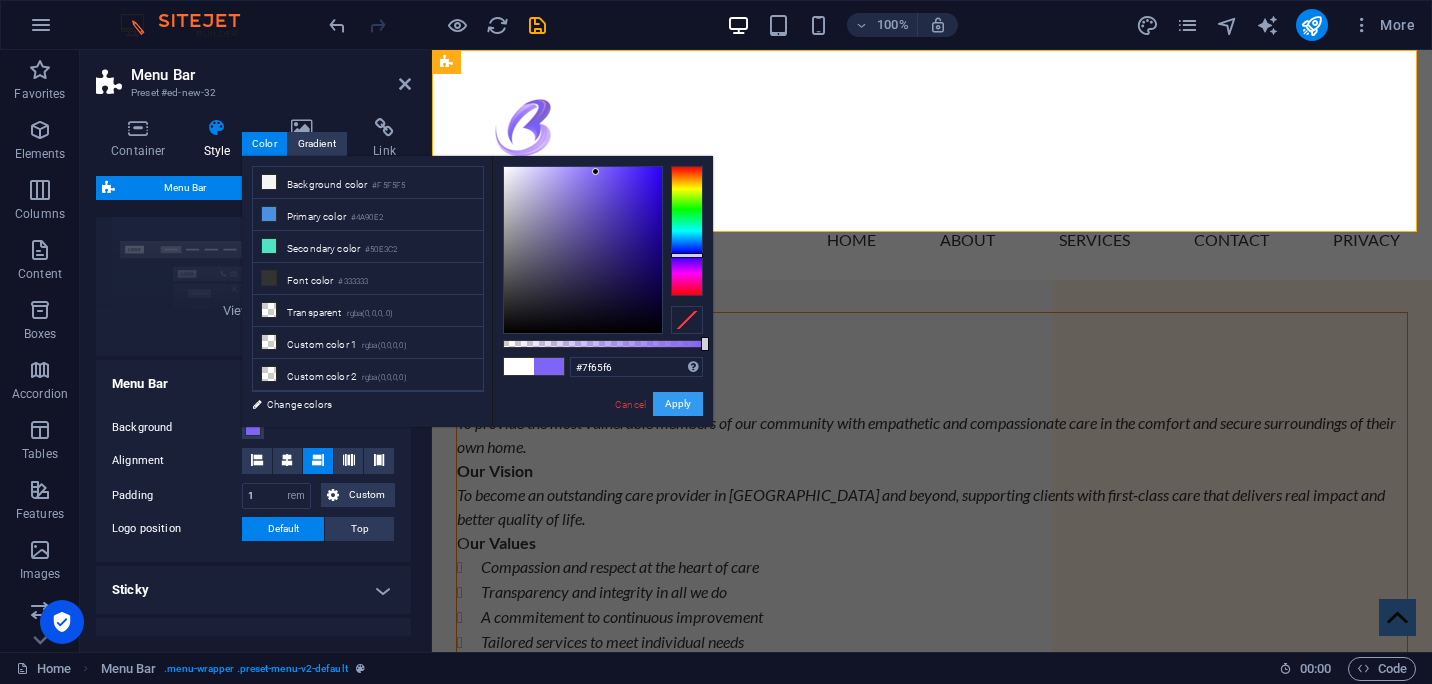 click on "Apply" at bounding box center (678, 404) 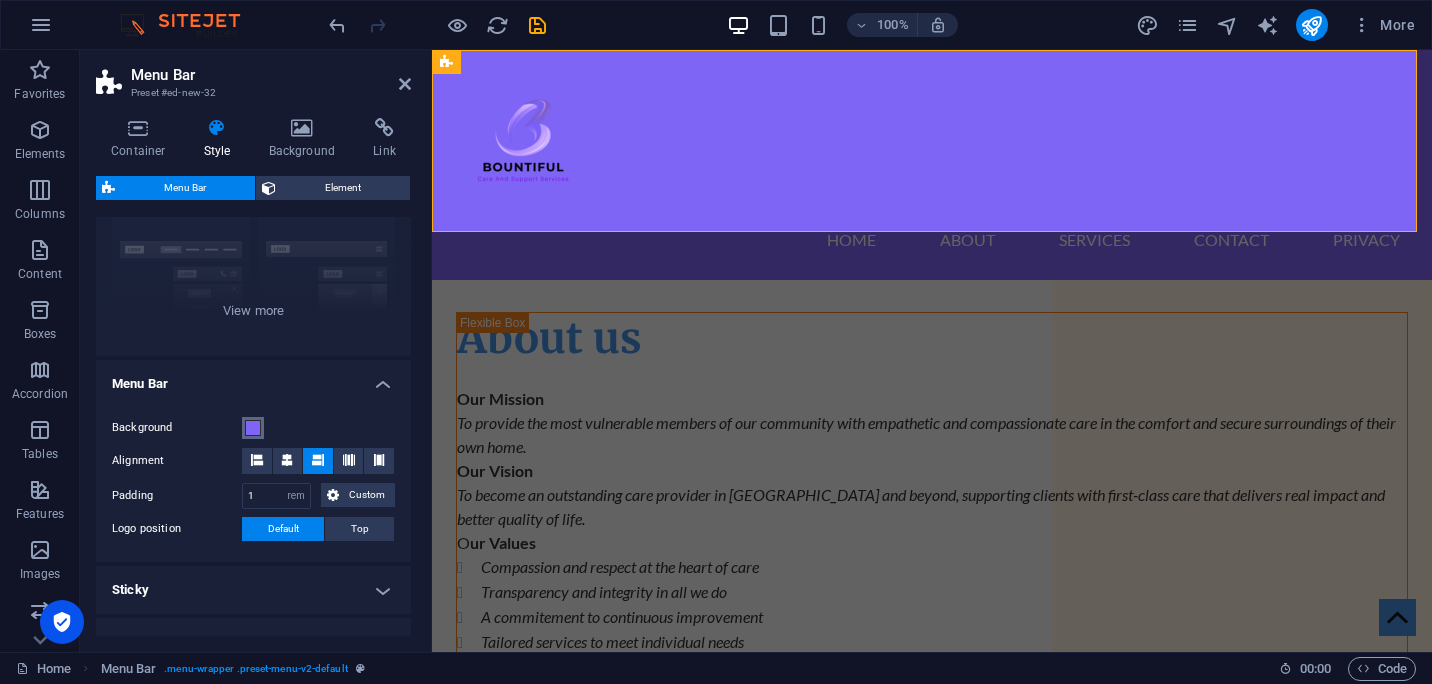 click at bounding box center (253, 428) 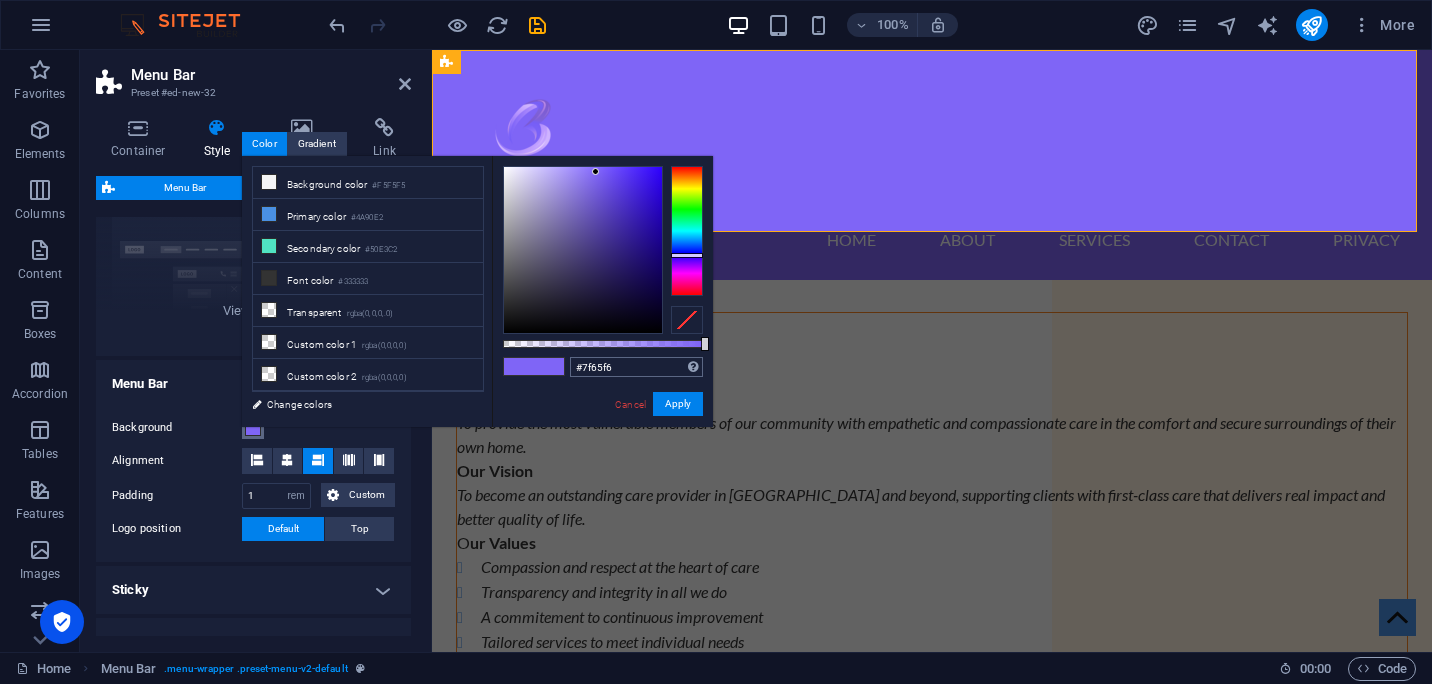 type 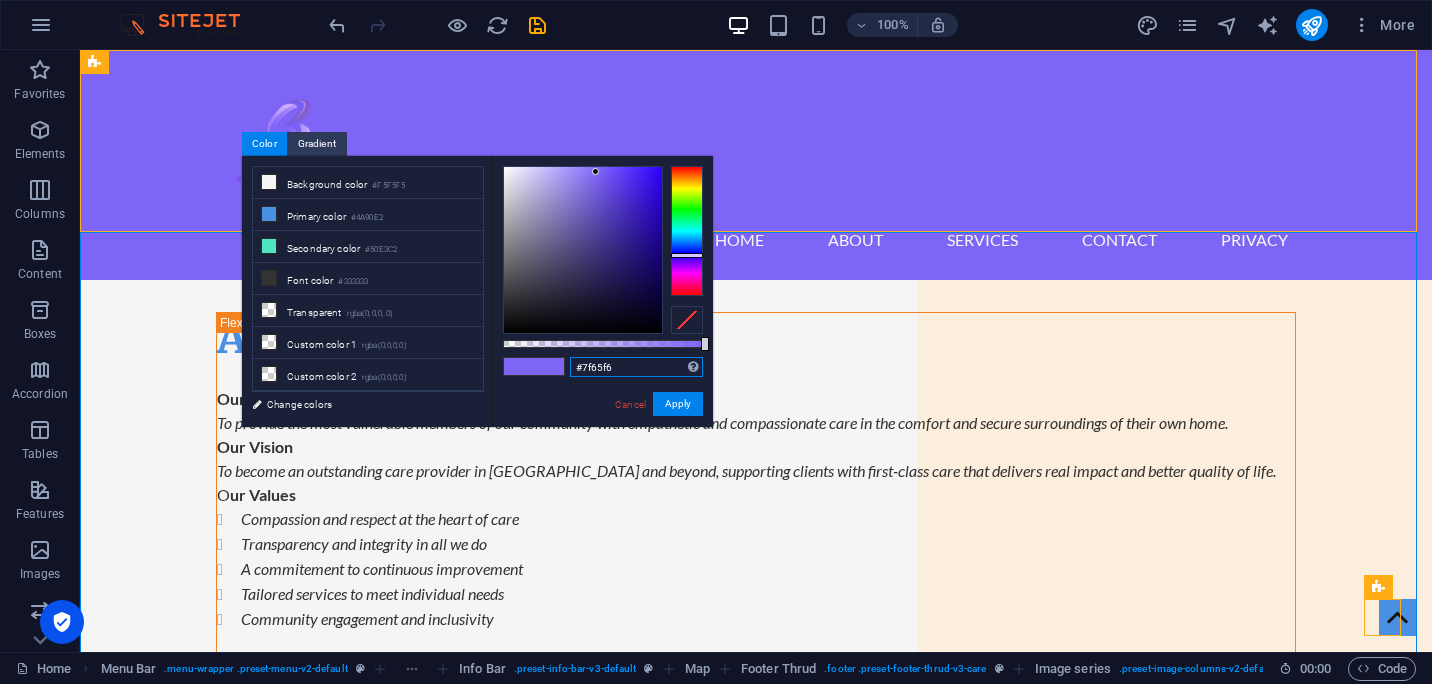 click on "#7f65f6" at bounding box center (636, 367) 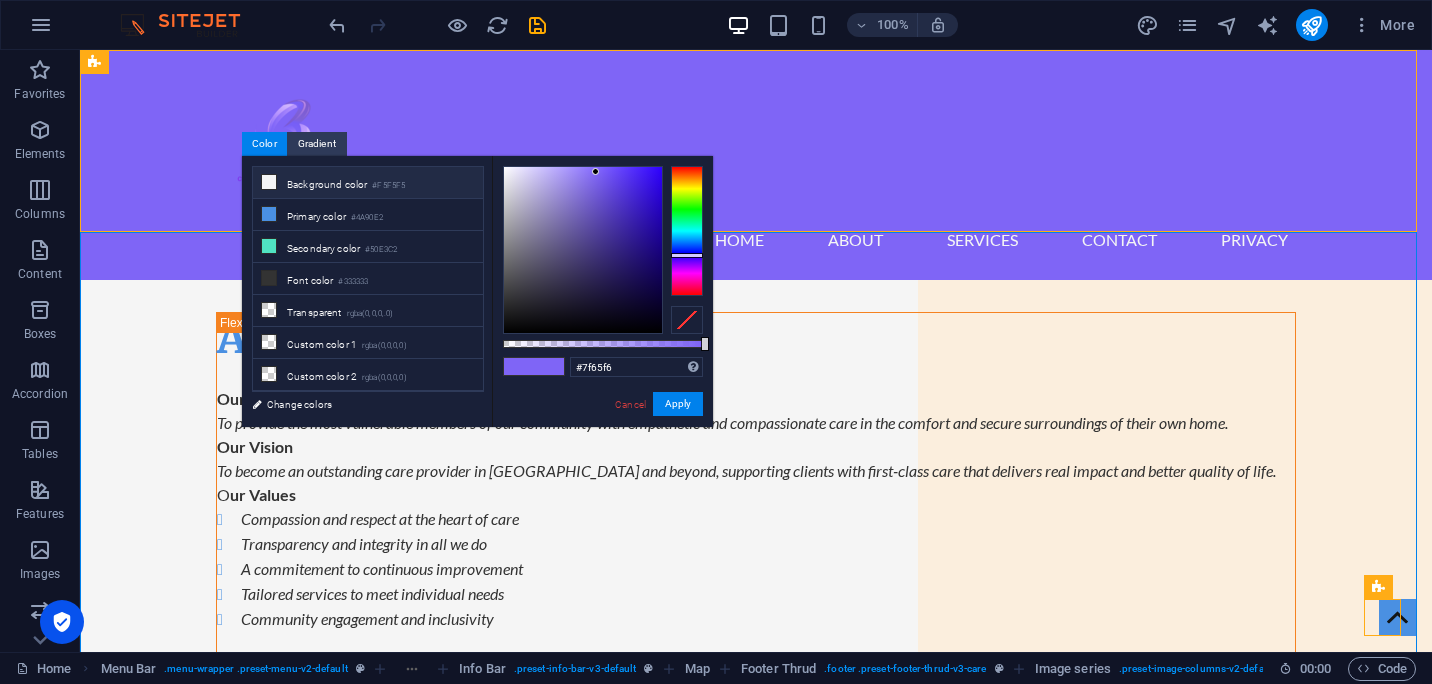 click at bounding box center [269, 182] 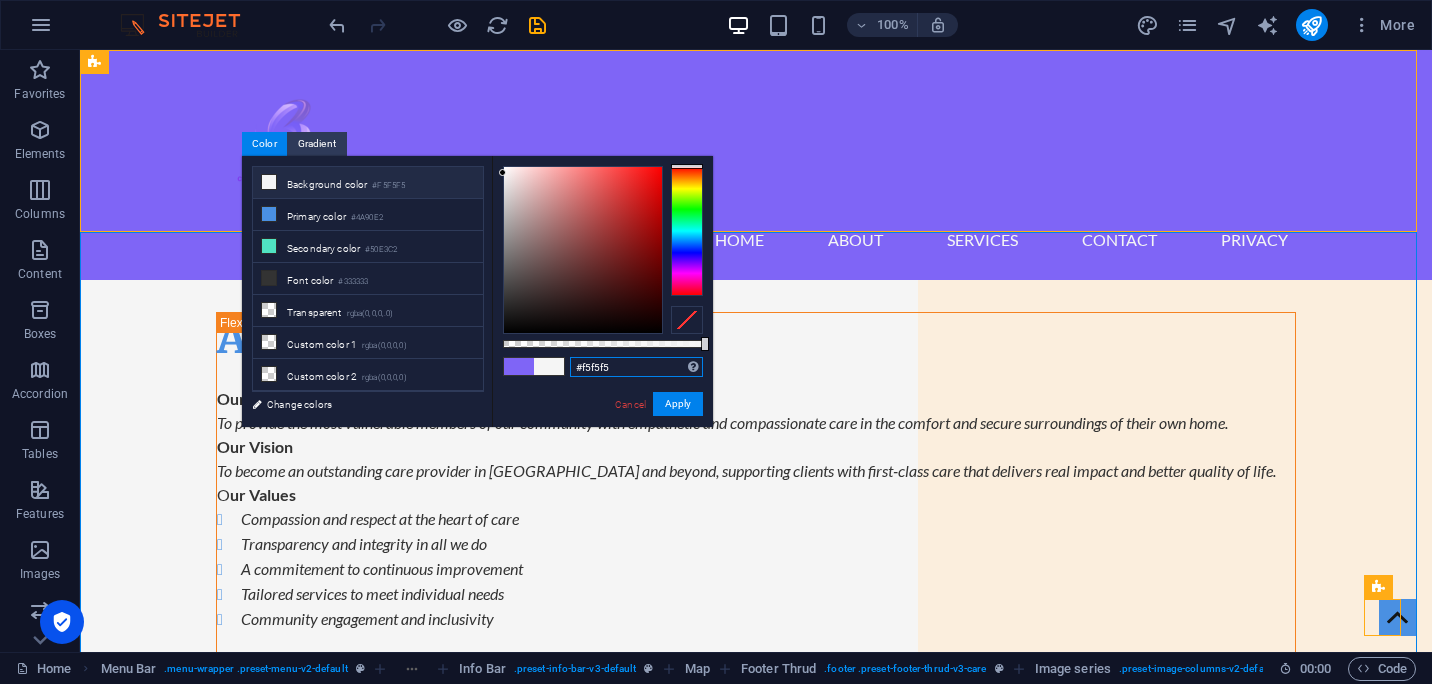 click on "#f5f5f5" at bounding box center (636, 367) 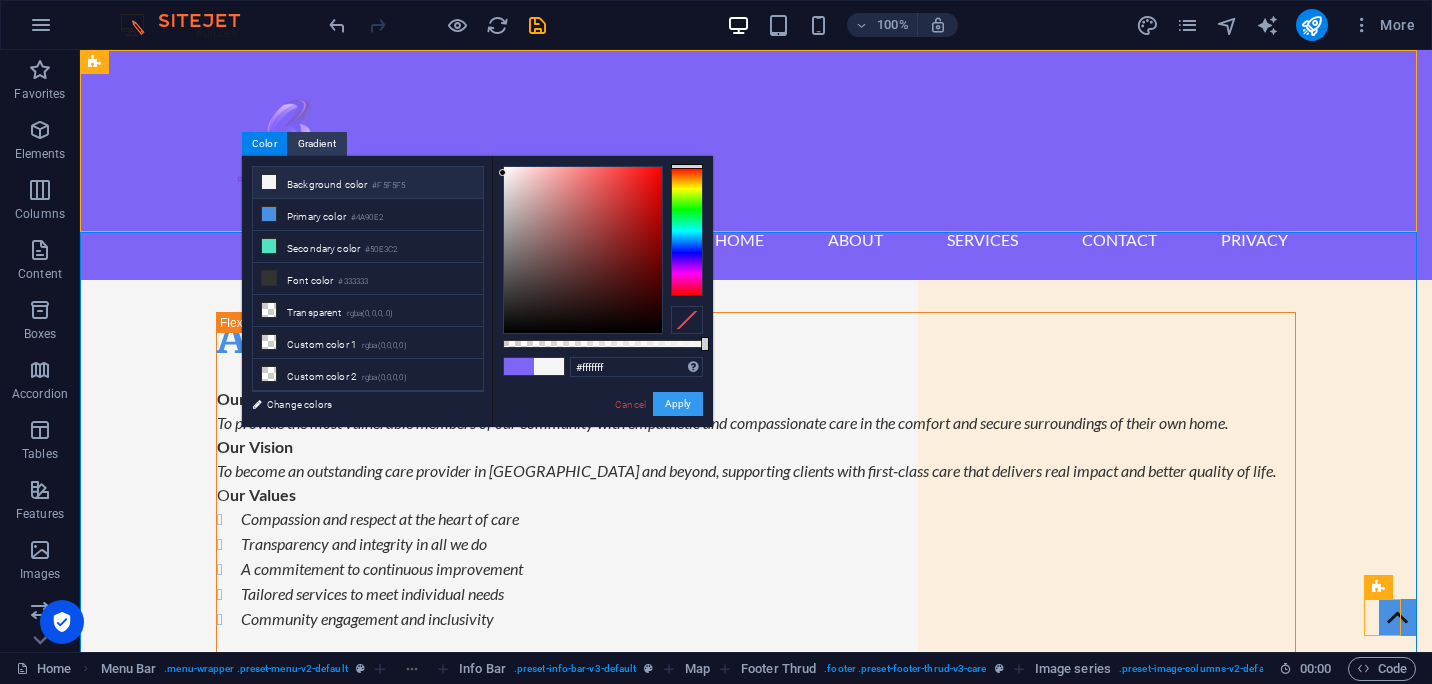 click on "Apply" at bounding box center (678, 404) 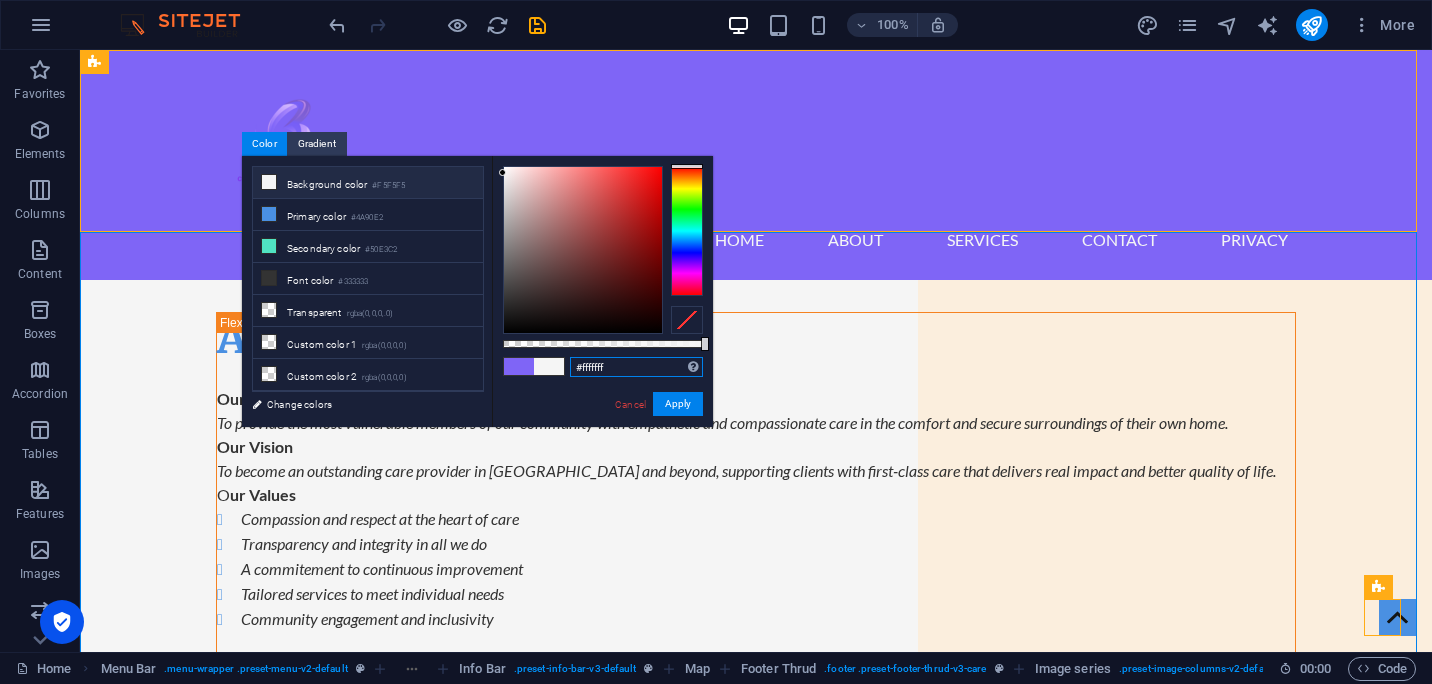 click on "#fffffff" at bounding box center (636, 367) 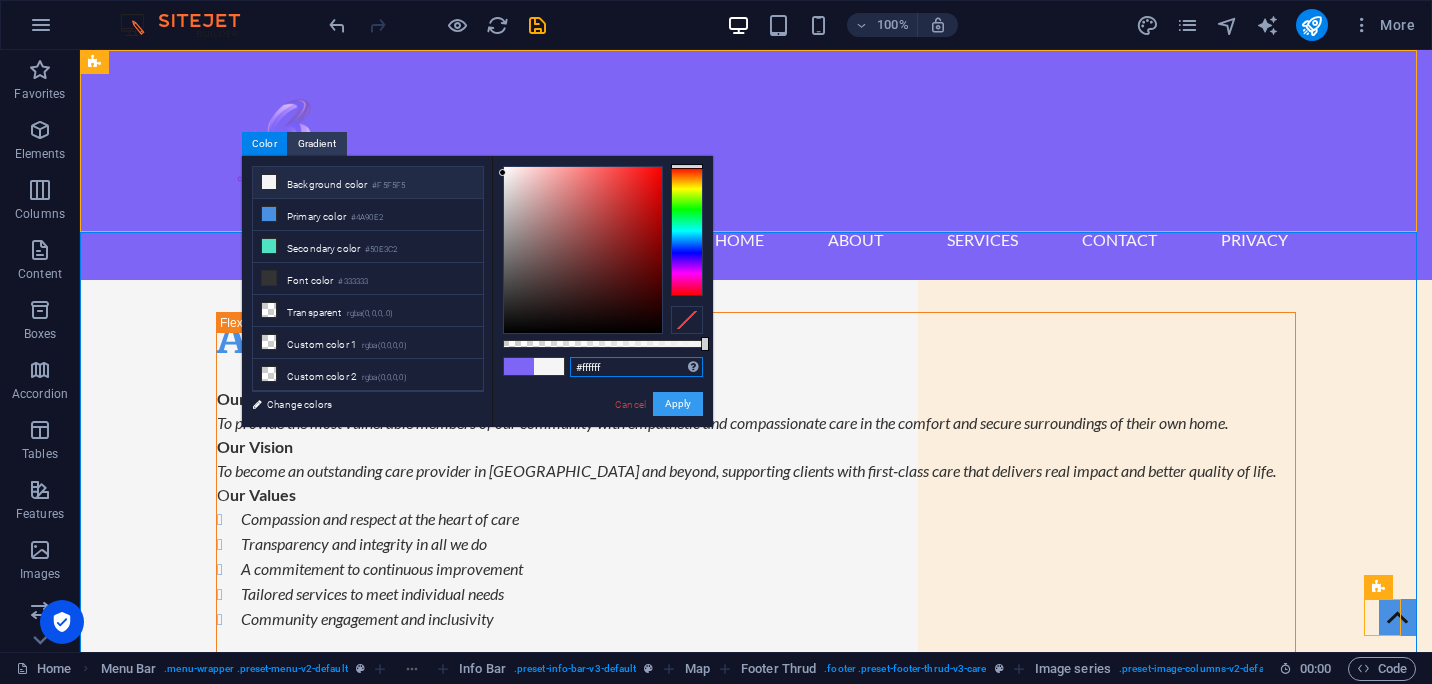 type on "#ffffff" 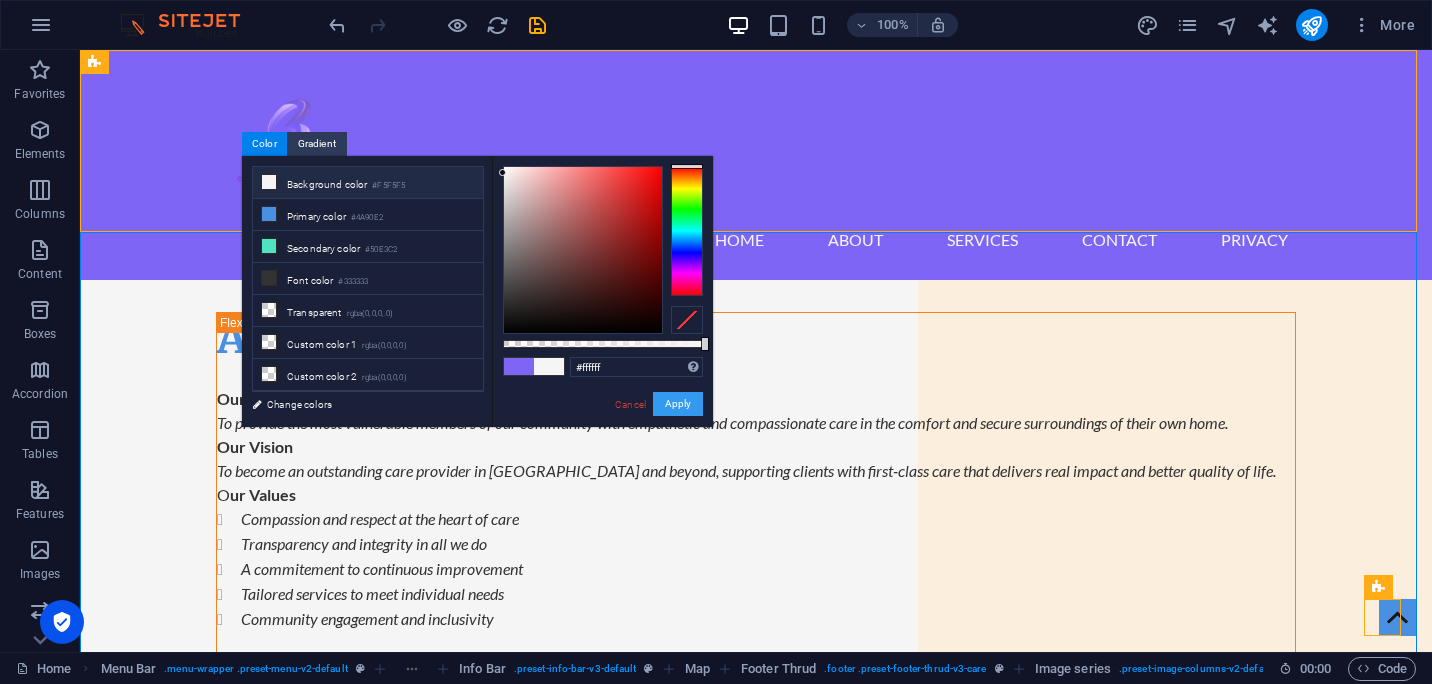 click on "Apply" at bounding box center [678, 404] 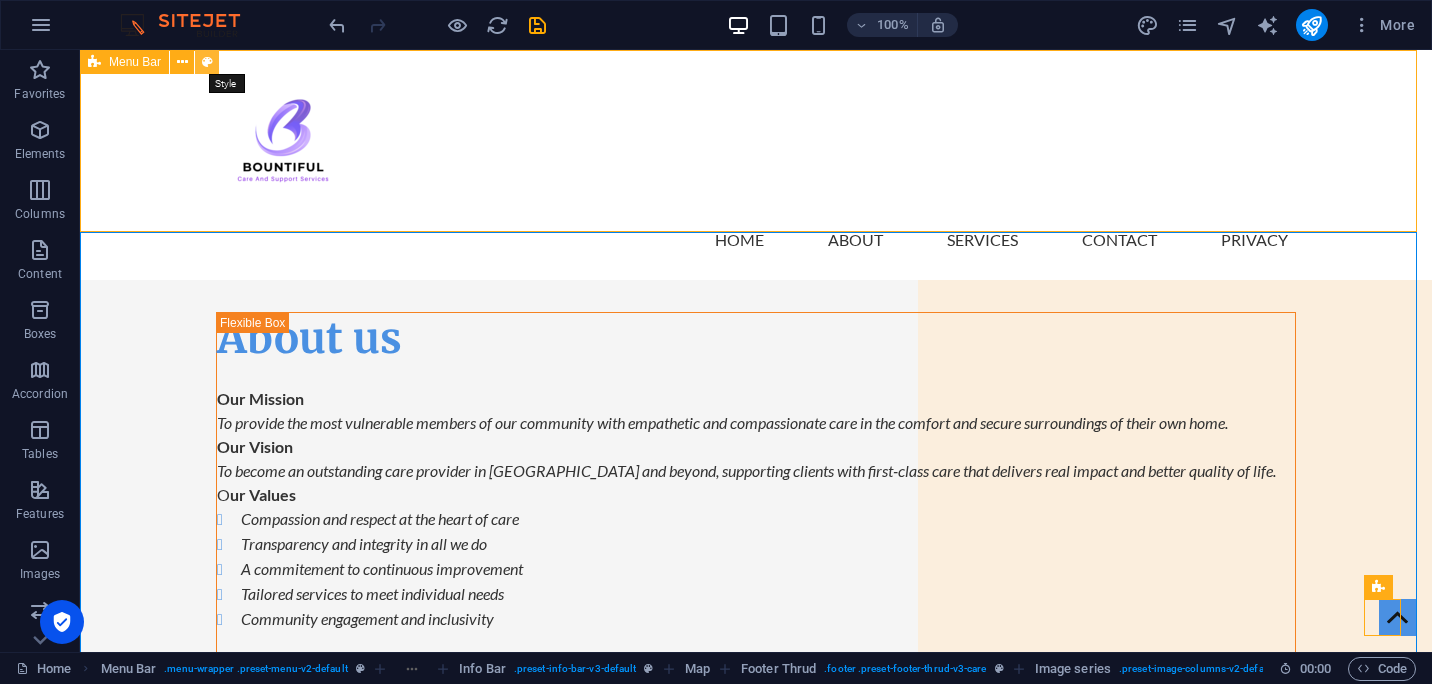 click at bounding box center (207, 62) 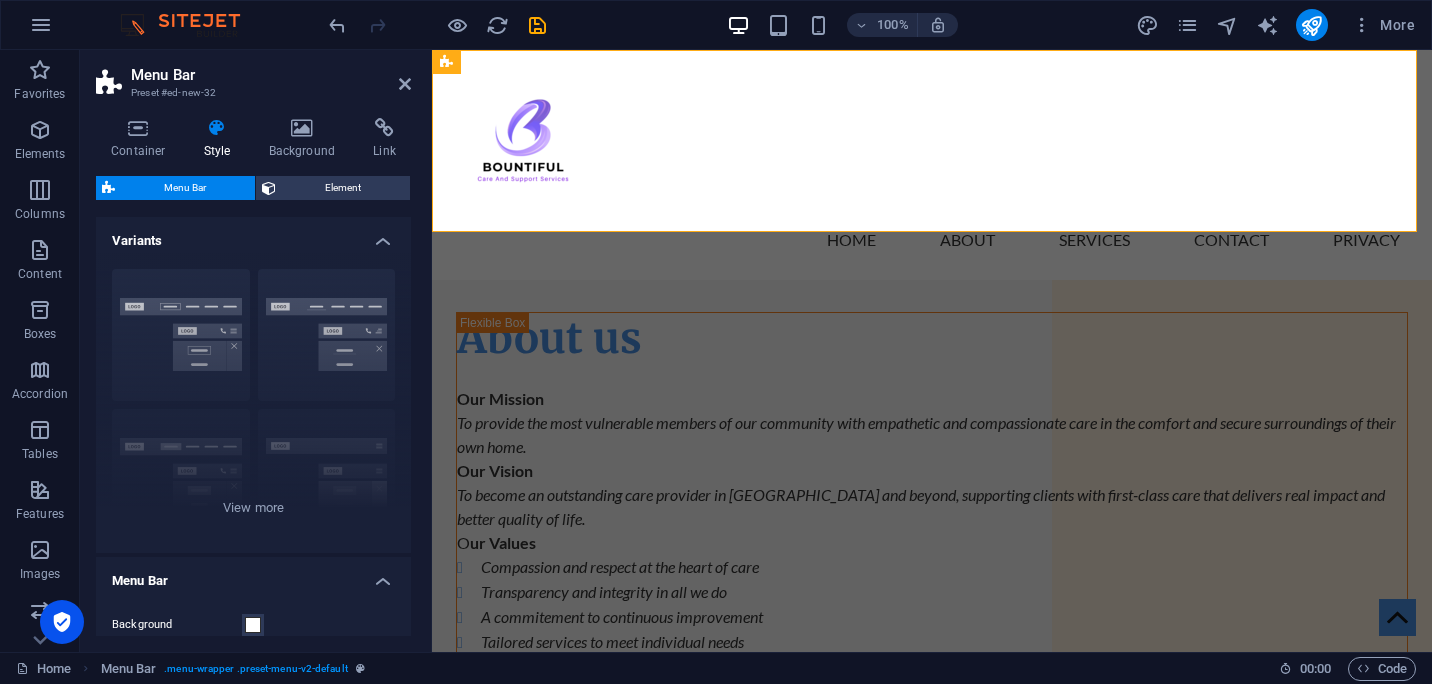 scroll, scrollTop: 367, scrollLeft: 0, axis: vertical 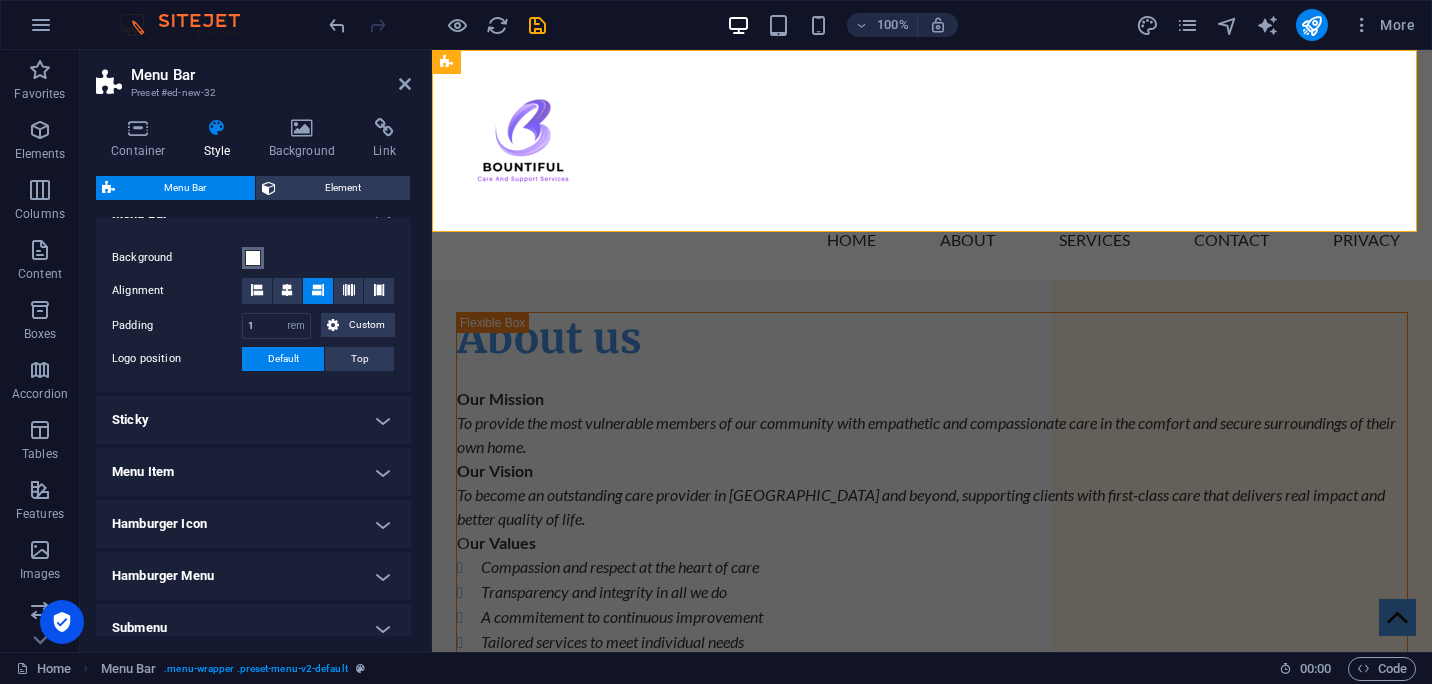click at bounding box center [253, 258] 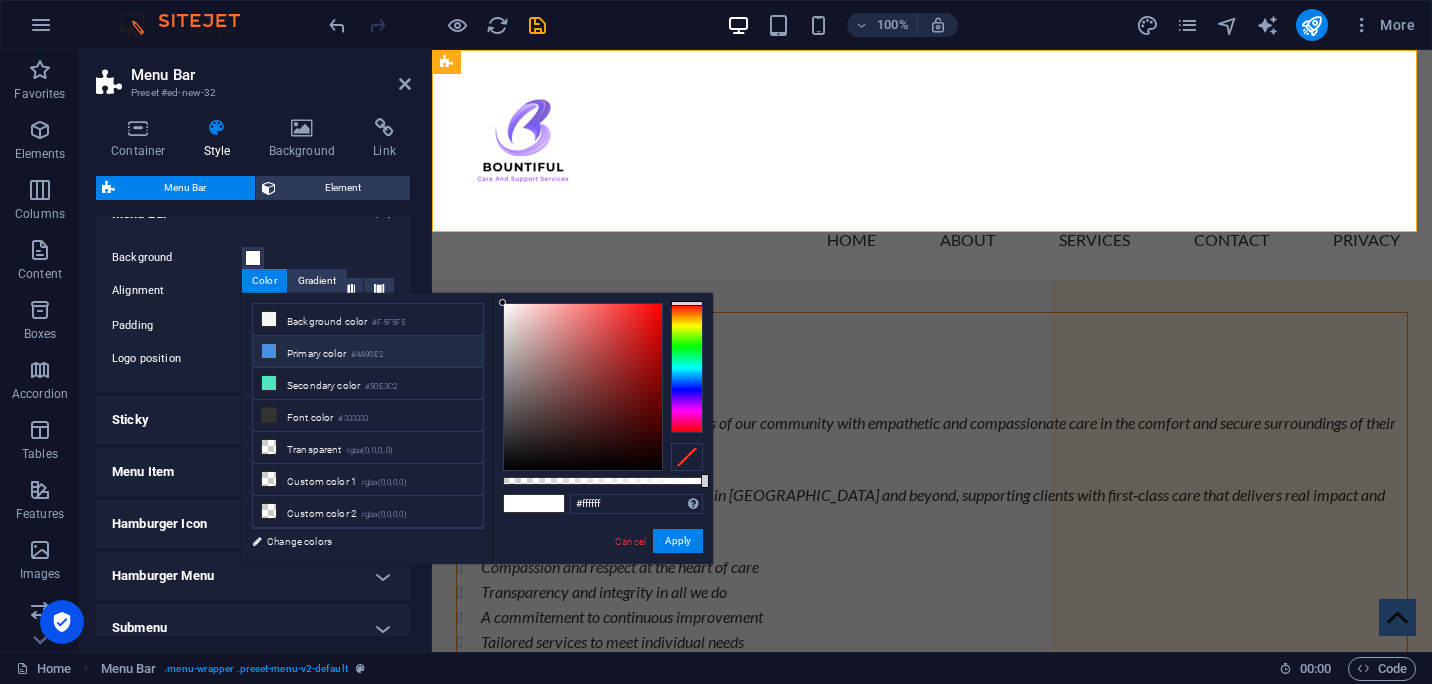 click on "Primary color
#4A90E2" at bounding box center (368, 352) 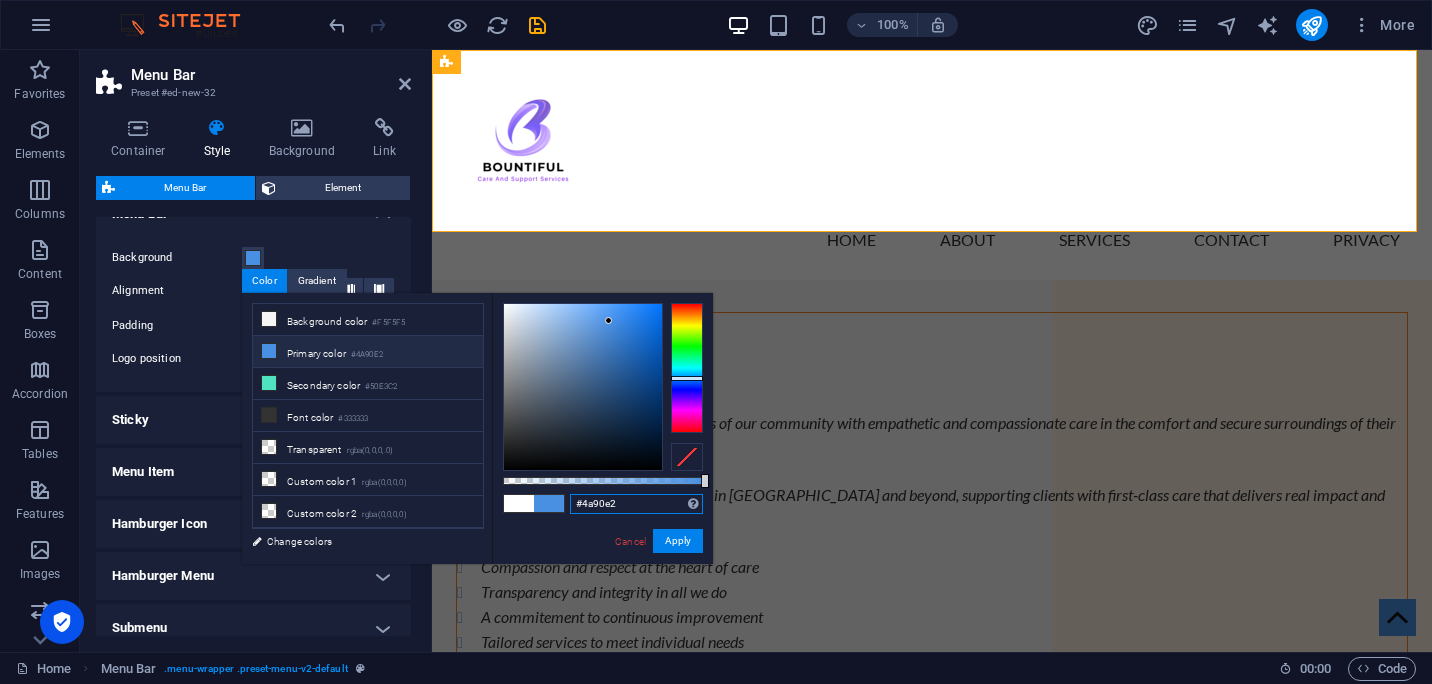 click on "#4a90e2" at bounding box center [636, 504] 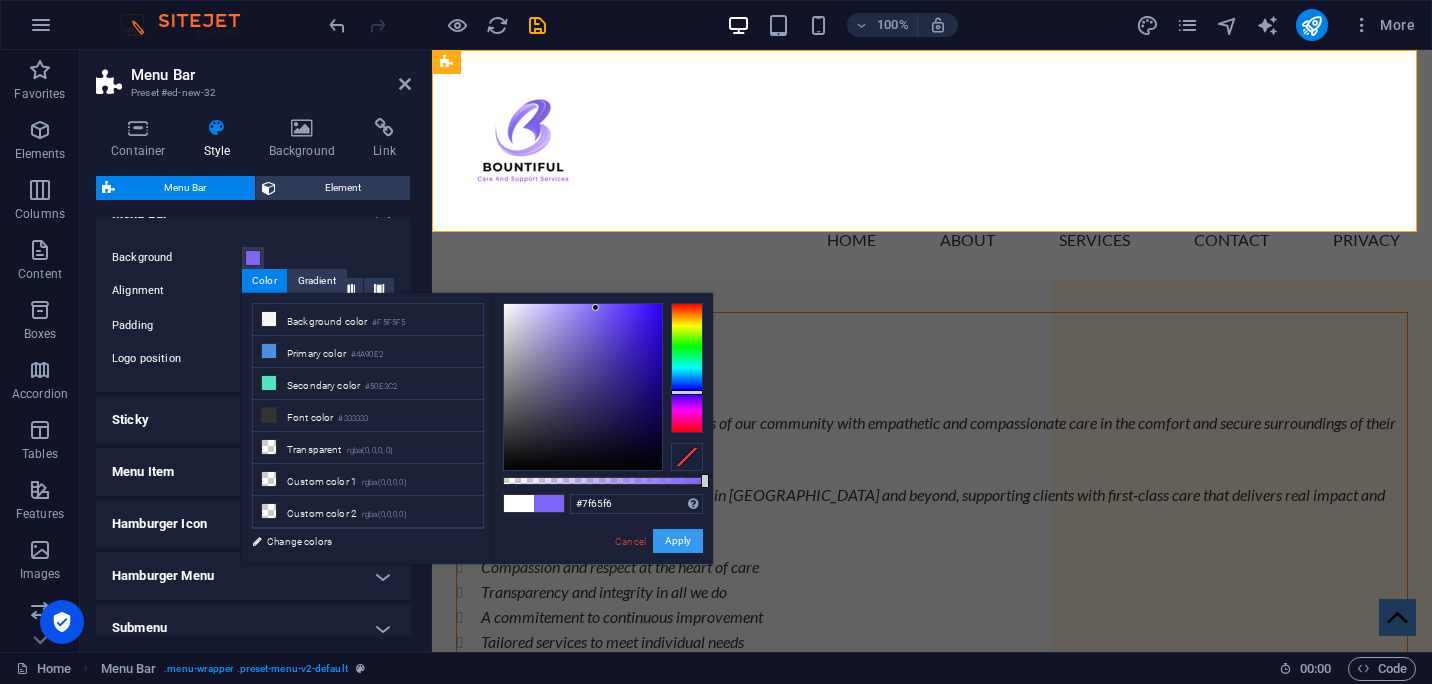 click on "Apply" at bounding box center (678, 541) 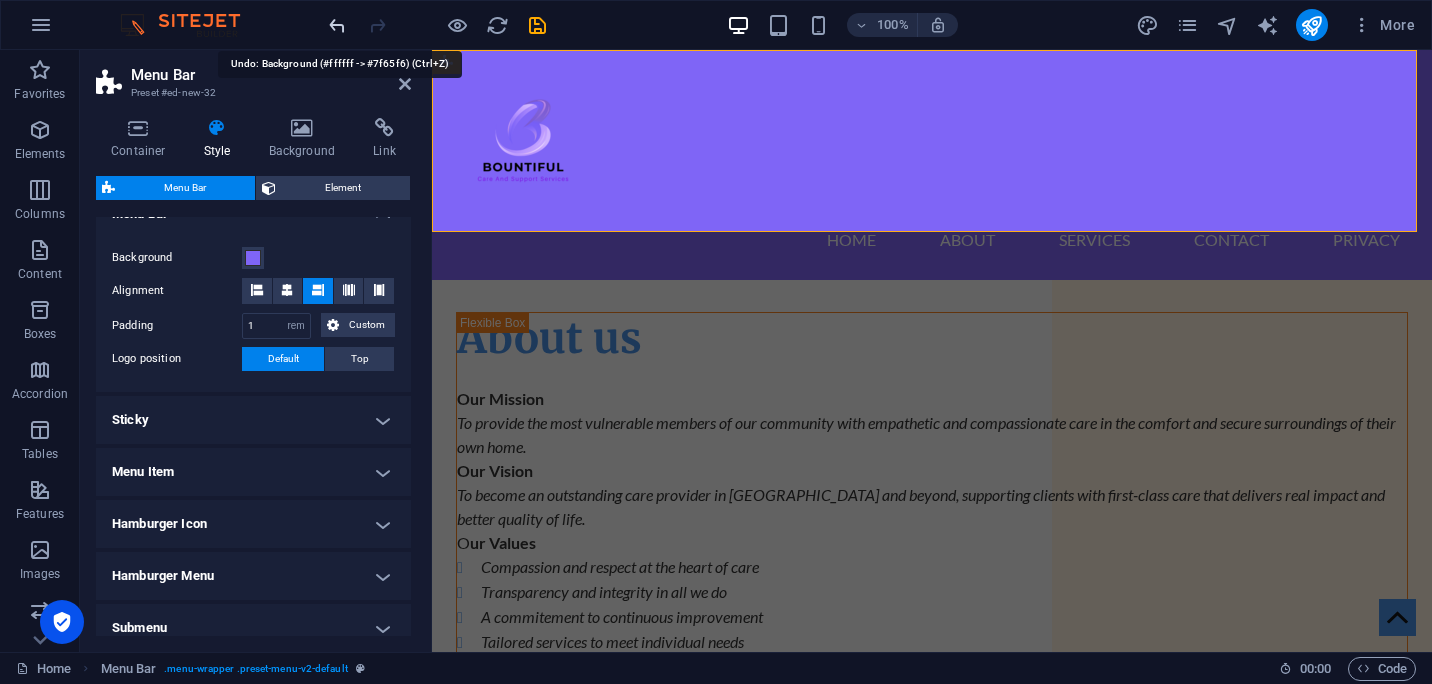 click at bounding box center [337, 25] 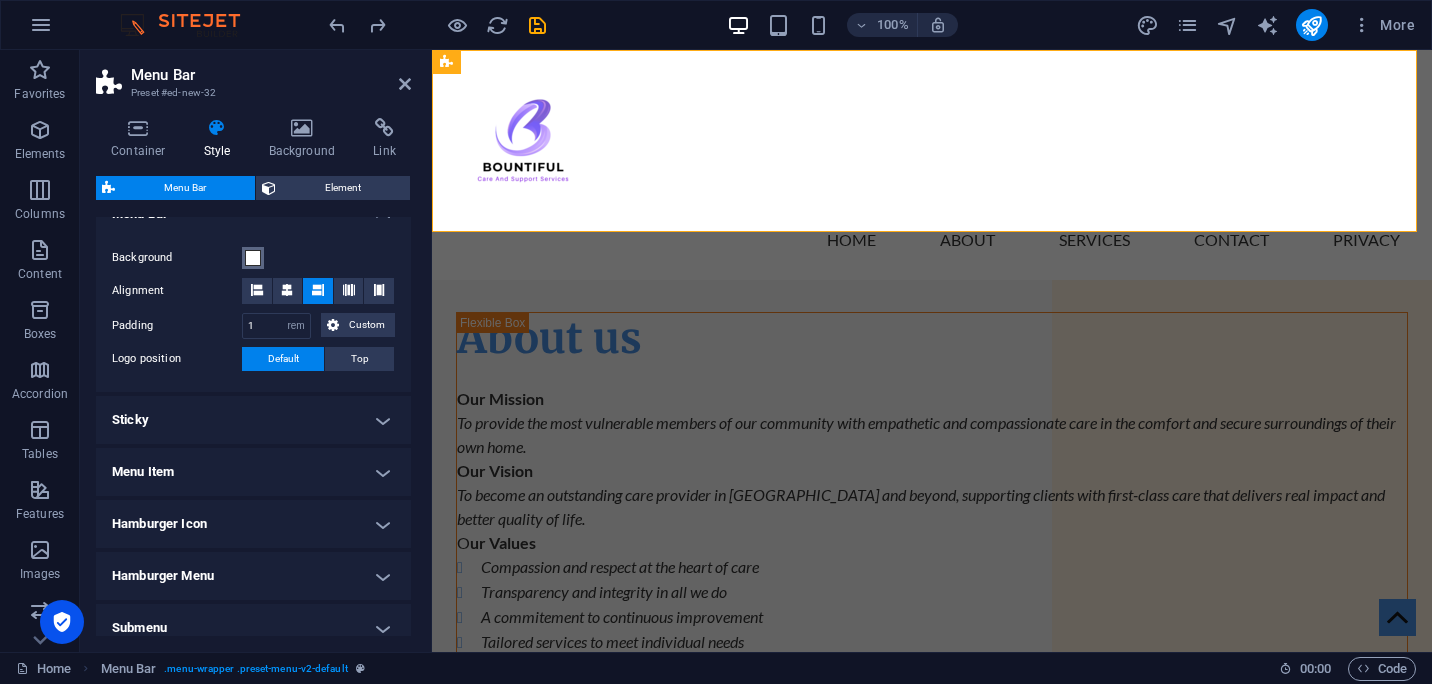 click at bounding box center (253, 258) 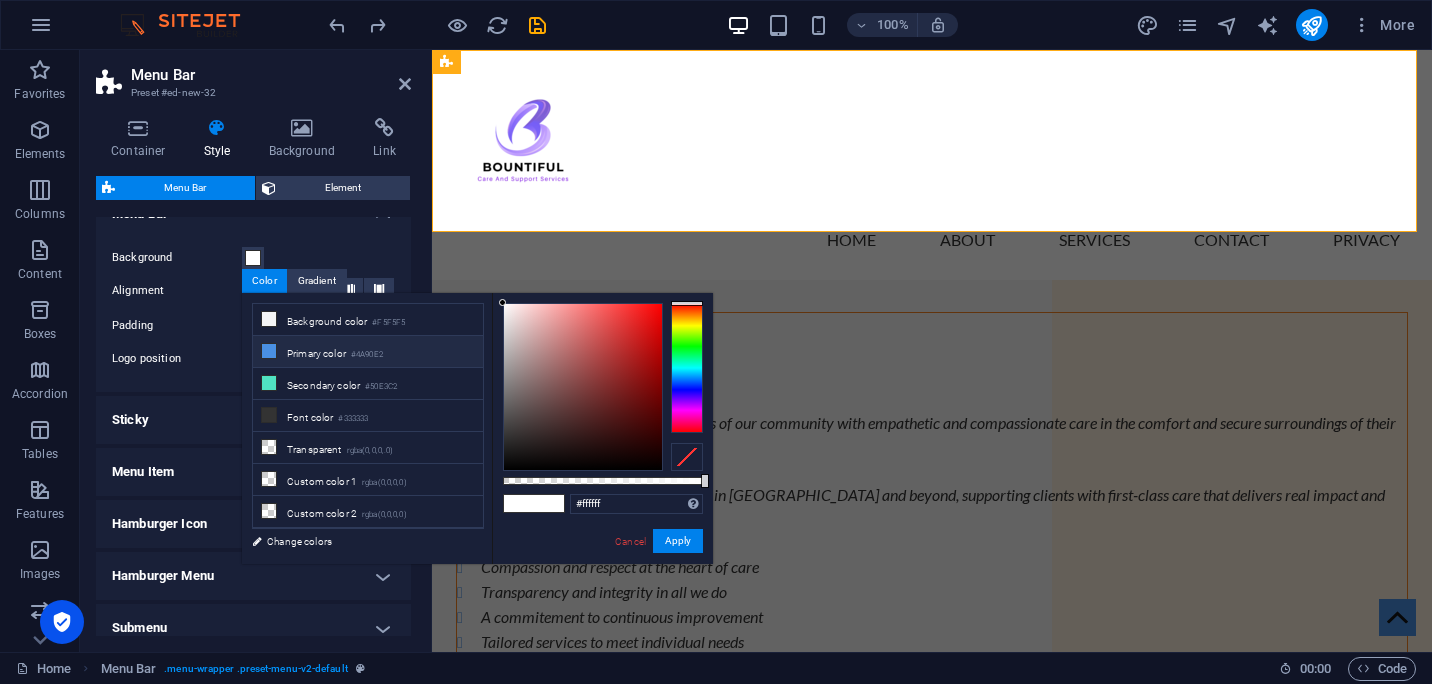 click on "Primary color
#4A90E2" at bounding box center [368, 352] 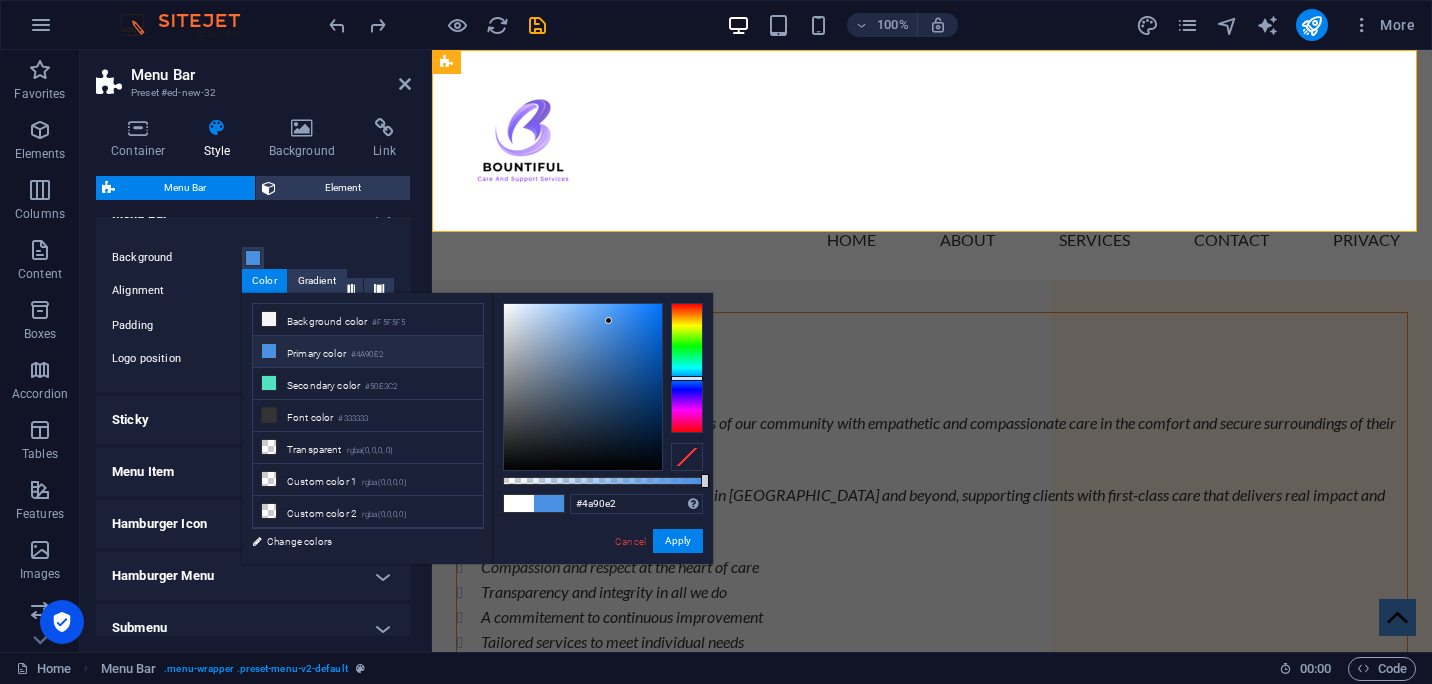 click on "Primary color
#4A90E2" at bounding box center [368, 352] 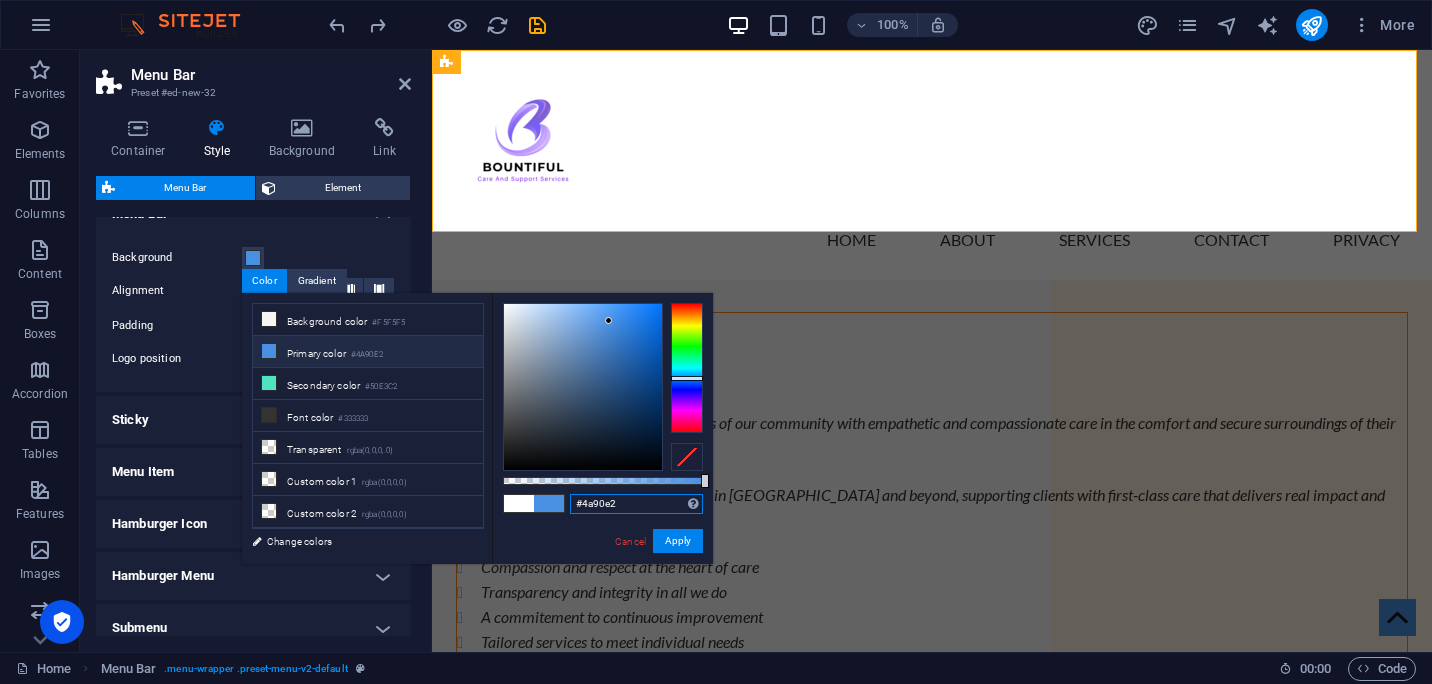click on "#4a90e2" at bounding box center [636, 504] 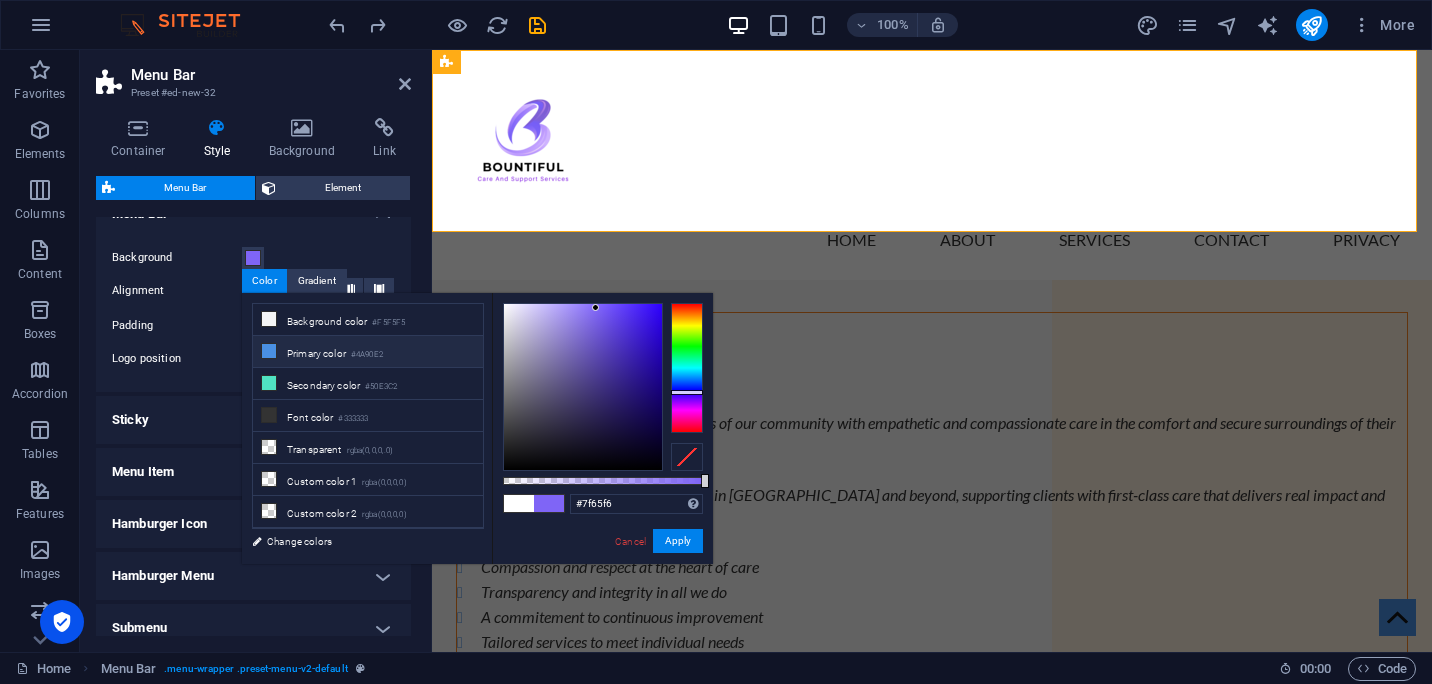 click on "Primary color
#4A90E2" at bounding box center [368, 352] 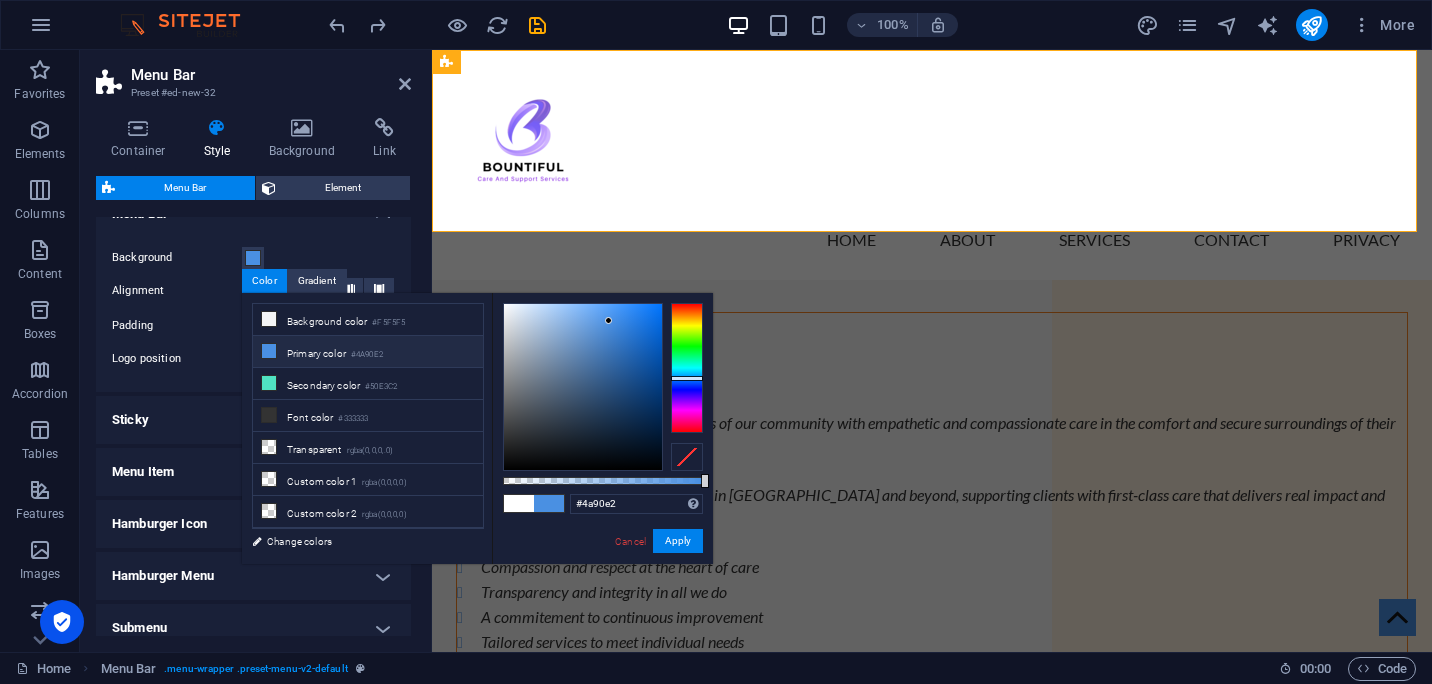 click on "Primary color
#4A90E2" at bounding box center [368, 352] 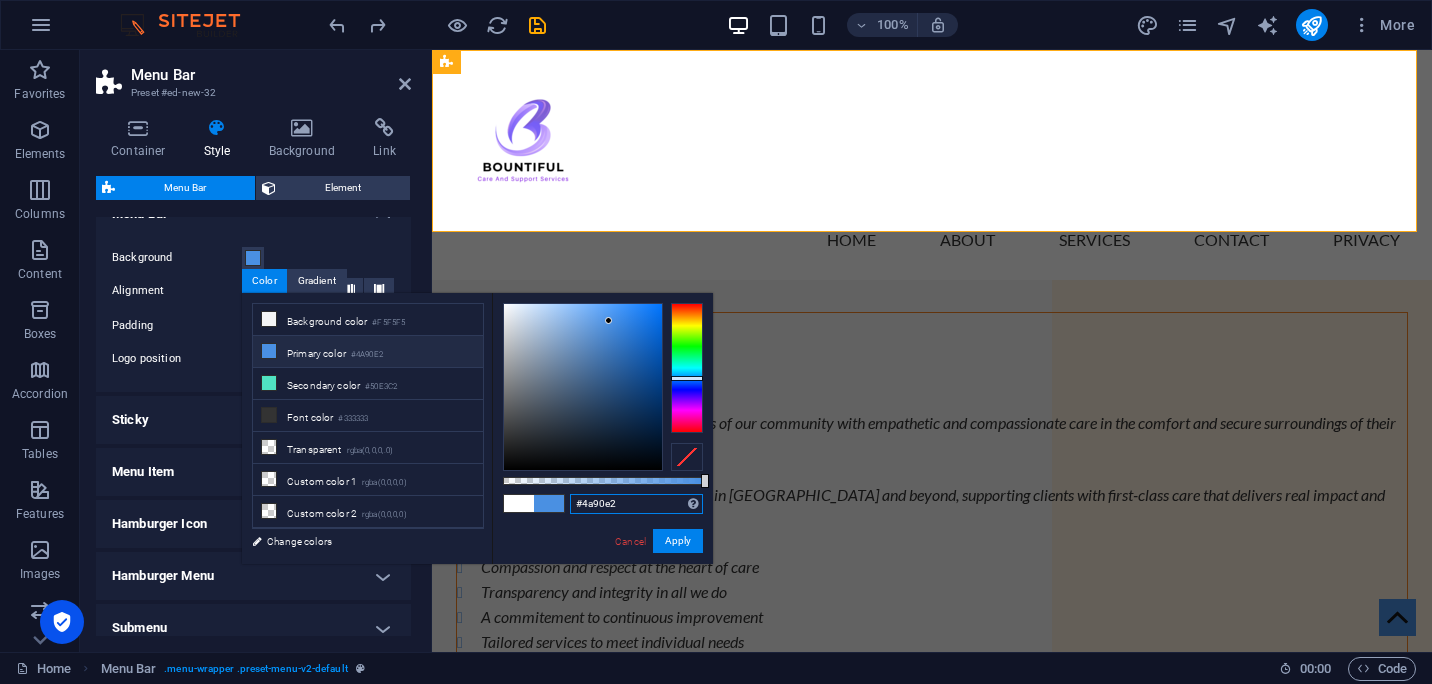 click on "#4a90e2" at bounding box center (636, 504) 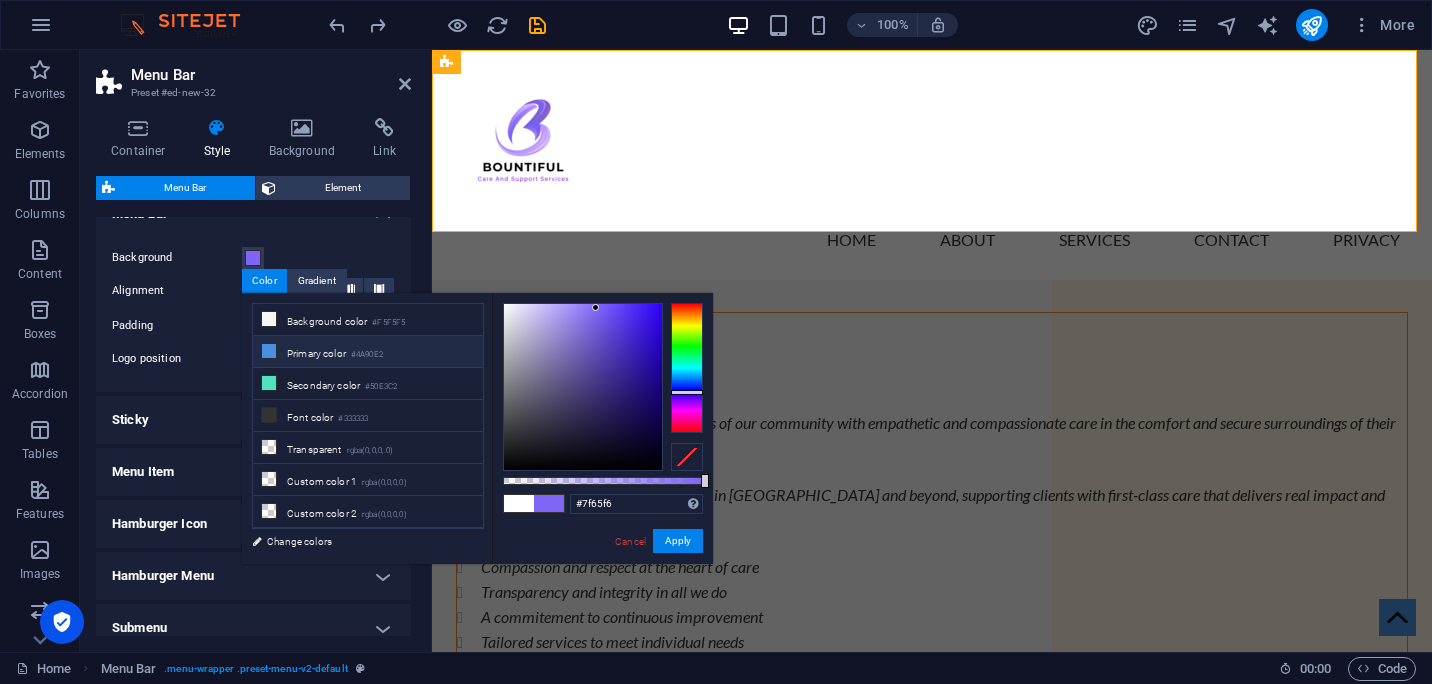 click on "Primary color
#4A90E2" at bounding box center [368, 352] 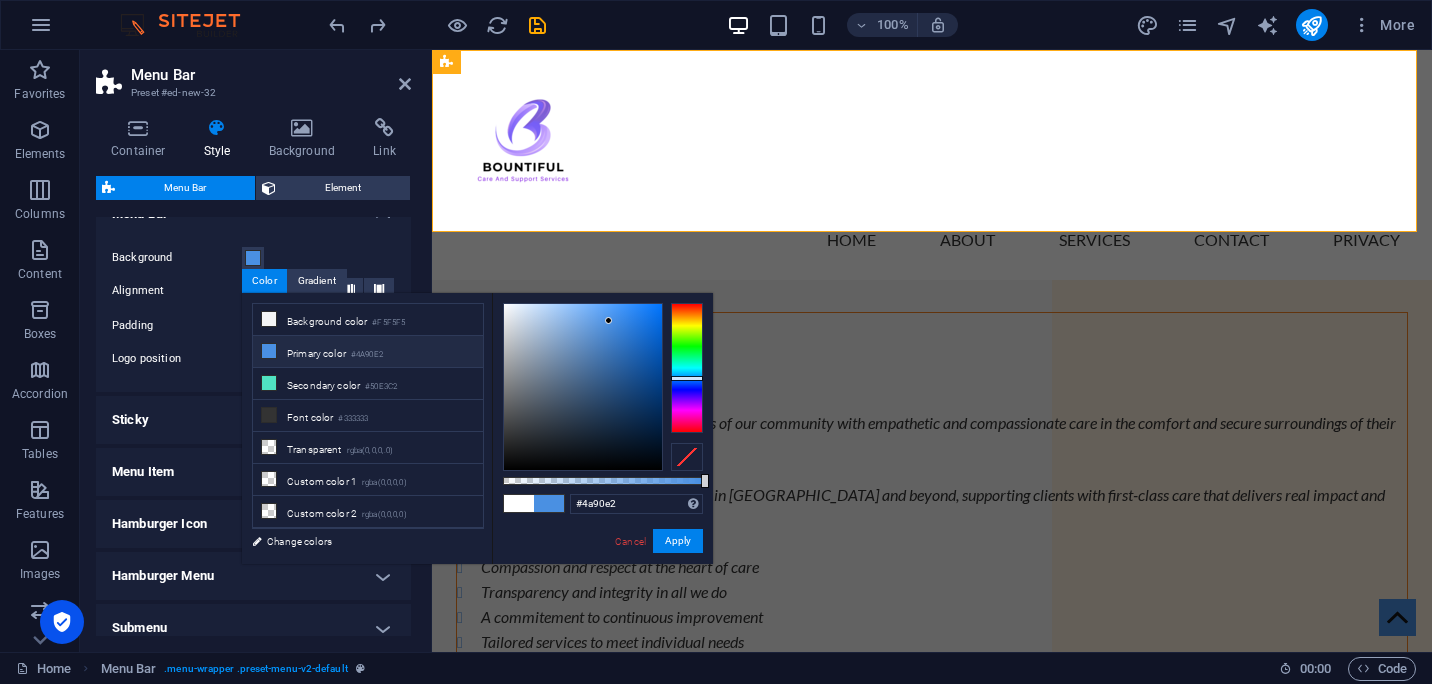 click on "Primary color
#4A90E2" at bounding box center [368, 352] 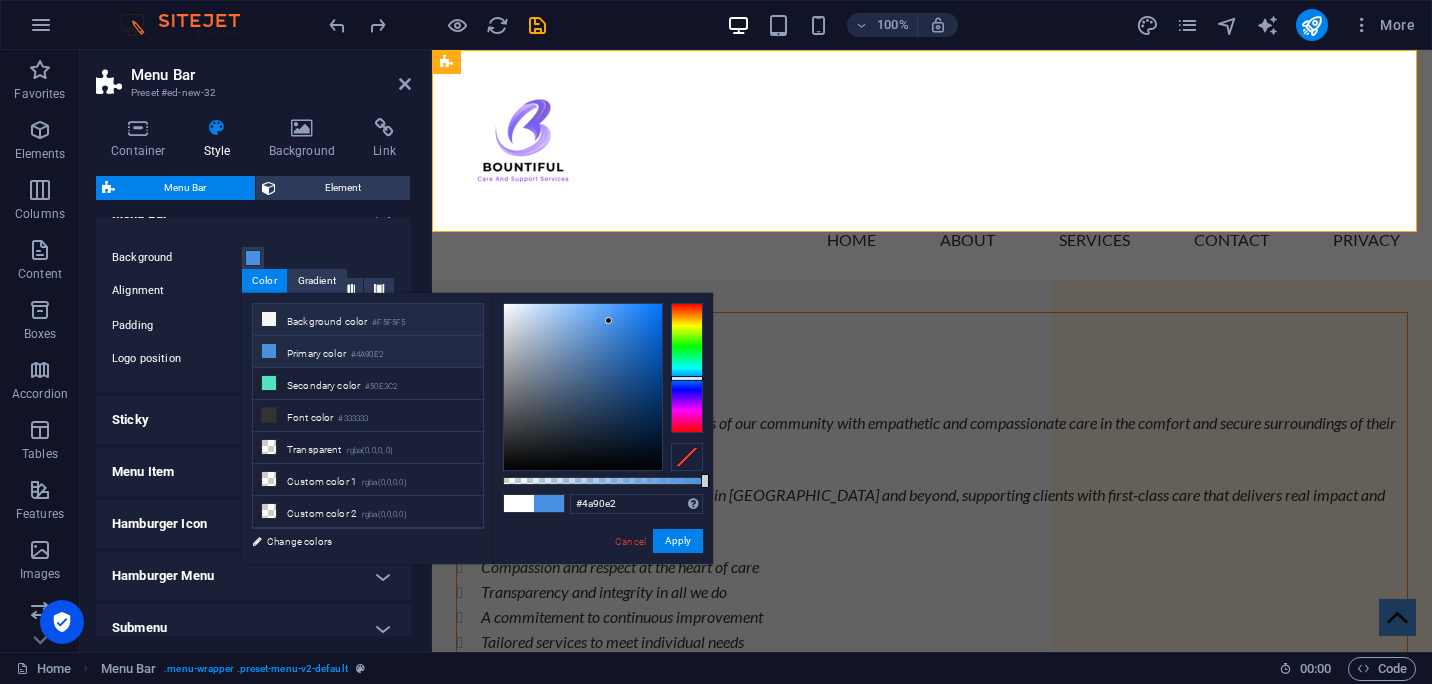 click on "Background color
#F5F5F5" at bounding box center [368, 320] 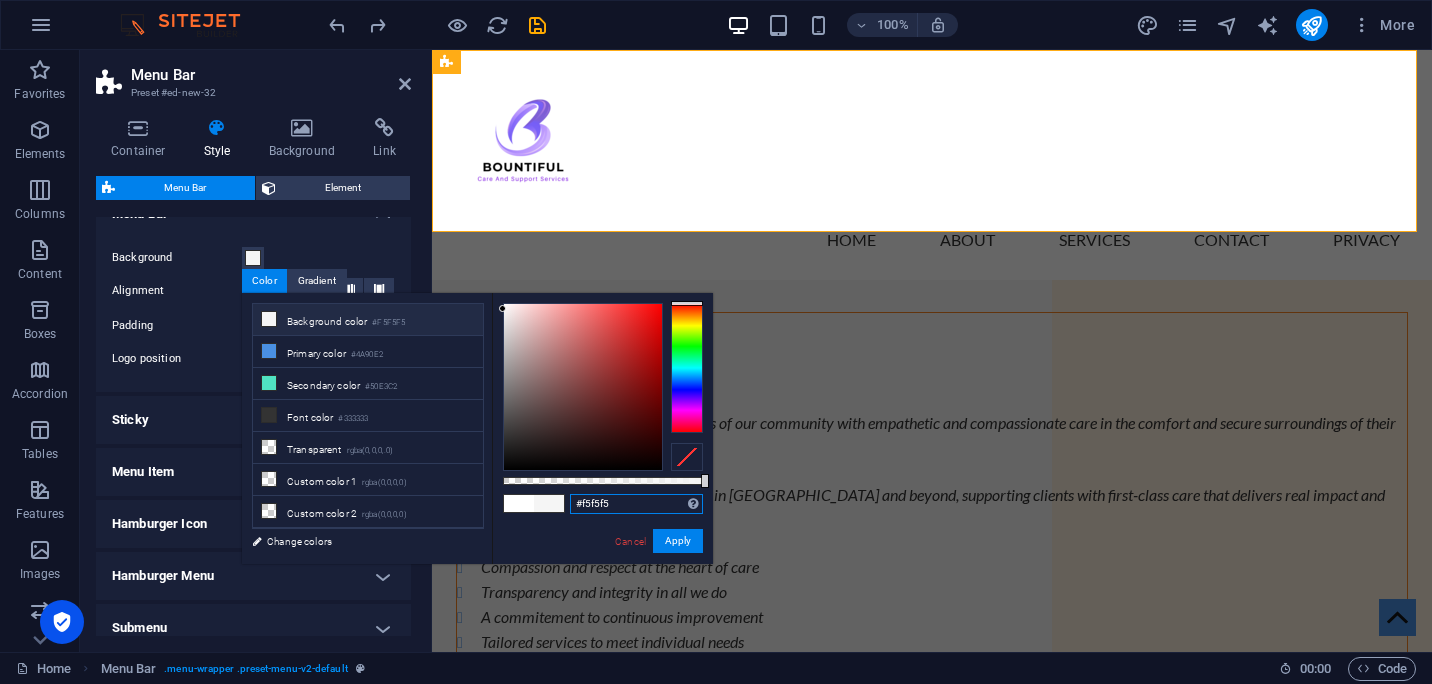 click on "#f5f5f5" at bounding box center [636, 504] 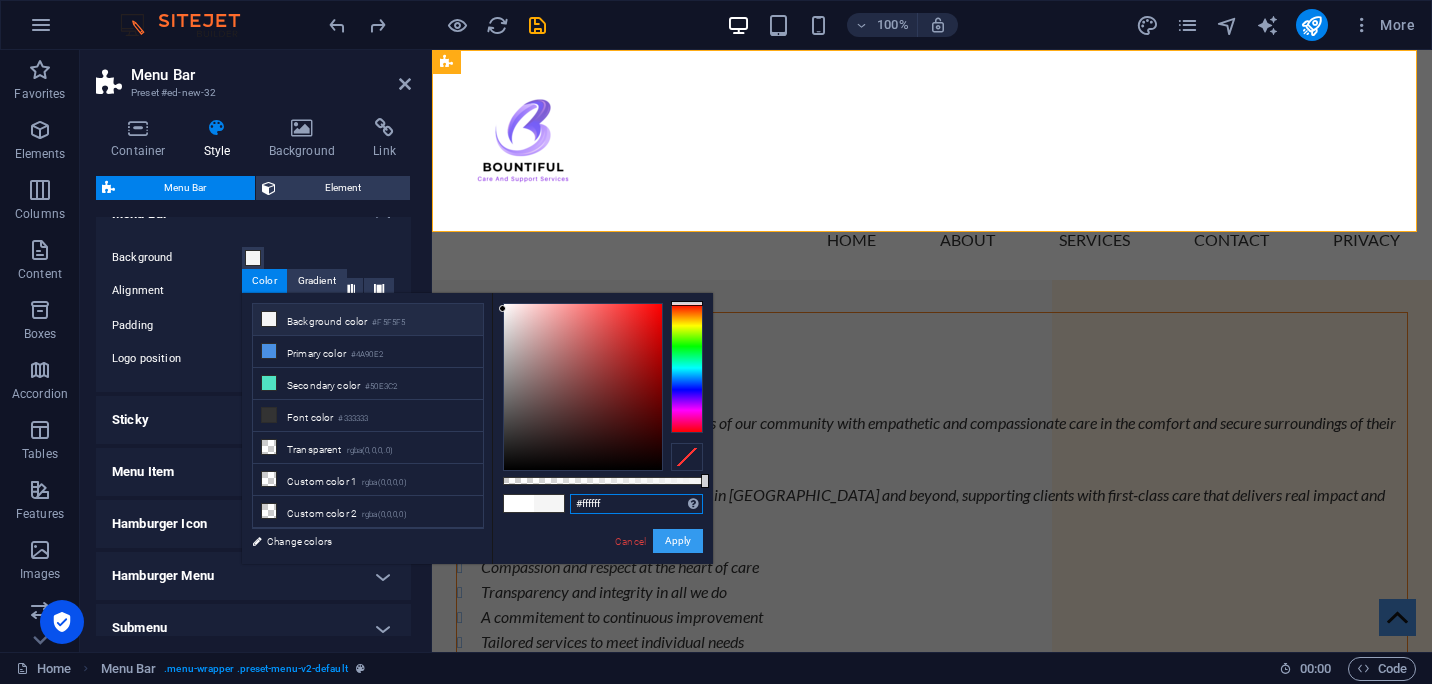type on "#ffffff" 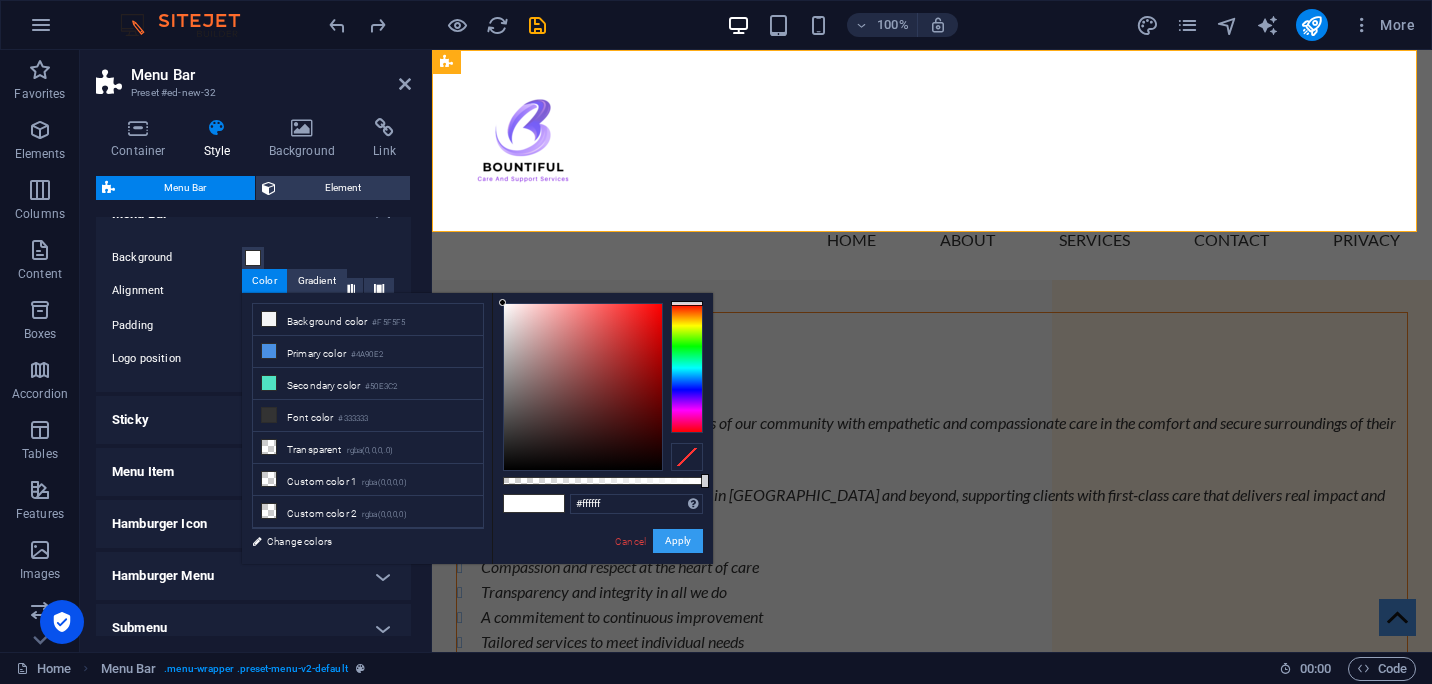click on "Apply" at bounding box center [678, 541] 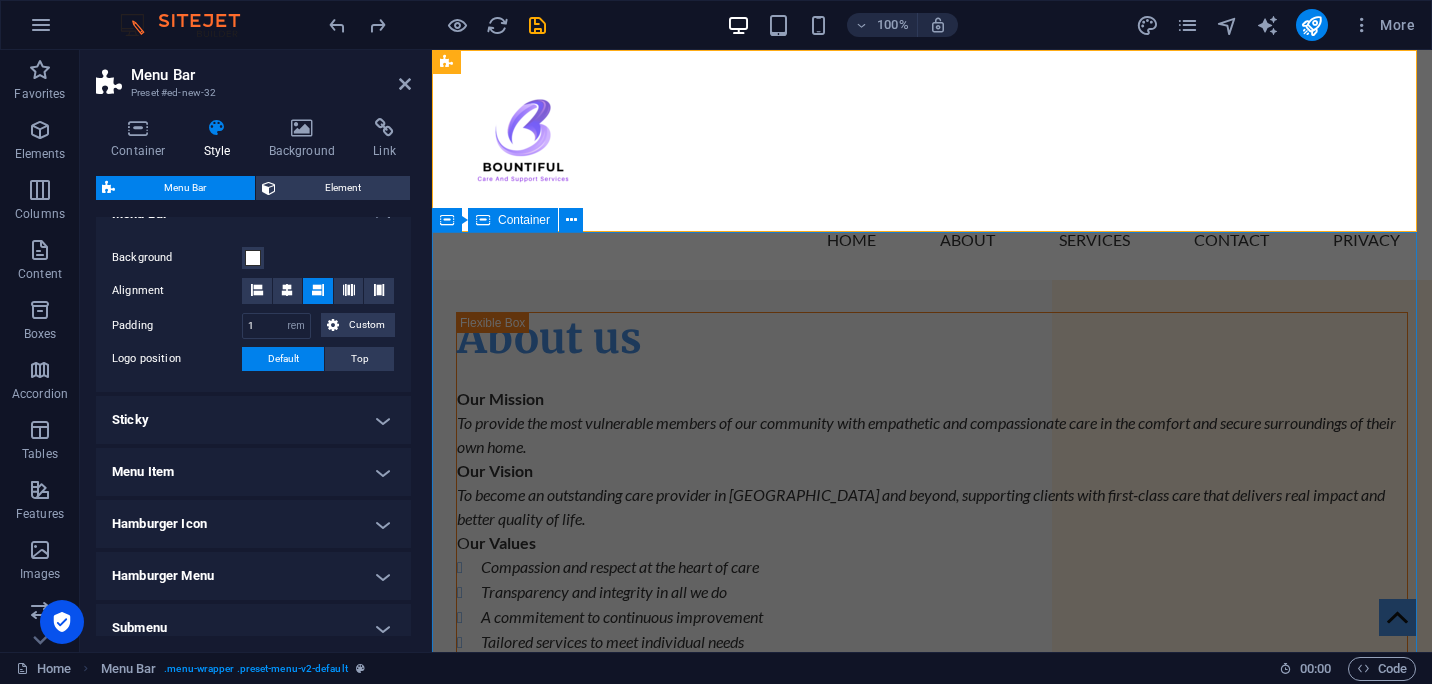 click on "About us Our Mission  To provide the most vulnerable members of our community with empathetic and compassionate care in the comfort and secure surroundings of their own home. Our Vision To become an outstanding care provider in [GEOGRAPHIC_DATA] and beyond, supporting clients with first-class care that delivers real impact and better quality of life. O ur Values Compassion and respect at the heart of care Transparency and integrity in all we do A commitement to continuous improvement Tailored services to meet individual needs Community engagement and inclusivity Your Care. Your Home. Our commitment!" at bounding box center (932, 1472) 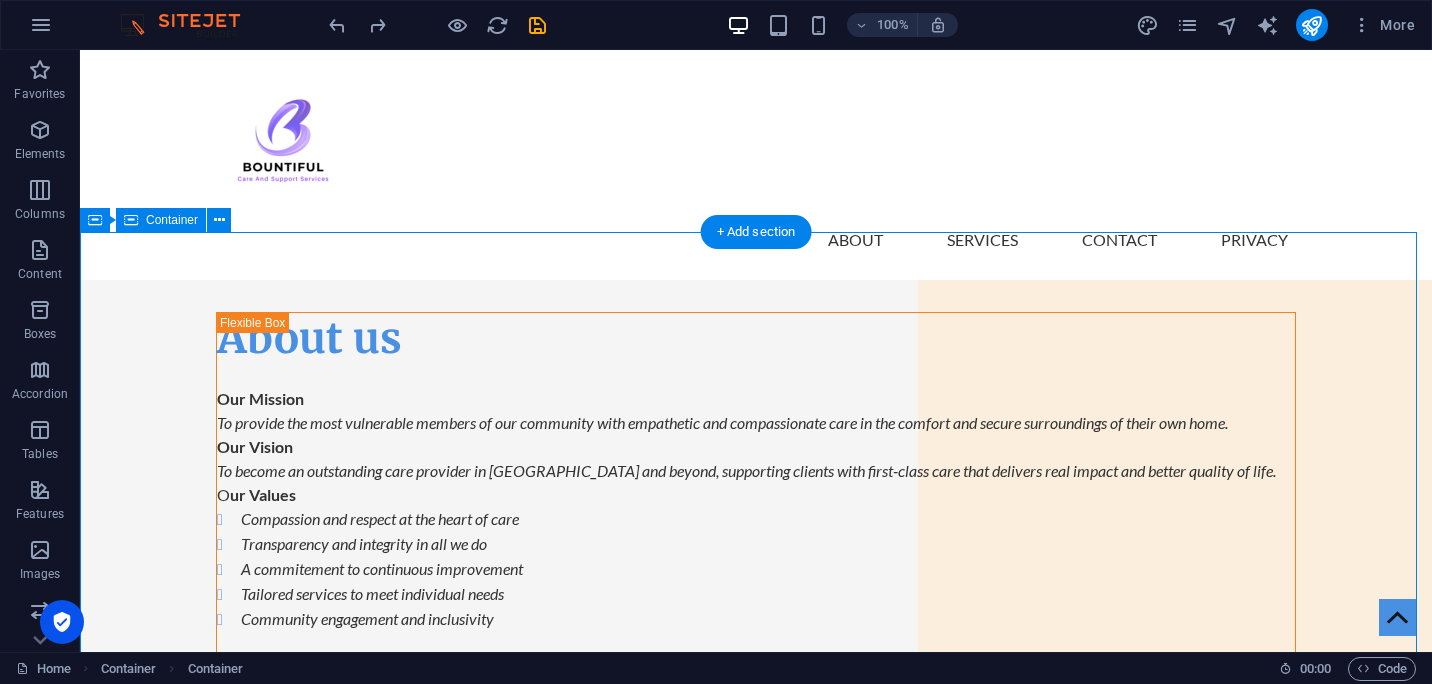 click on "About us Our Mission  To provide the most vulnerable members of our community with empathetic and compassionate care in the comfort and secure surroundings of their own home. Our Vision To become an outstanding care provider in [GEOGRAPHIC_DATA] and beyond, supporting clients with first-class care that delivers real impact and better quality of life. O ur Values Compassion and respect at the heart of care Transparency and integrity in all we do A commitement to continuous improvement Tailored services to meet individual needs Community engagement and inclusivity Your Care. Your Home. Our commitment!" at bounding box center (756, 1448) 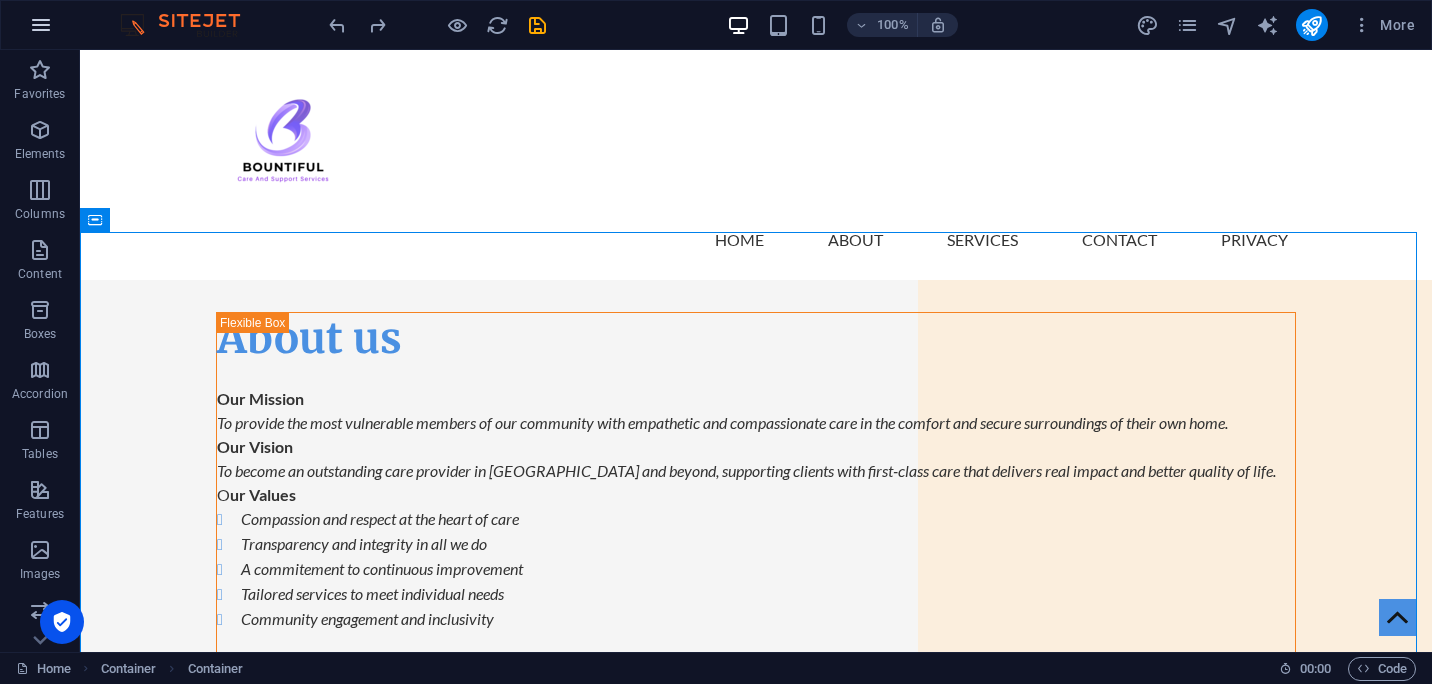 click at bounding box center [41, 25] 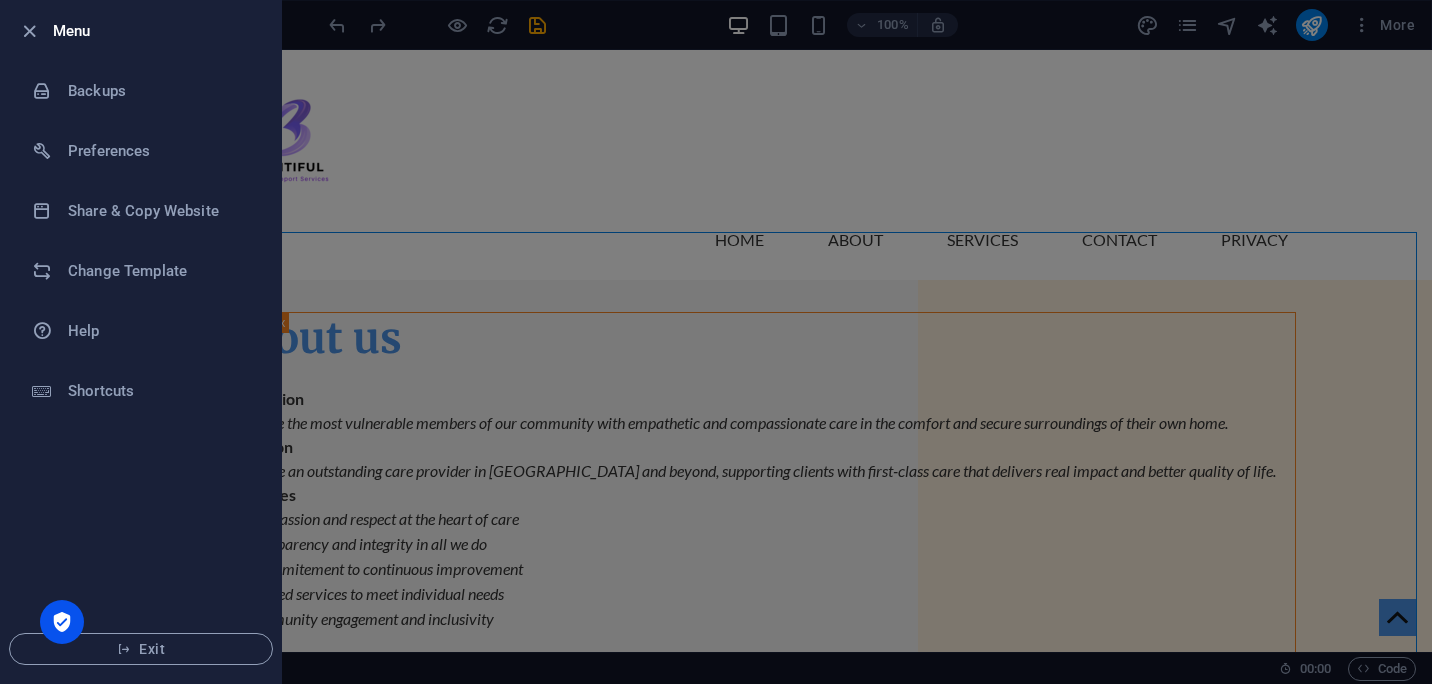 click at bounding box center (716, 342) 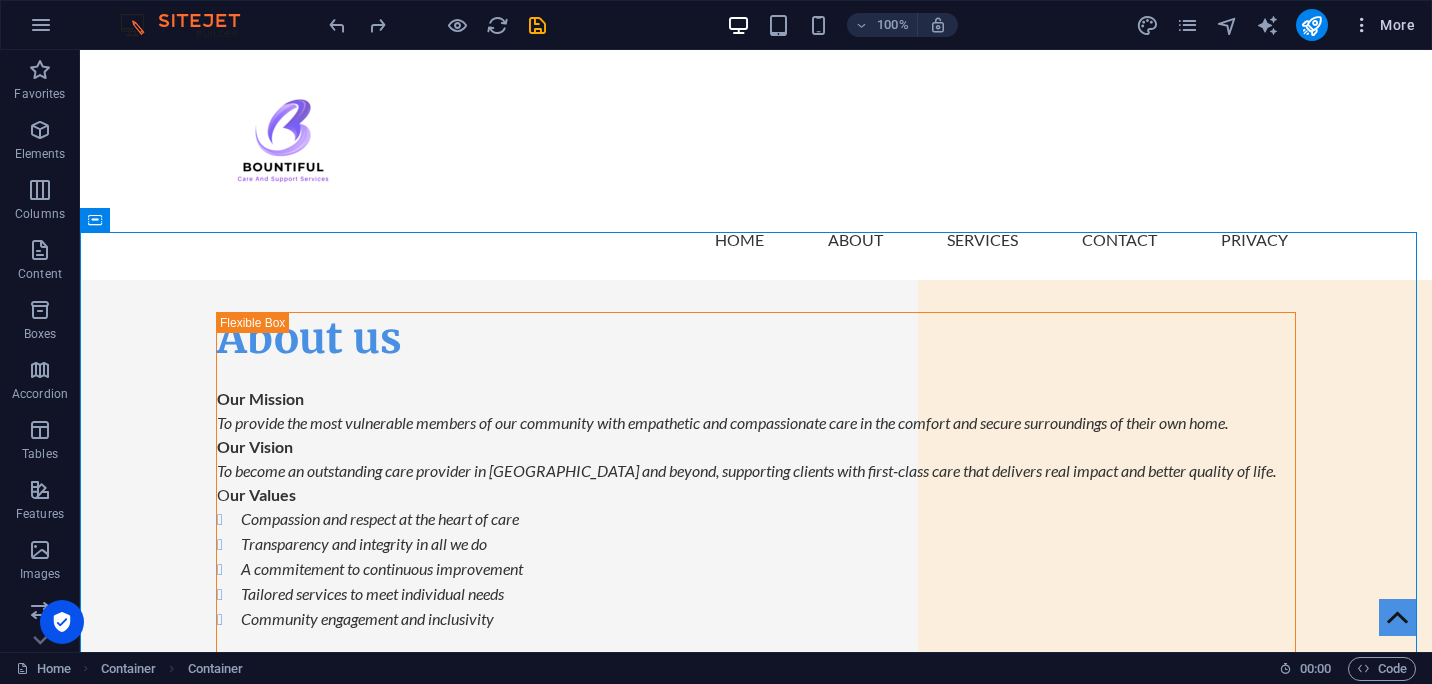 click at bounding box center [1362, 25] 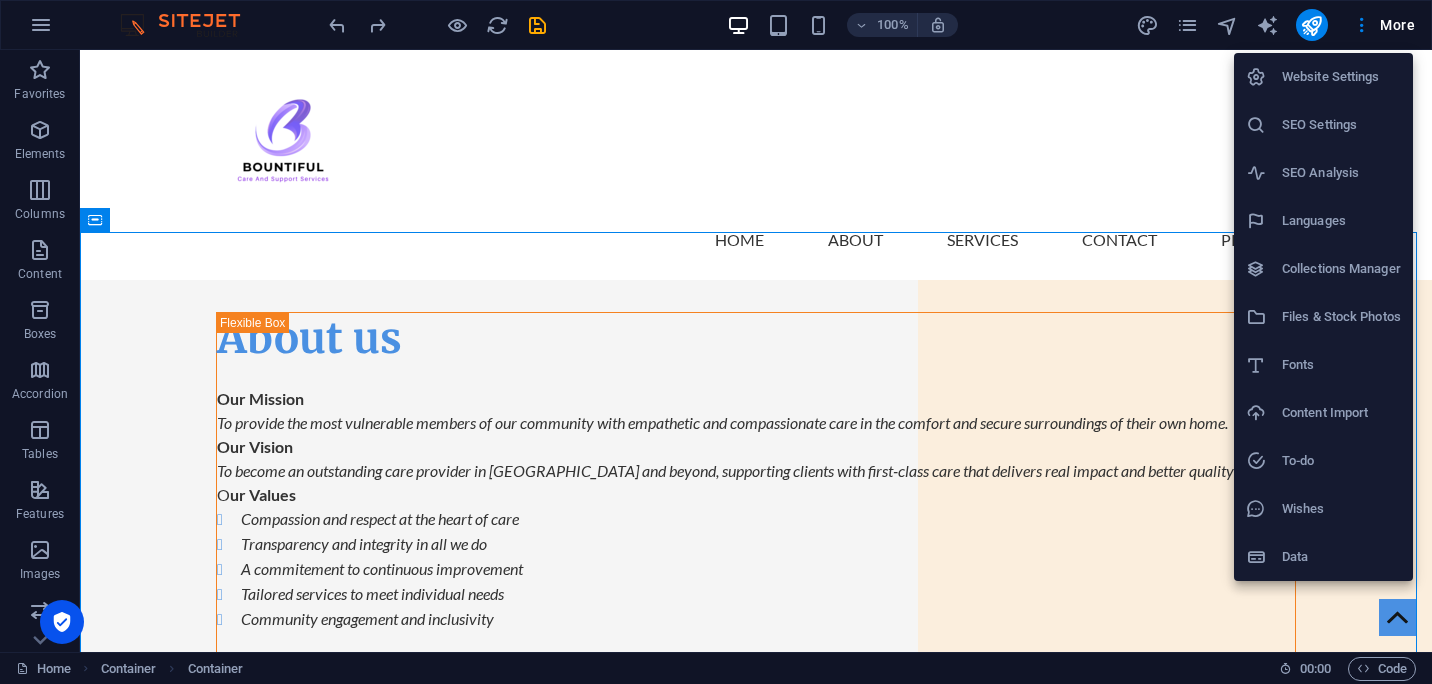 click at bounding box center [716, 342] 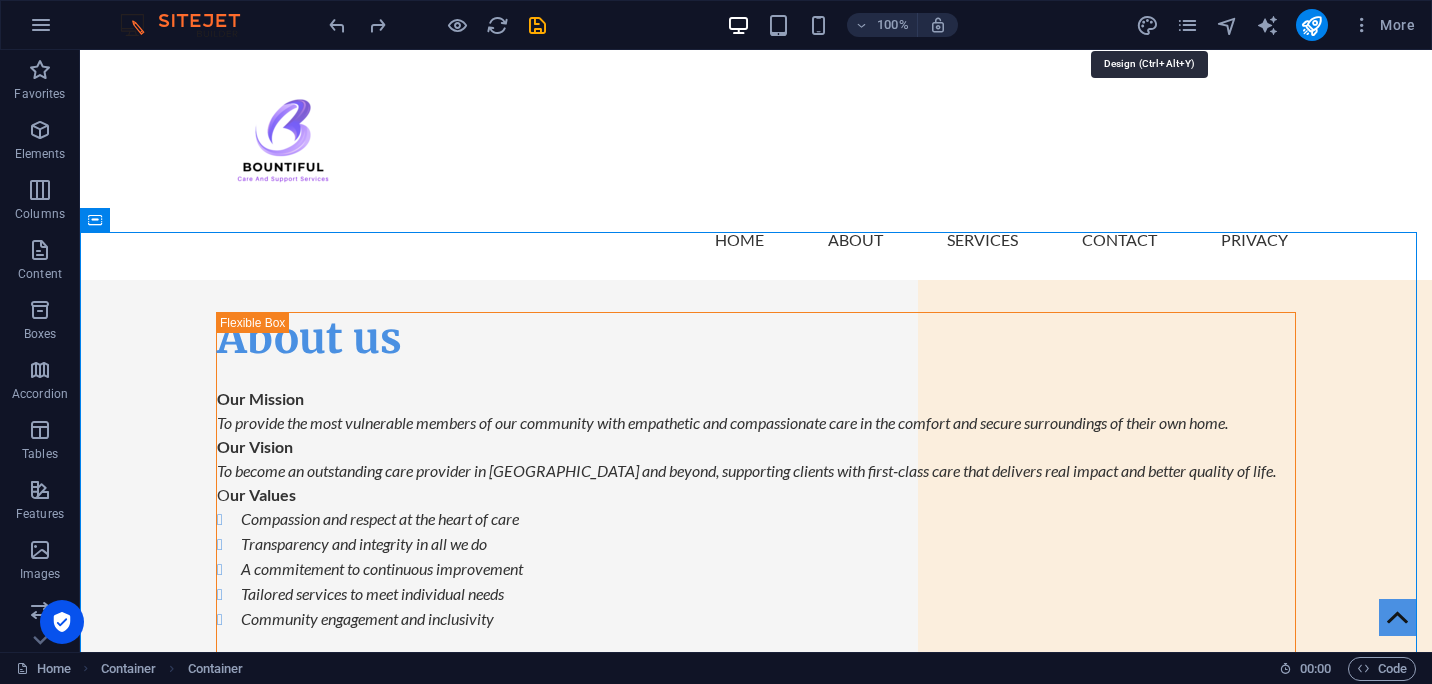 click at bounding box center [1147, 25] 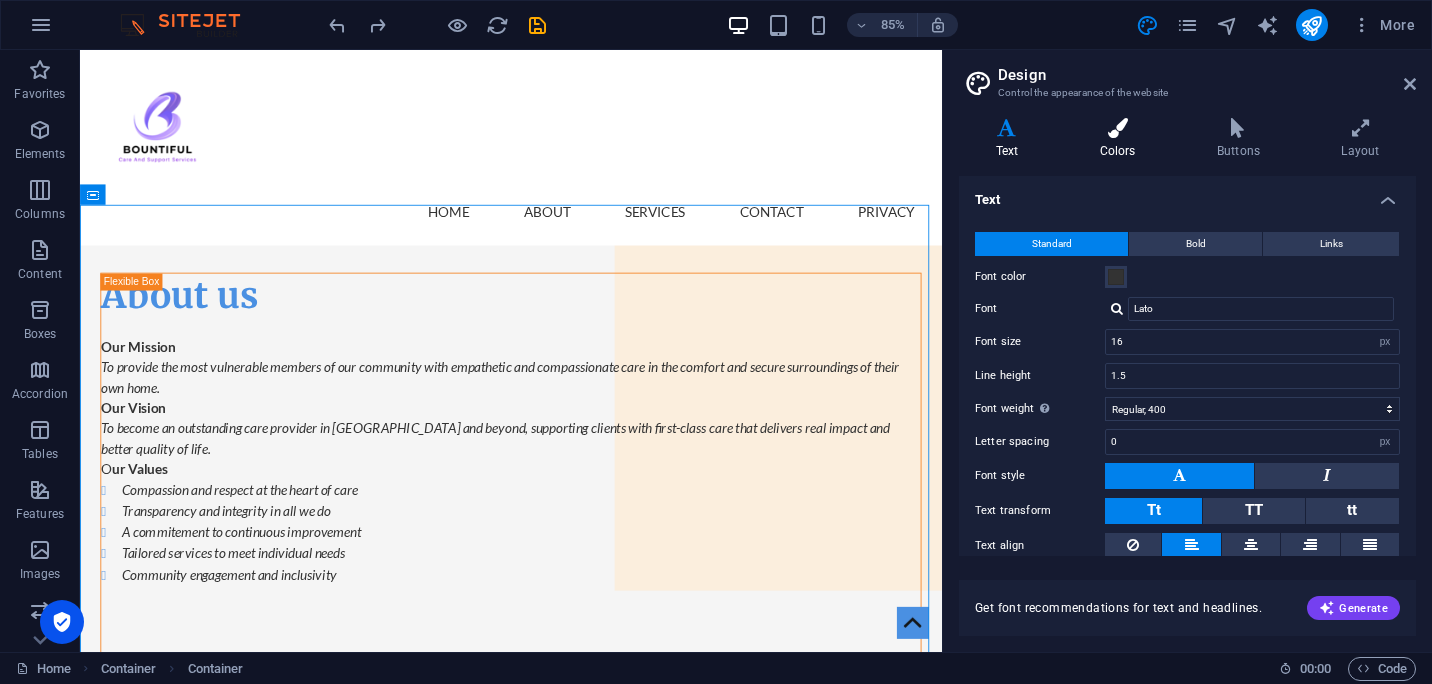 click on "Colors" at bounding box center (1121, 139) 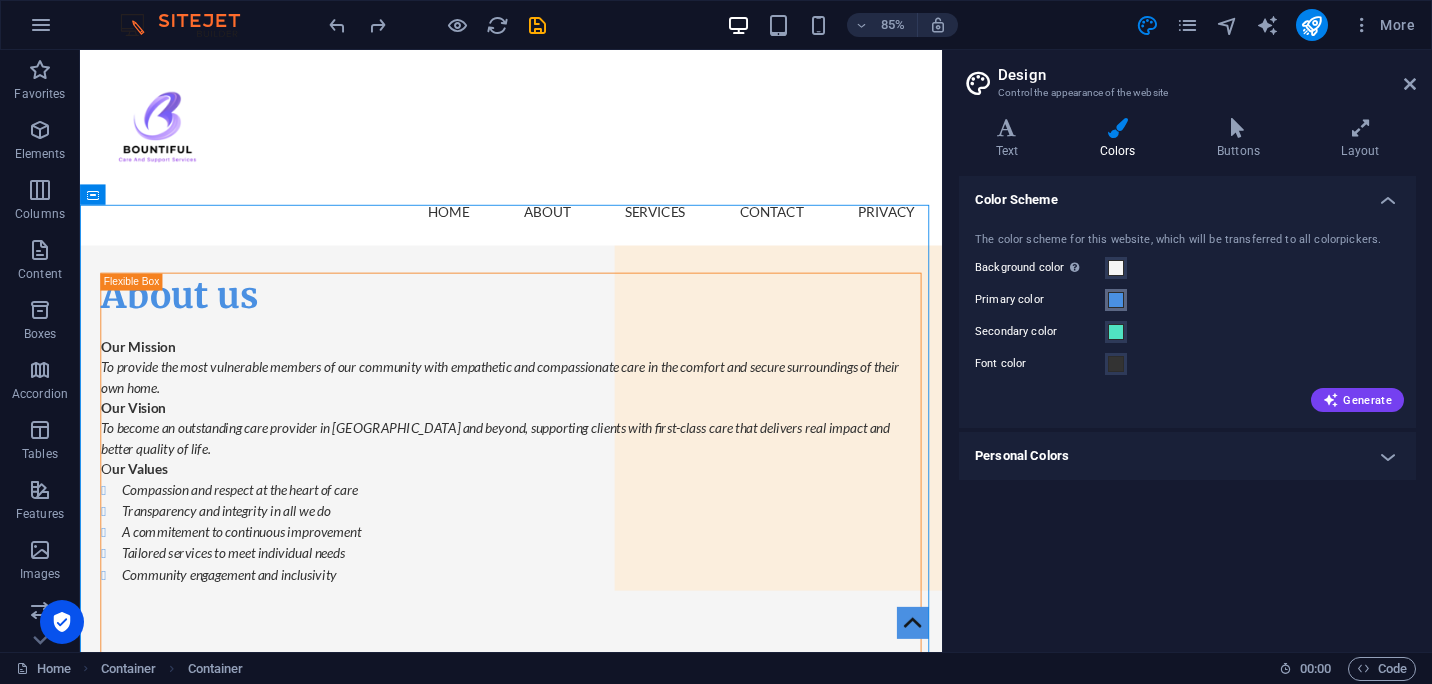 click at bounding box center (1116, 300) 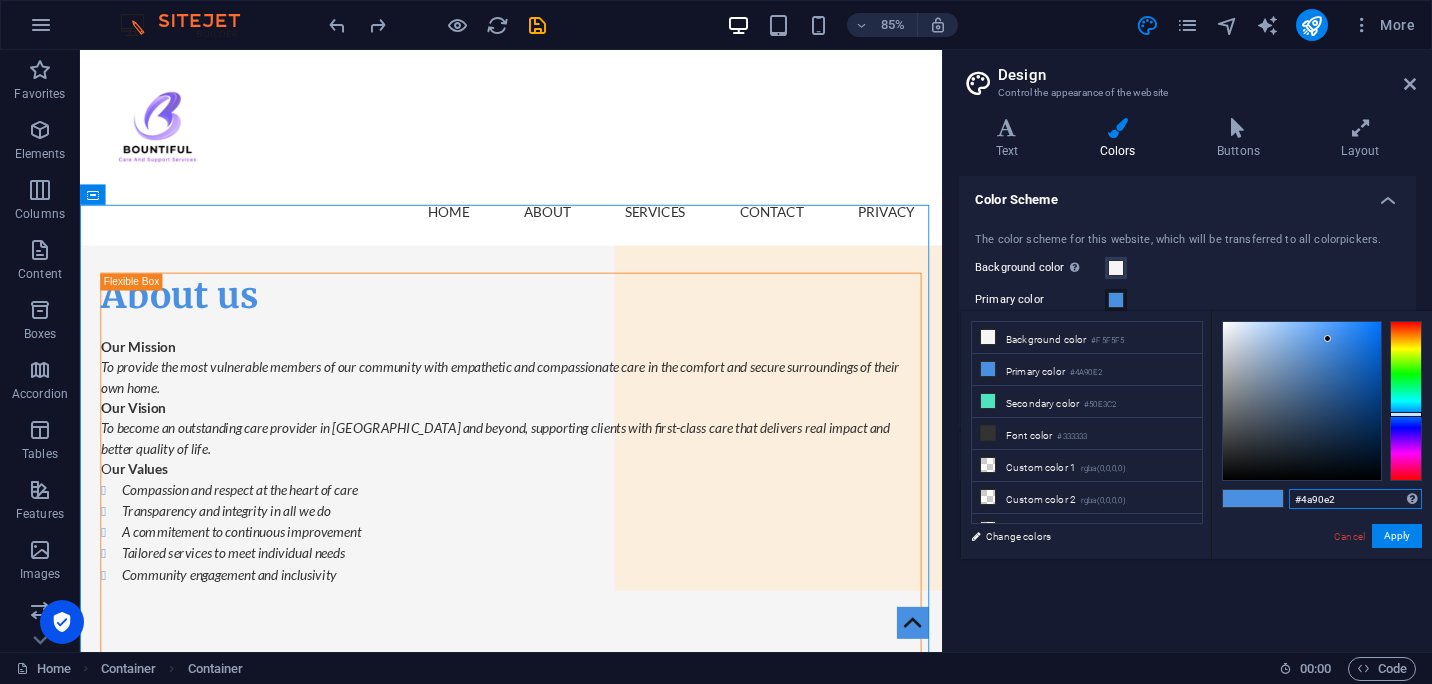 click on "#4a90e2" at bounding box center [1355, 499] 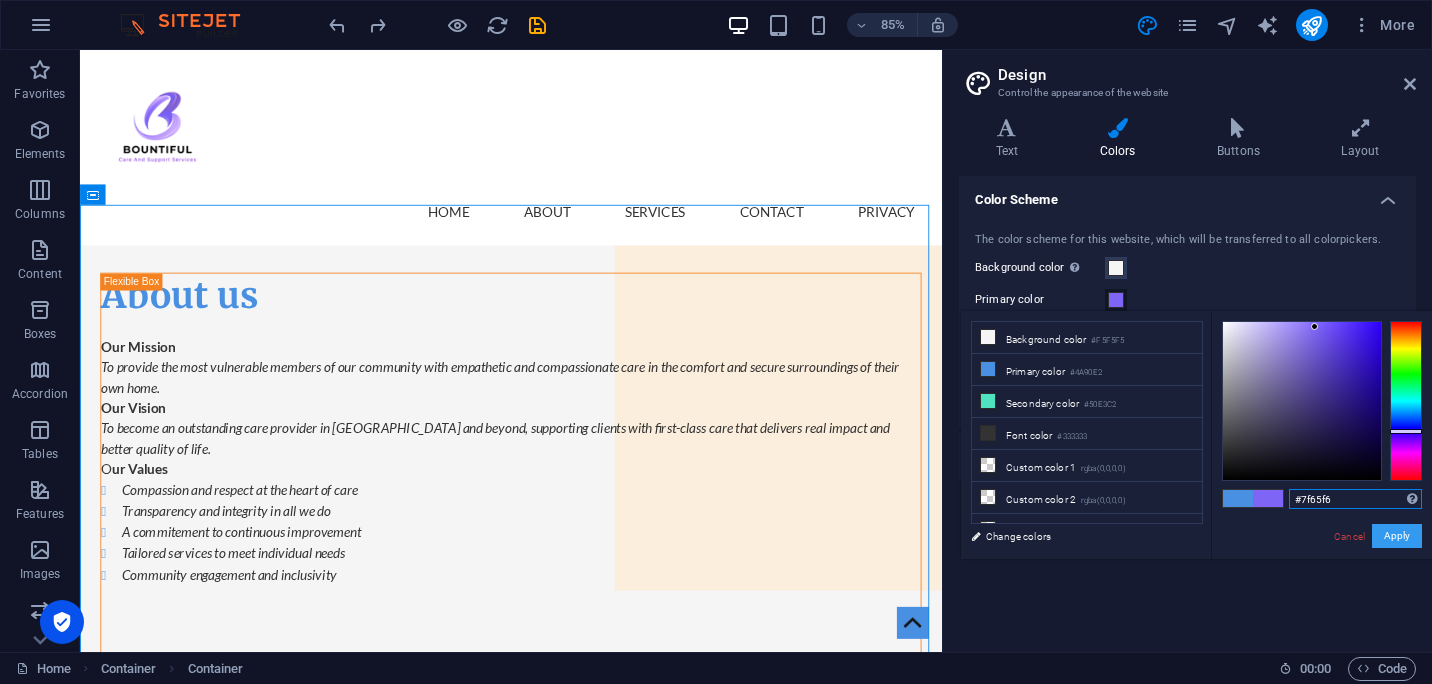 type on "#7f65f6" 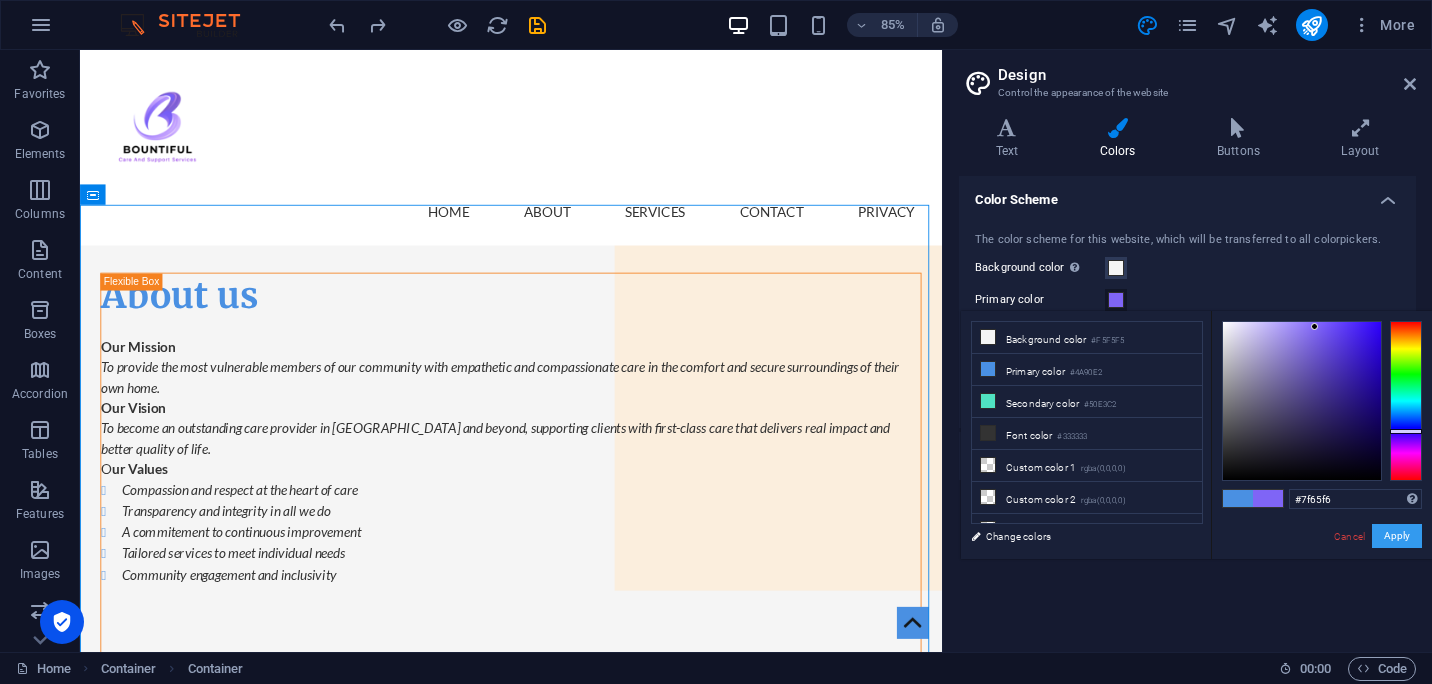 click on "Apply" at bounding box center (1397, 536) 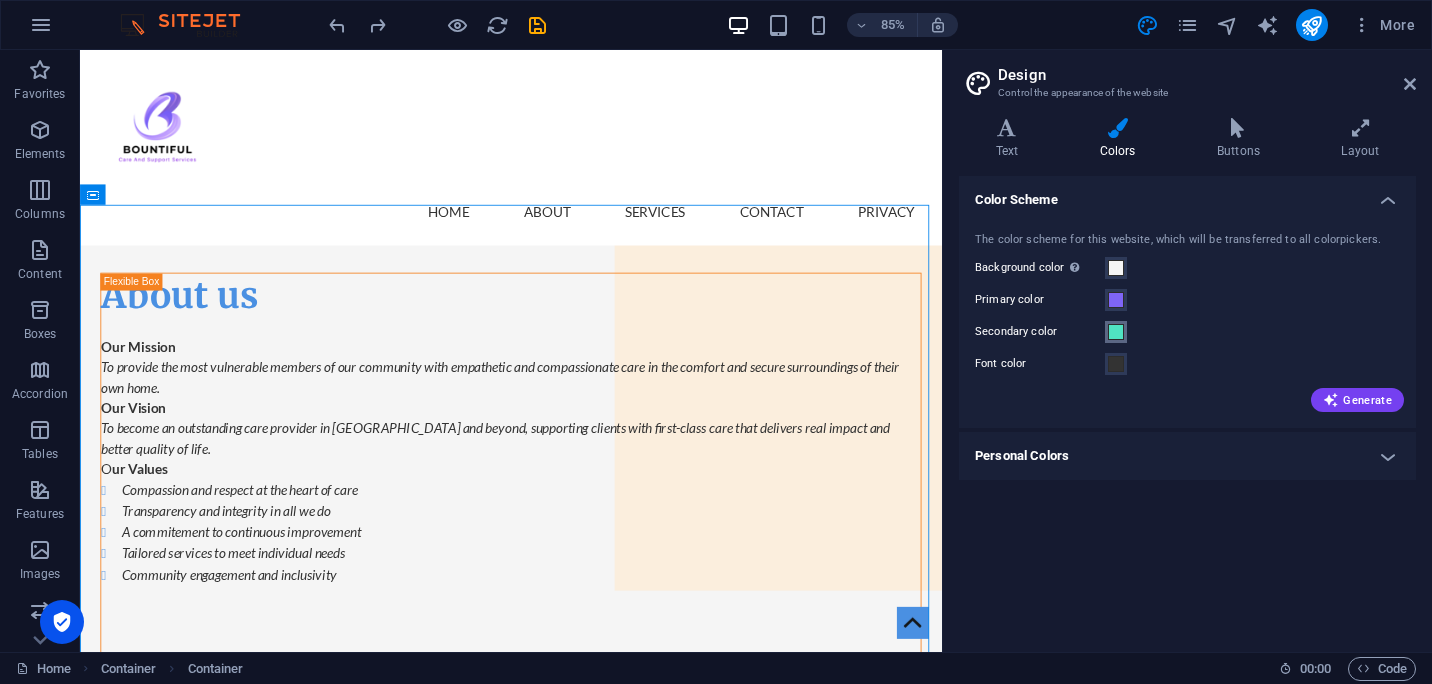 click at bounding box center (1116, 332) 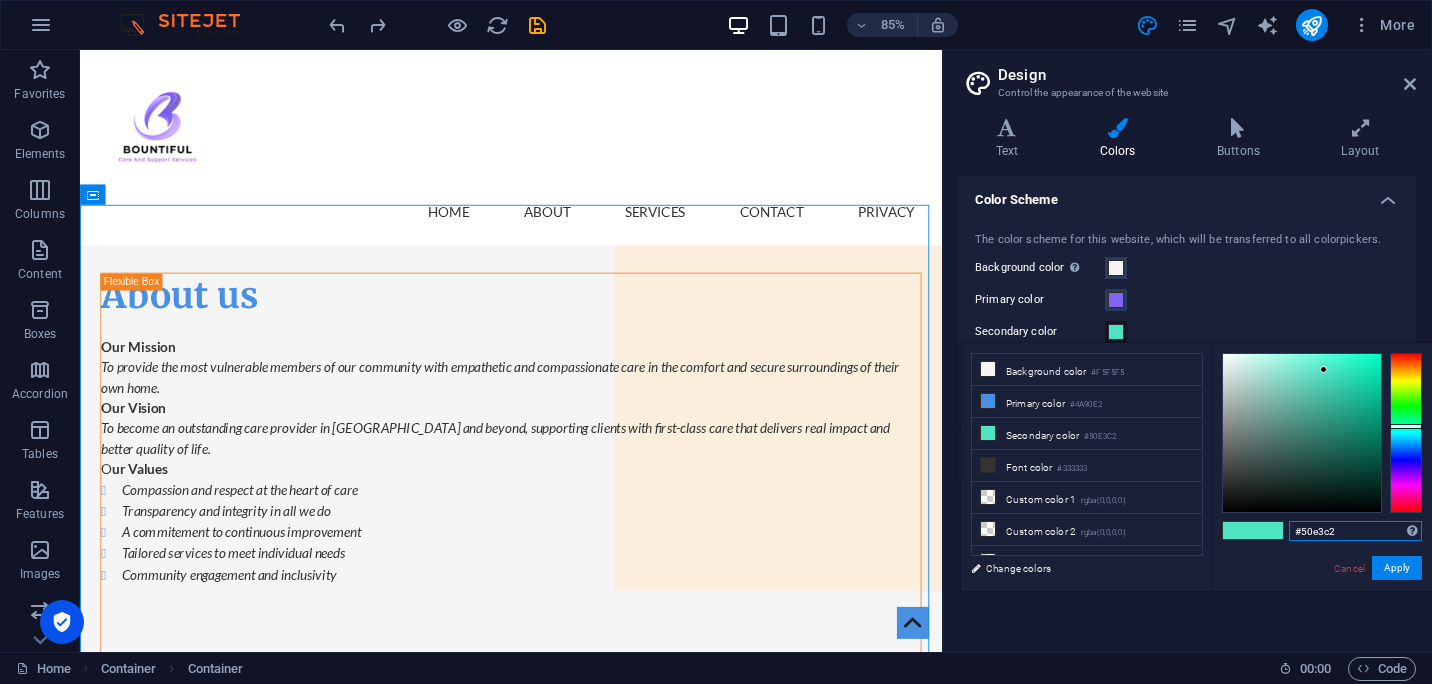 click on "#50e3c2" at bounding box center [1355, 531] 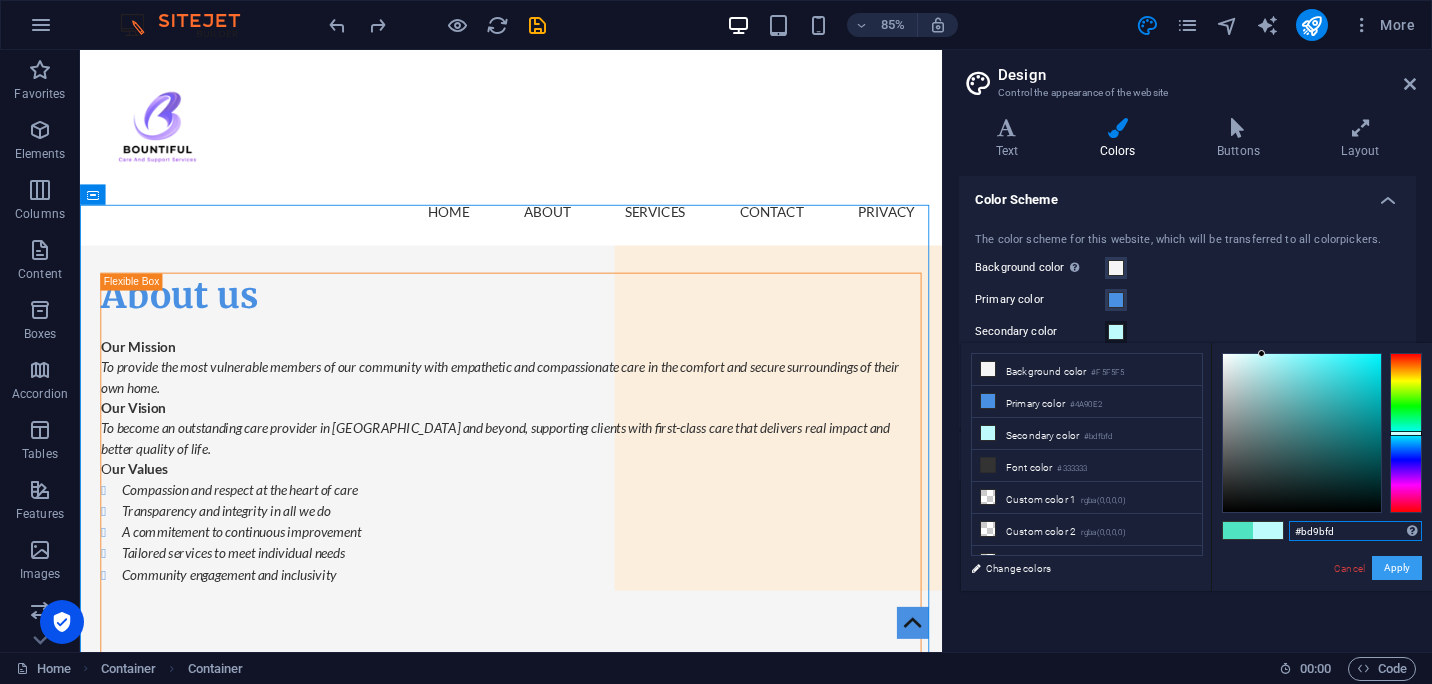 type on "#bd9bfd" 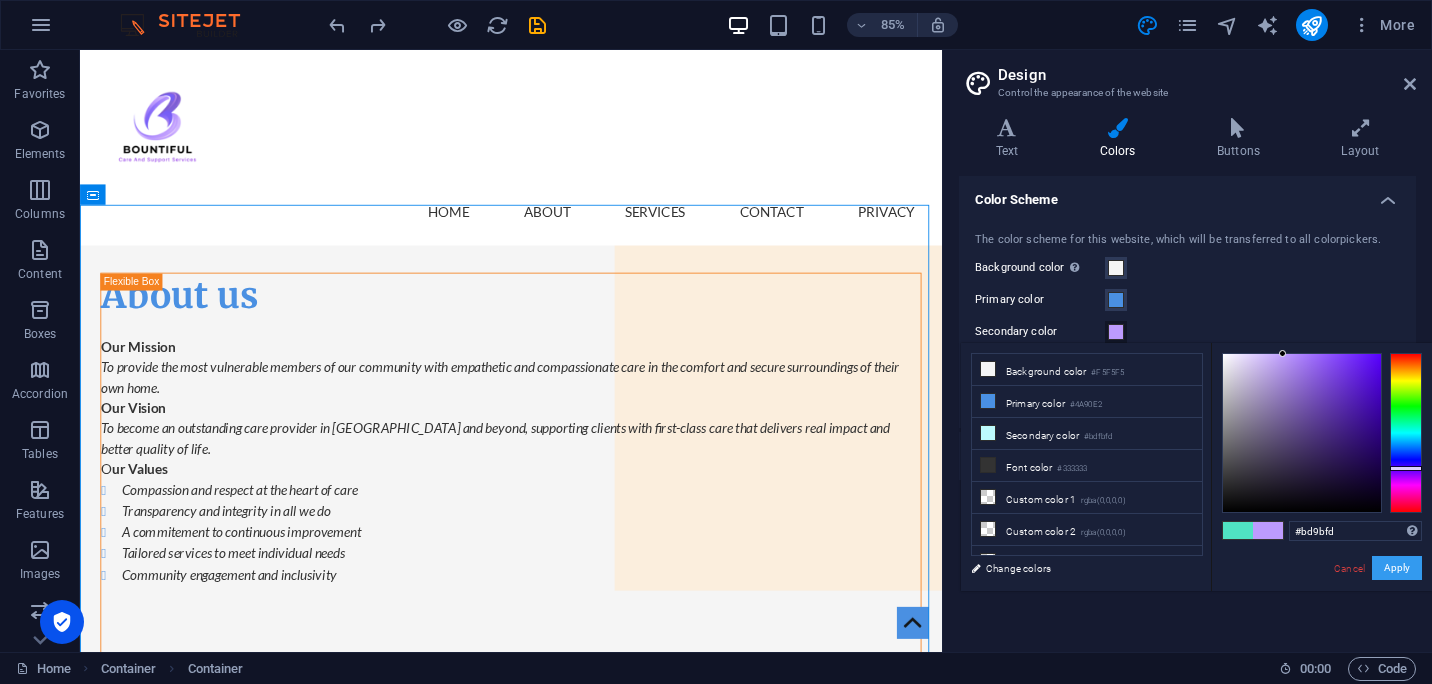 click on "Apply" at bounding box center (1397, 568) 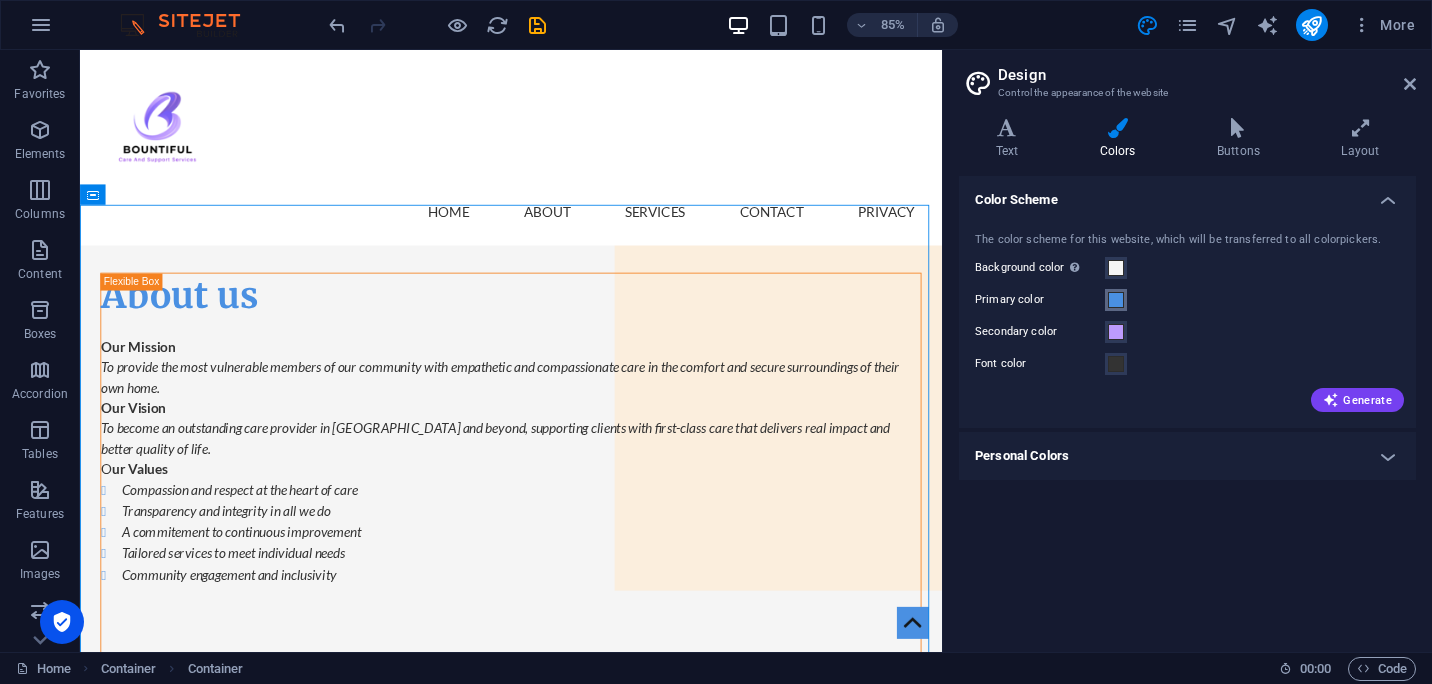 click at bounding box center (1116, 300) 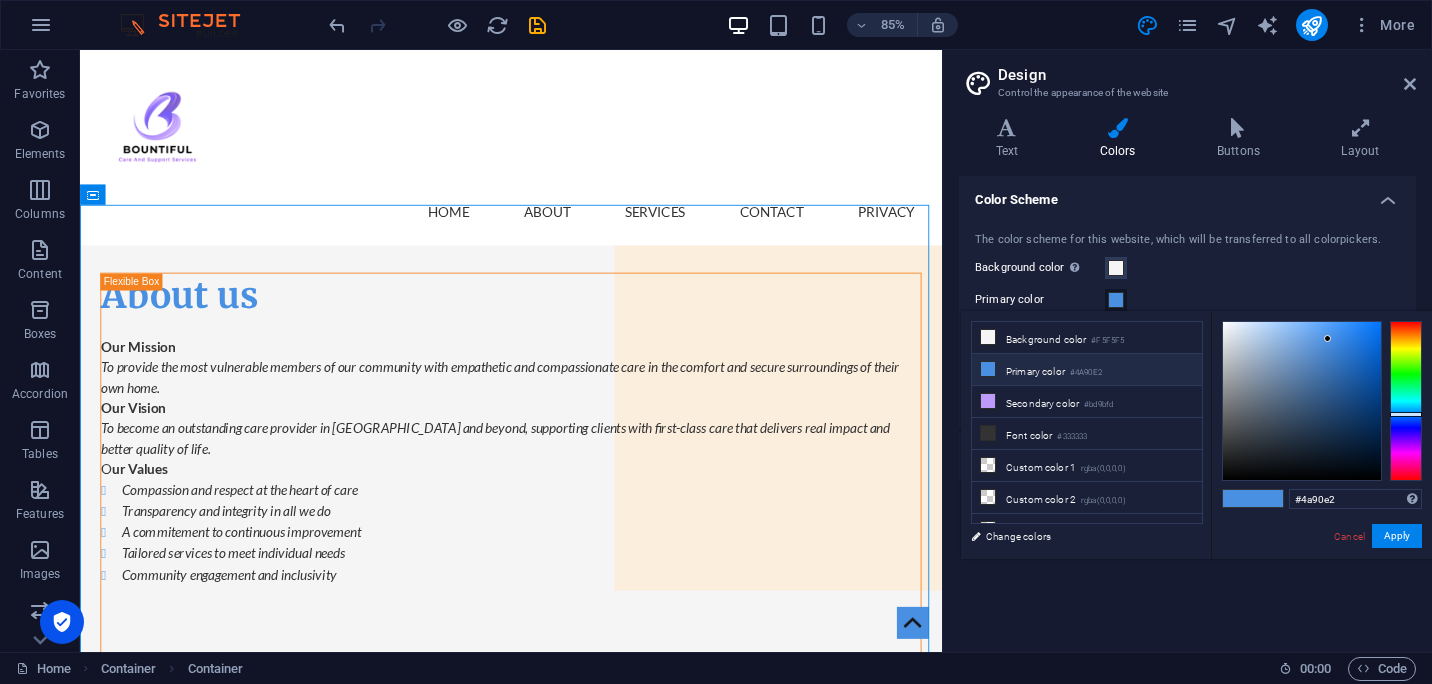 click on "#4A90E2" at bounding box center [1086, 373] 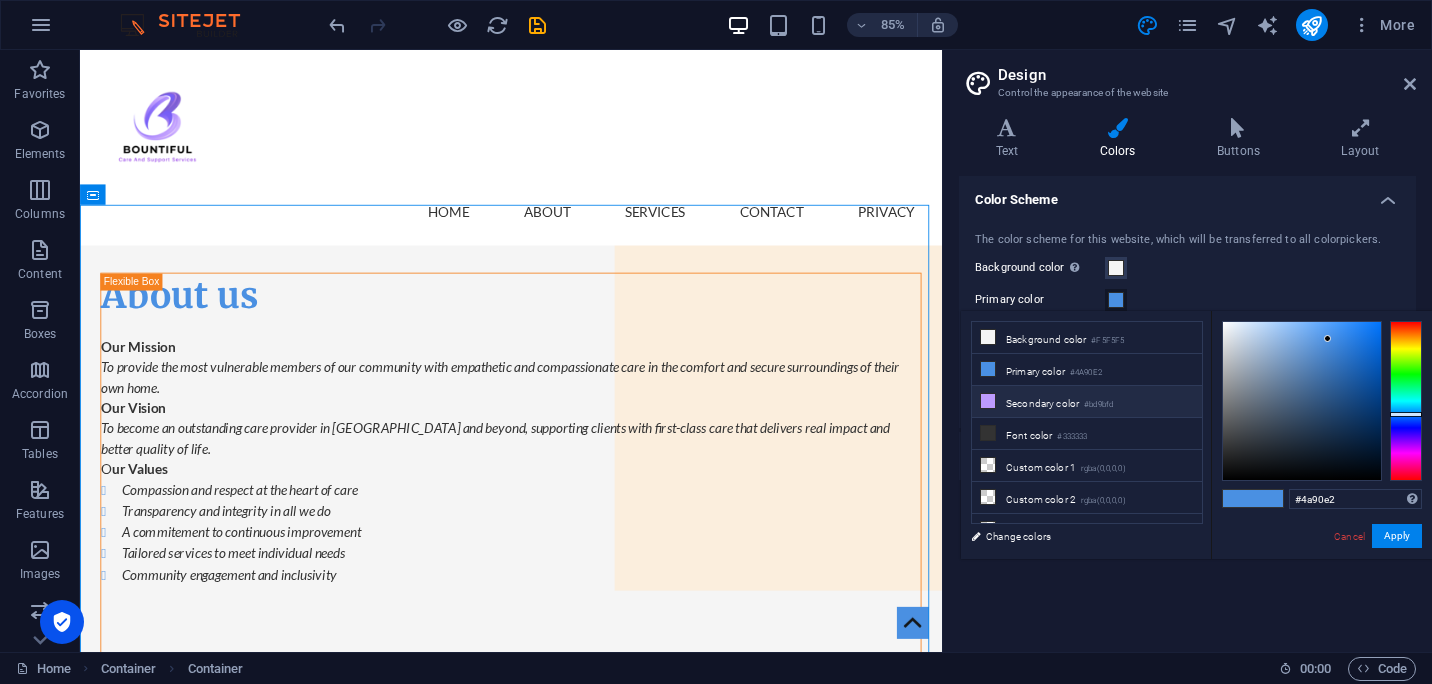 click on "#bd9bfd" at bounding box center [1098, 405] 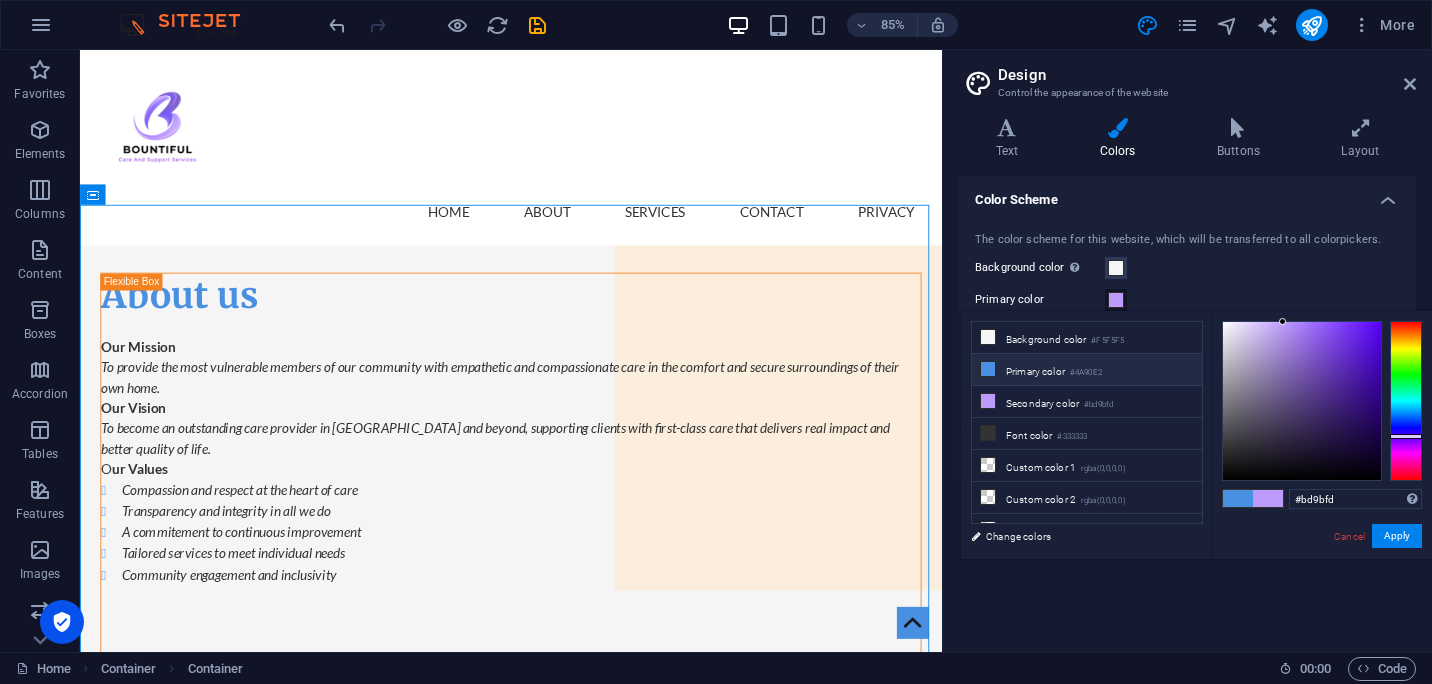 click on "#4A90E2" at bounding box center [1086, 373] 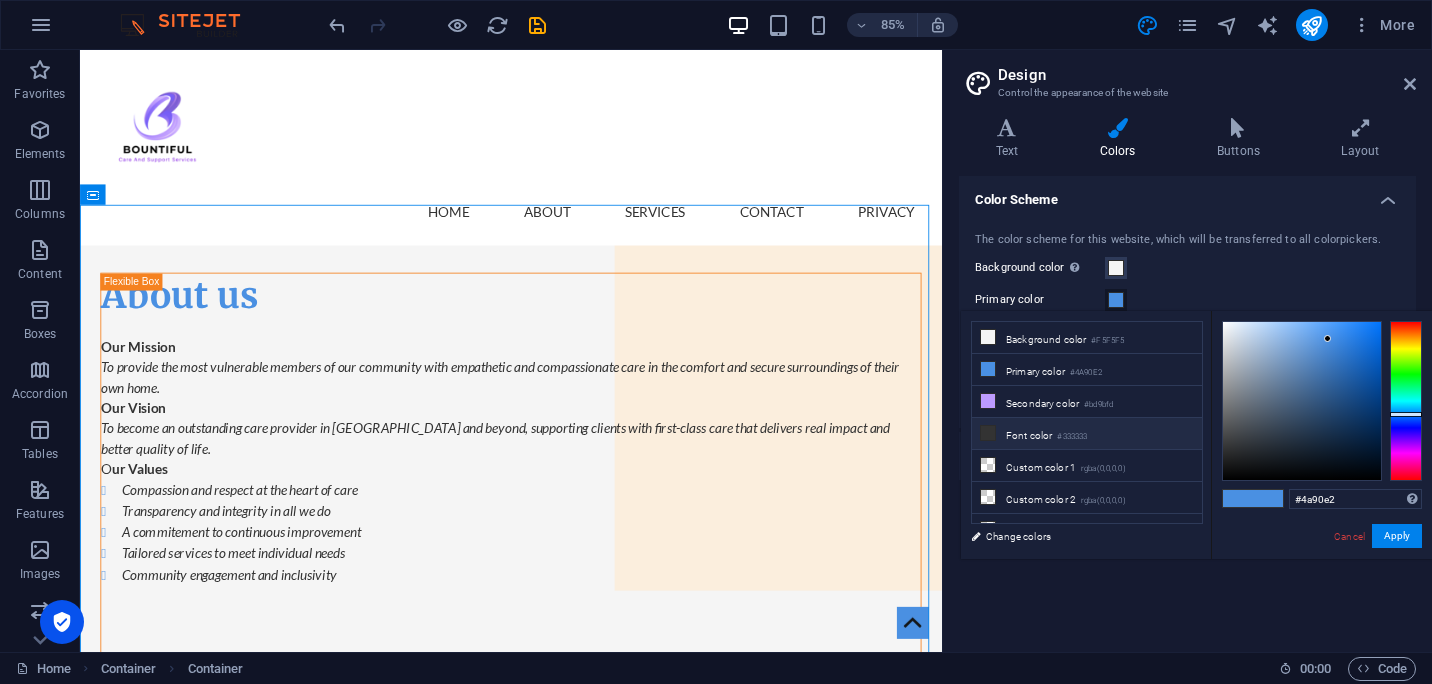 click on "Font color
#333333" at bounding box center (1087, 434) 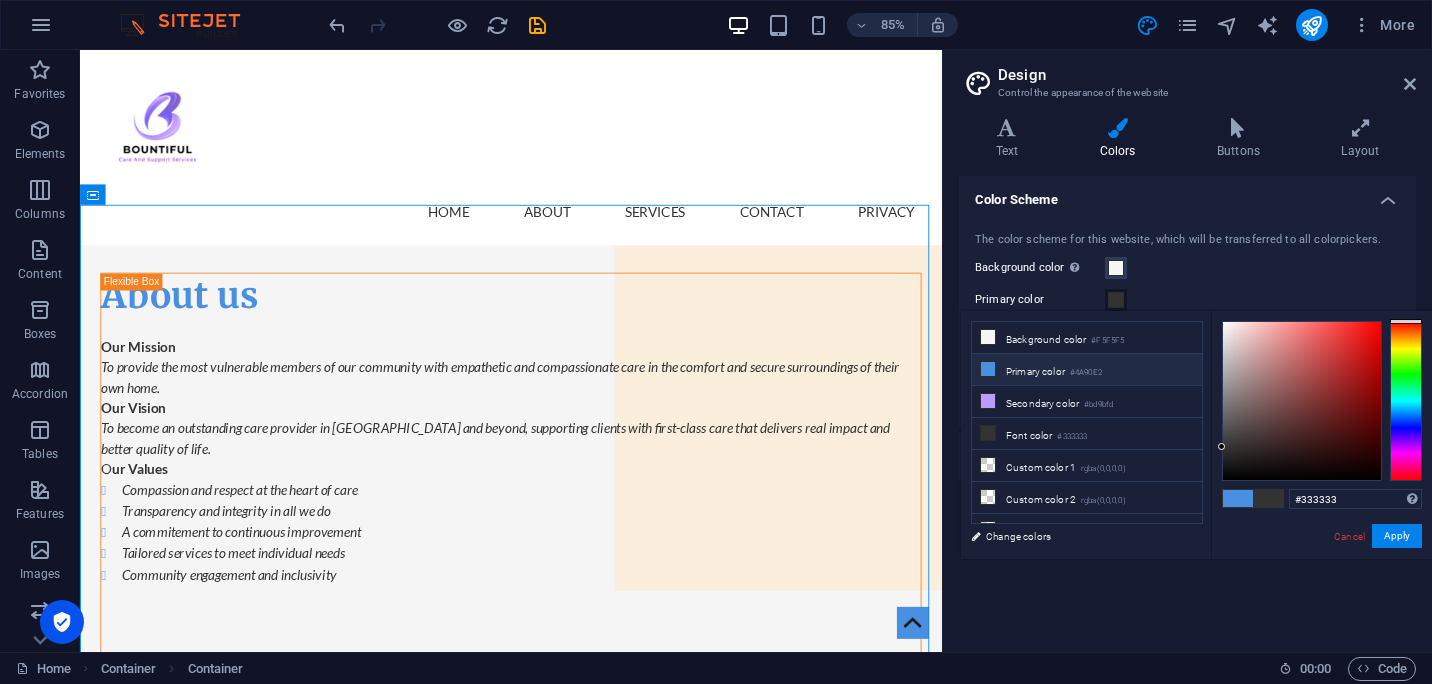 click on "Primary color
#4A90E2" at bounding box center (1087, 370) 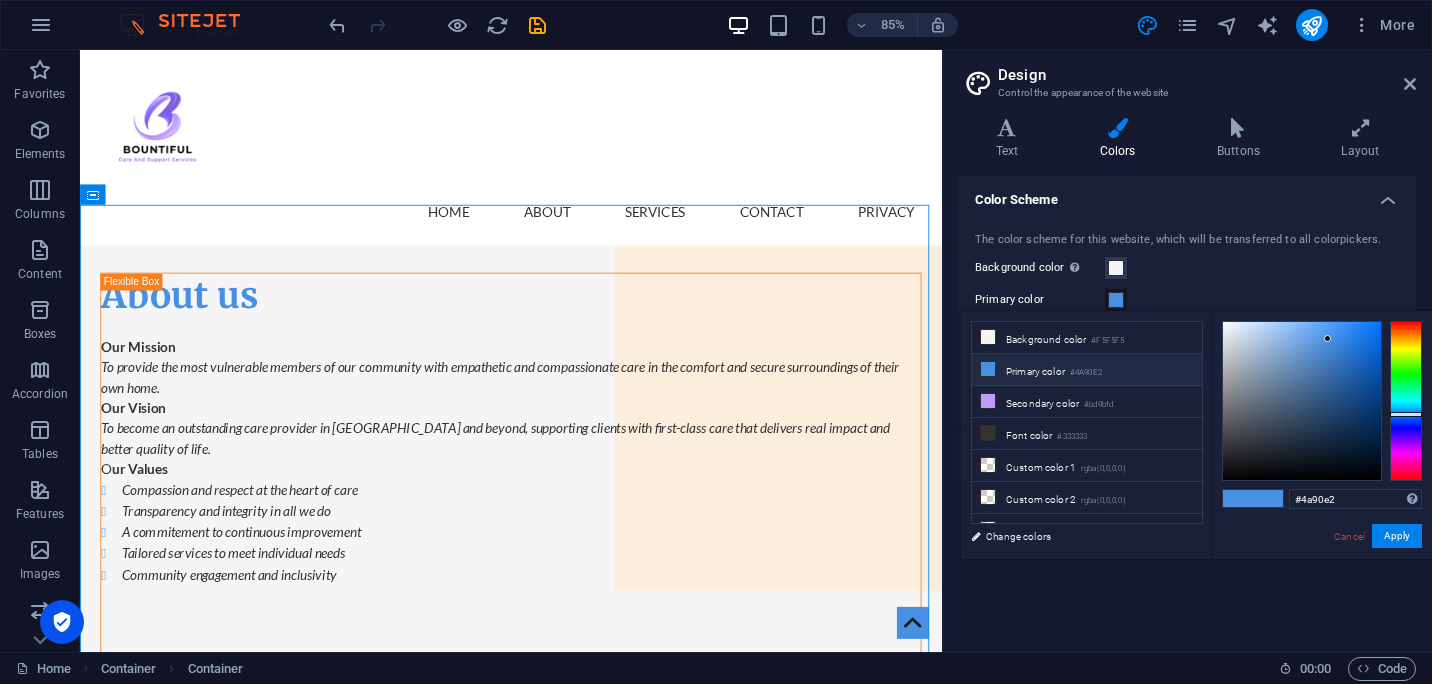 click on "#4A90E2" at bounding box center [1086, 373] 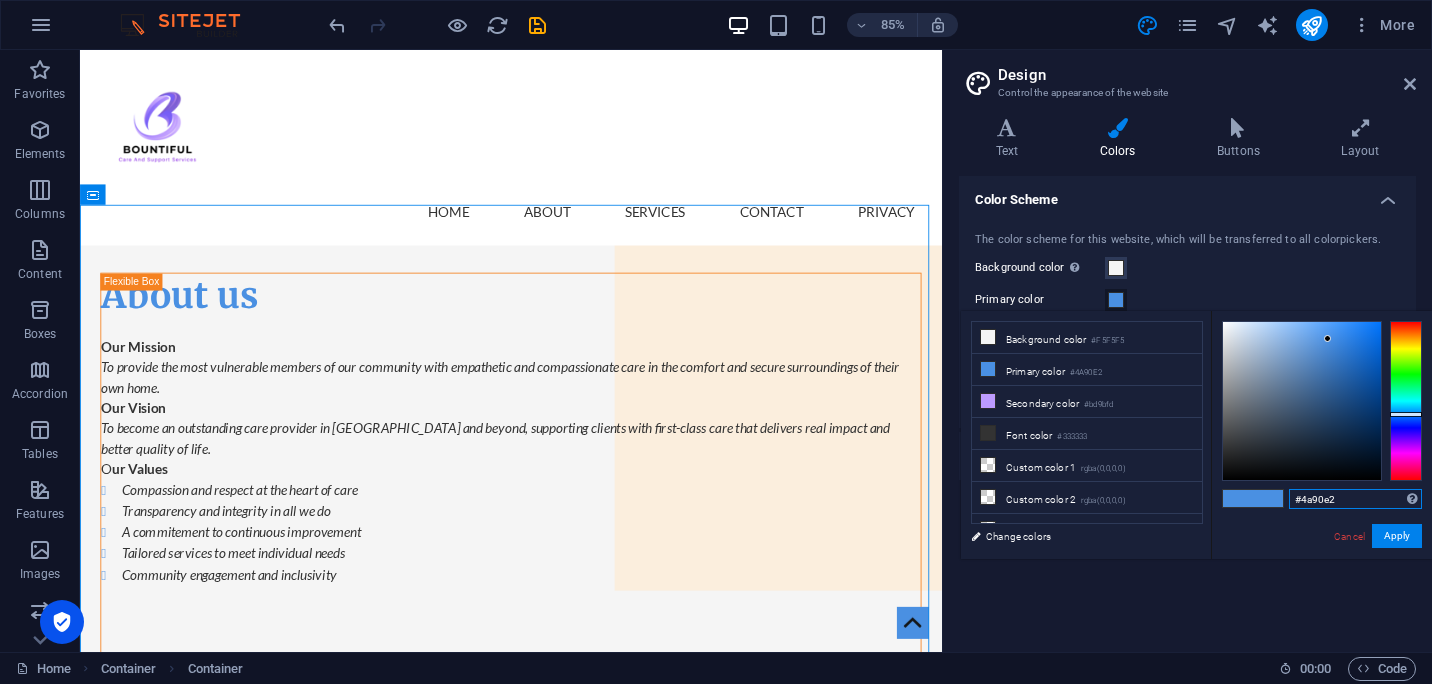 click on "#4a90e2" at bounding box center (1355, 499) 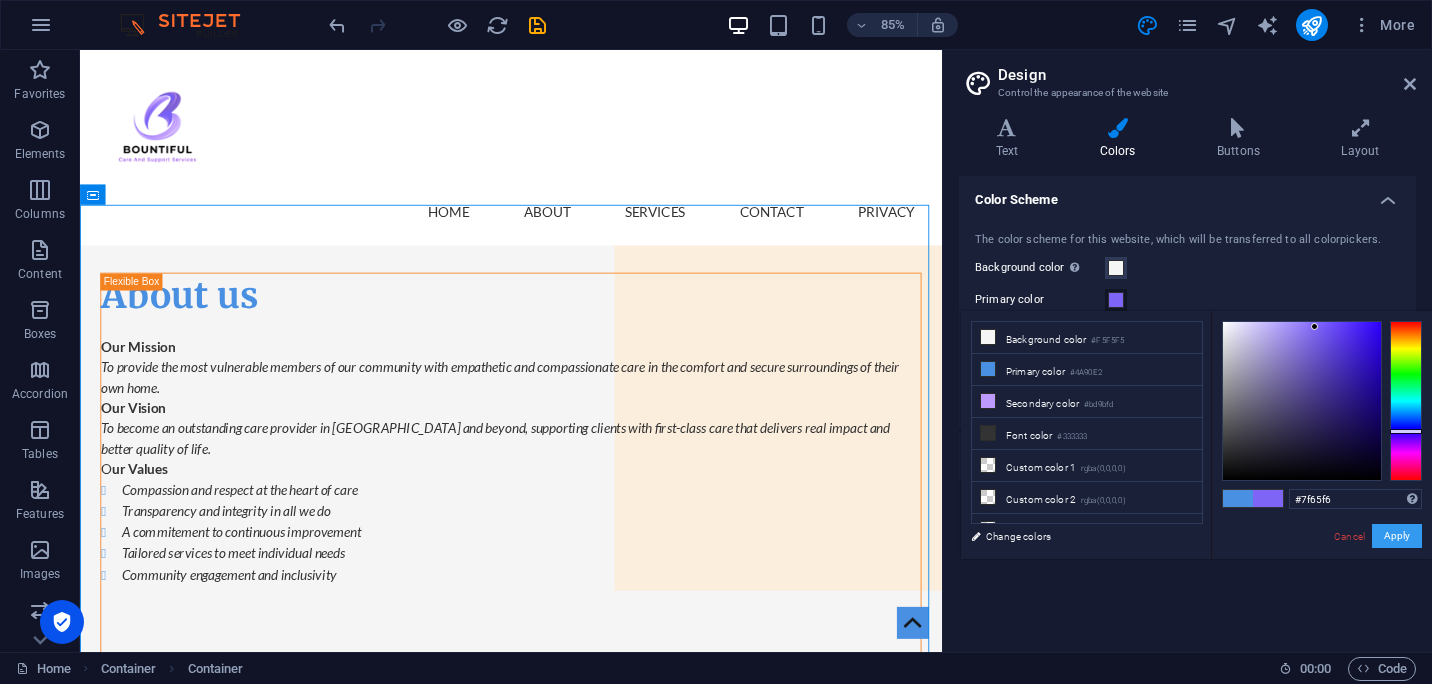 click on "Apply" at bounding box center [1397, 536] 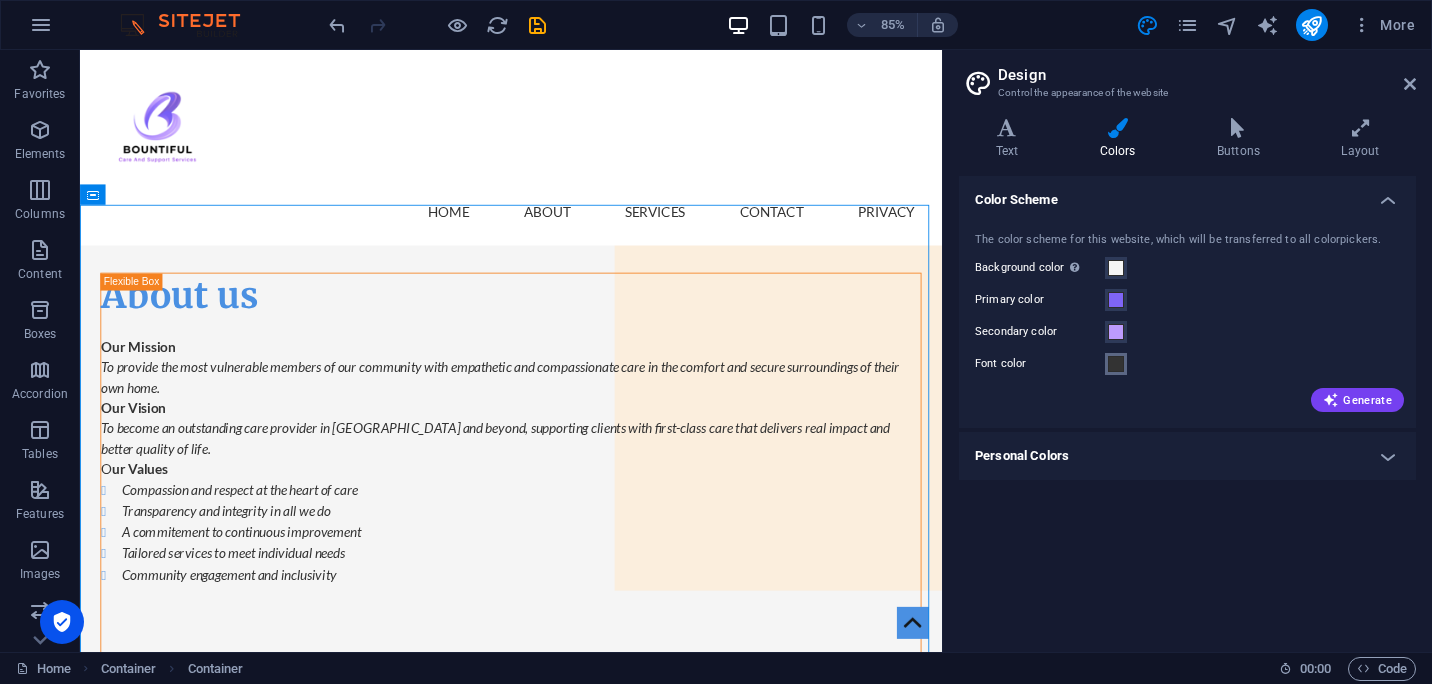 click at bounding box center [1116, 364] 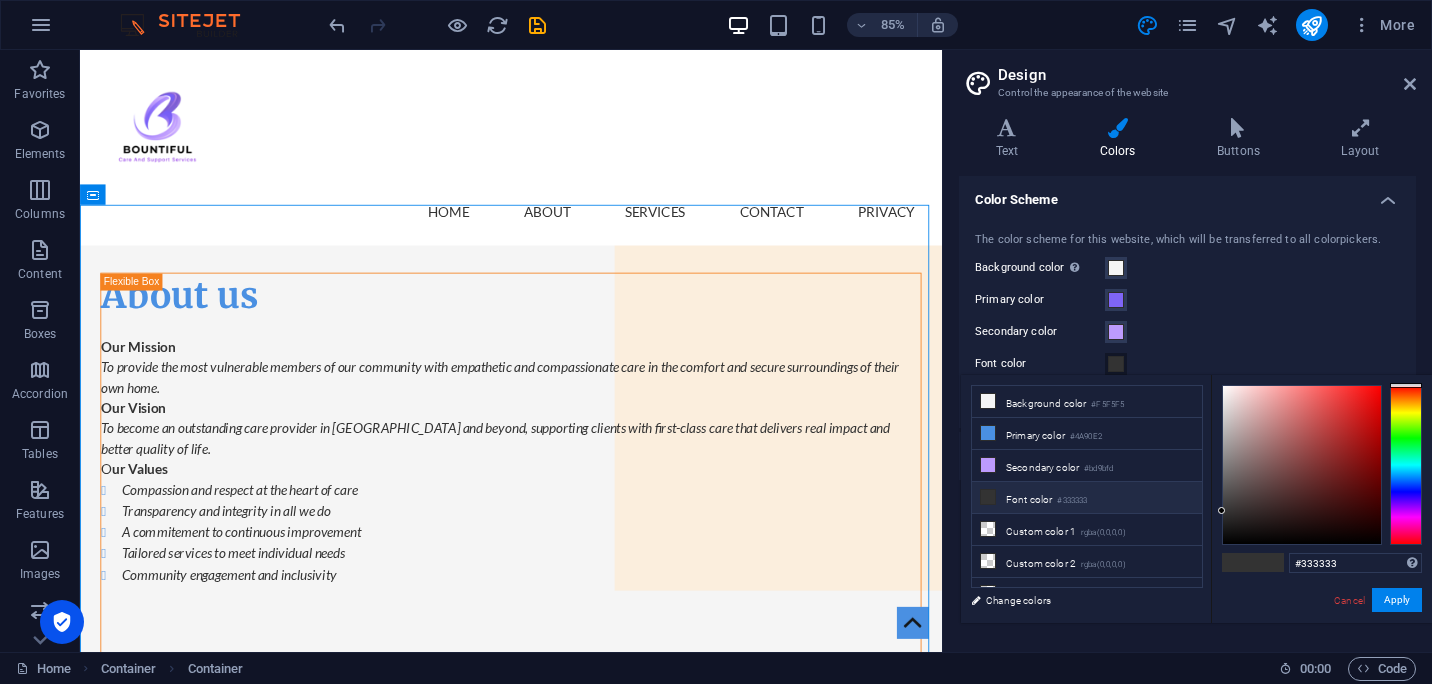 click at bounding box center [988, 497] 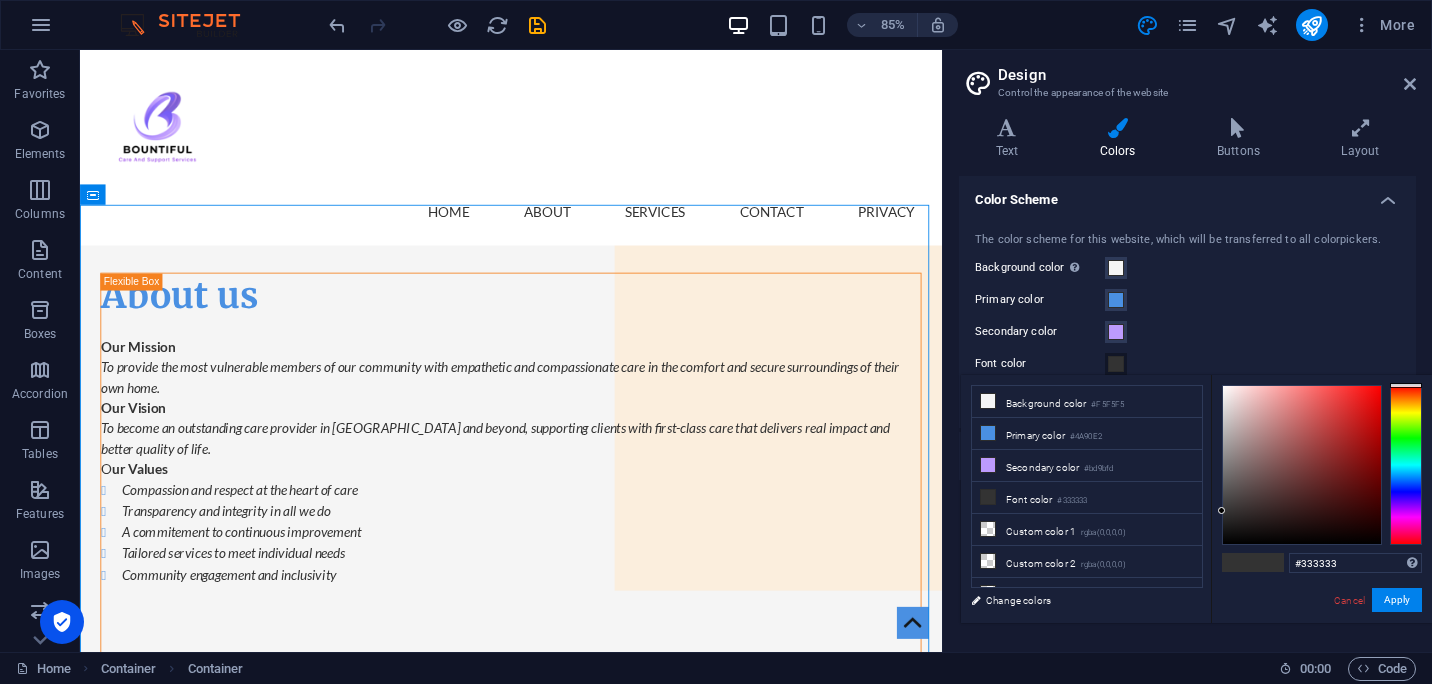 click on "Secondary color" at bounding box center [1187, 332] 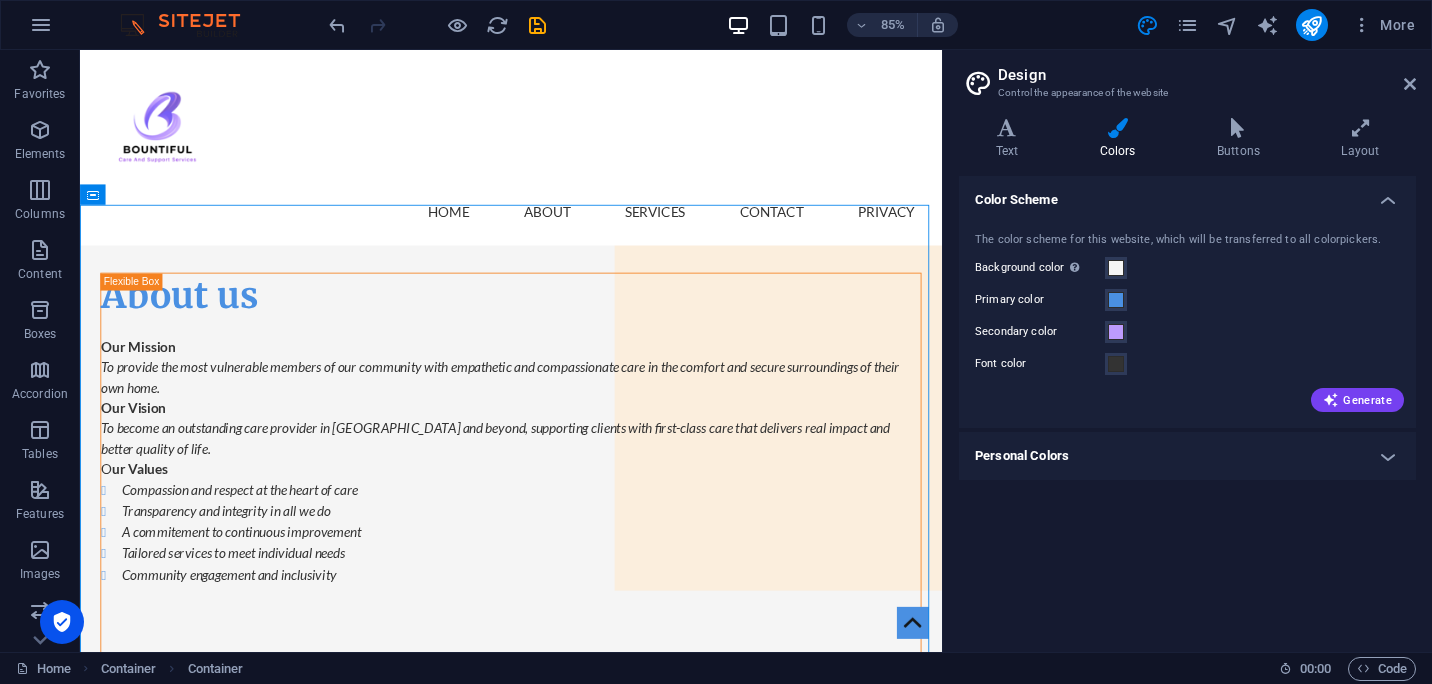 click on "Personal Colors" at bounding box center [1187, 456] 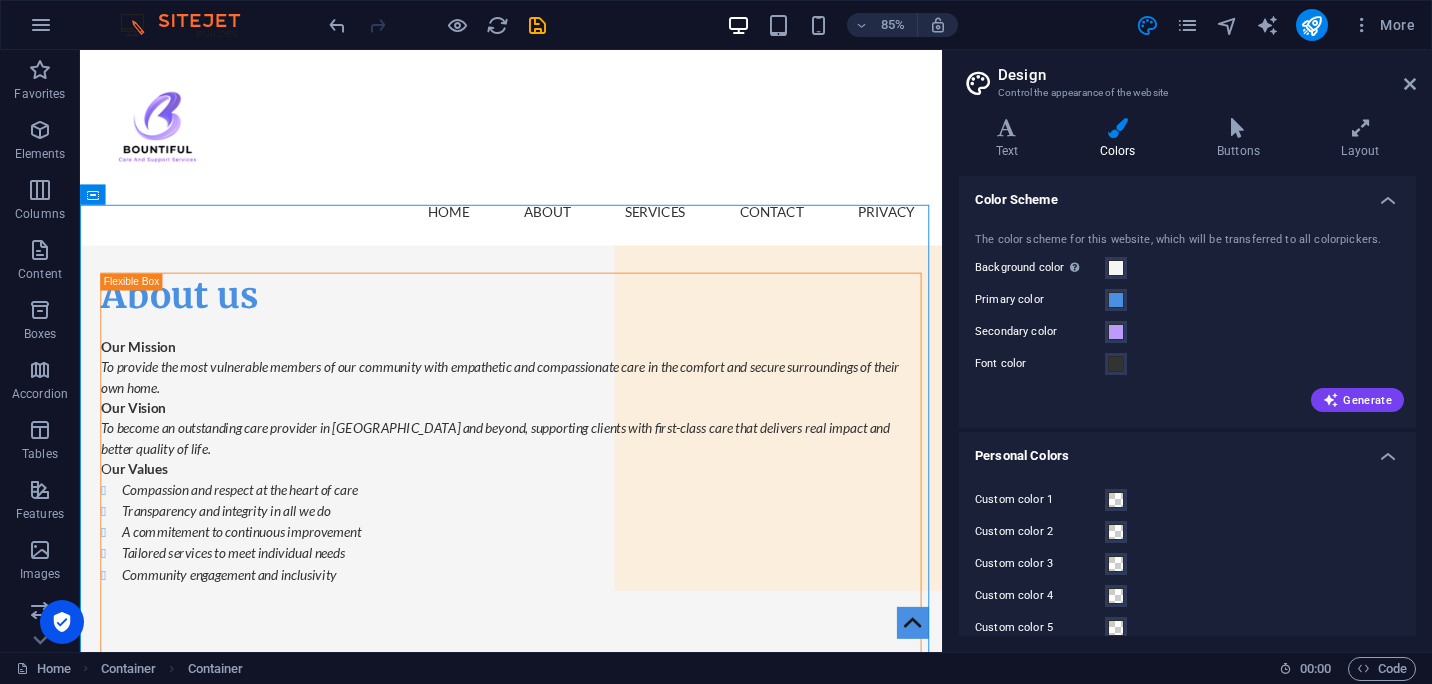 click on "Personal Colors" at bounding box center [1187, 450] 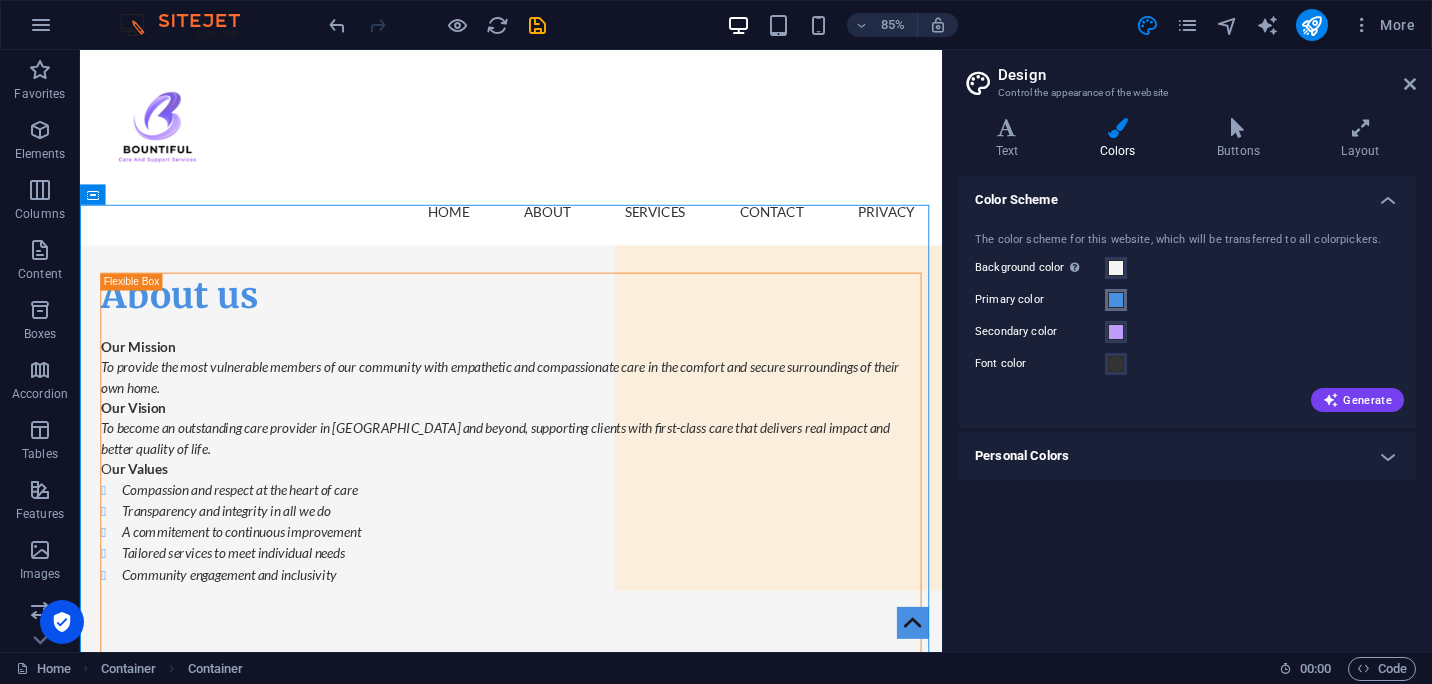 click at bounding box center [1116, 300] 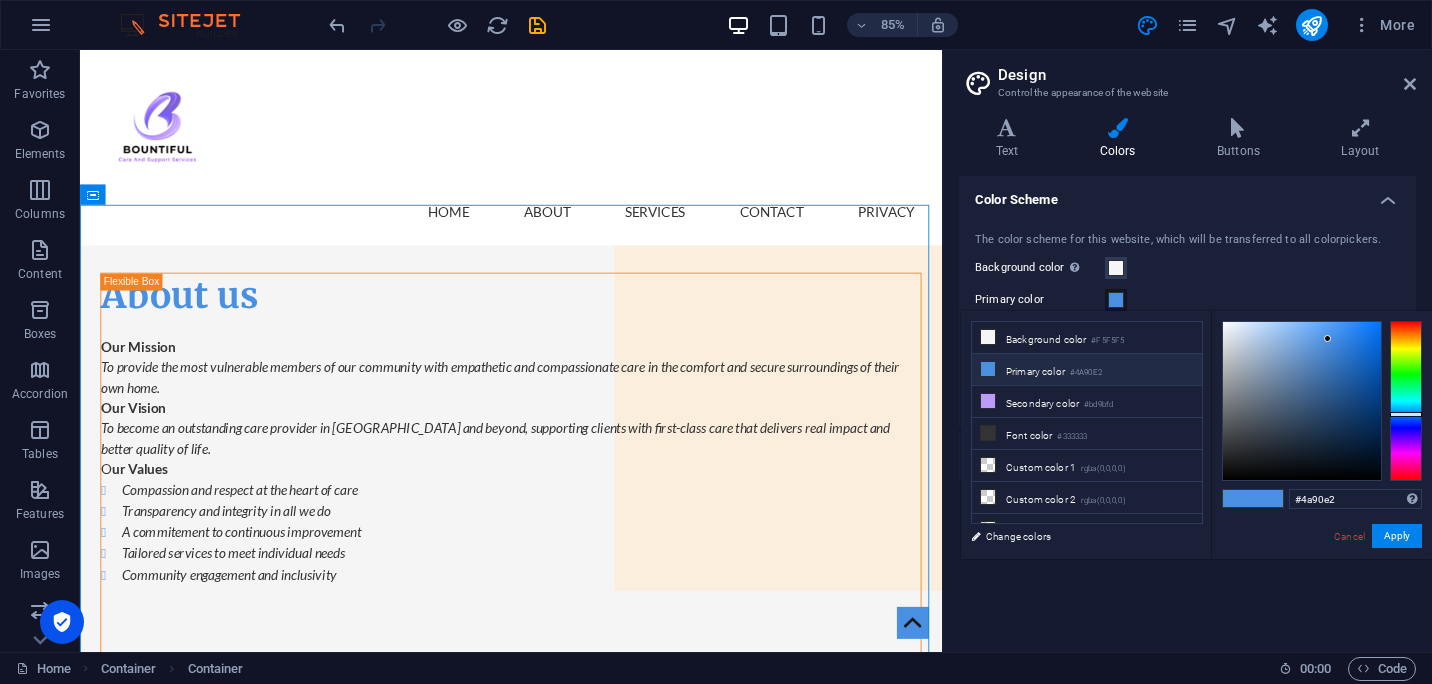click on "Primary color
#4A90E2" at bounding box center (1087, 370) 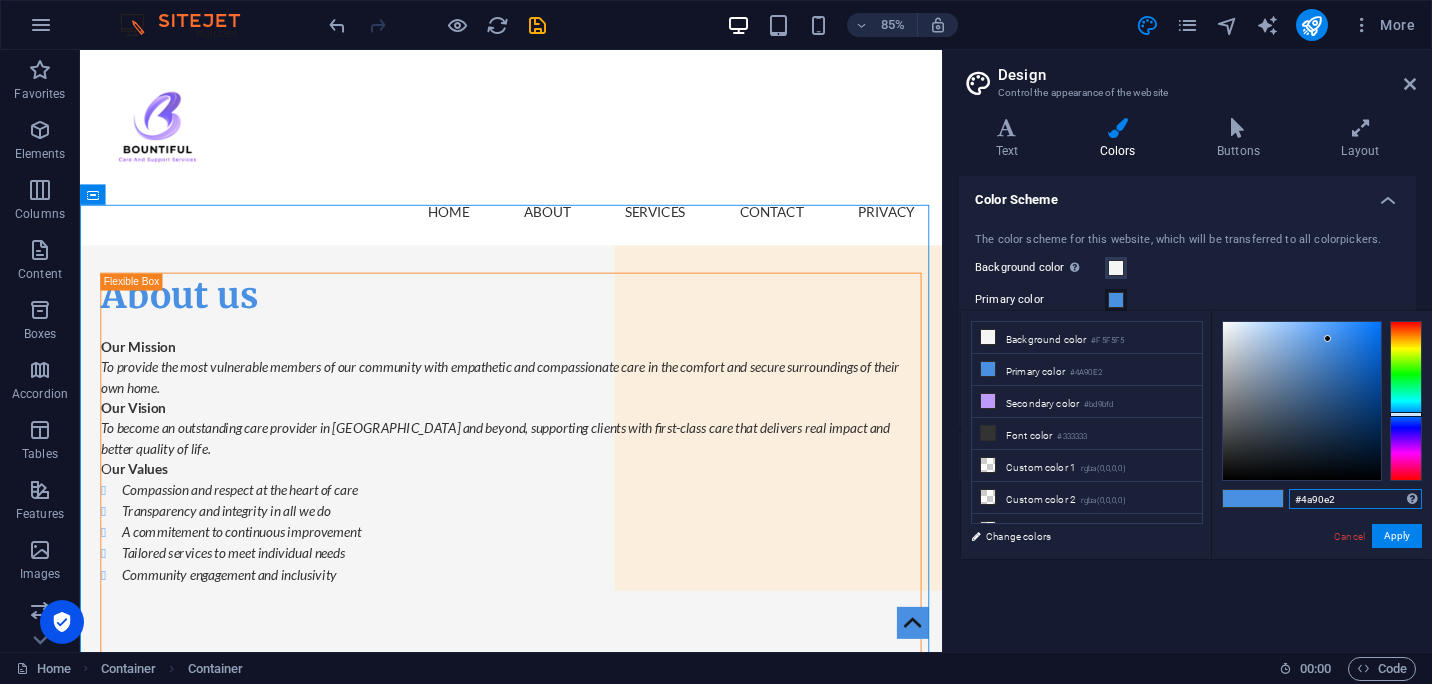 click on "#4a90e2" at bounding box center [1355, 499] 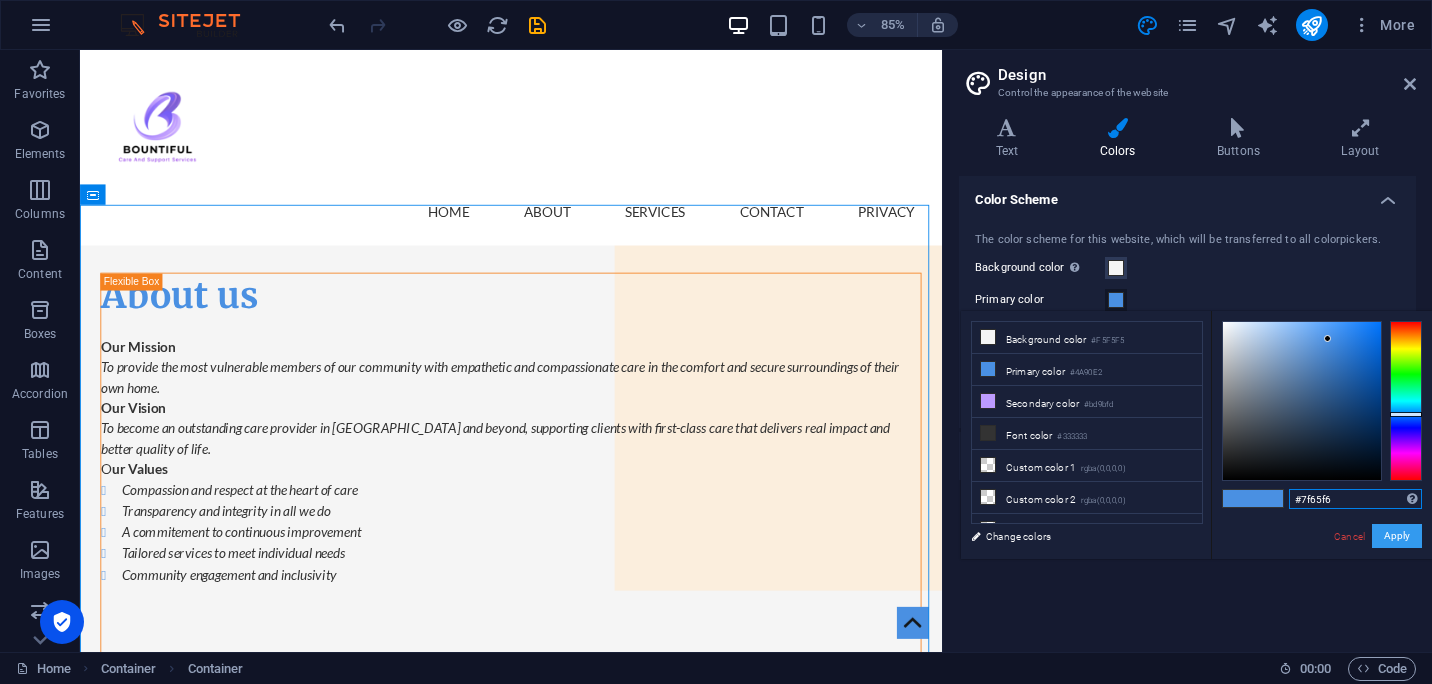 type on "#7f65f6" 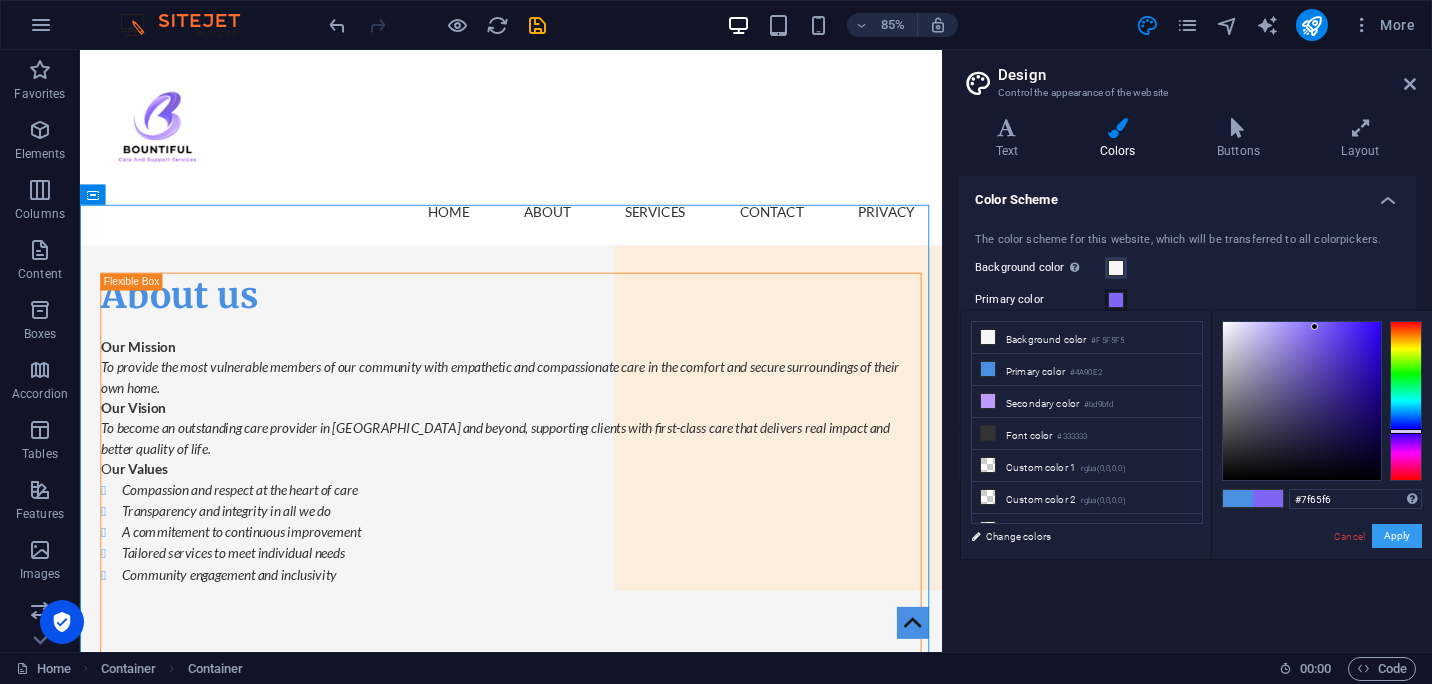 click on "Apply" at bounding box center (1397, 536) 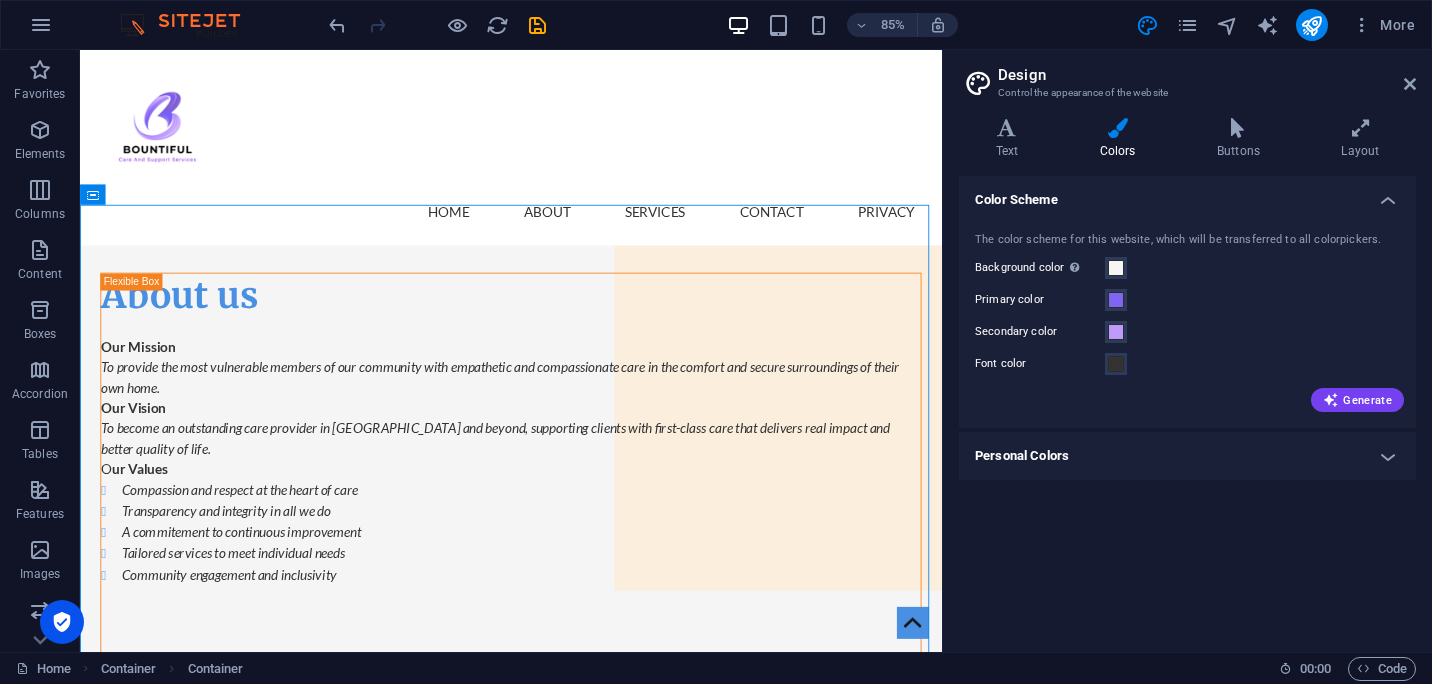 click on "Primary color" at bounding box center [1187, 300] 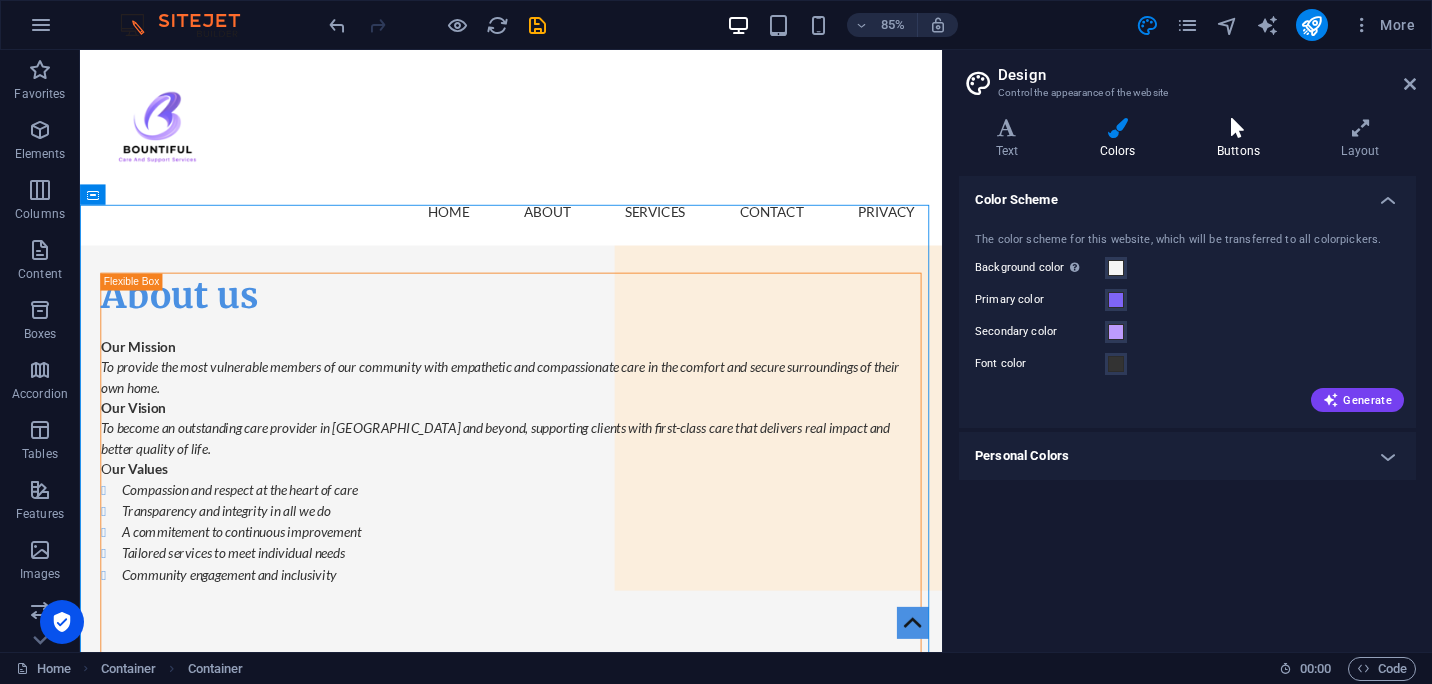click on "Buttons" at bounding box center (1242, 139) 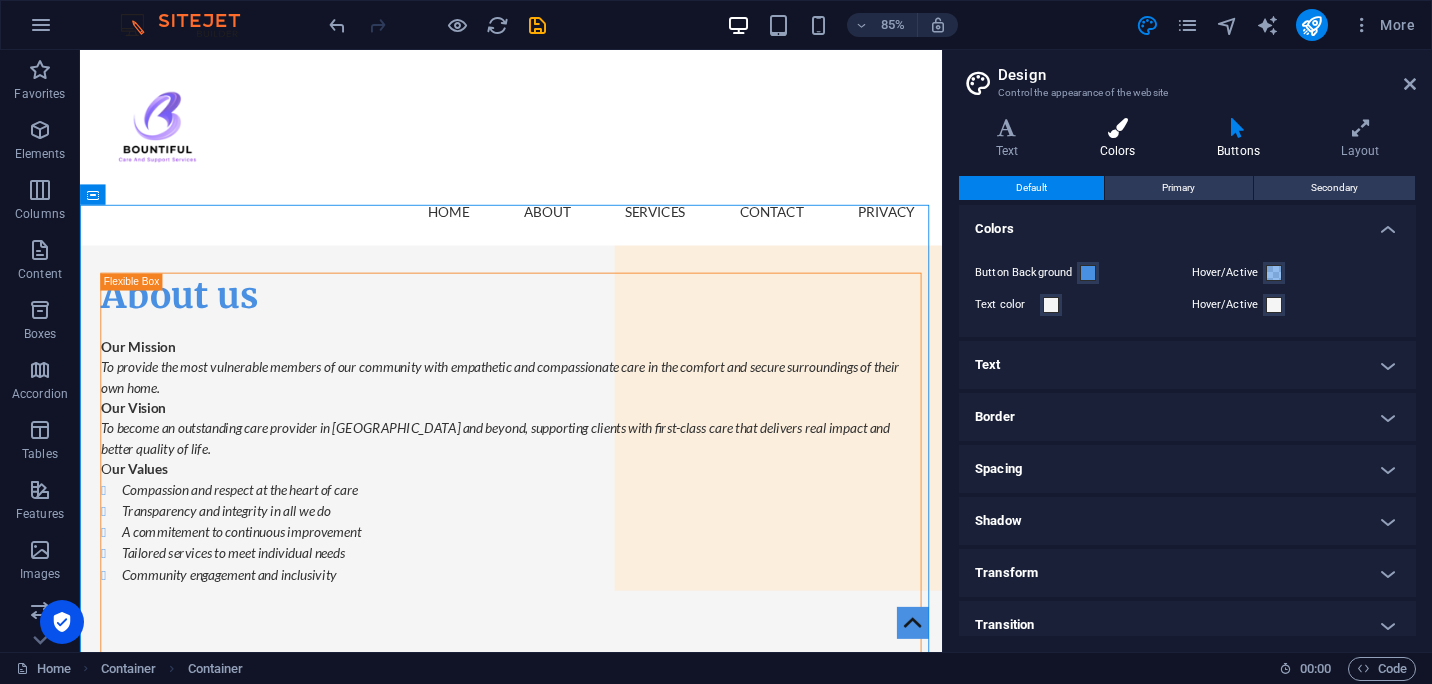 click at bounding box center (1117, 128) 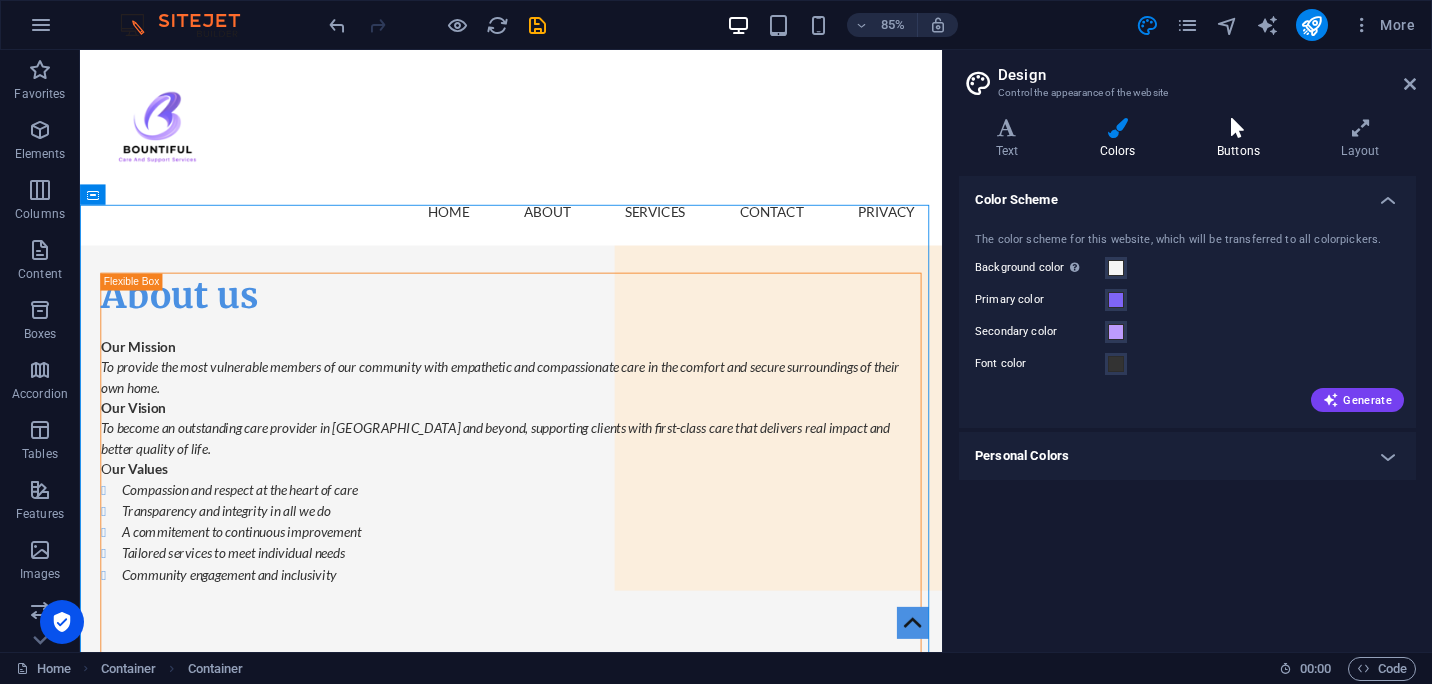 click at bounding box center (1238, 128) 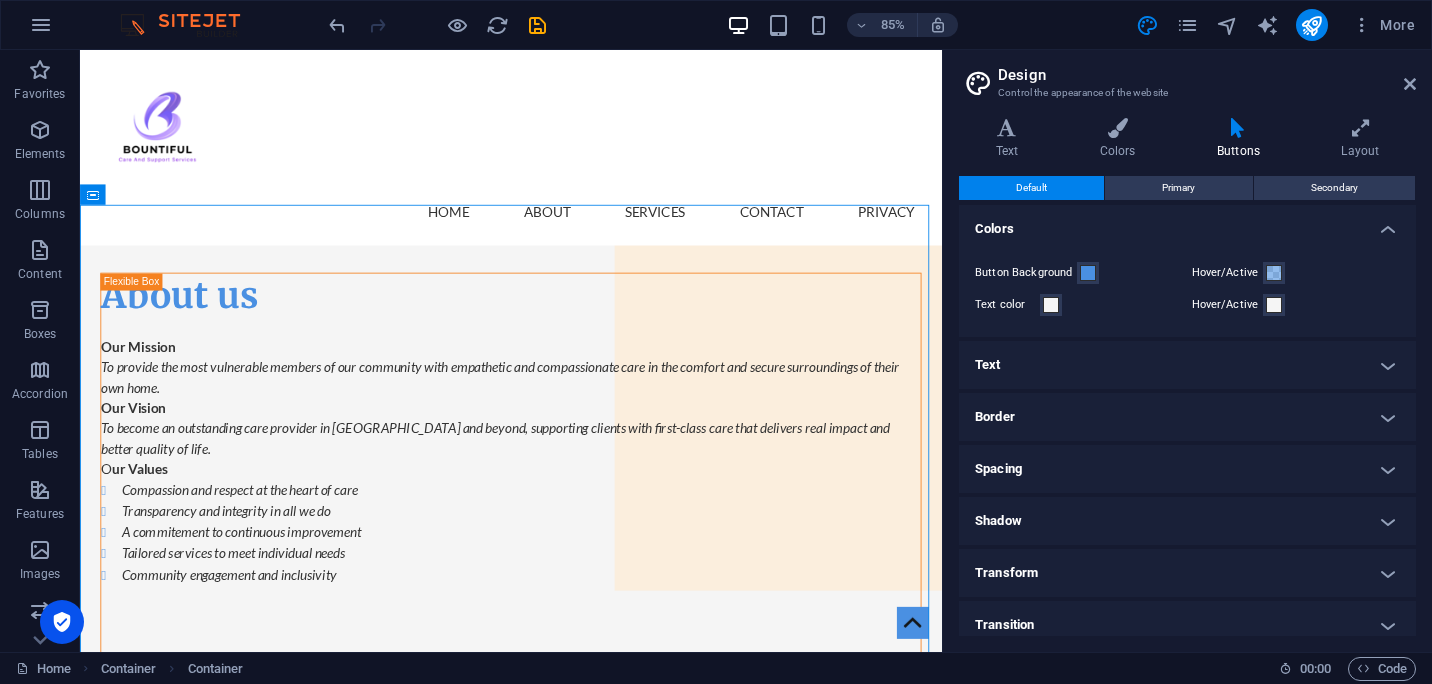 click on "Text" at bounding box center [1187, 365] 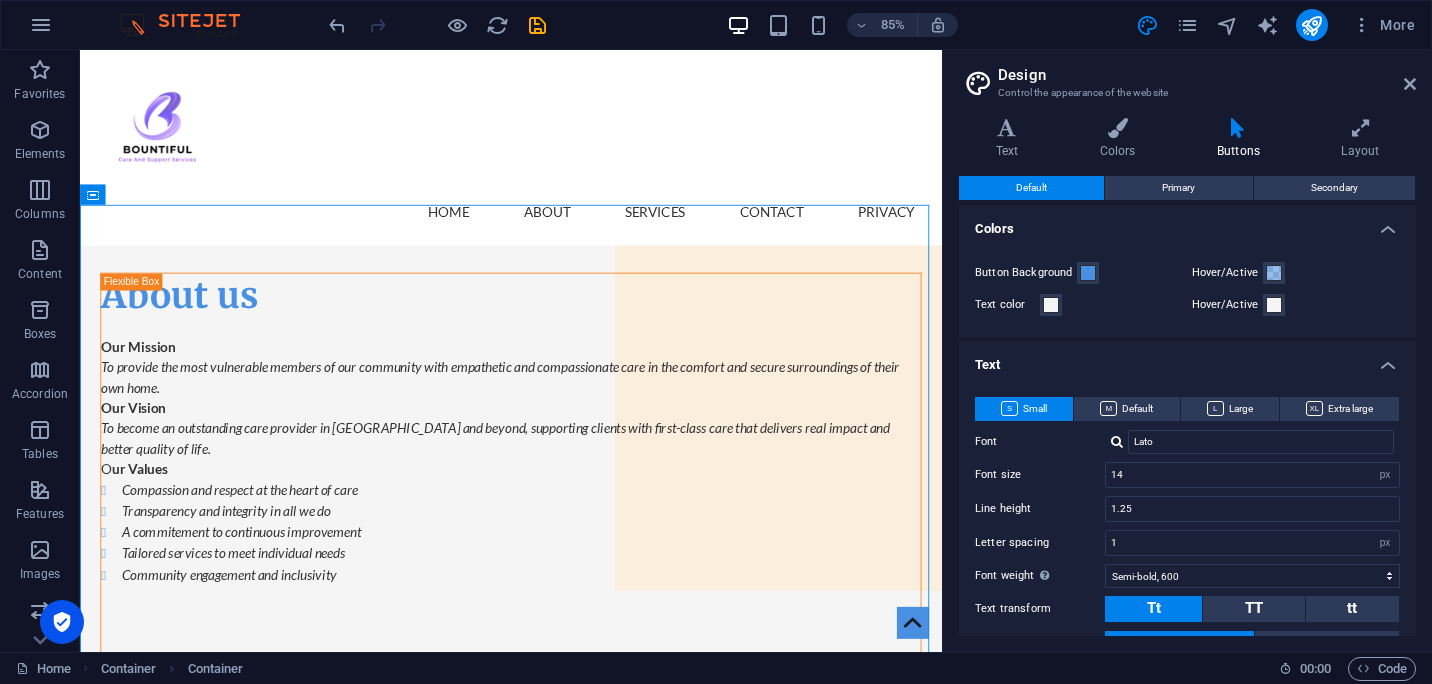 click on "Text" at bounding box center [1187, 359] 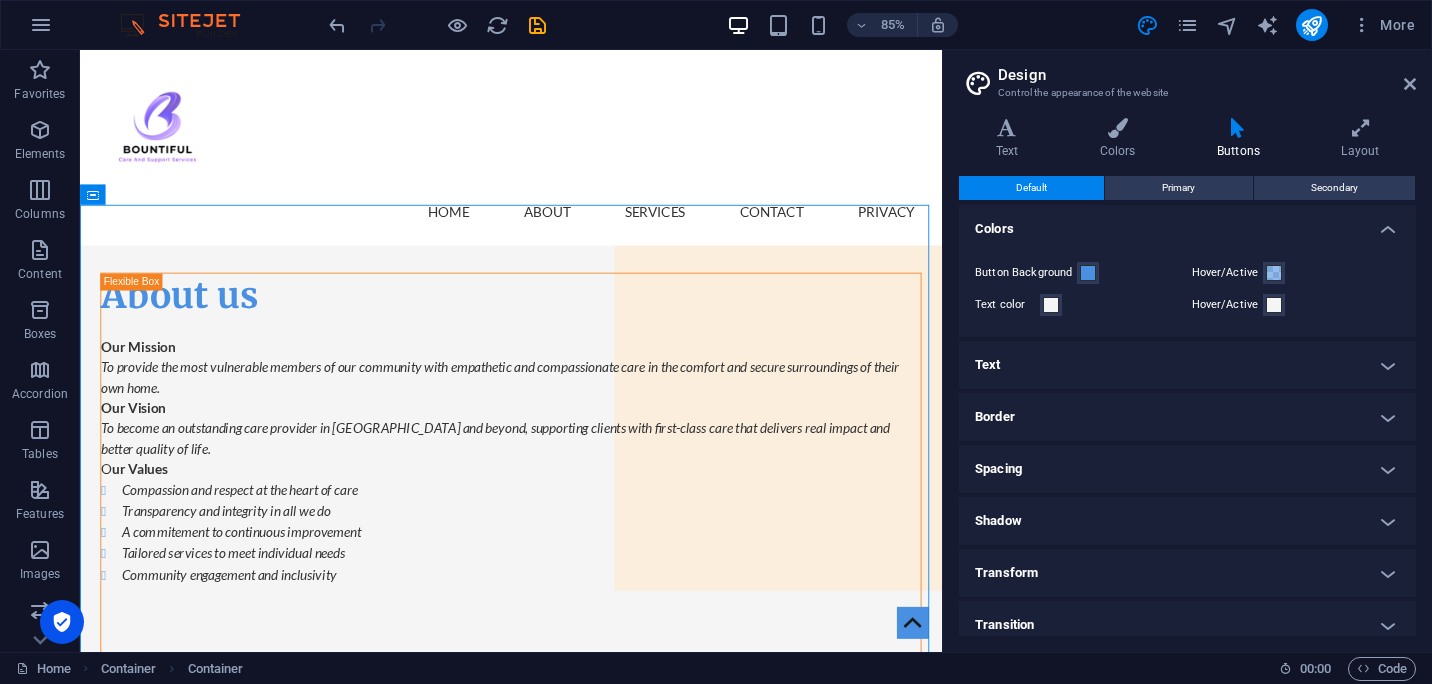 click on "Border" at bounding box center [1187, 417] 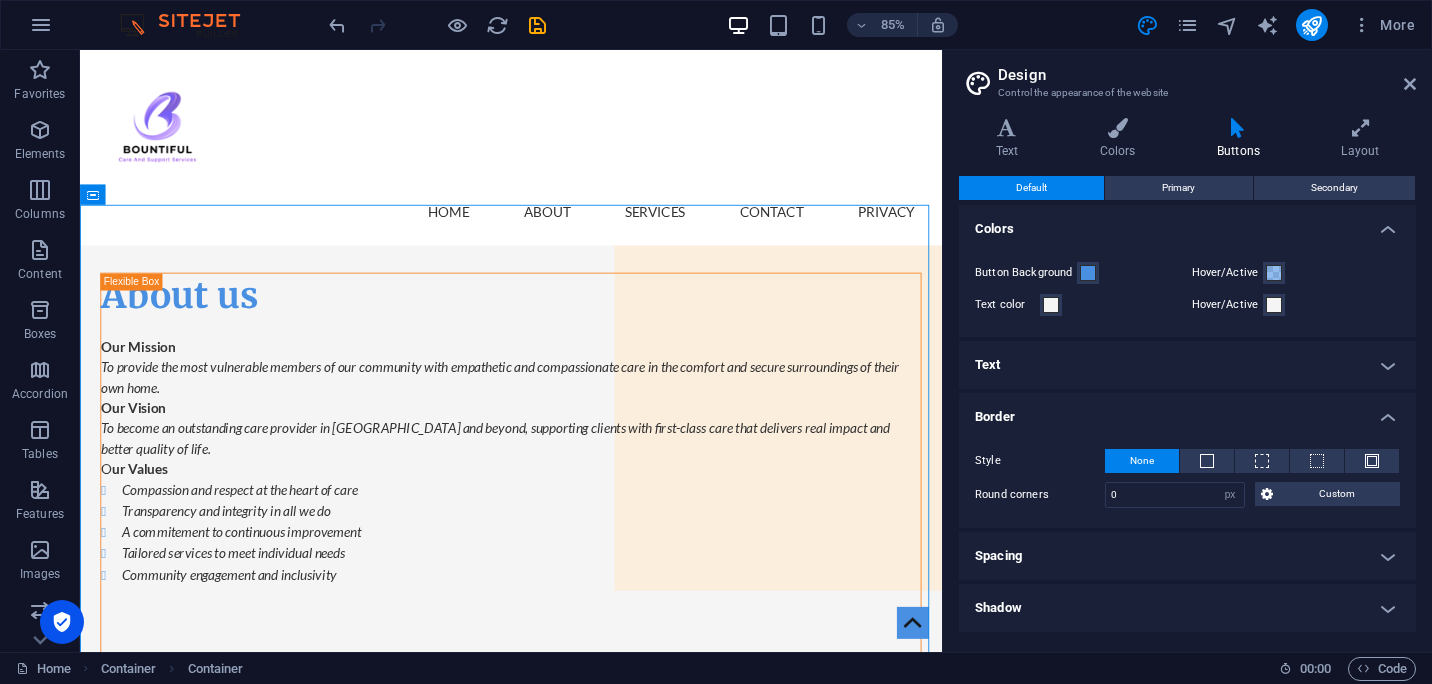 click on "Border" at bounding box center [1187, 411] 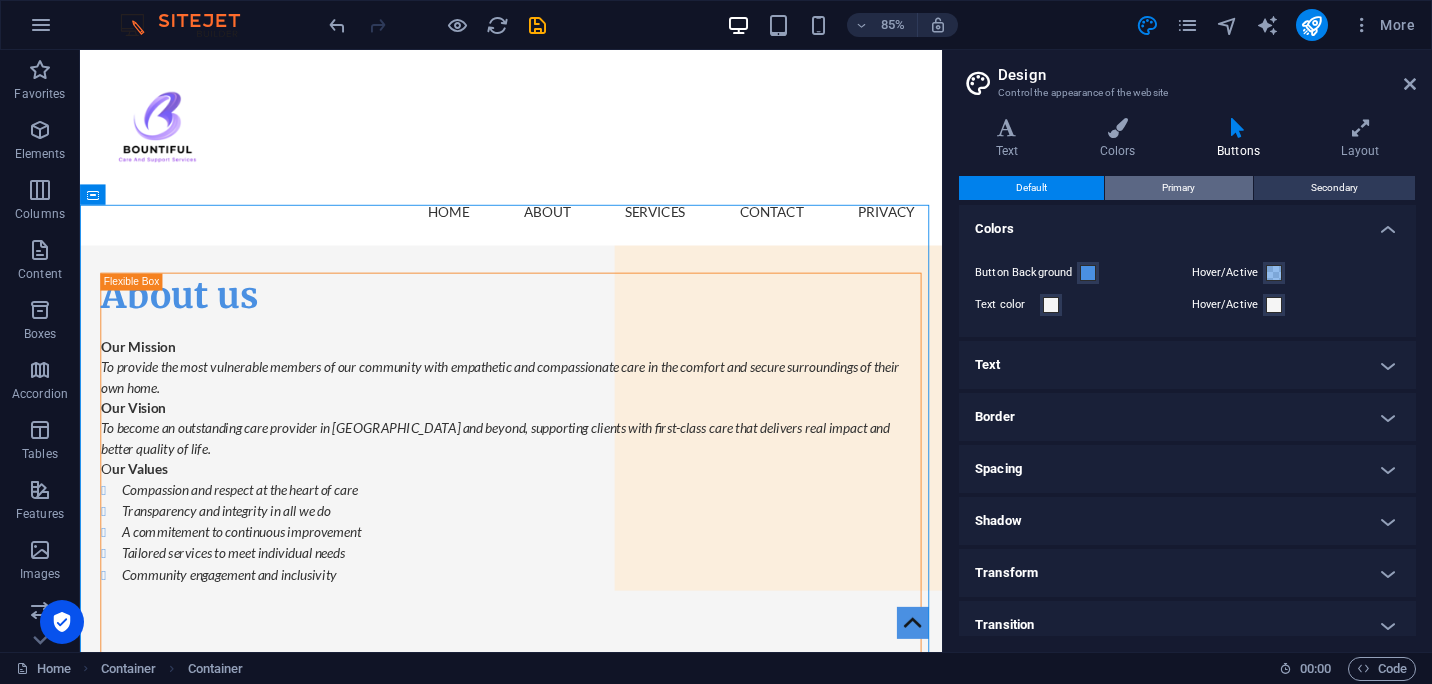 click on "Primary" at bounding box center (1178, 188) 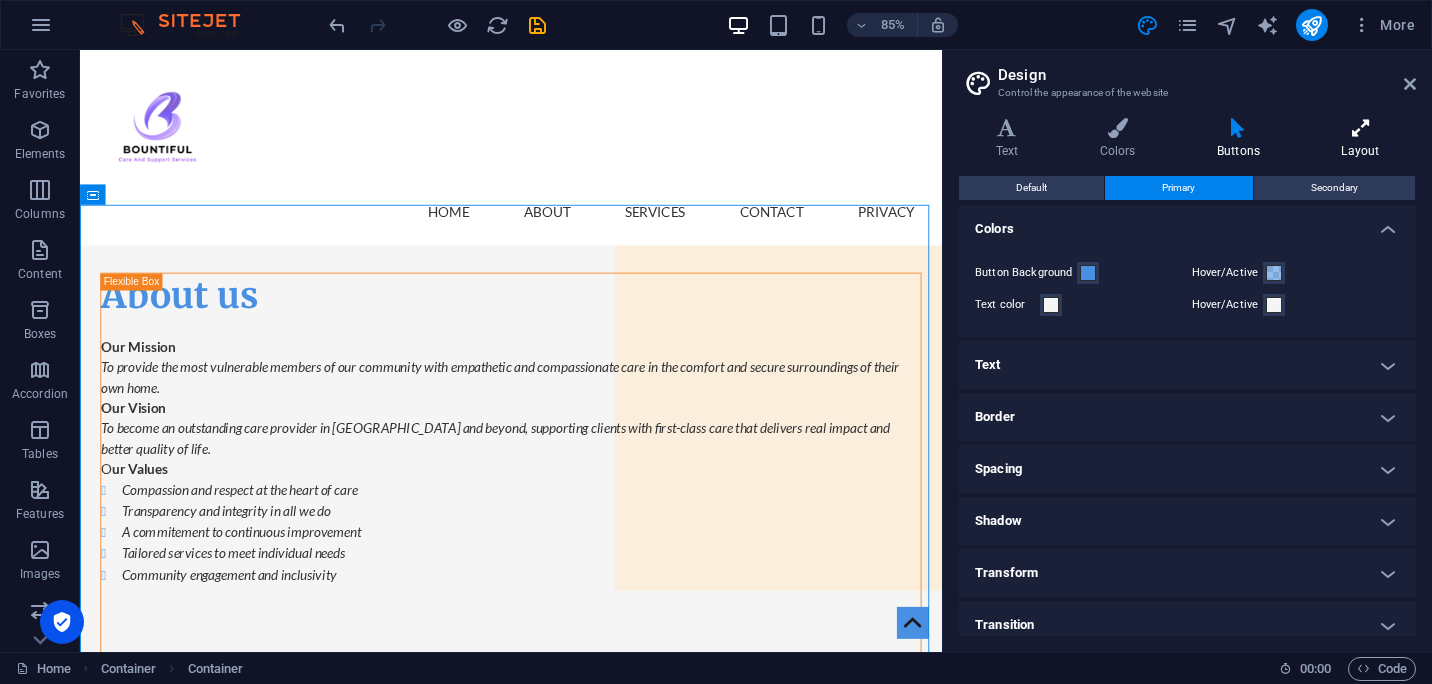 click on "Layout" at bounding box center (1360, 139) 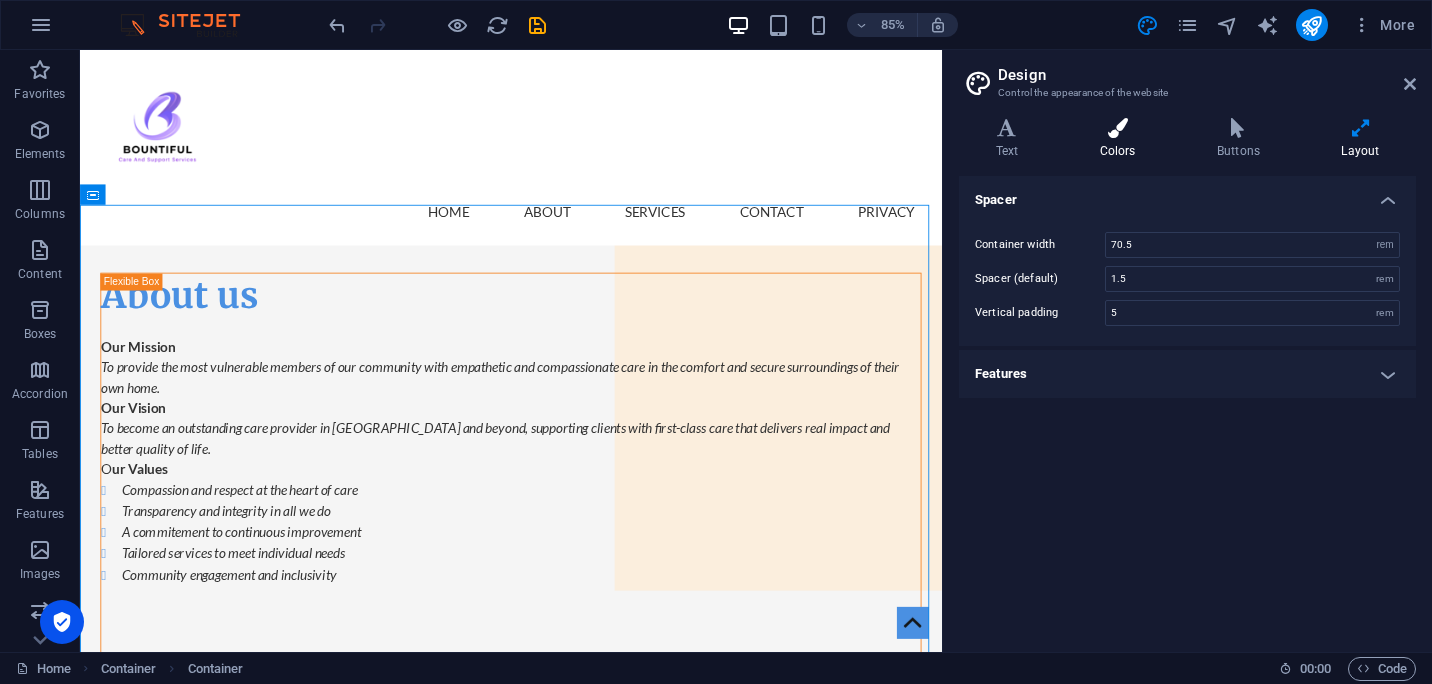 click at bounding box center (1117, 128) 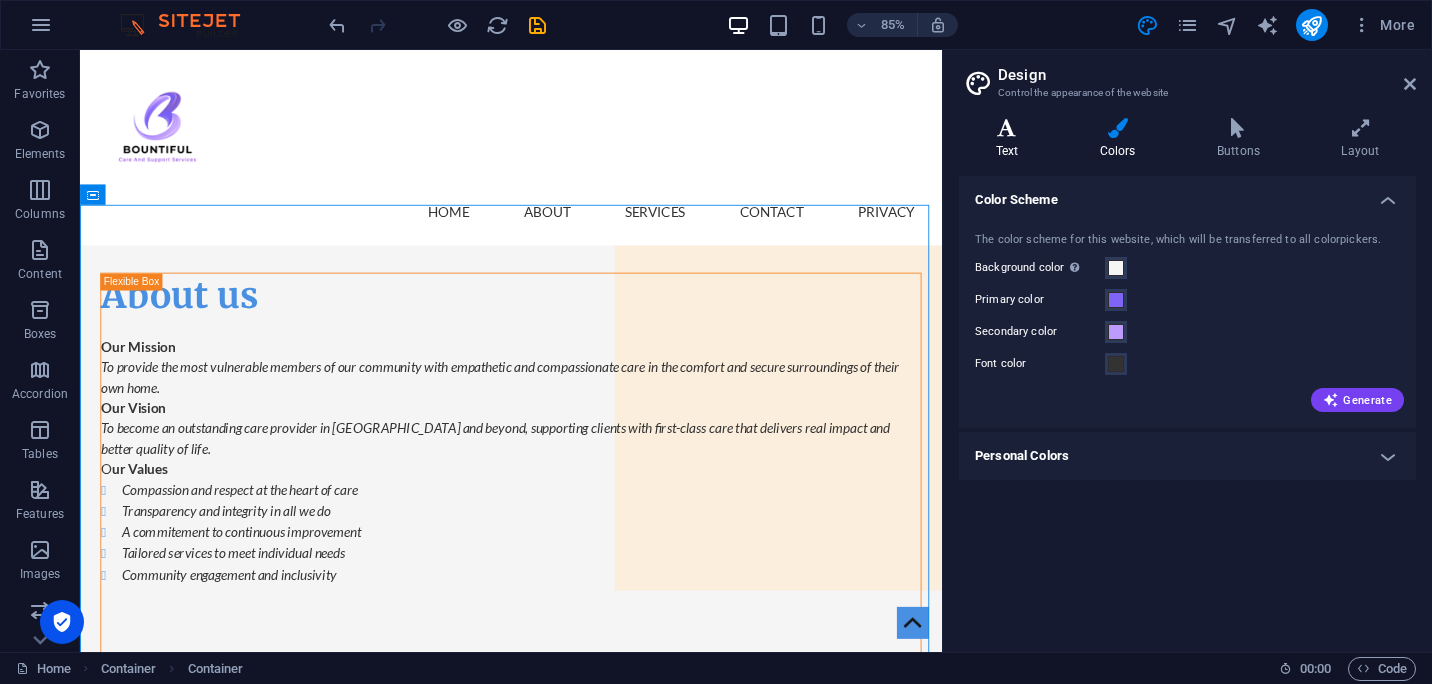 click at bounding box center [1007, 128] 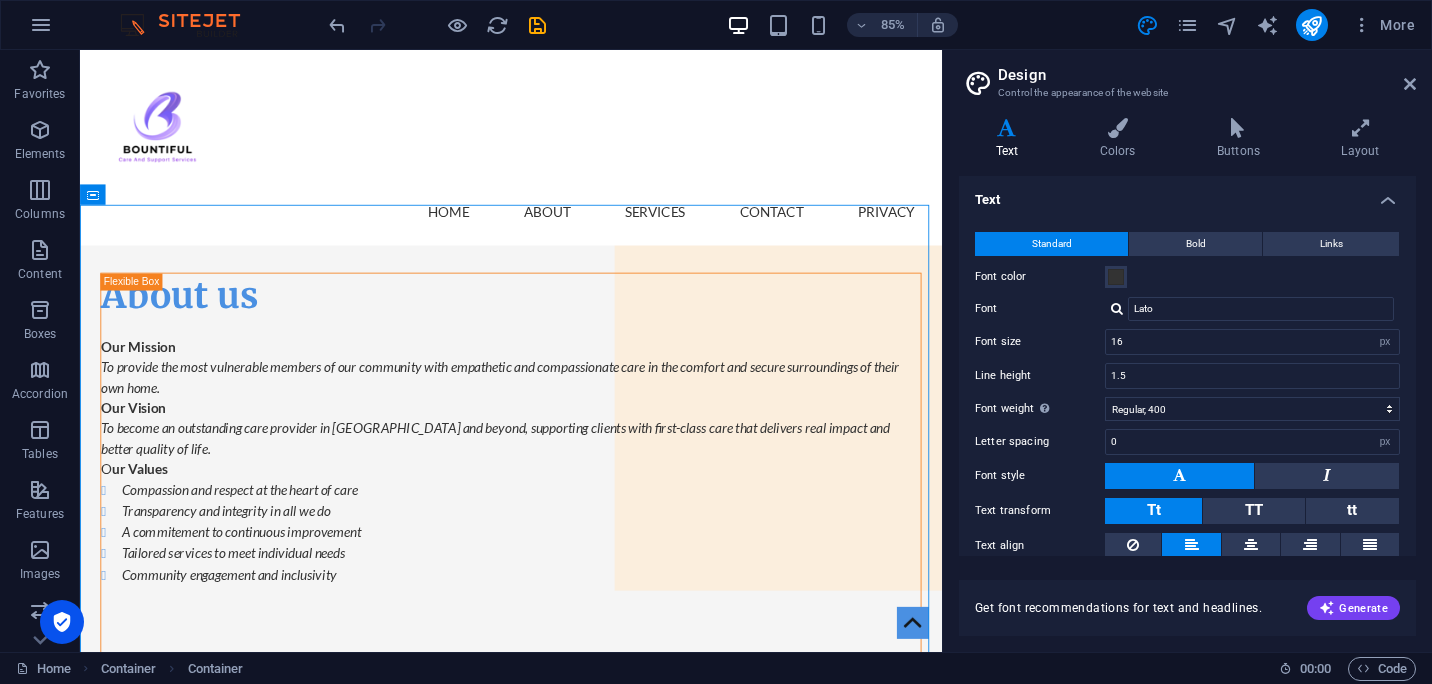 scroll, scrollTop: 74, scrollLeft: 0, axis: vertical 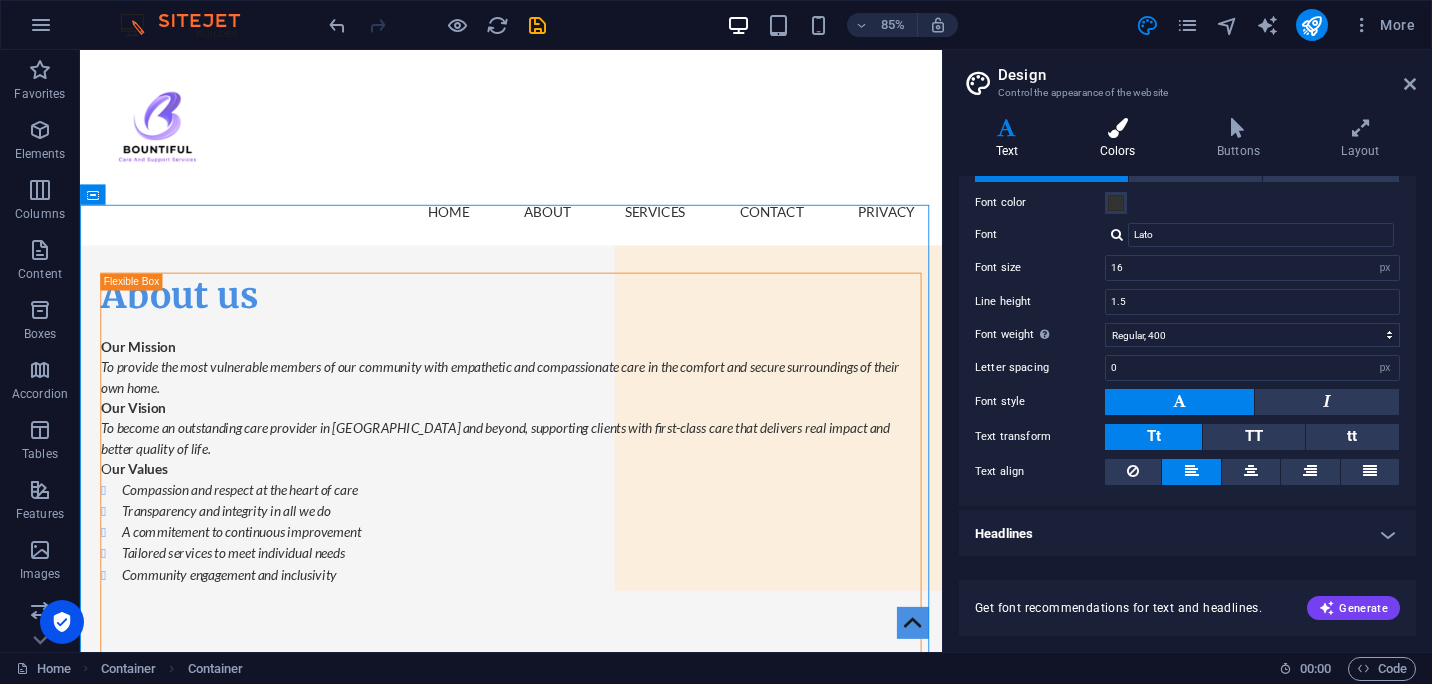 click at bounding box center [1117, 128] 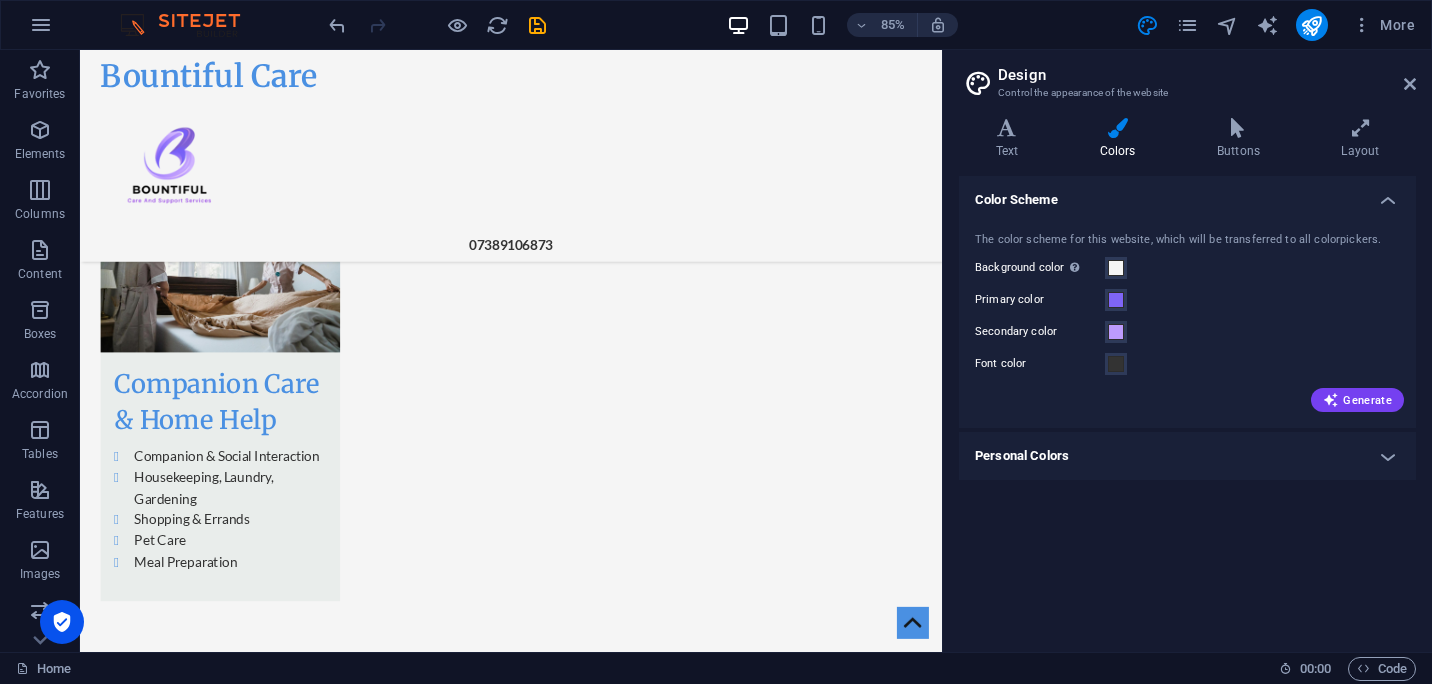 scroll, scrollTop: 2849, scrollLeft: 0, axis: vertical 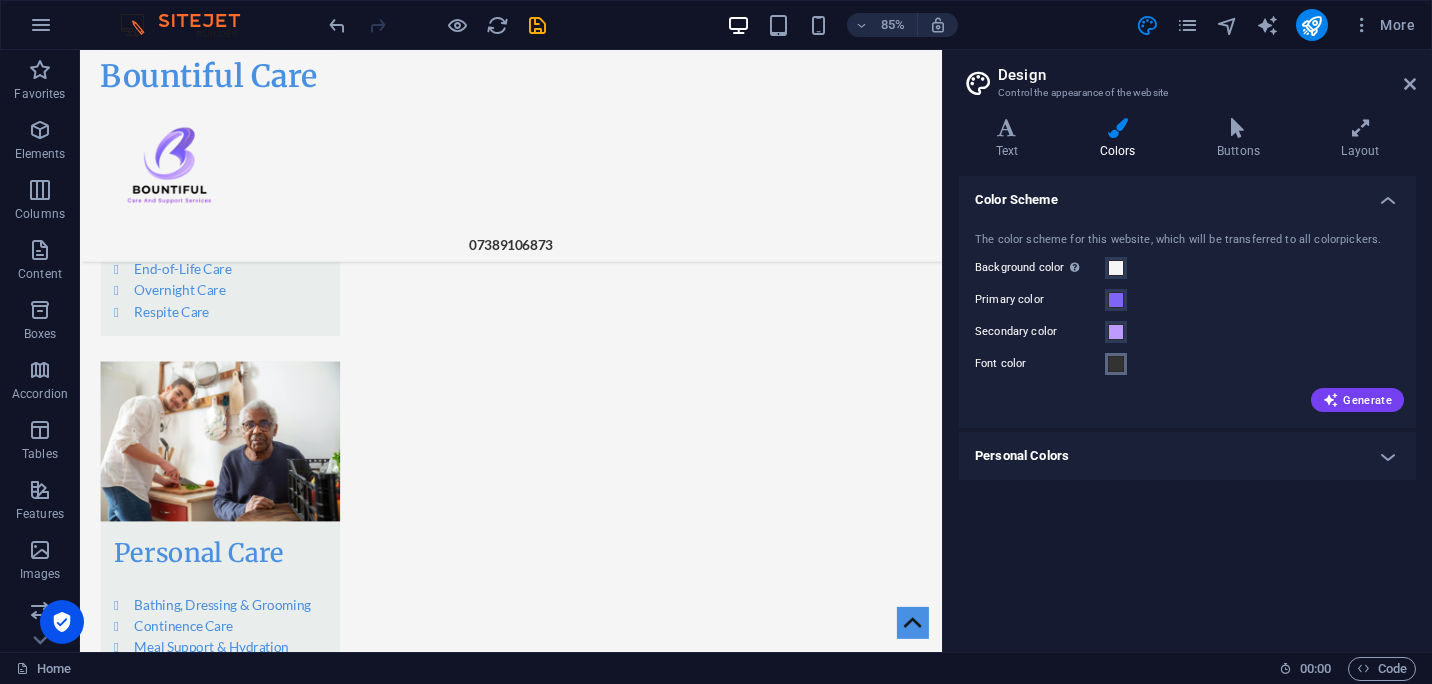 click at bounding box center (1116, 364) 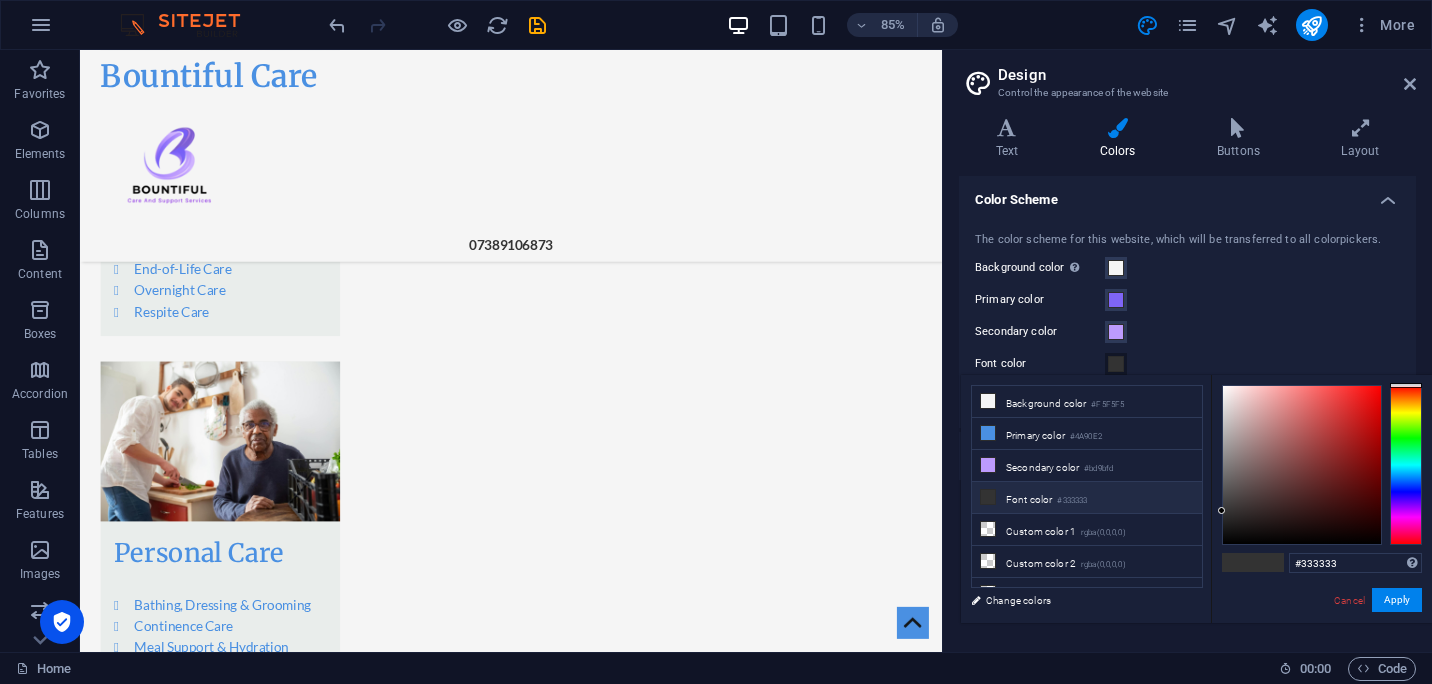 click at bounding box center (988, 497) 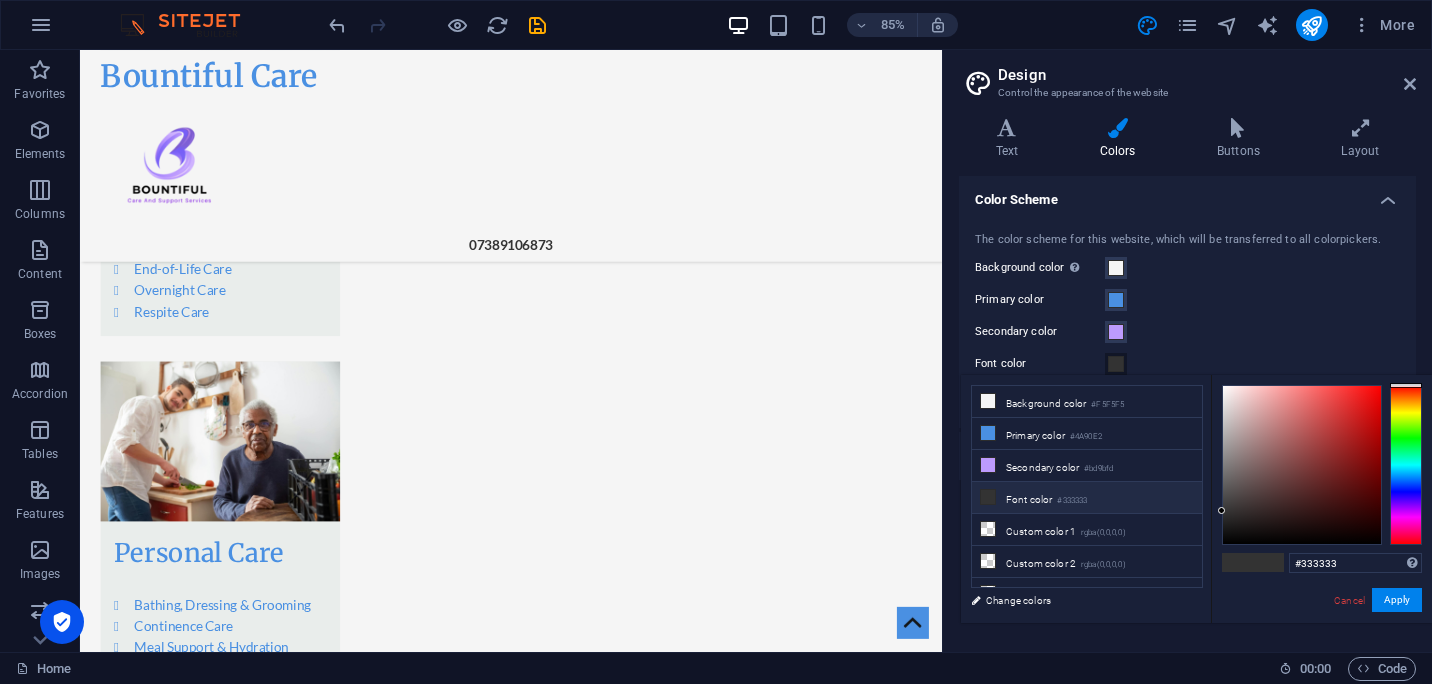 click on "#333333" at bounding box center [1072, 501] 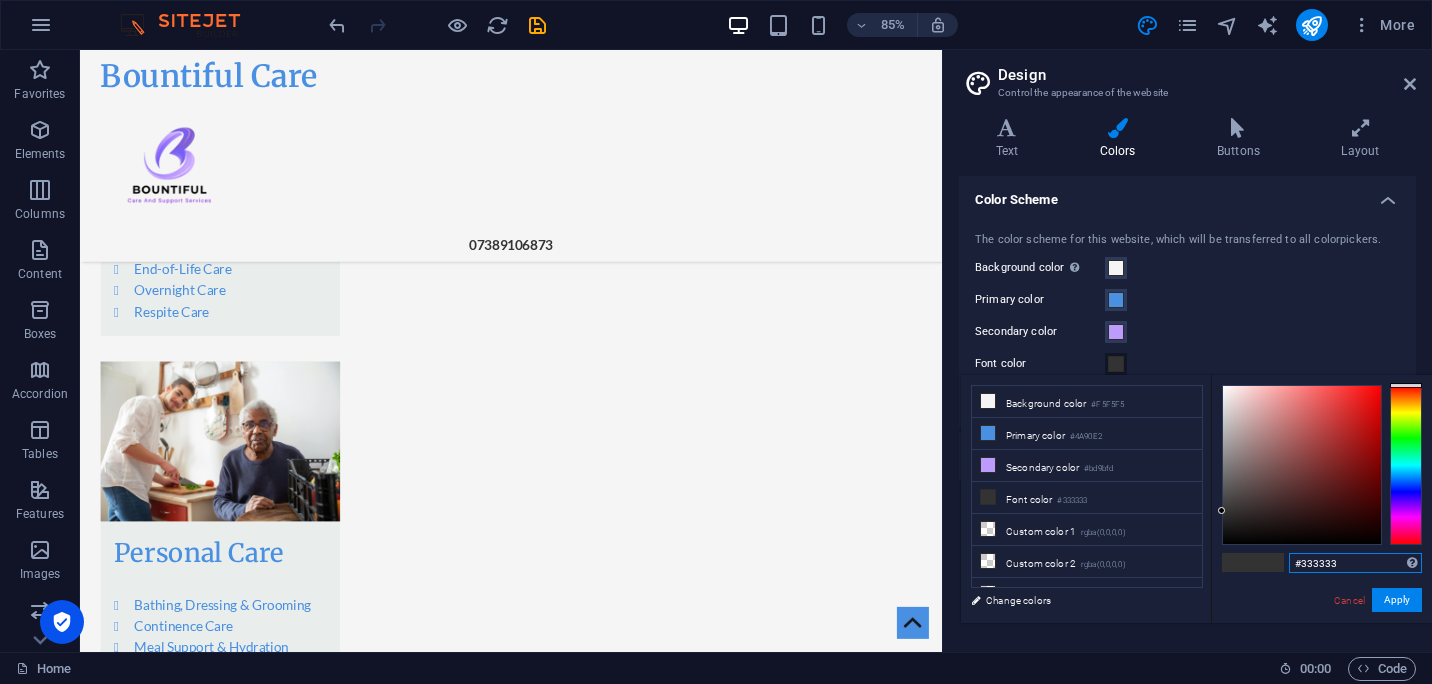 click on "#333333" at bounding box center [1355, 563] 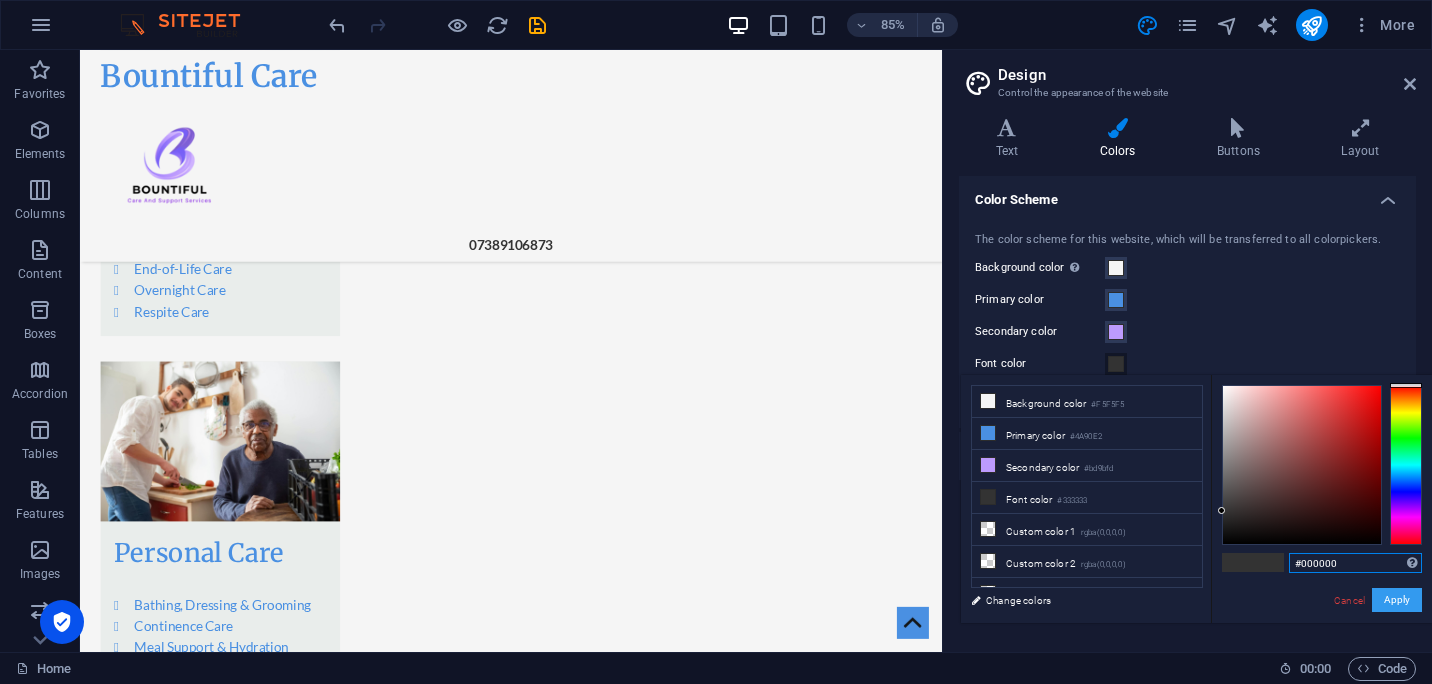 type on "#000000" 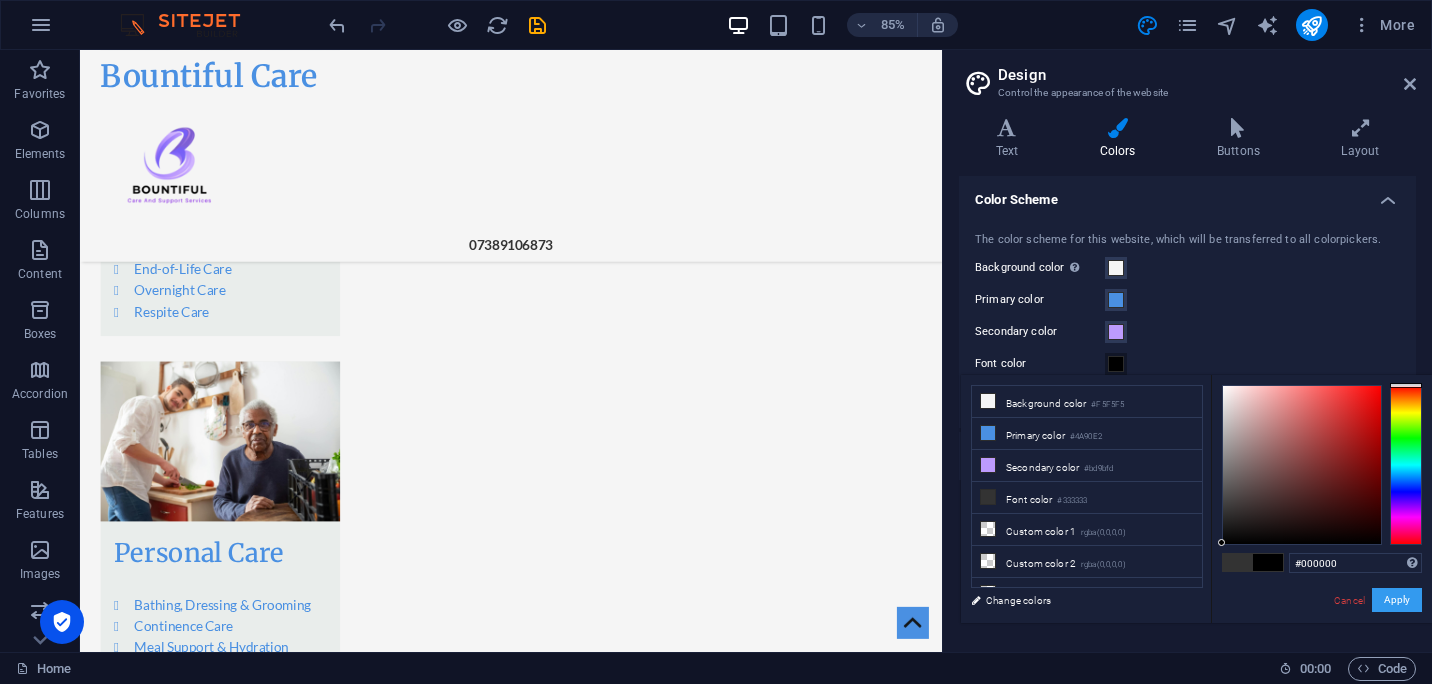 click on "Apply" at bounding box center (1397, 600) 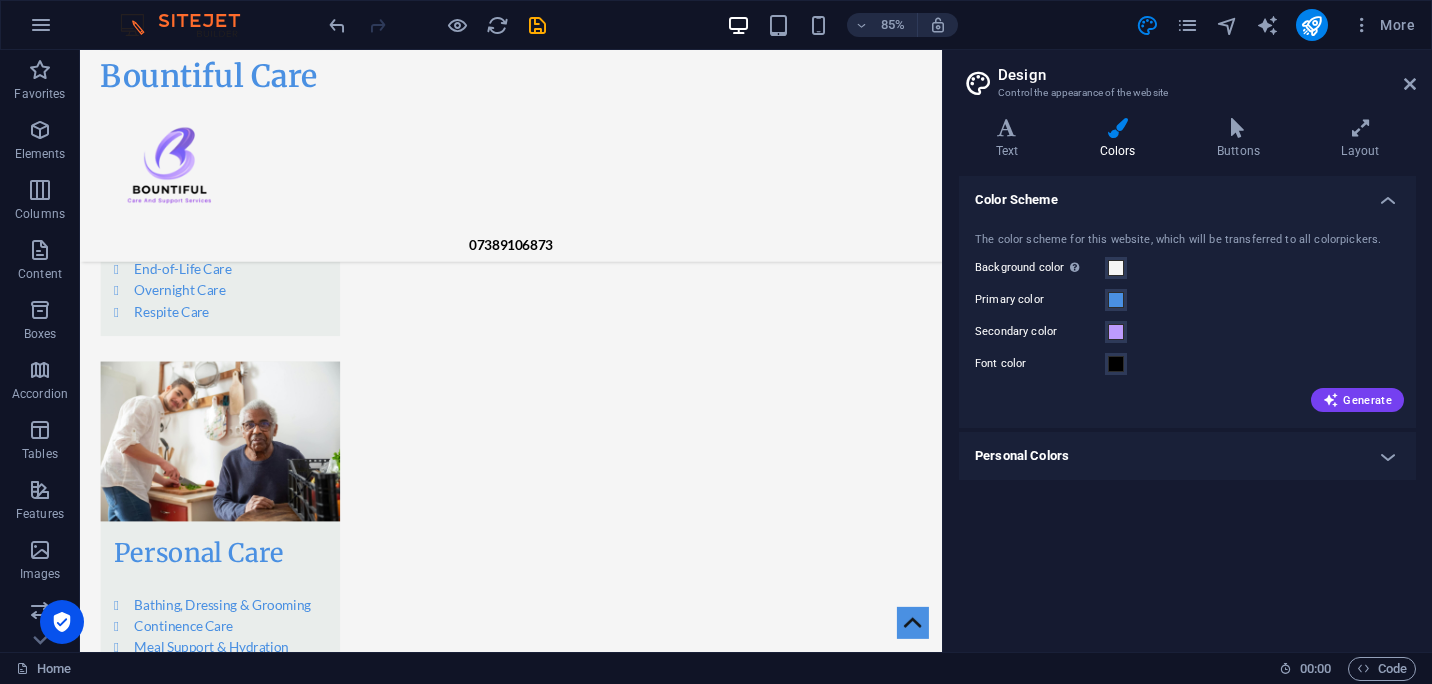 scroll, scrollTop: 2229, scrollLeft: 0, axis: vertical 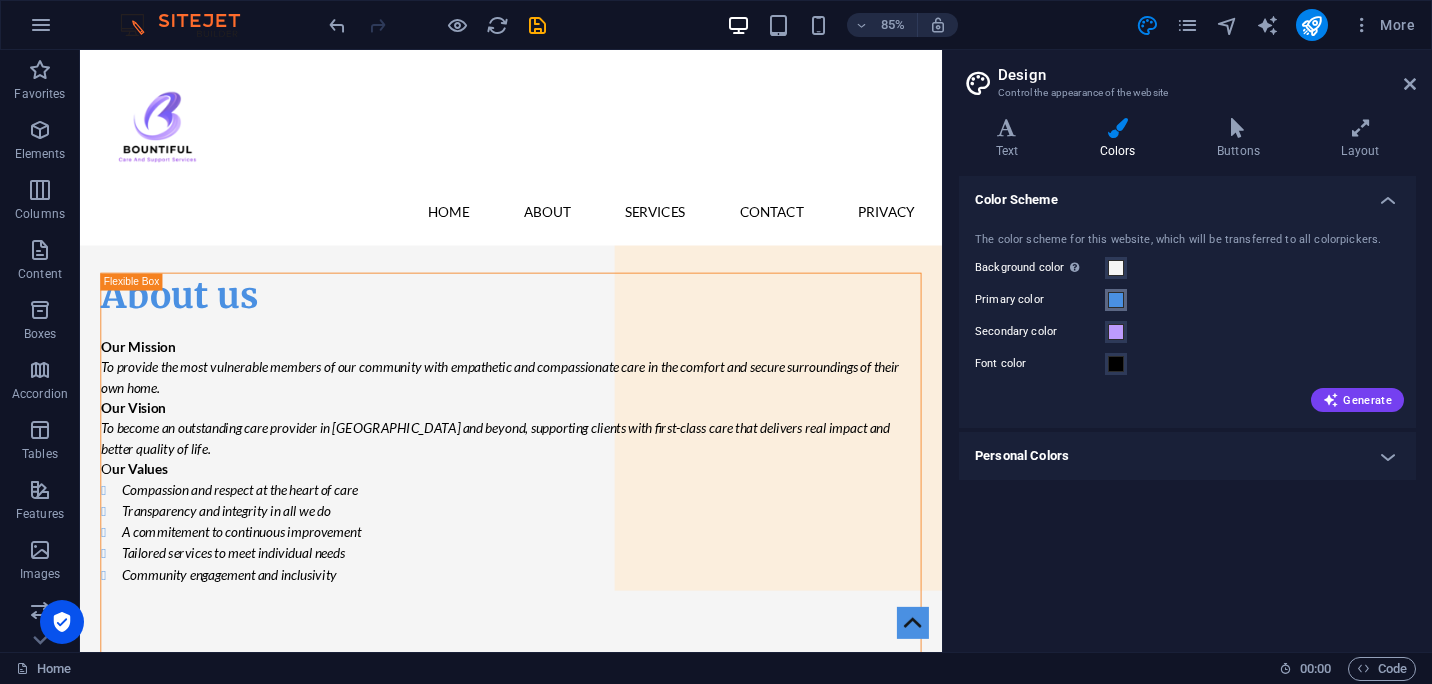 click at bounding box center (1116, 300) 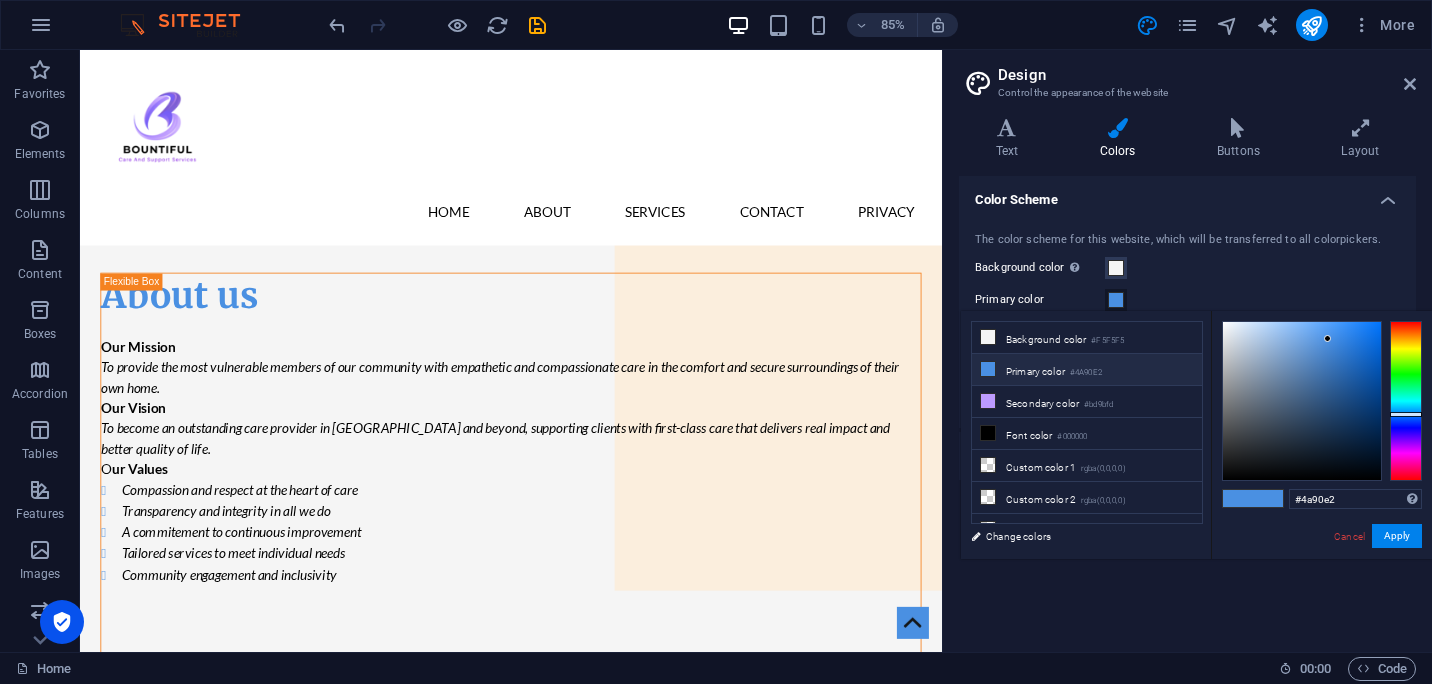 click on "#4A90E2" at bounding box center (1086, 373) 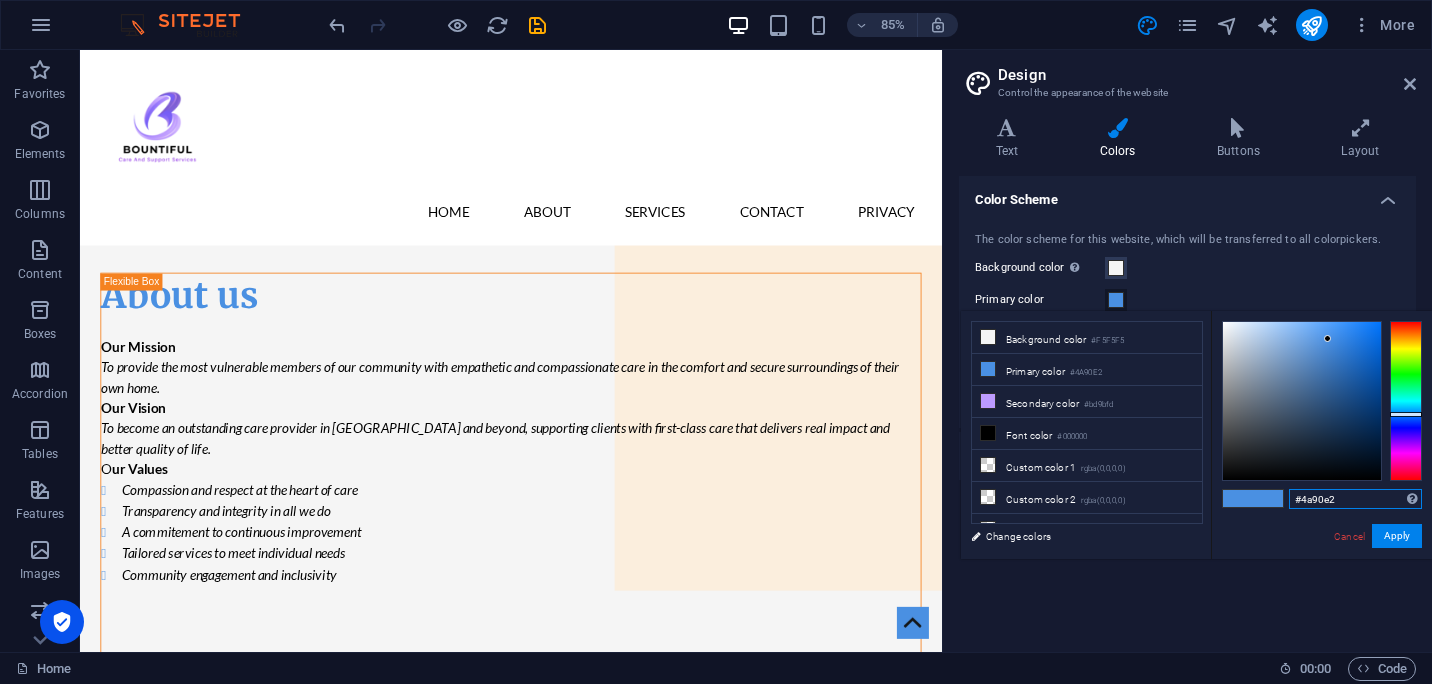 click on "#4a90e2" at bounding box center (1355, 499) 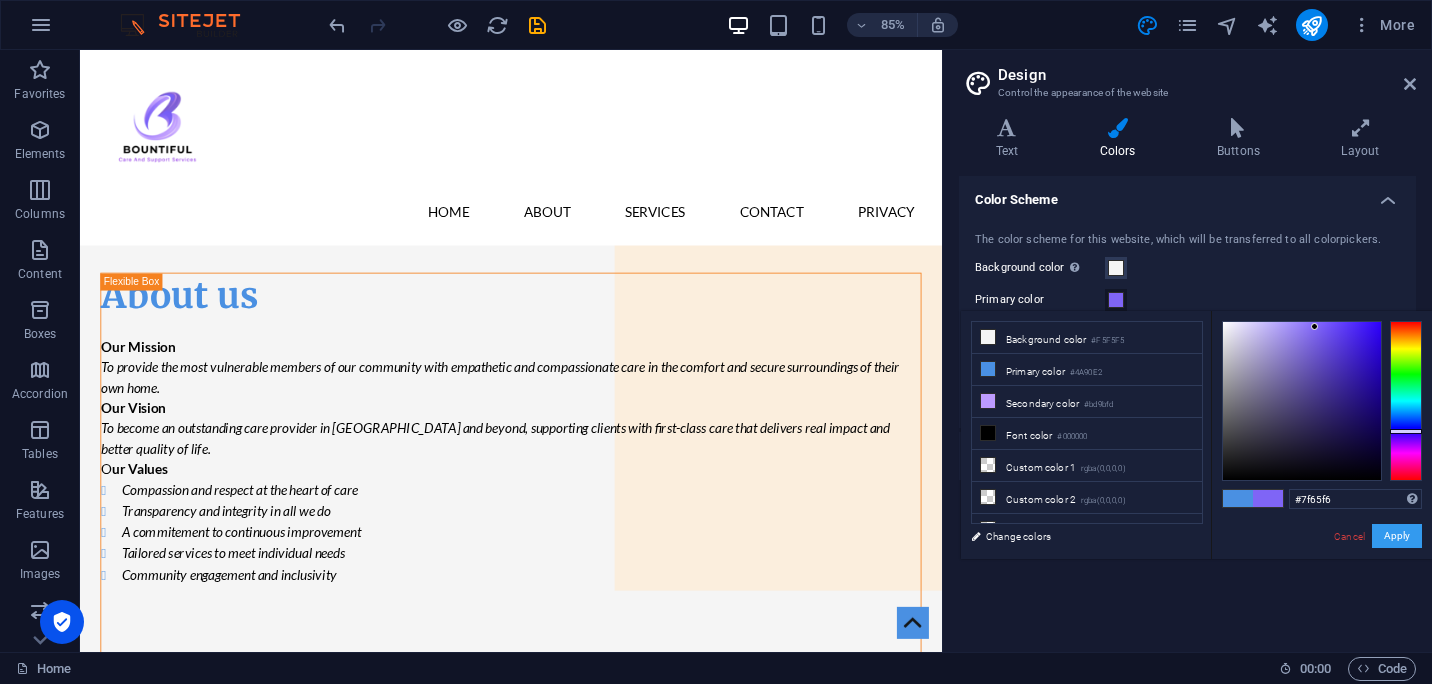 click on "Apply" at bounding box center (1397, 536) 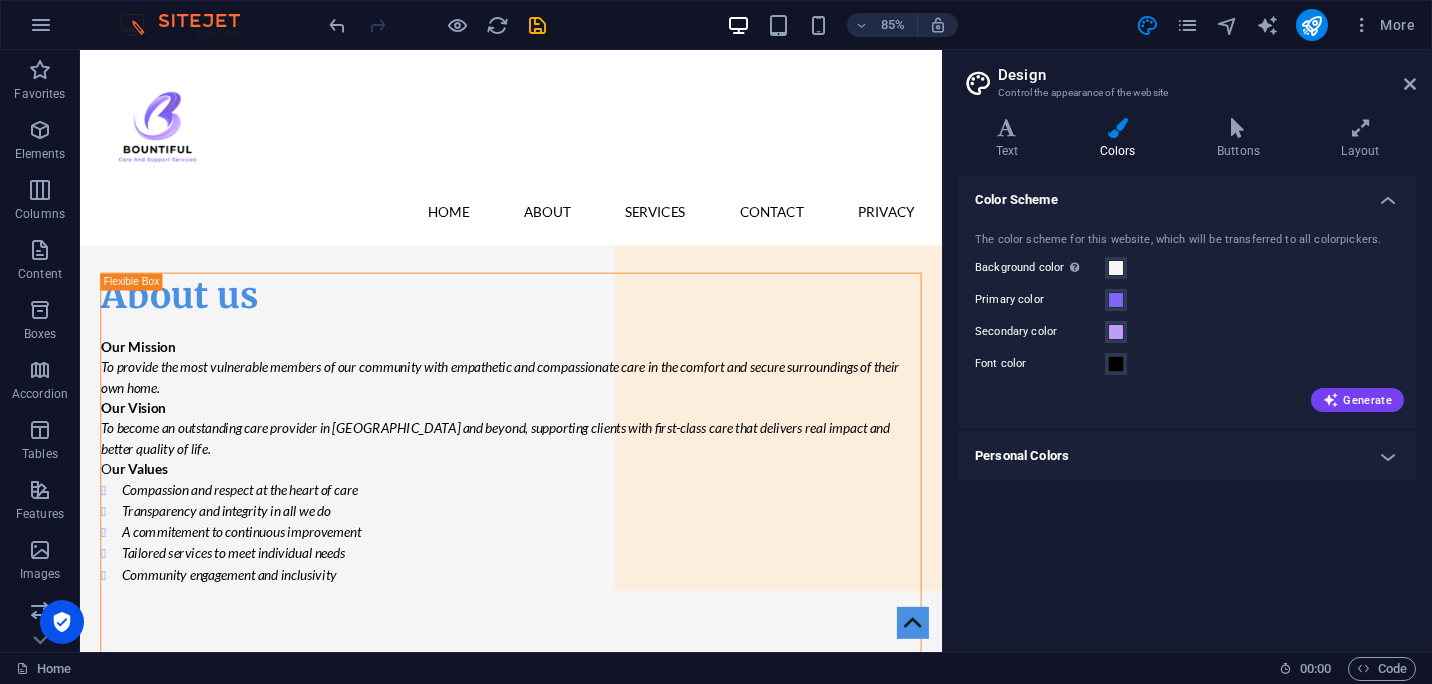 click on "Primary color" at bounding box center (1040, 300) 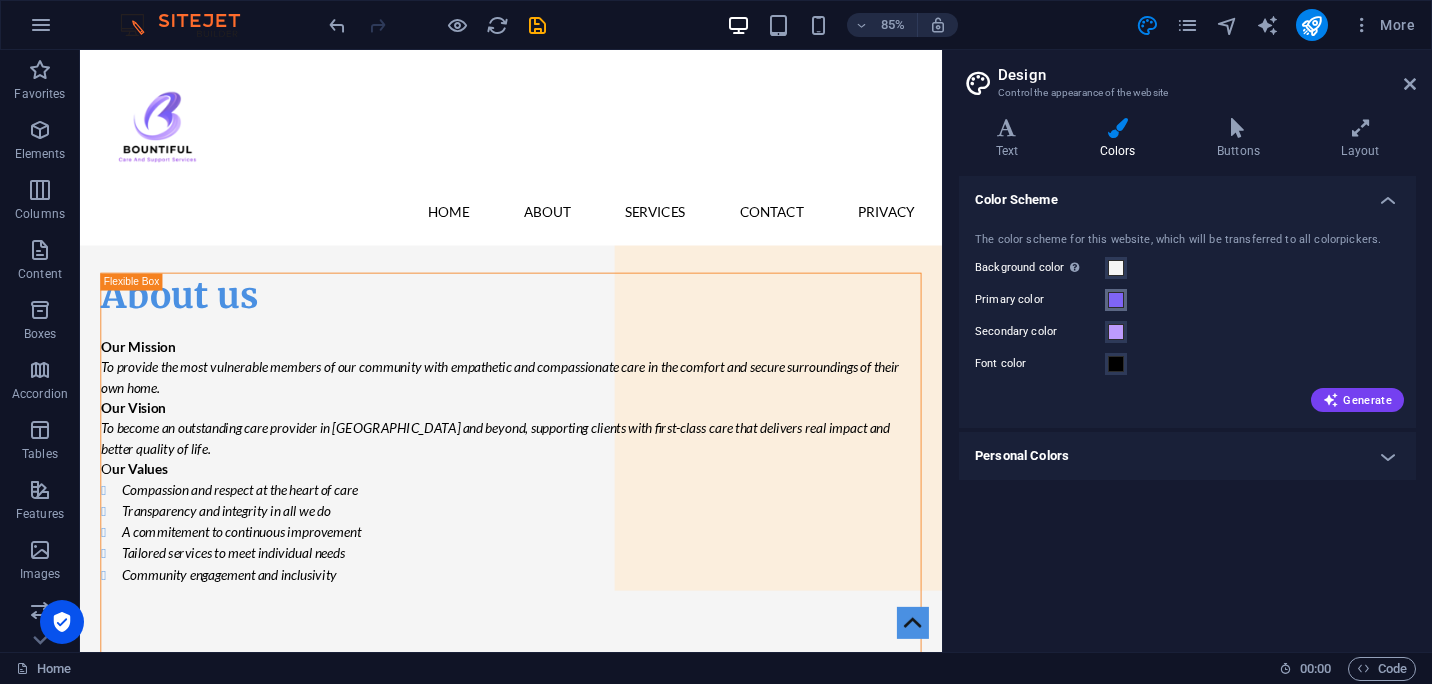 click on "Primary color" at bounding box center [1116, 300] 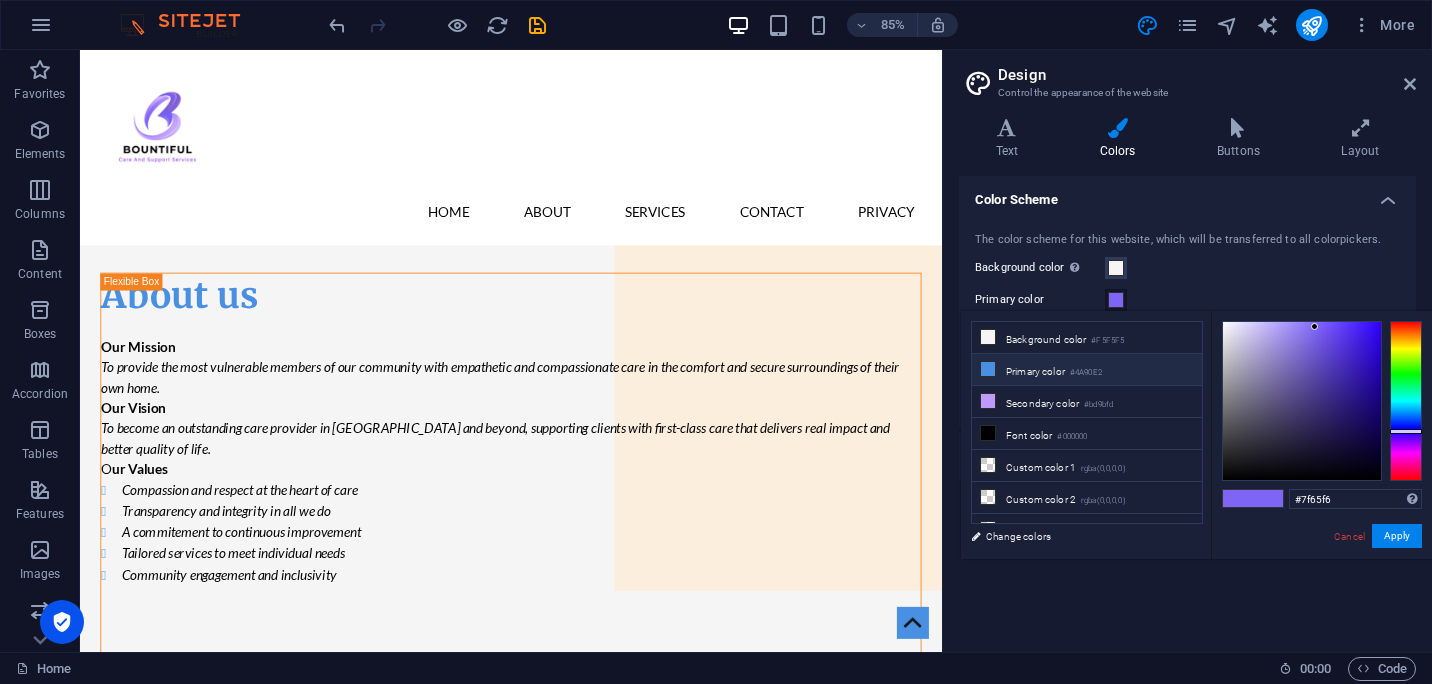 click on "Primary color
#4A90E2" at bounding box center [1087, 370] 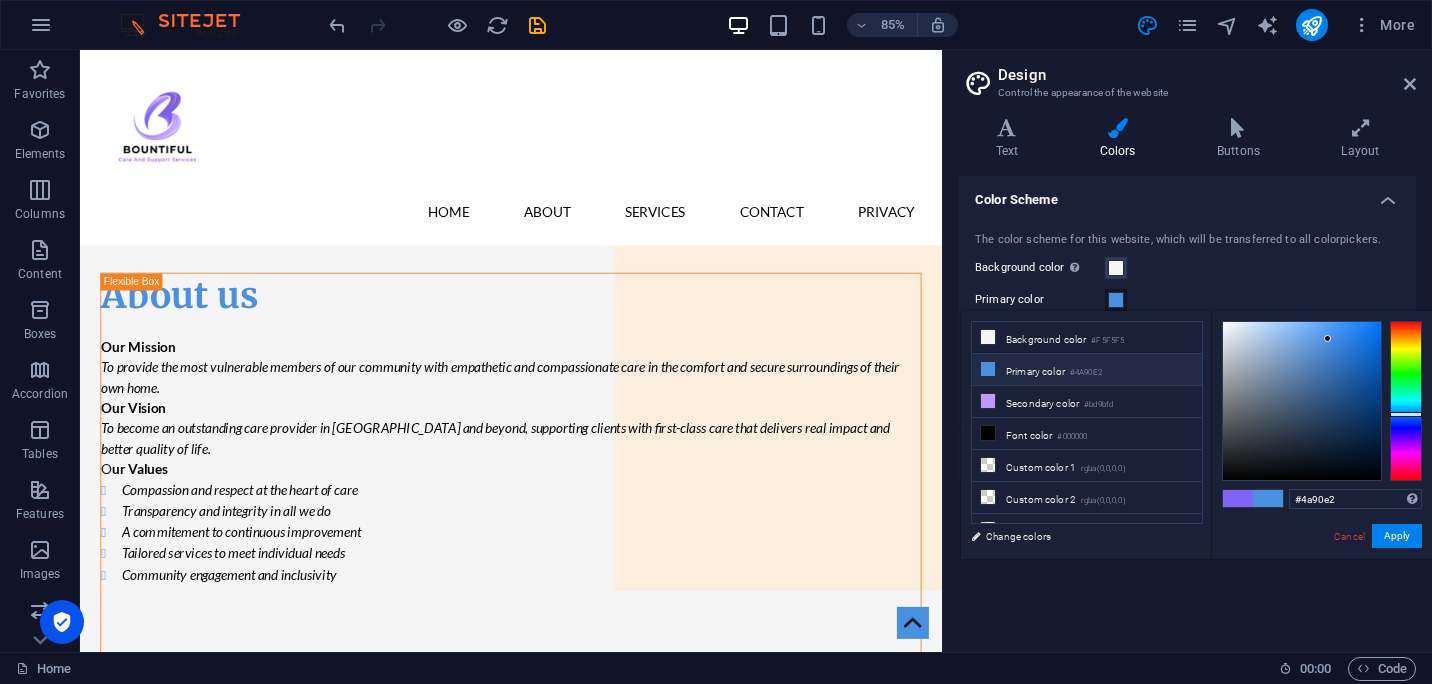 click on "Primary color
#4A90E2" at bounding box center [1087, 370] 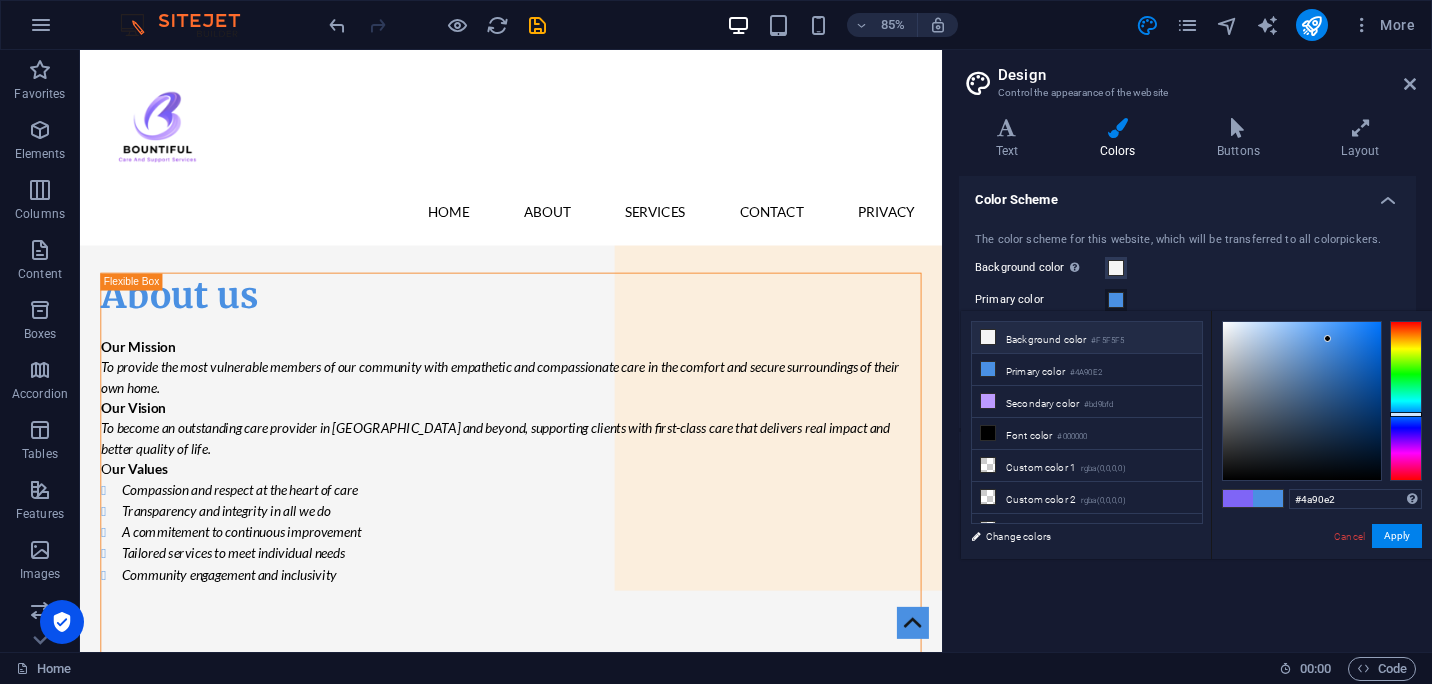 click on "Background color
#F5F5F5" at bounding box center (1087, 338) 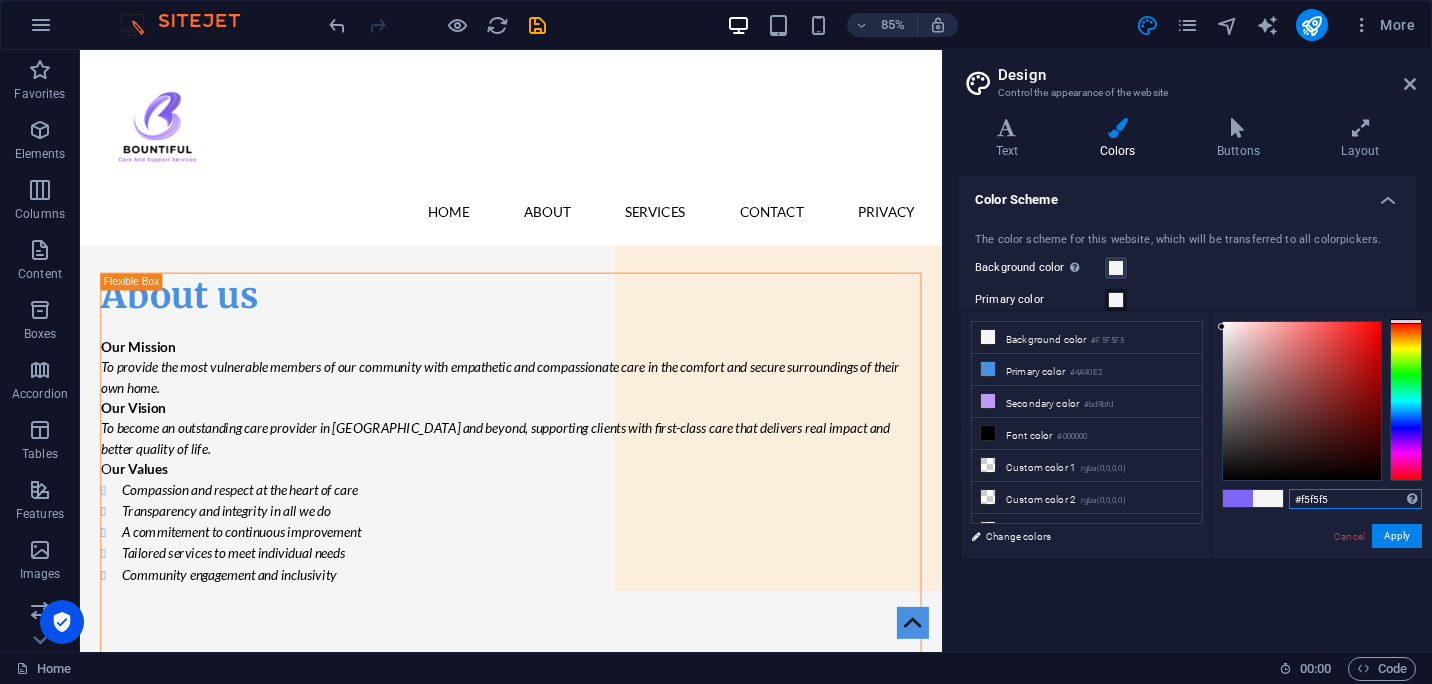 click on "#f5f5f5" at bounding box center (1355, 499) 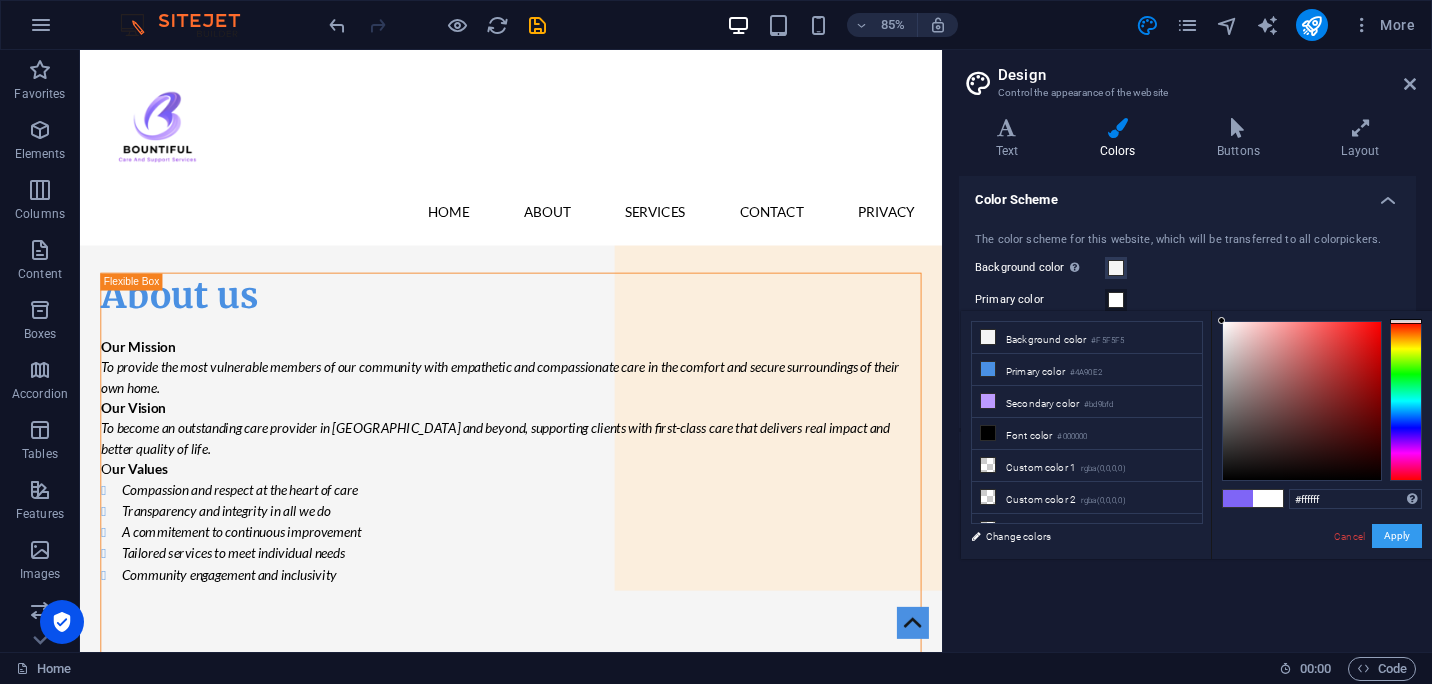 click on "Apply" at bounding box center (1397, 536) 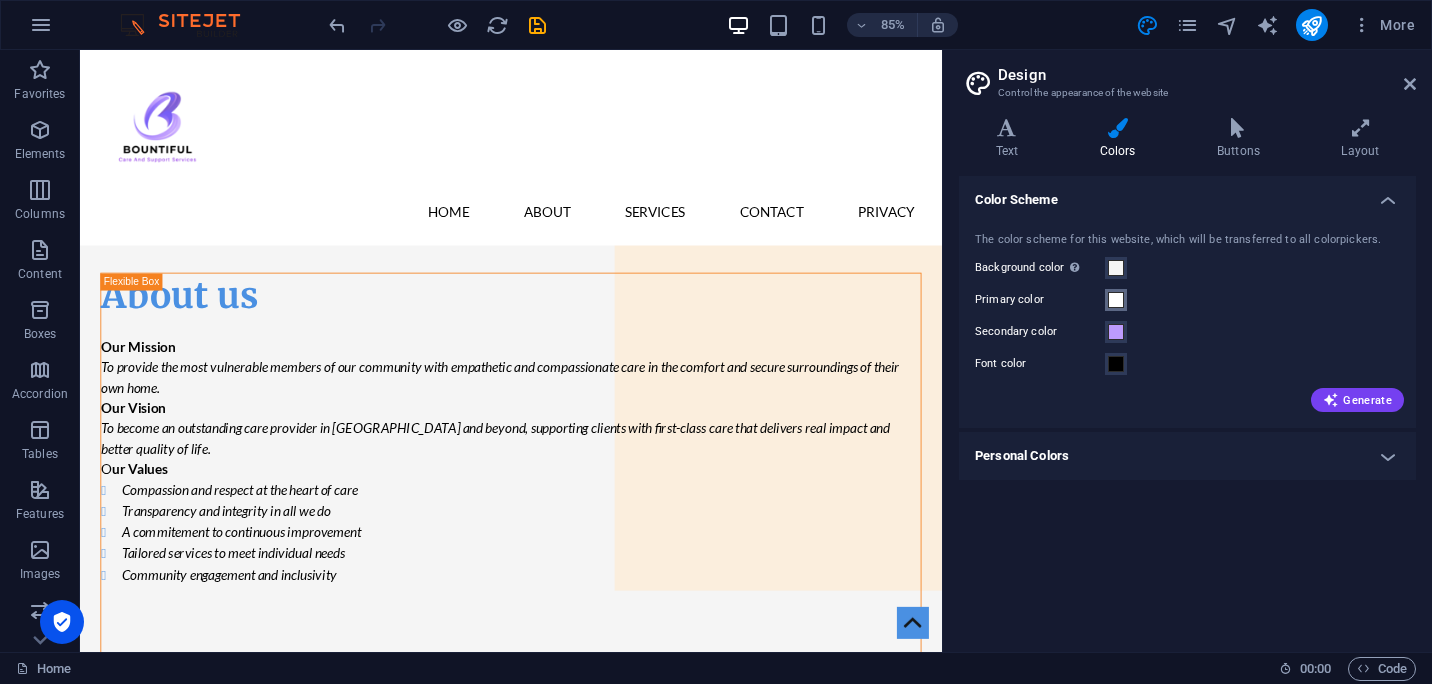 click at bounding box center [1116, 300] 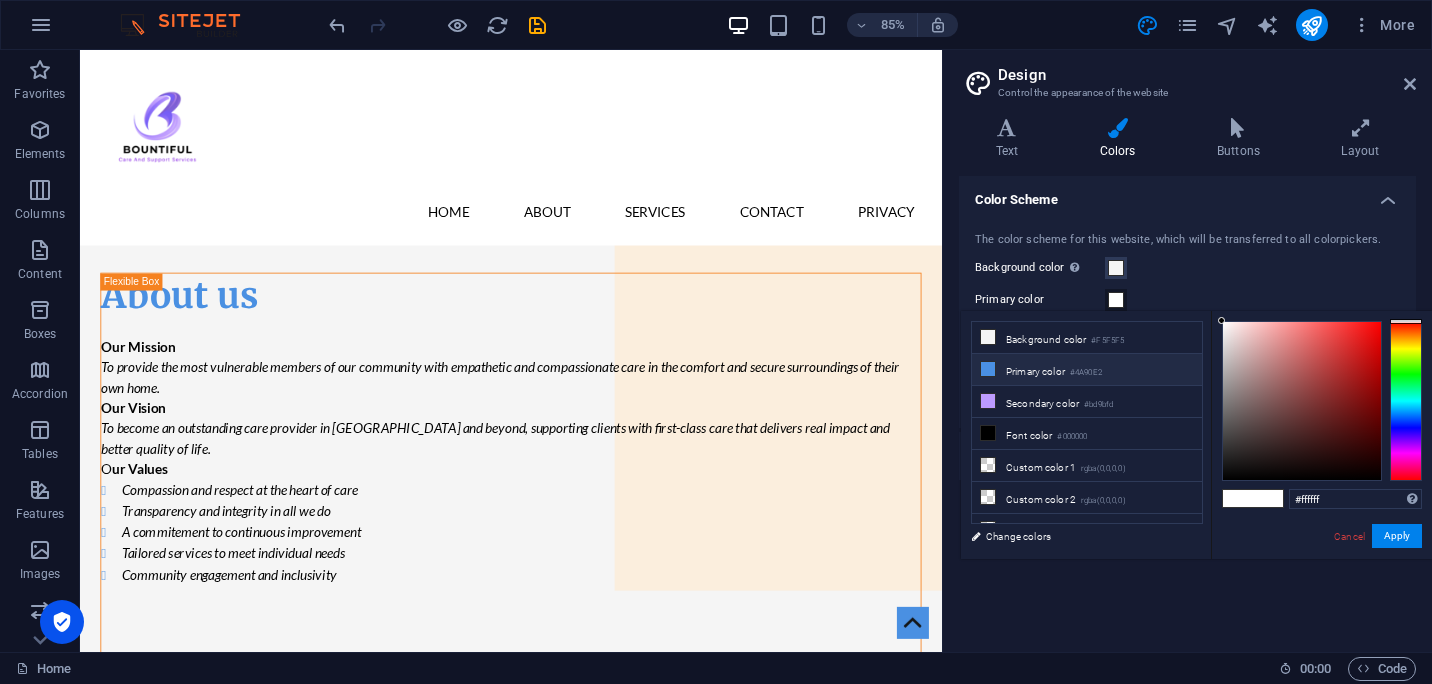 click on "Primary color
#4A90E2" at bounding box center [1087, 370] 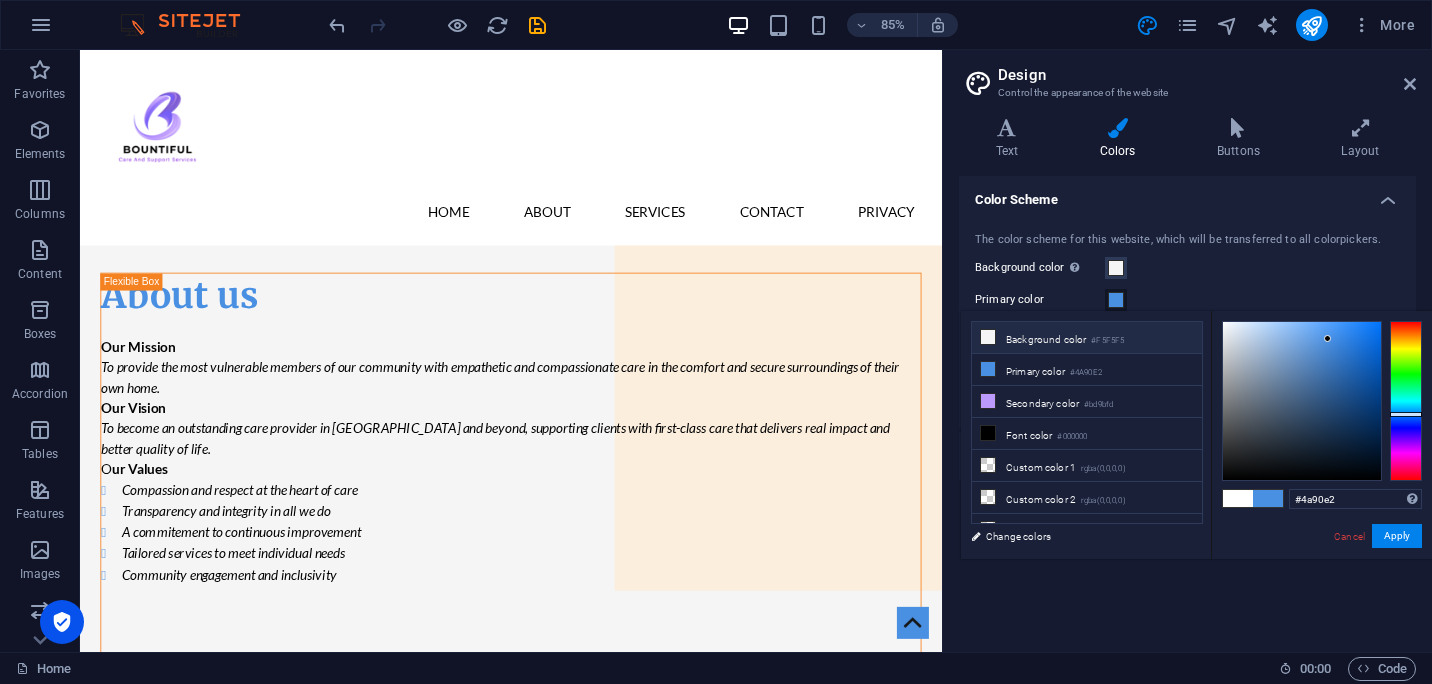 click on "#F5F5F5" at bounding box center [1107, 341] 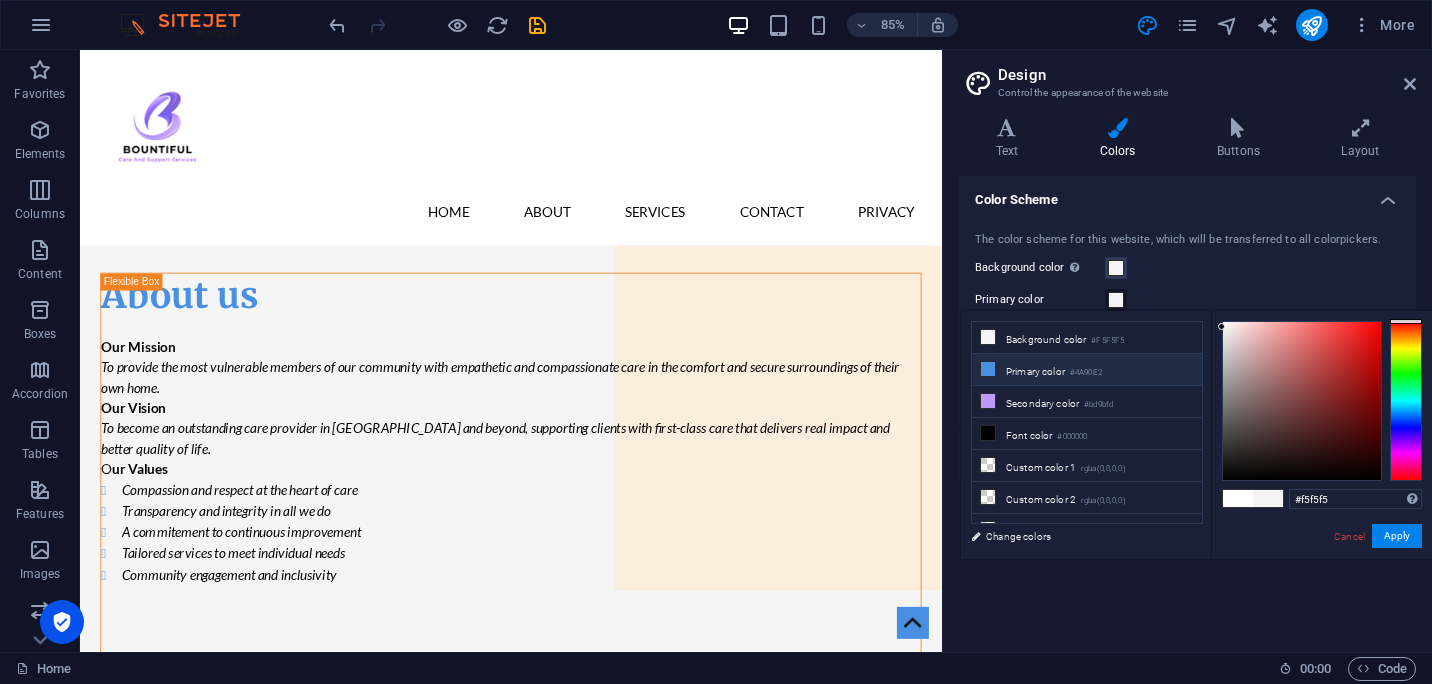 click on "#4A90E2" at bounding box center [1086, 373] 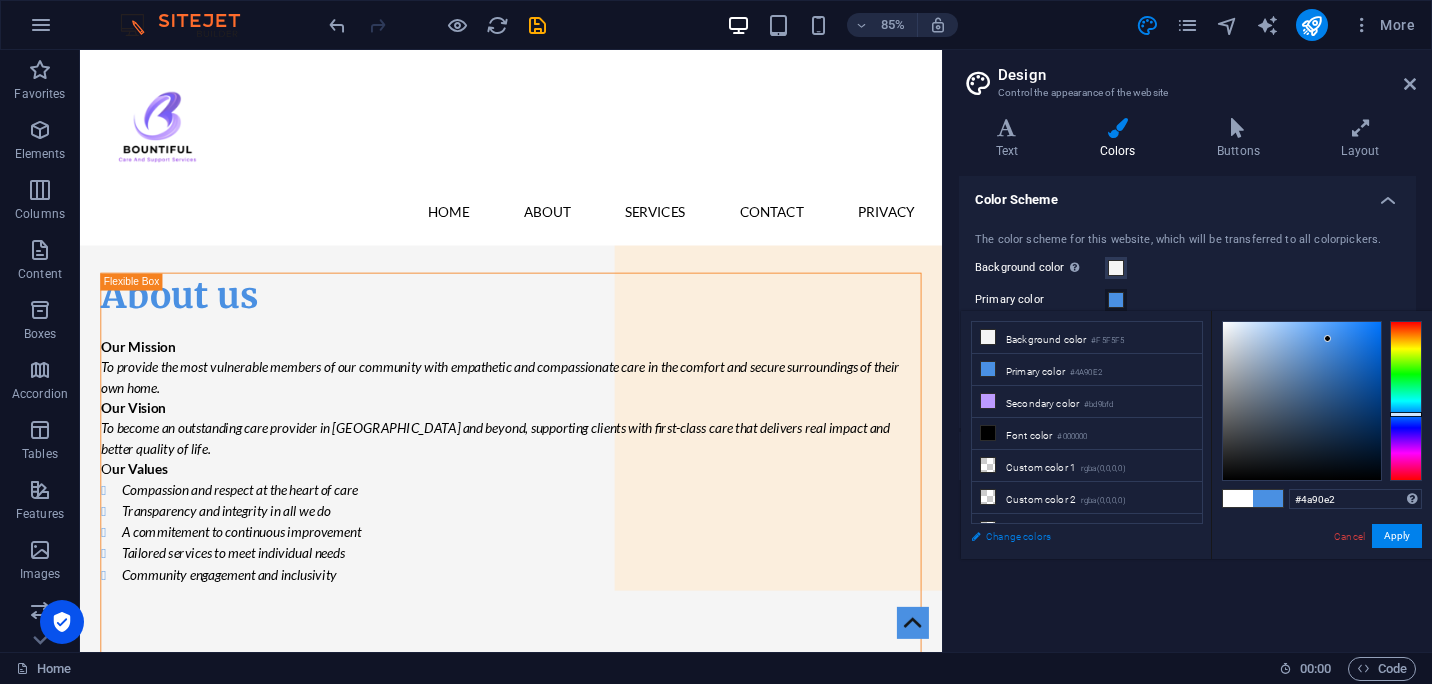 click on "Change colors" at bounding box center (1077, 536) 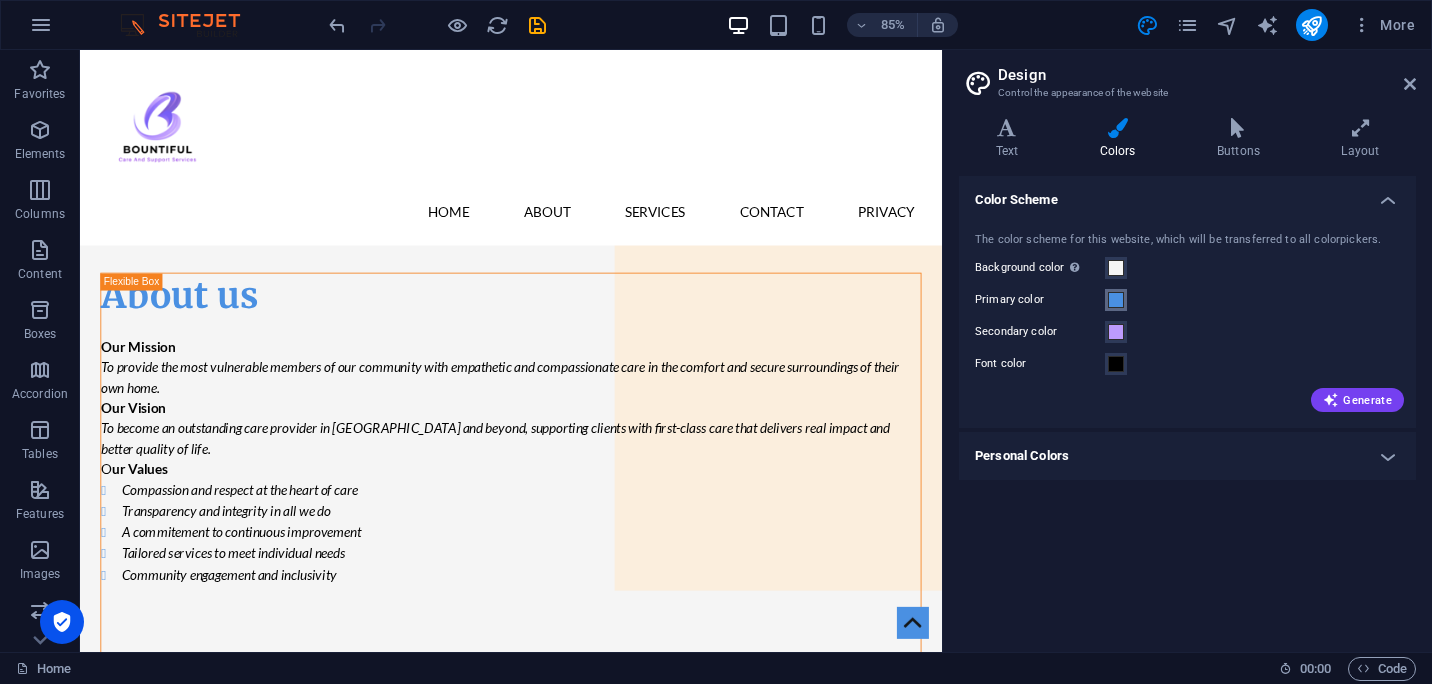 click at bounding box center [1116, 300] 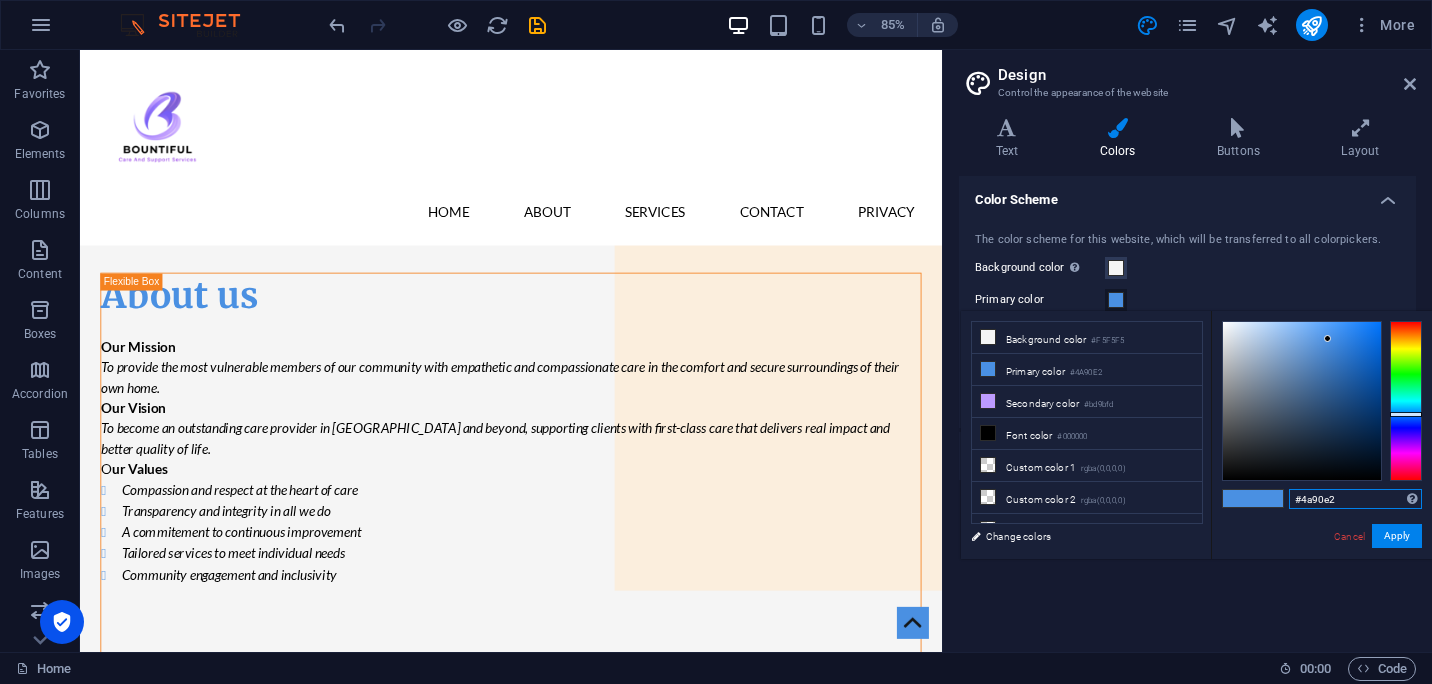 click on "#4a90e2" at bounding box center [1355, 499] 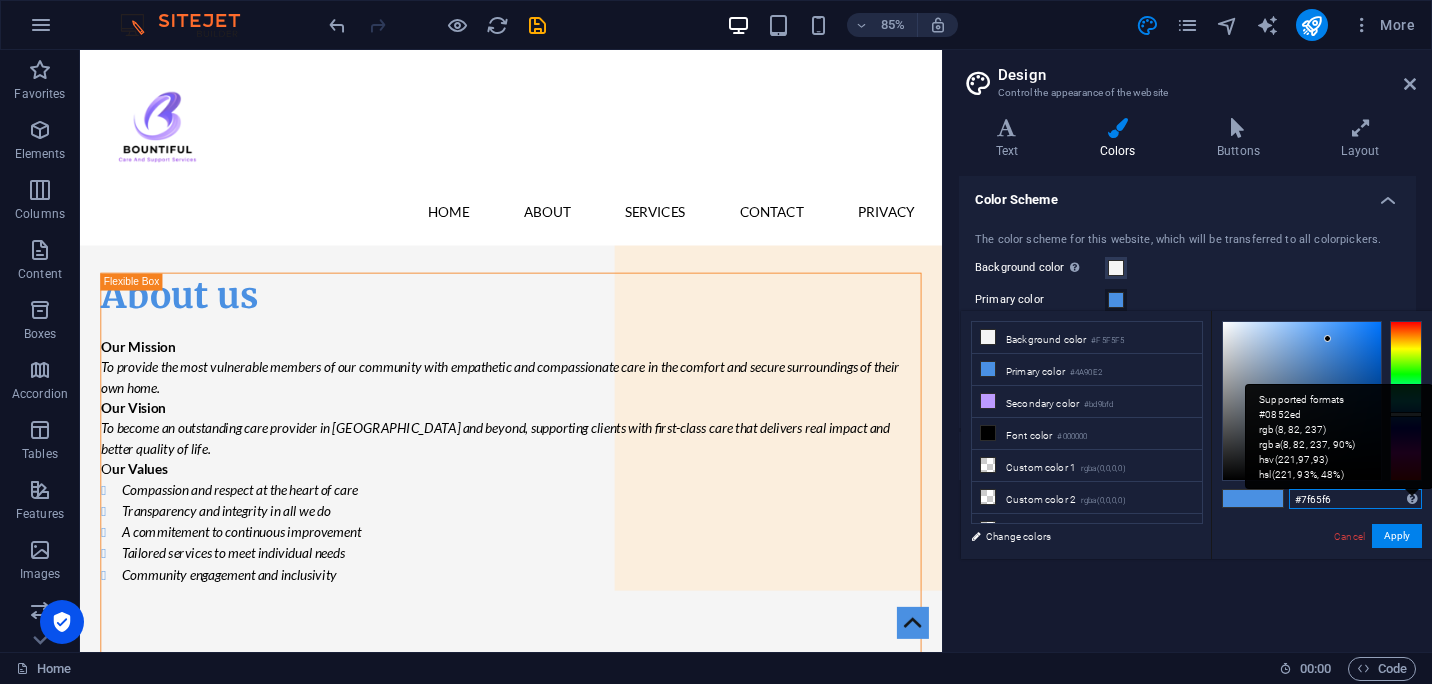 type on "#7f65f6" 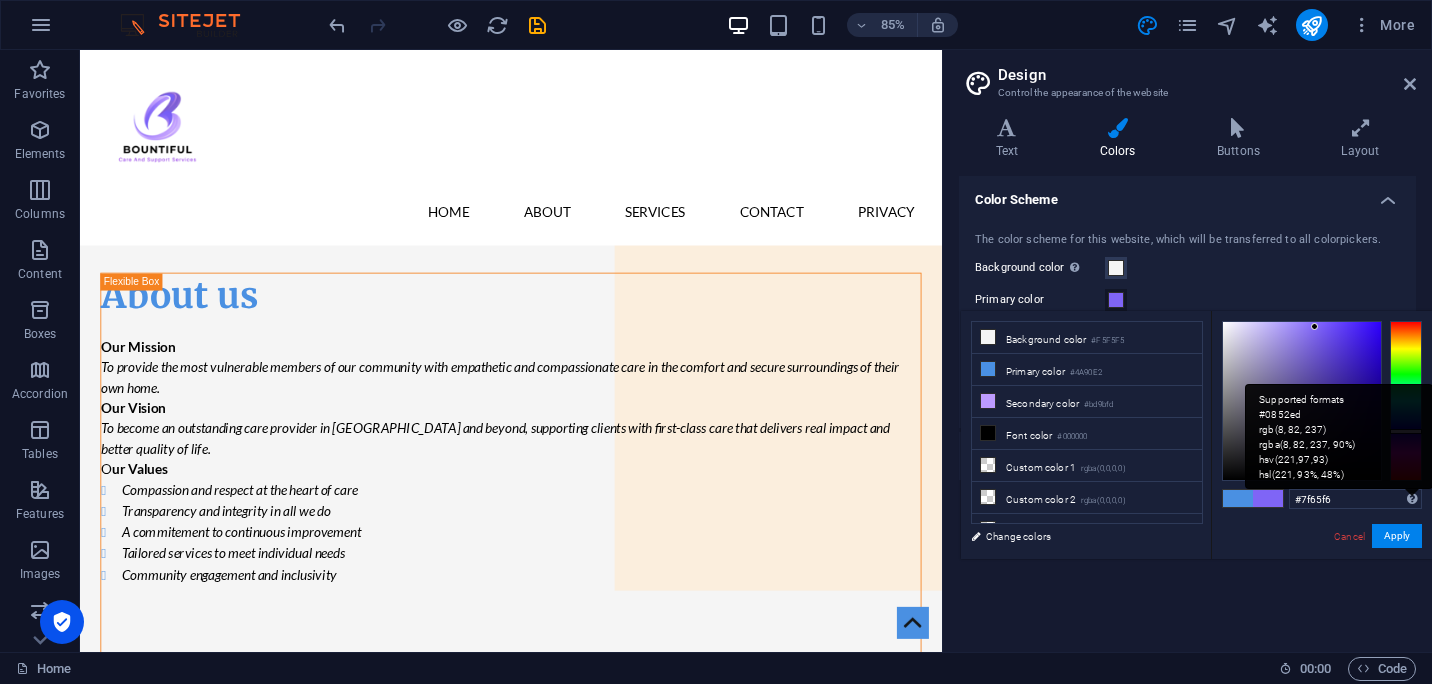 click on "Supported formats #0852ed rgb(8, 82, 237) rgba(8, 82, 237, 90%) hsv(221,97,93) hsl(221, 93%, 48%)" at bounding box center (1339, 436) 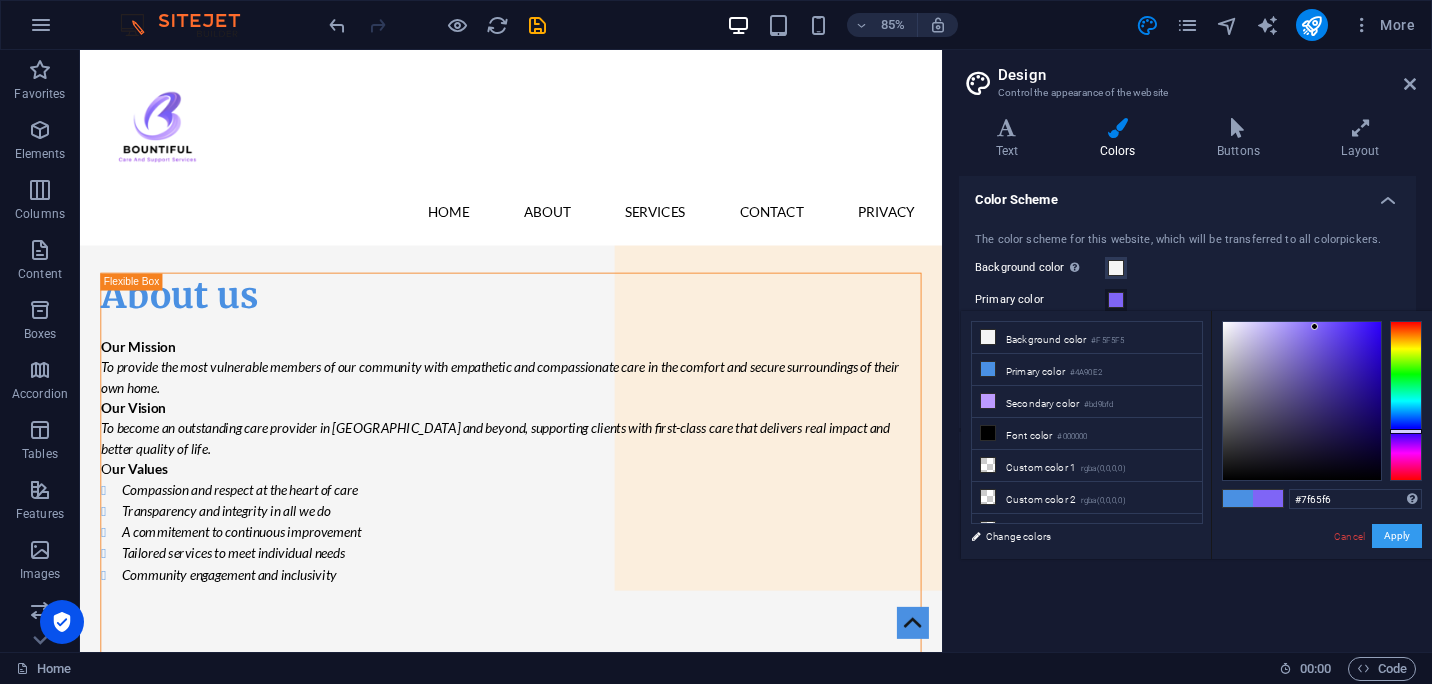 click on "Apply" at bounding box center (1397, 536) 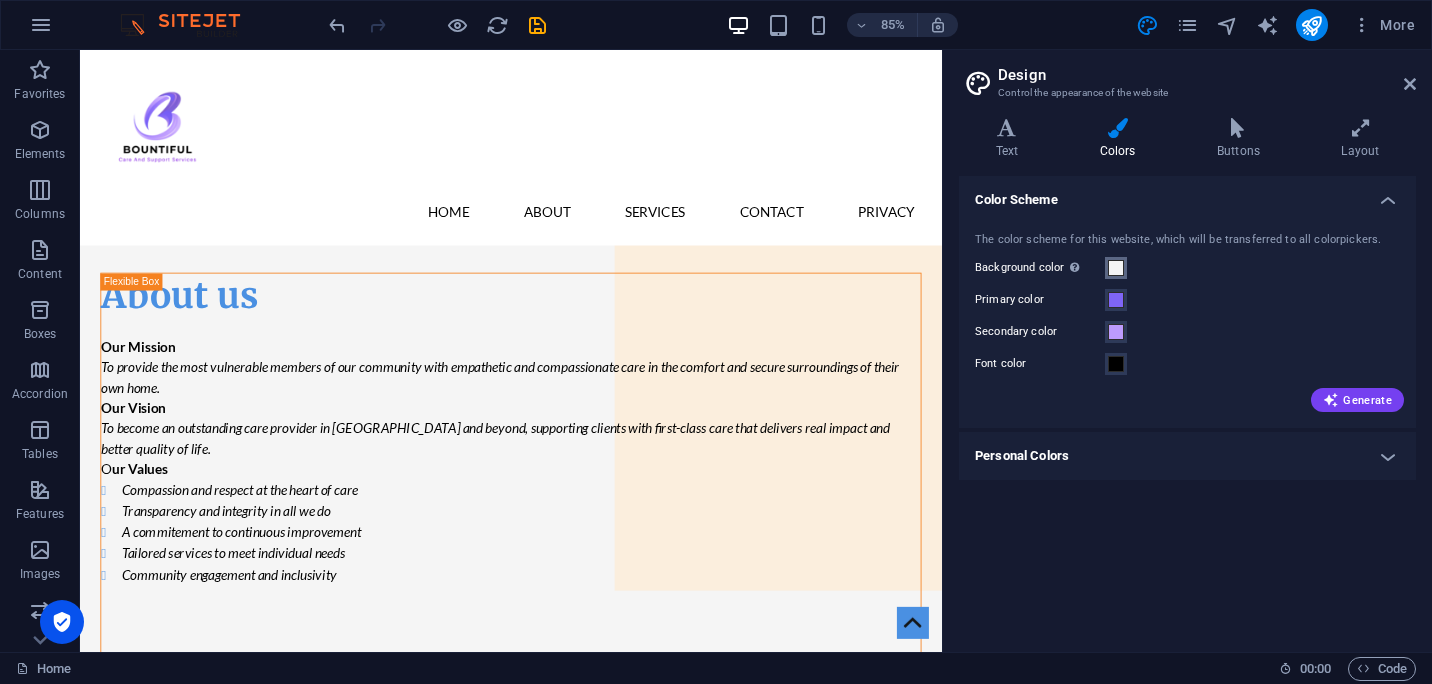 click at bounding box center [1116, 268] 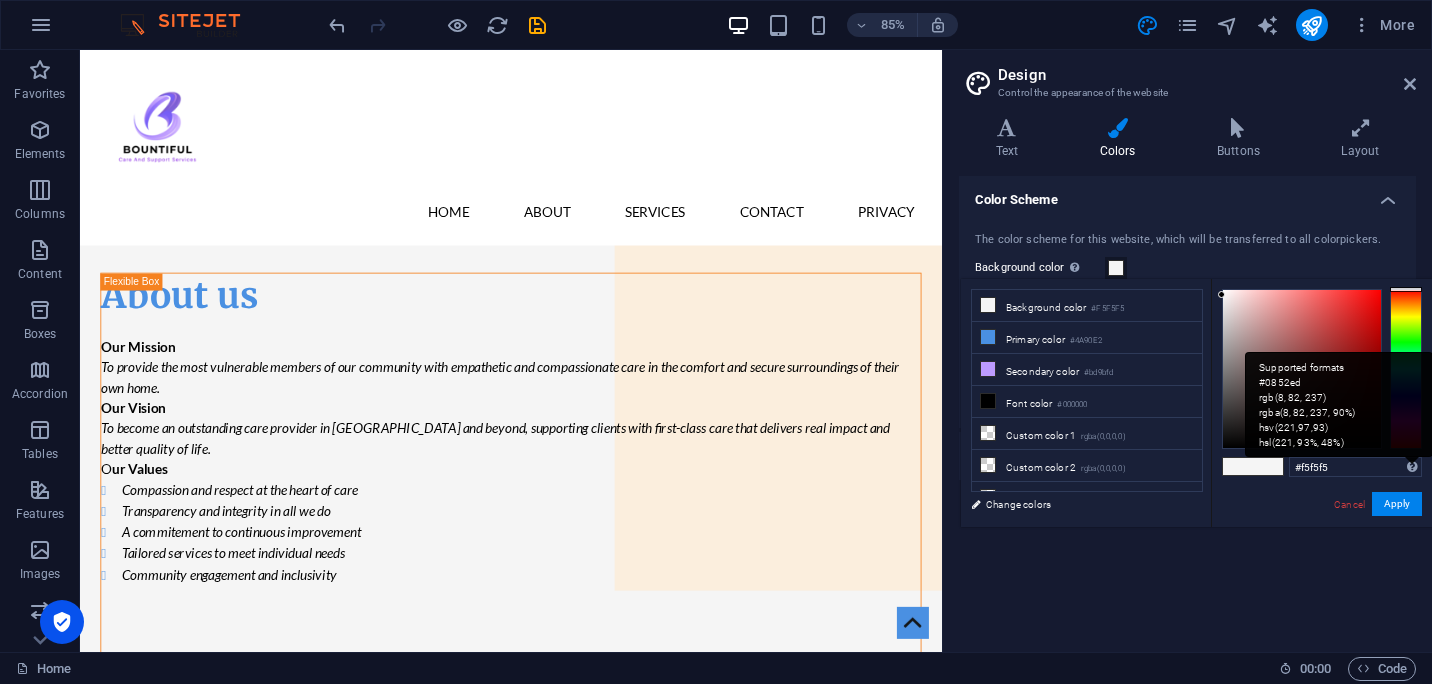 click on "Supported formats #0852ed rgb(8, 82, 237) rgba(8, 82, 237, 90%) hsv(221,97,93) hsl(221, 93%, 48%)" at bounding box center [1339, 404] 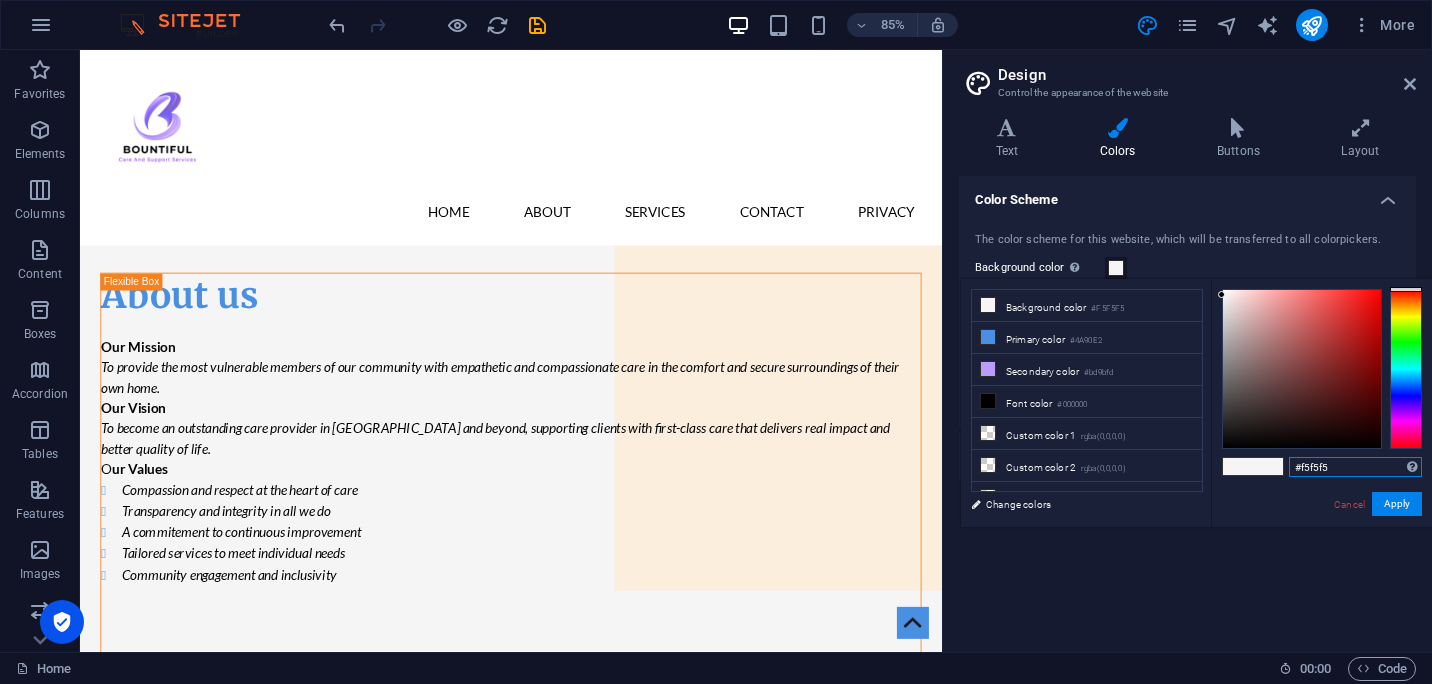 click on "#f5f5f5" at bounding box center [1355, 467] 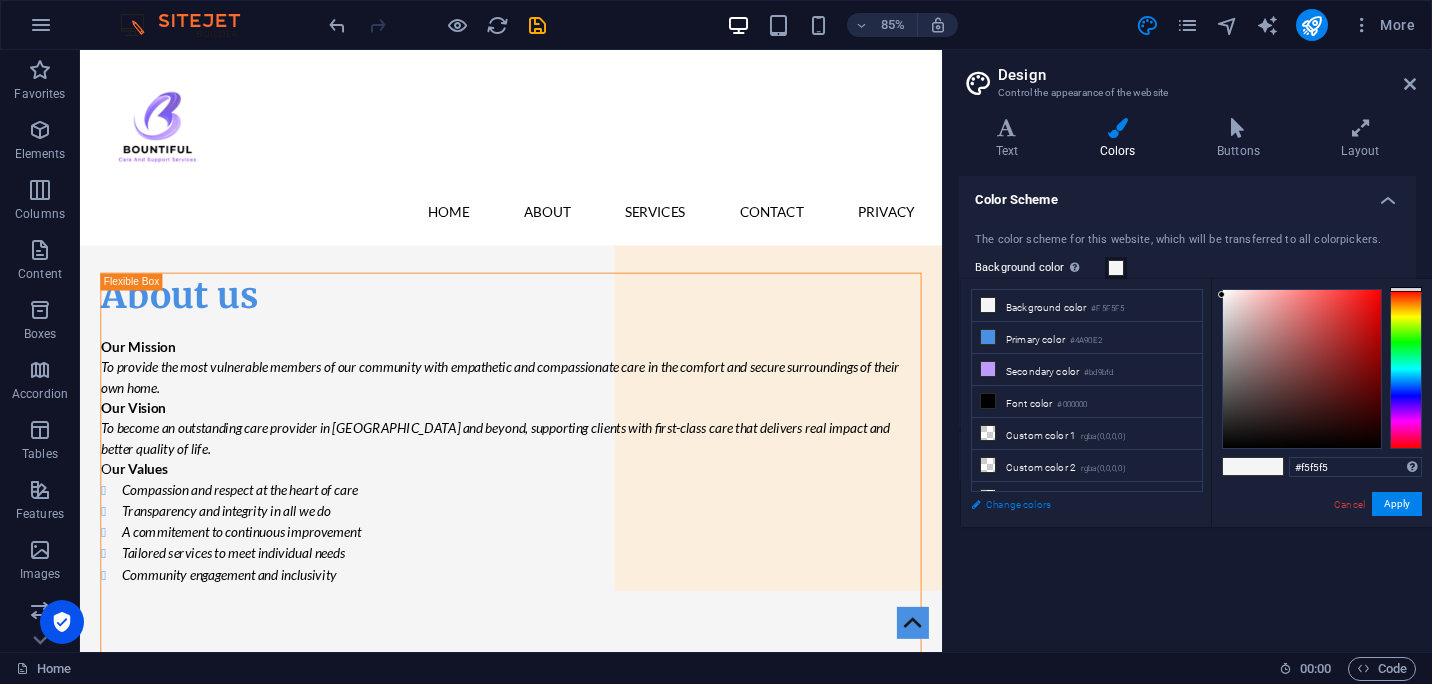 click on "Change colors" at bounding box center [1077, 504] 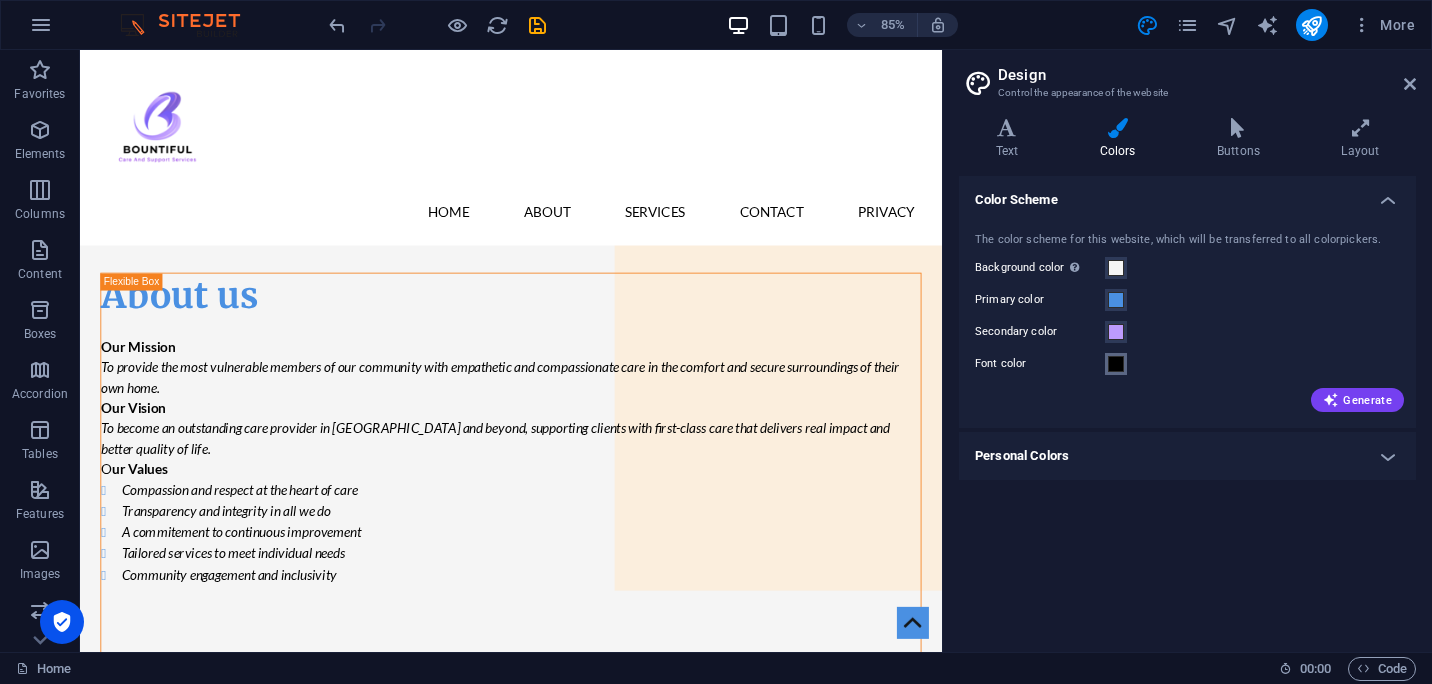 click at bounding box center [1116, 364] 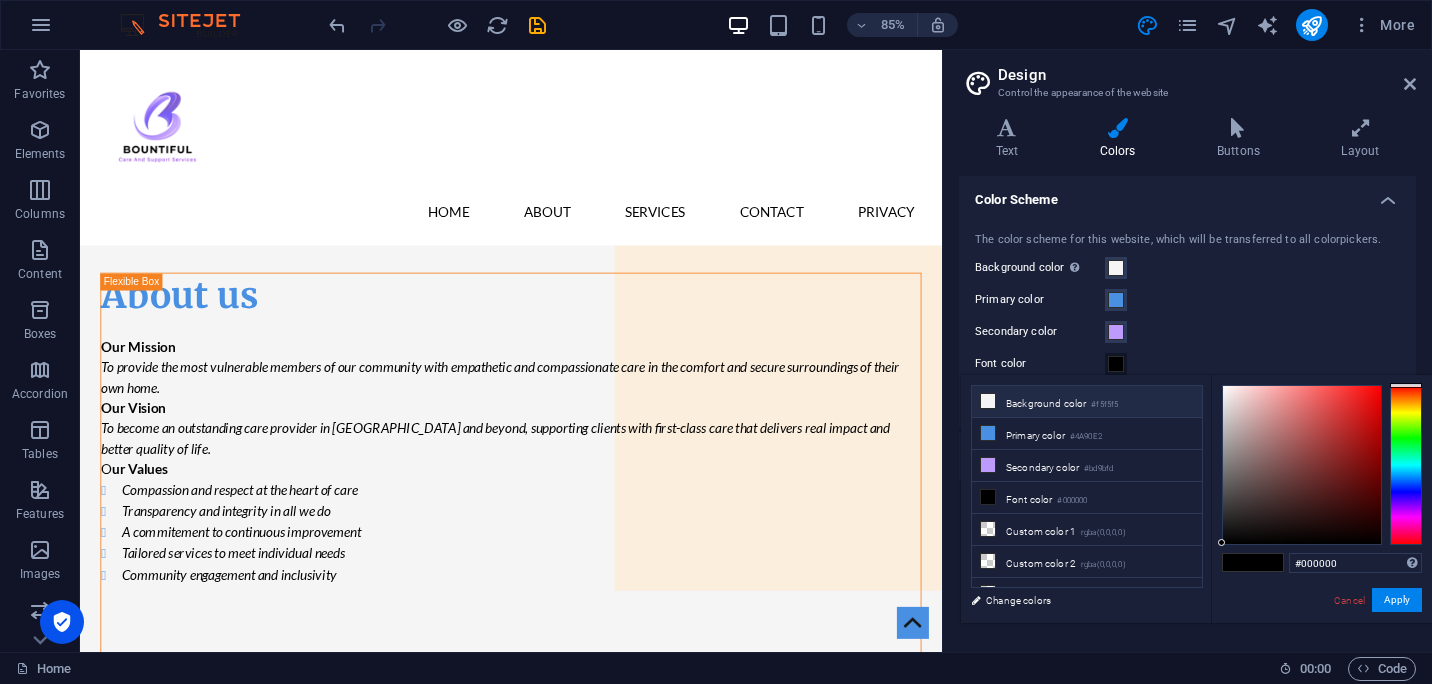 click on "Background color
#f5f5f5" at bounding box center [1087, 402] 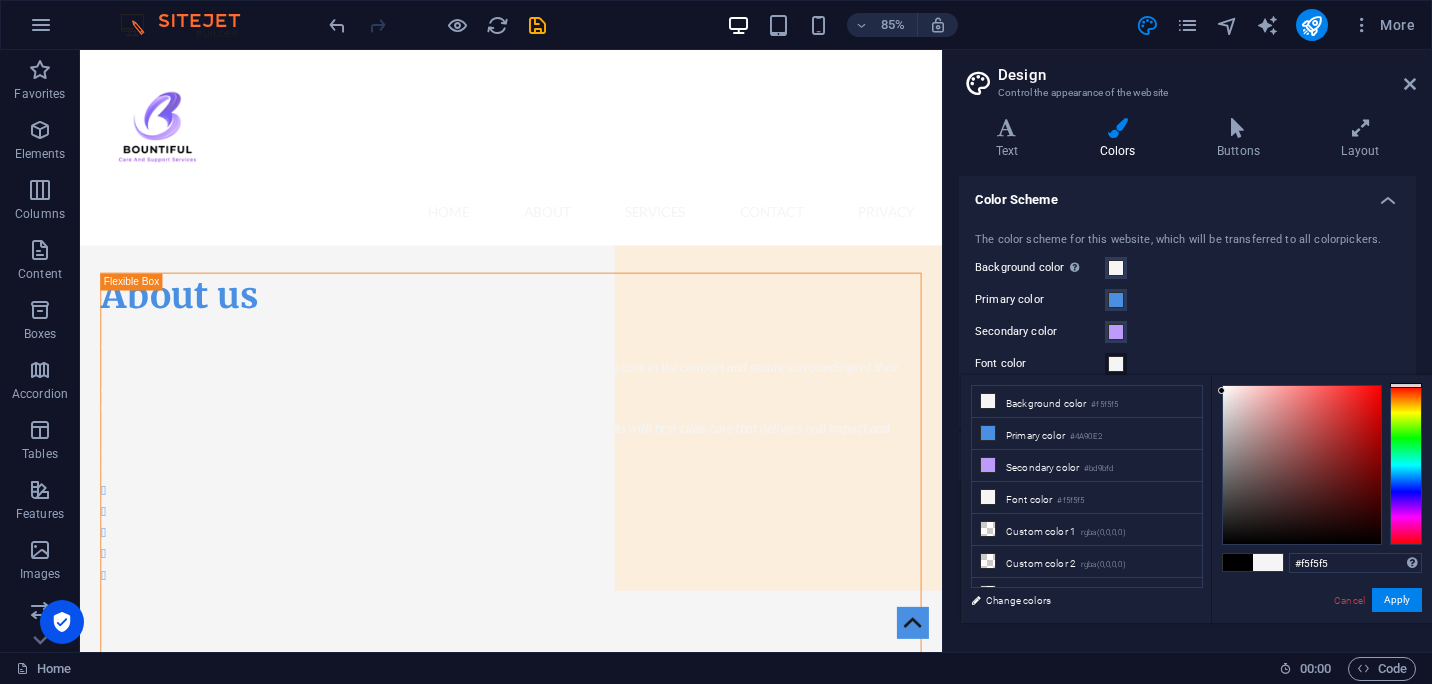 click at bounding box center (1116, 364) 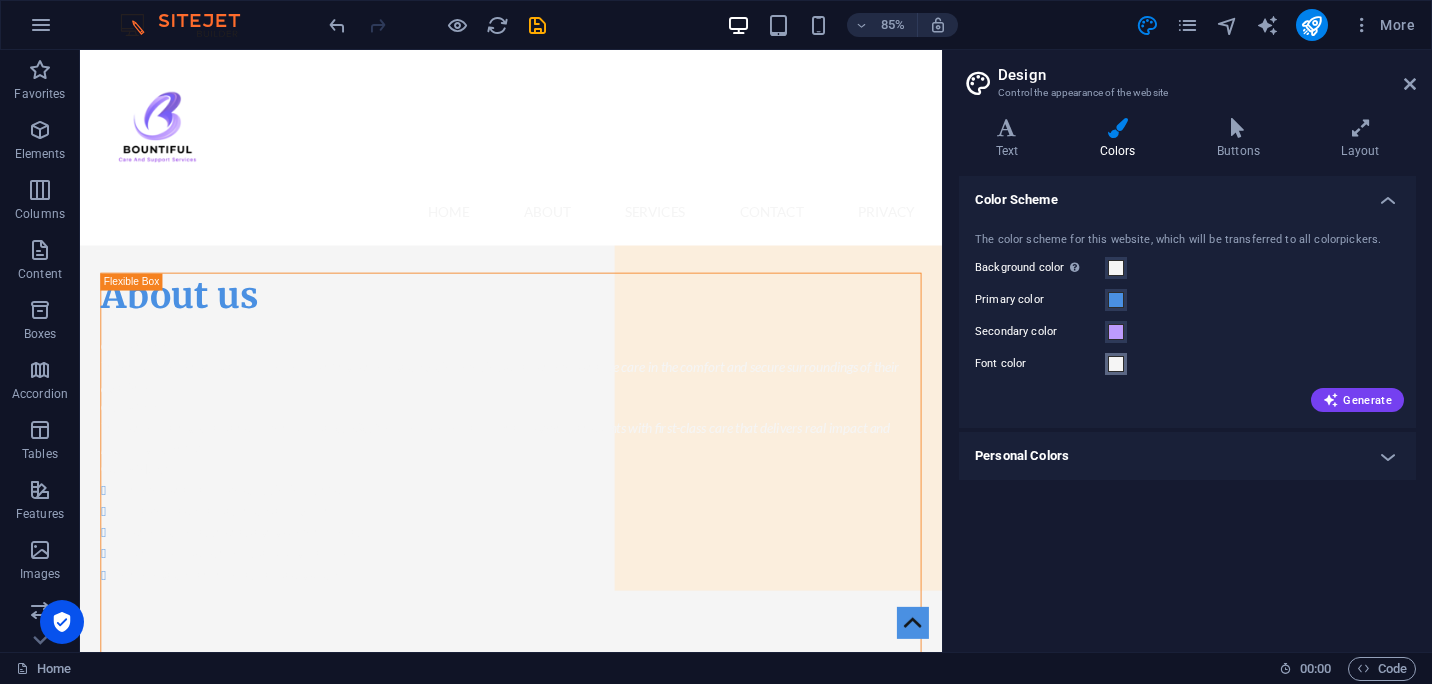 click at bounding box center [1116, 364] 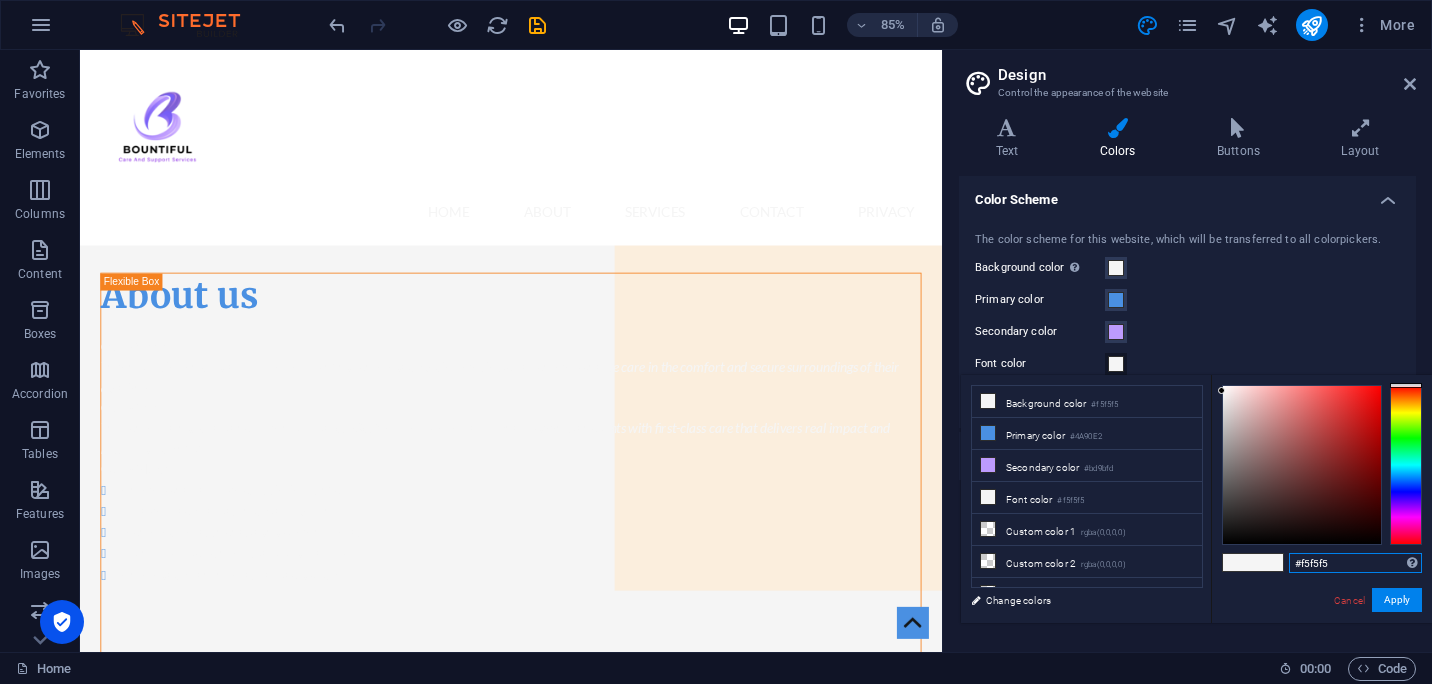 click on "#f5f5f5" at bounding box center (1355, 563) 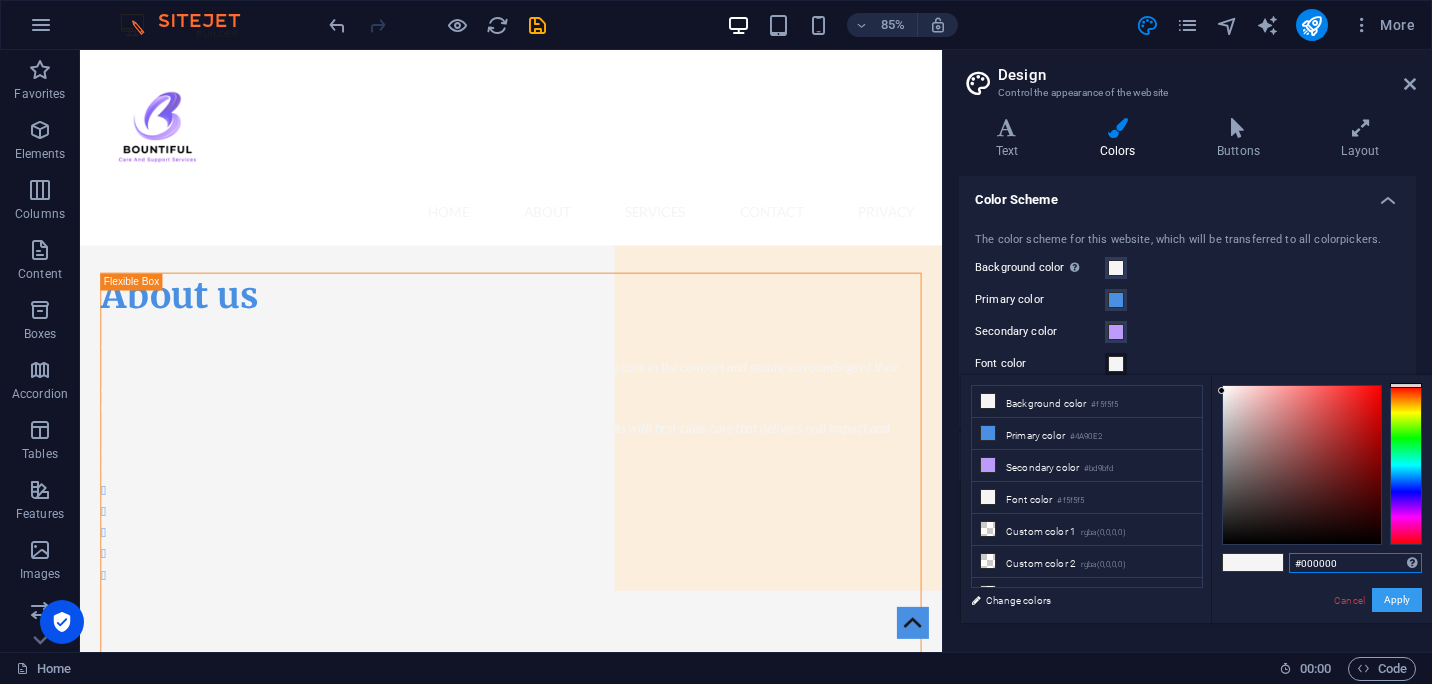 type on "#000000" 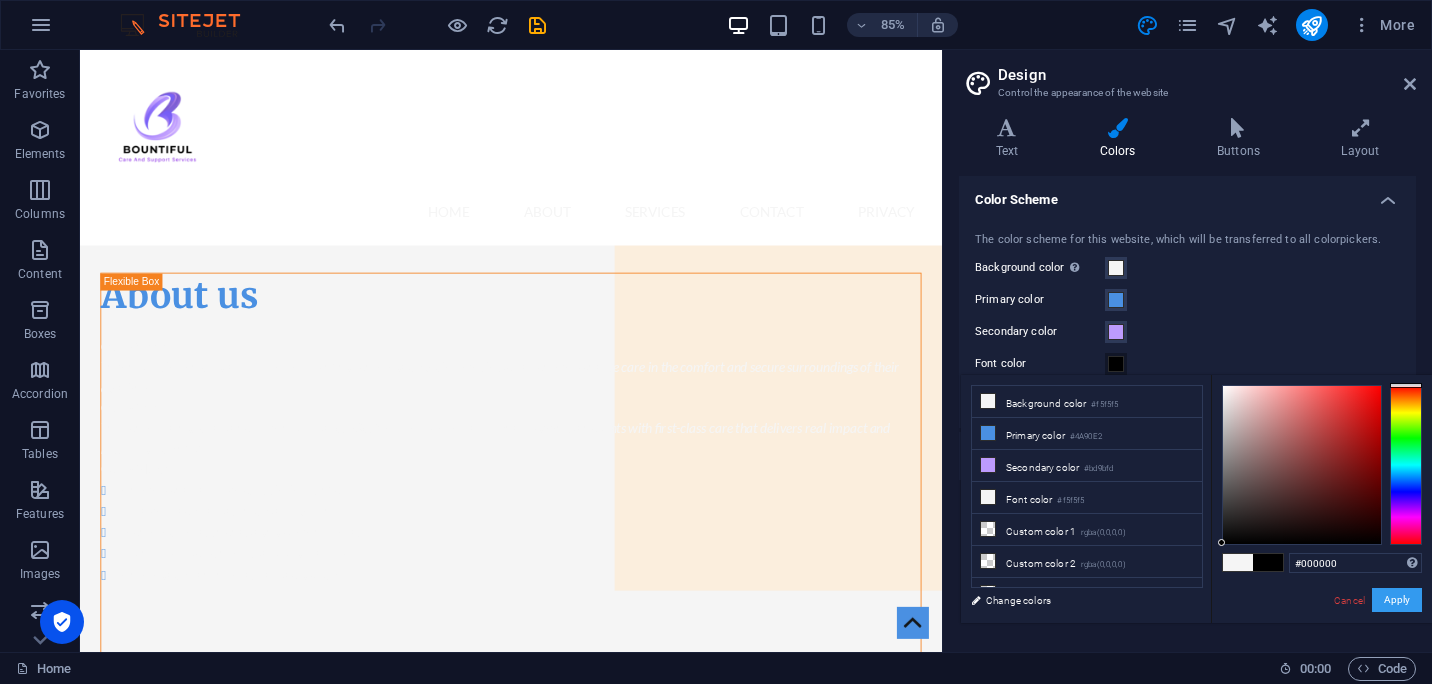 click on "Apply" at bounding box center (1397, 600) 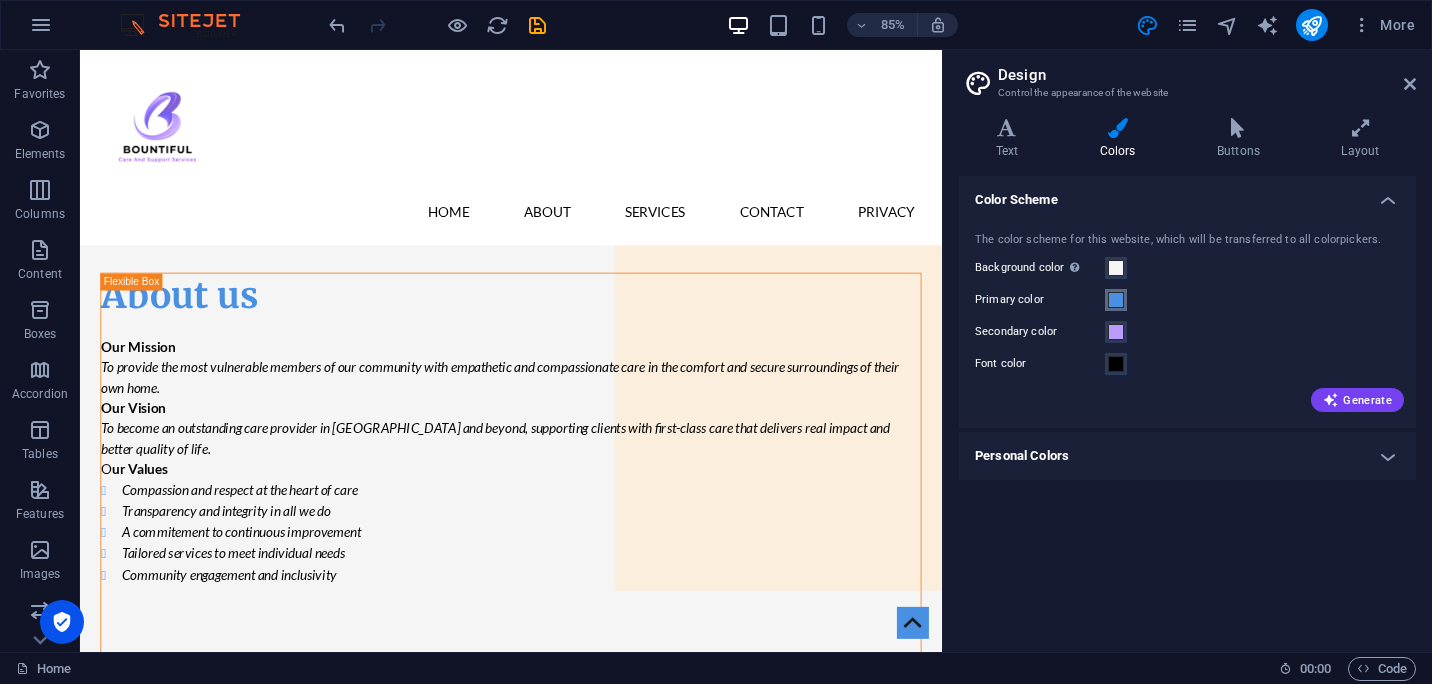 click at bounding box center (1116, 300) 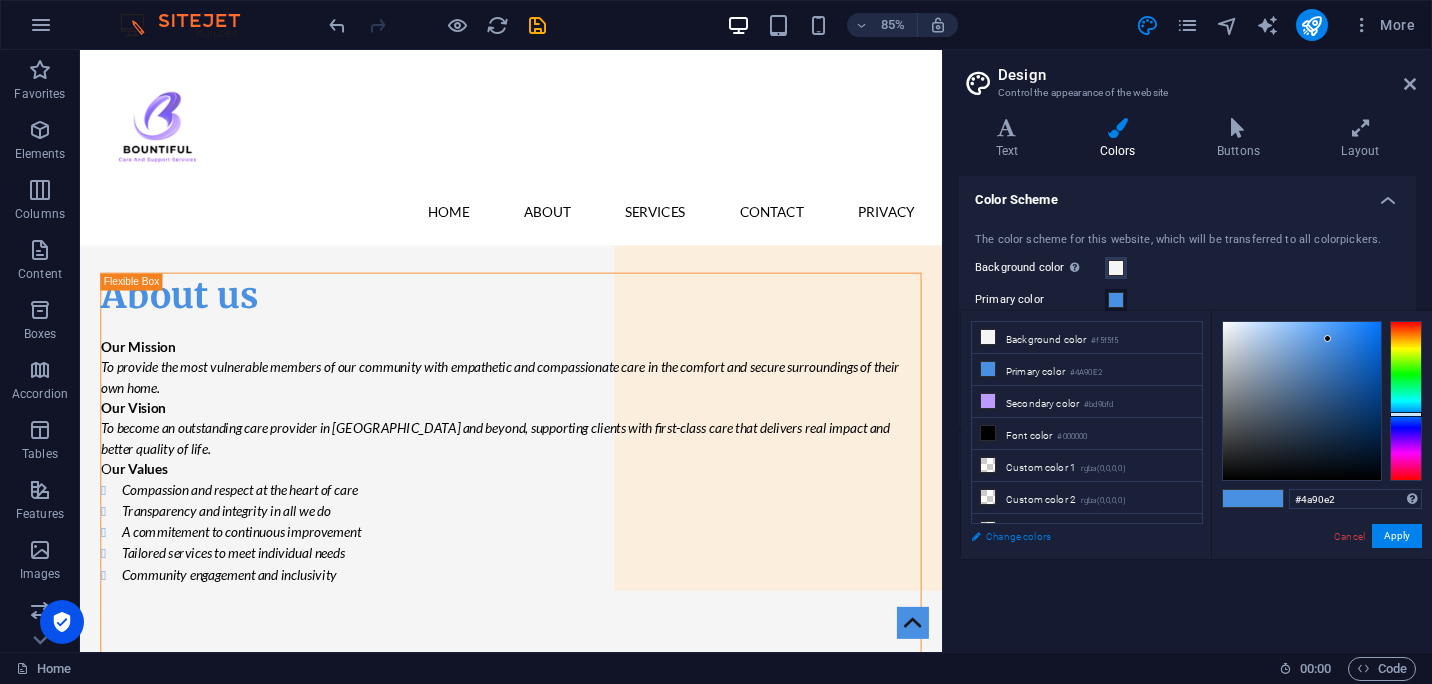 click on "Change colors" at bounding box center [1077, 536] 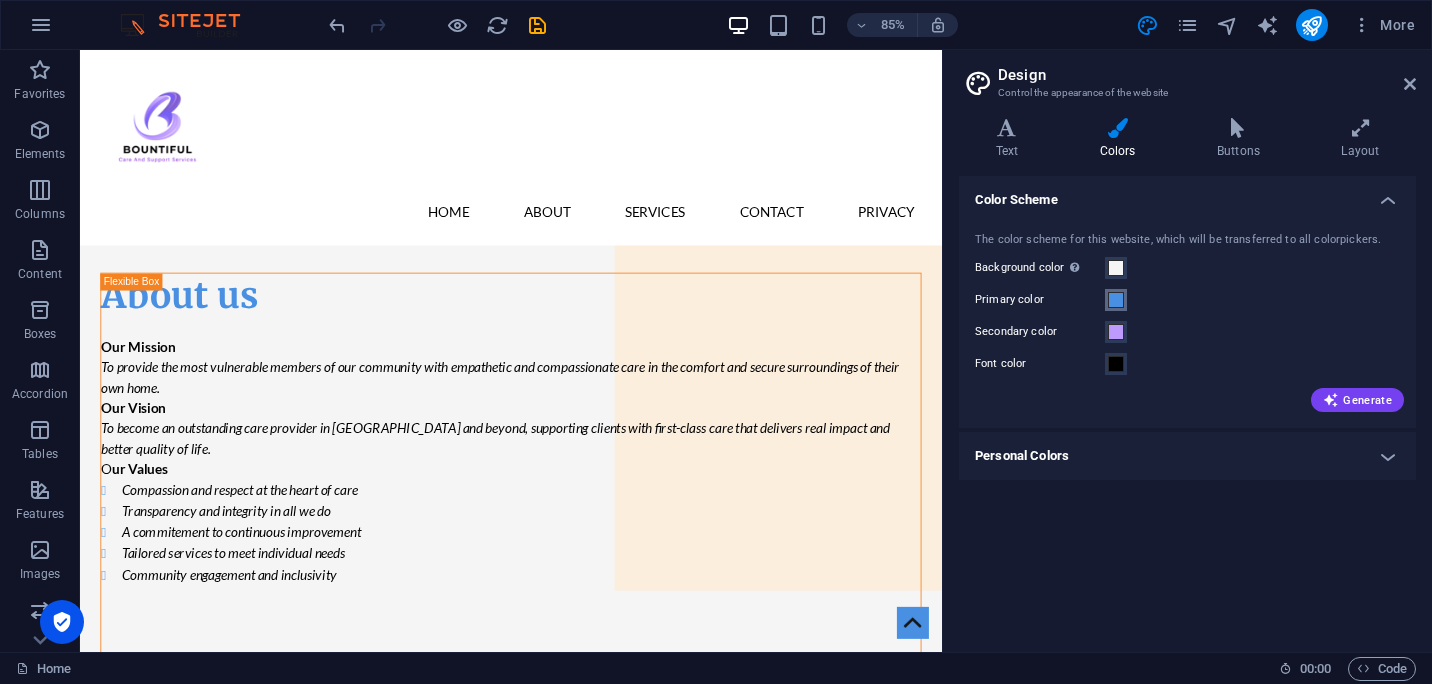 click at bounding box center (1116, 300) 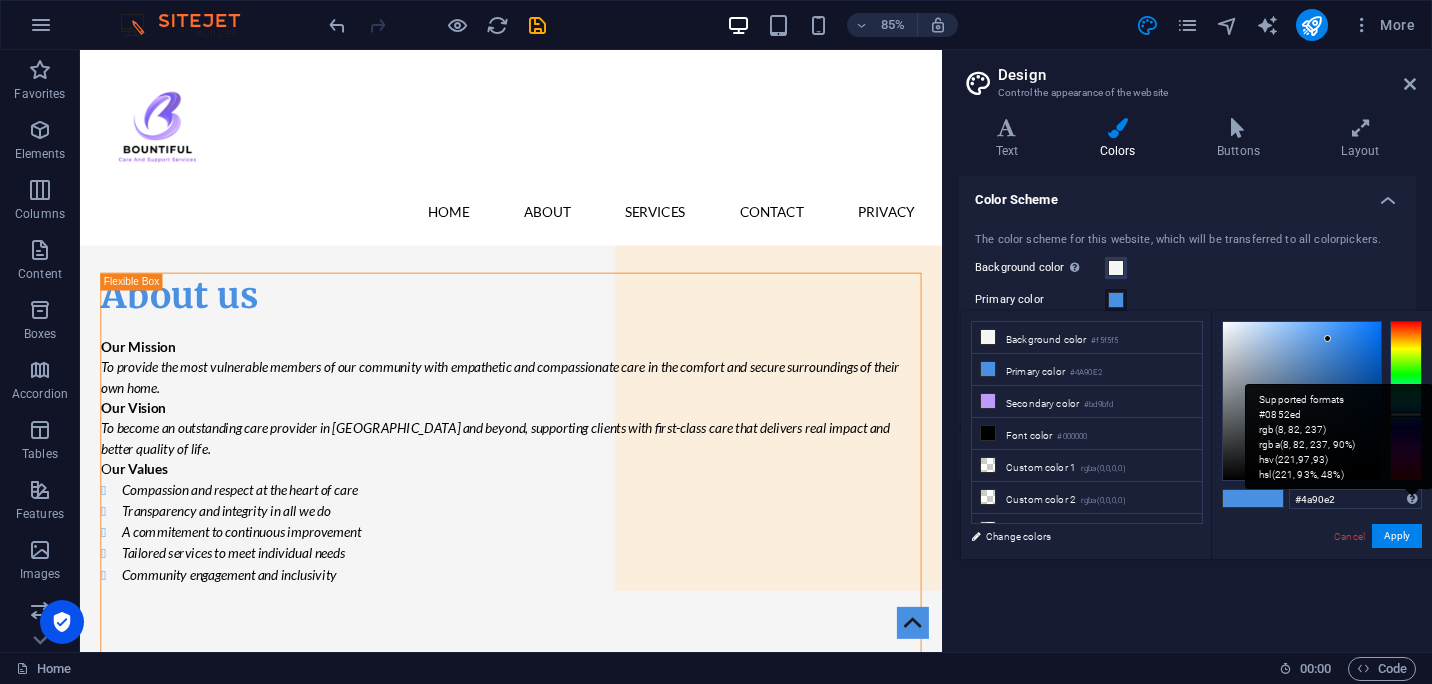 click on "Supported formats #0852ed rgb(8, 82, 237) rgba(8, 82, 237, 90%) hsv(221,97,93) hsl(221, 93%, 48%)" at bounding box center (1339, 436) 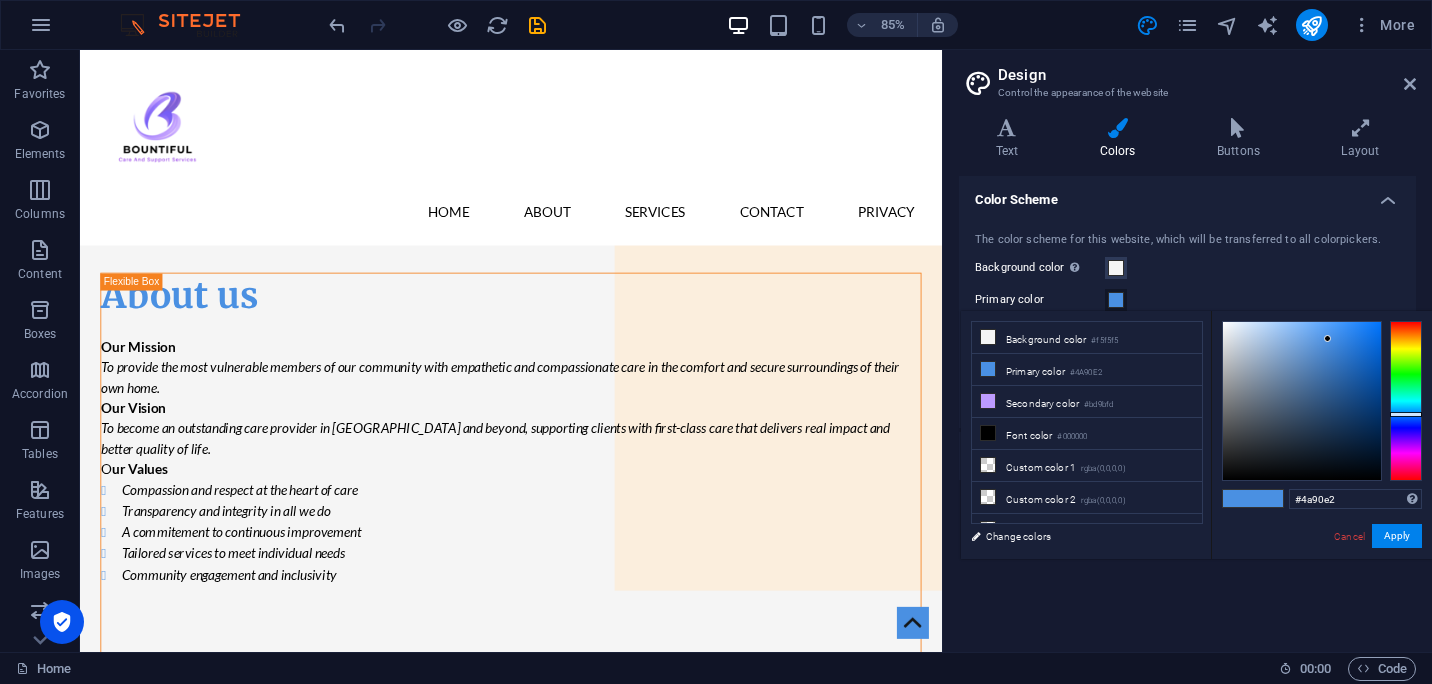 click on "Color Scheme The color scheme for this website, which will be transferred to all colorpickers. Background color Only visible if it is not covered by other backgrounds. Primary color Secondary color Font color Generate Personal Colors Custom color 1 Custom color 2 Custom color 3 Custom color 4 Custom color 5" at bounding box center (1187, 406) 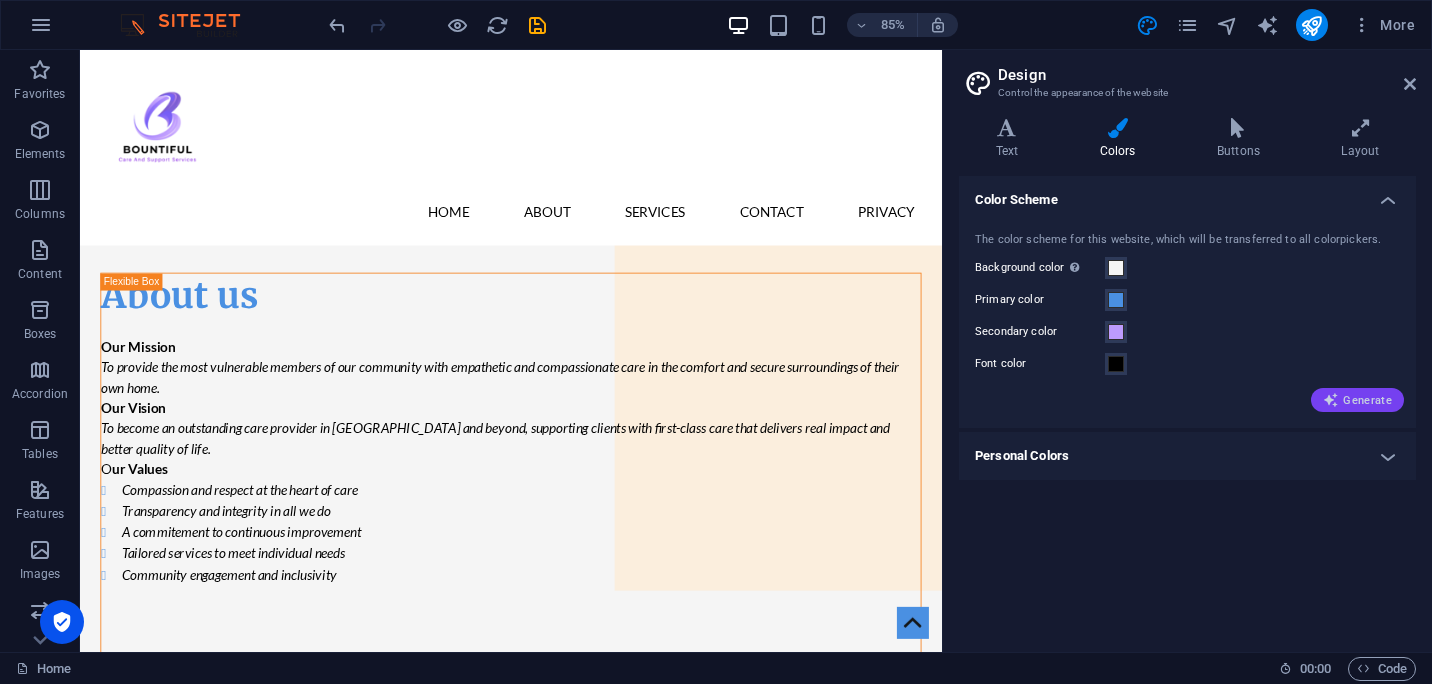 click on "Generate" at bounding box center [1357, 400] 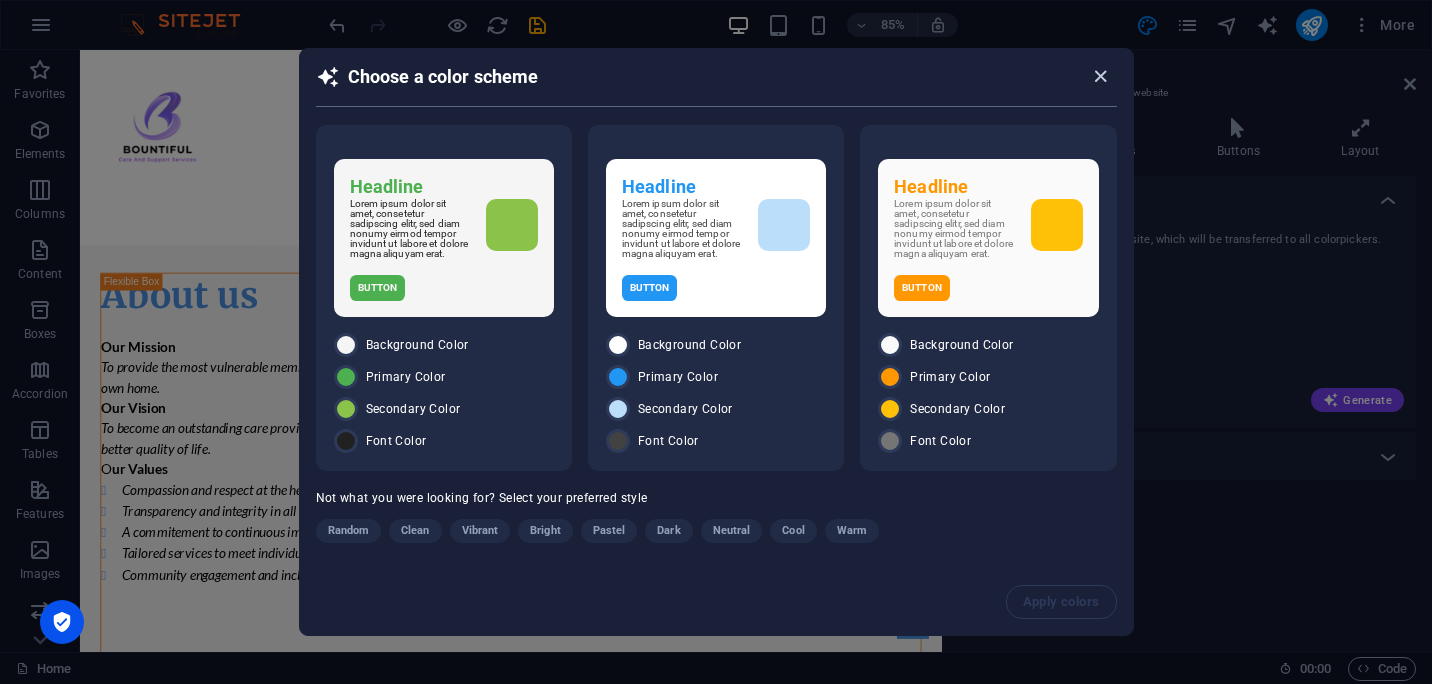 click at bounding box center (1100, 76) 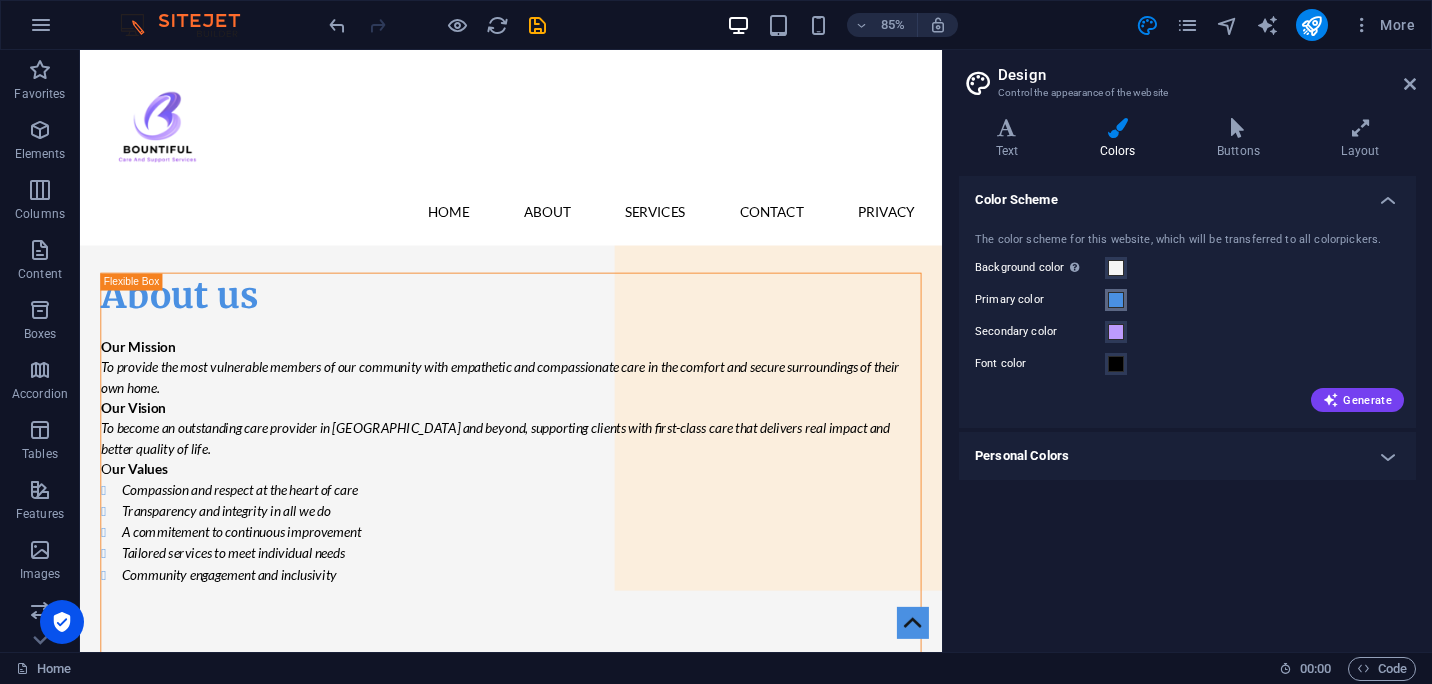 click at bounding box center [1116, 300] 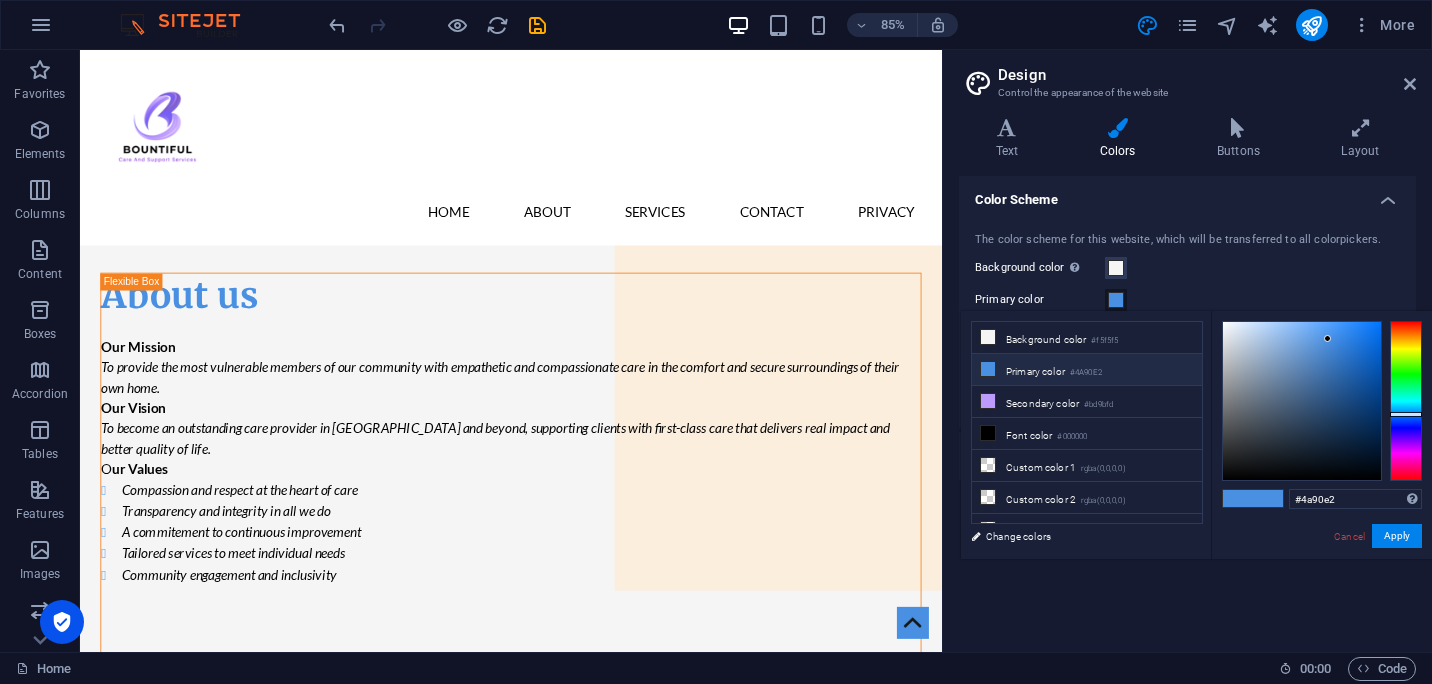 click on "Primary color
#4A90E2" at bounding box center [1087, 370] 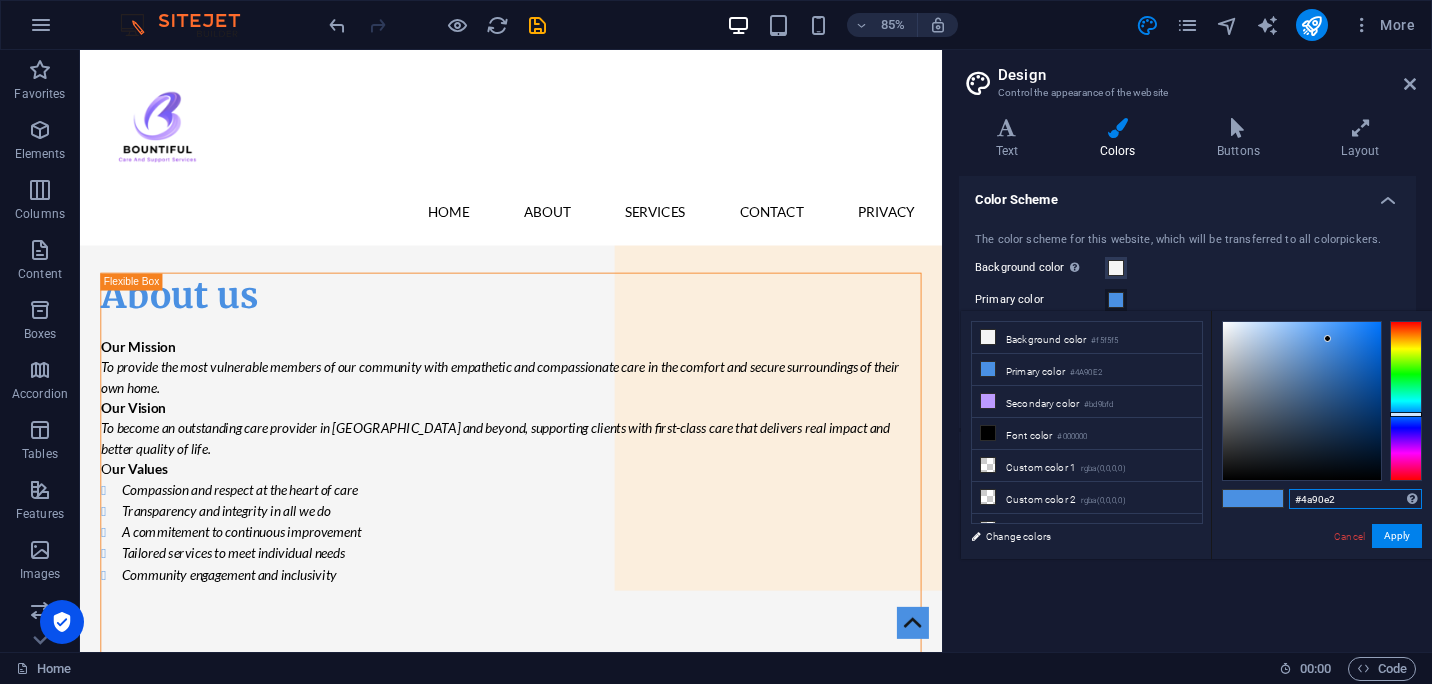 click on "#4a90e2" at bounding box center [1355, 499] 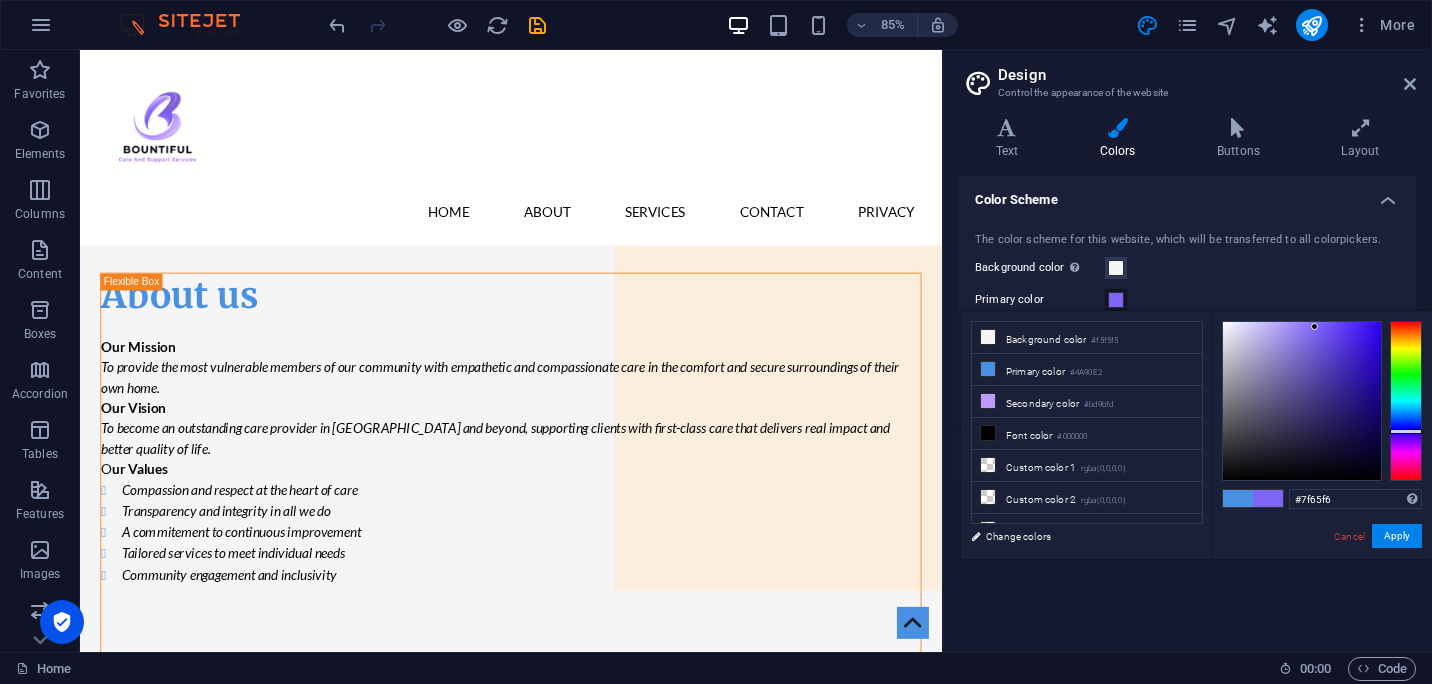 click at bounding box center [1238, 498] 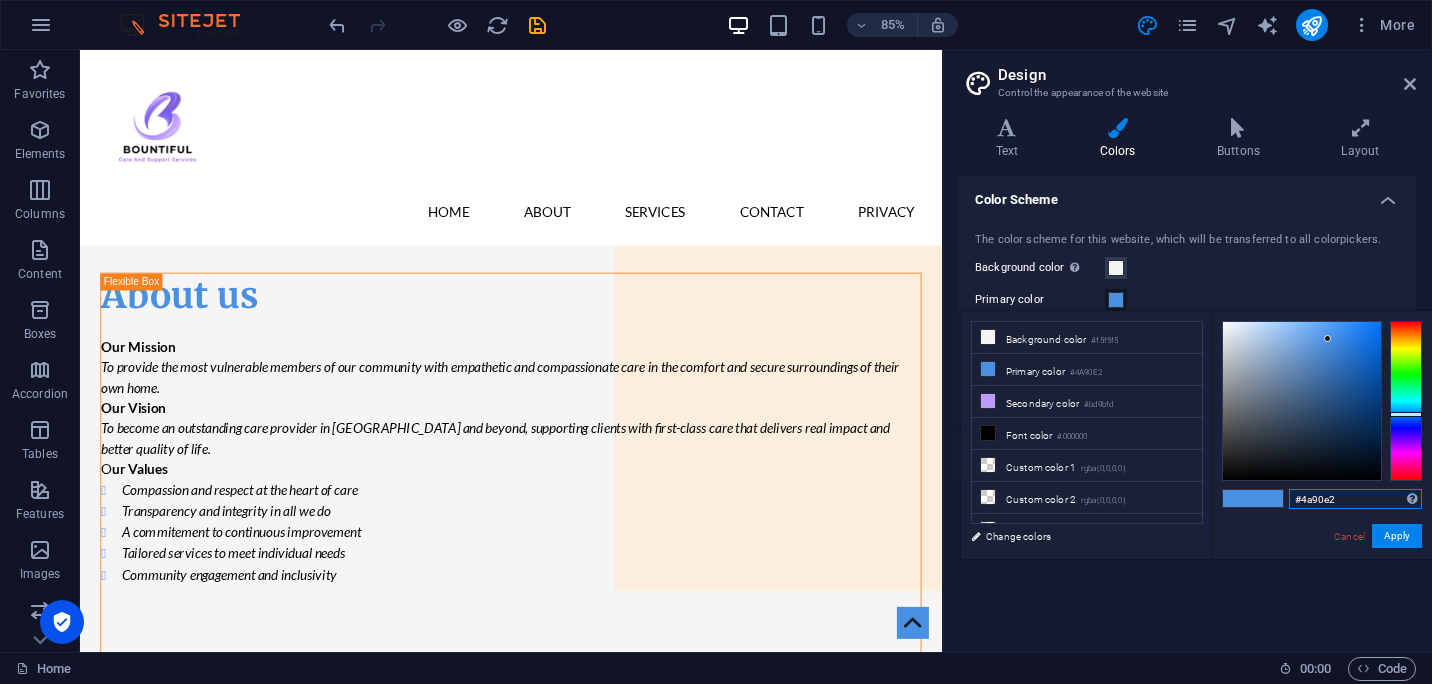 click on "#4a90e2" at bounding box center (1355, 499) 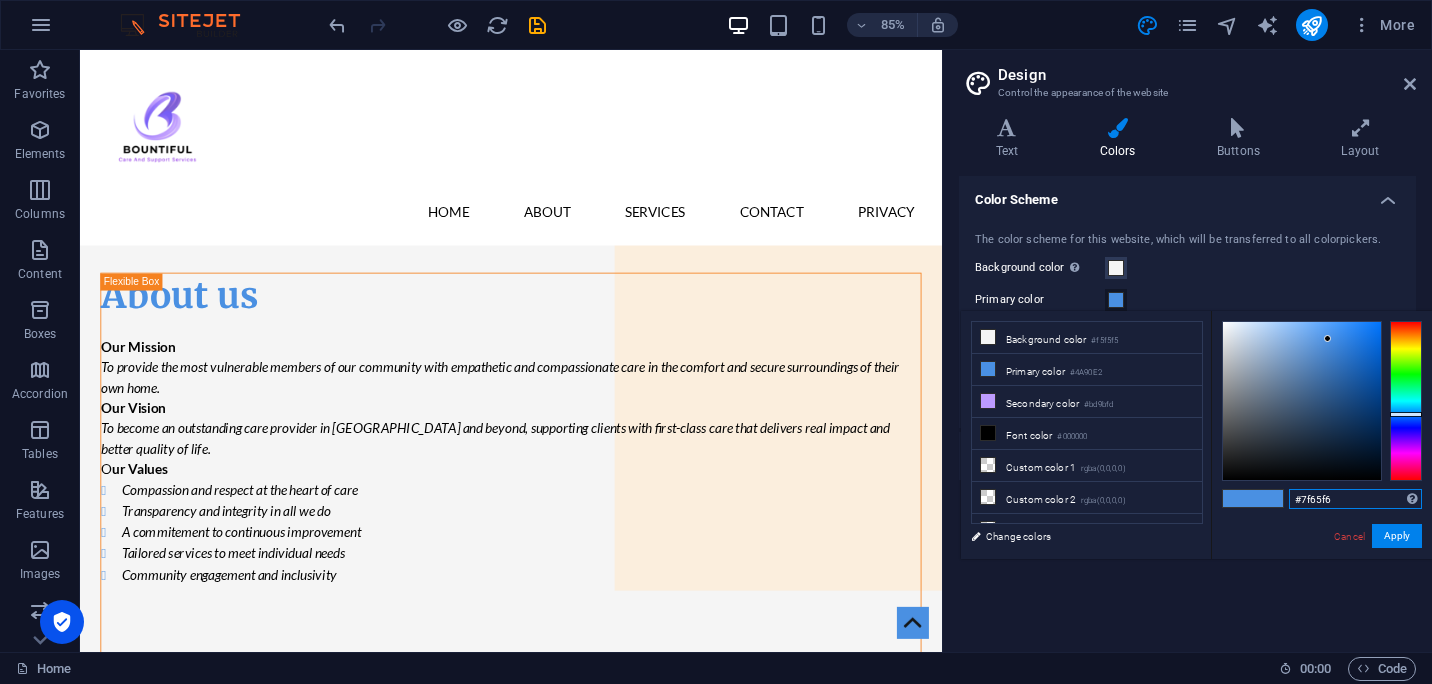 click on "#7f65f6" at bounding box center [1355, 499] 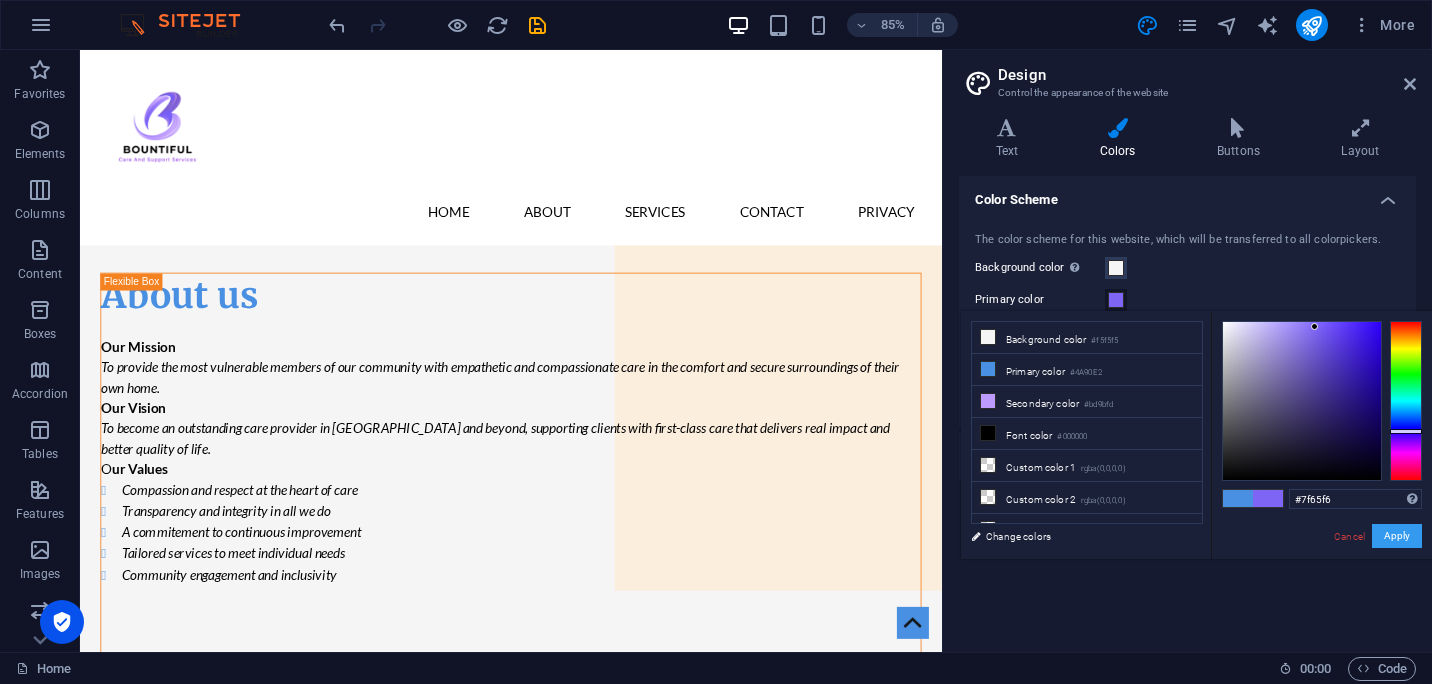 click on "Apply" at bounding box center [1397, 536] 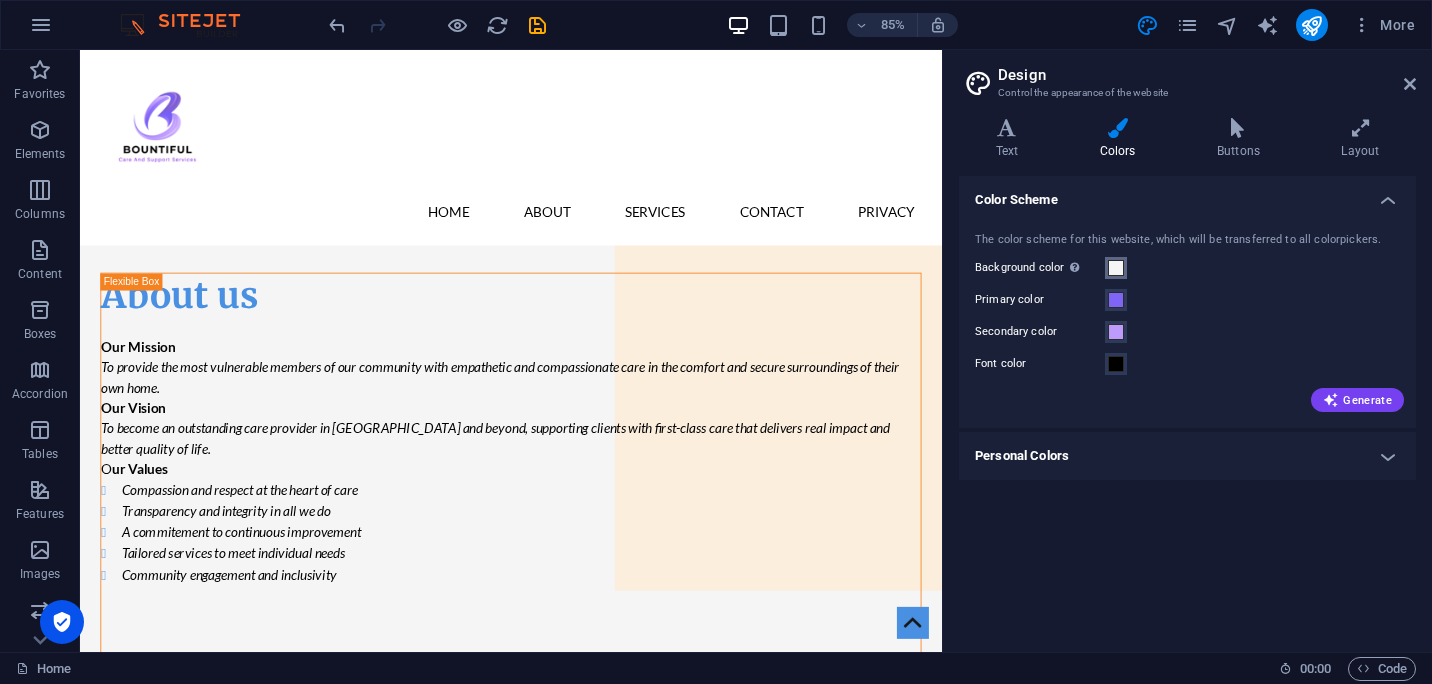 click at bounding box center [1116, 268] 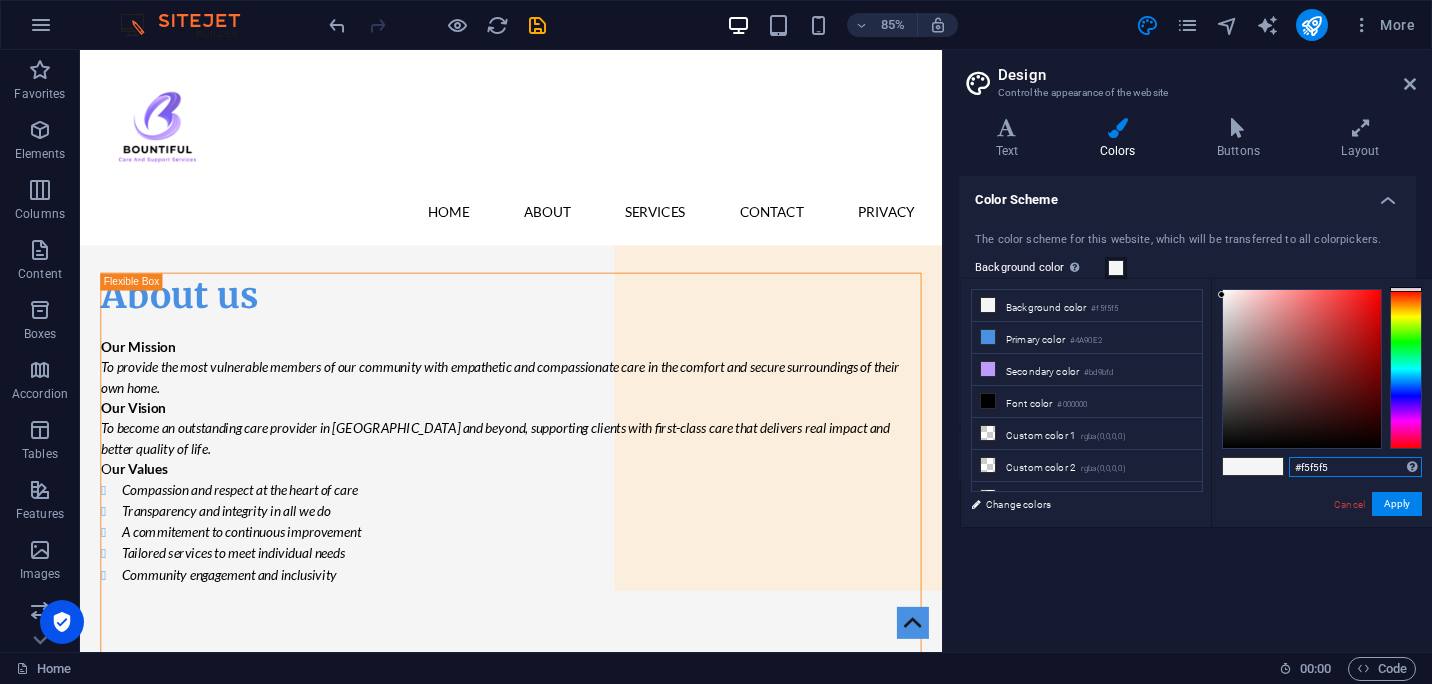 click on "#f5f5f5" at bounding box center [1355, 467] 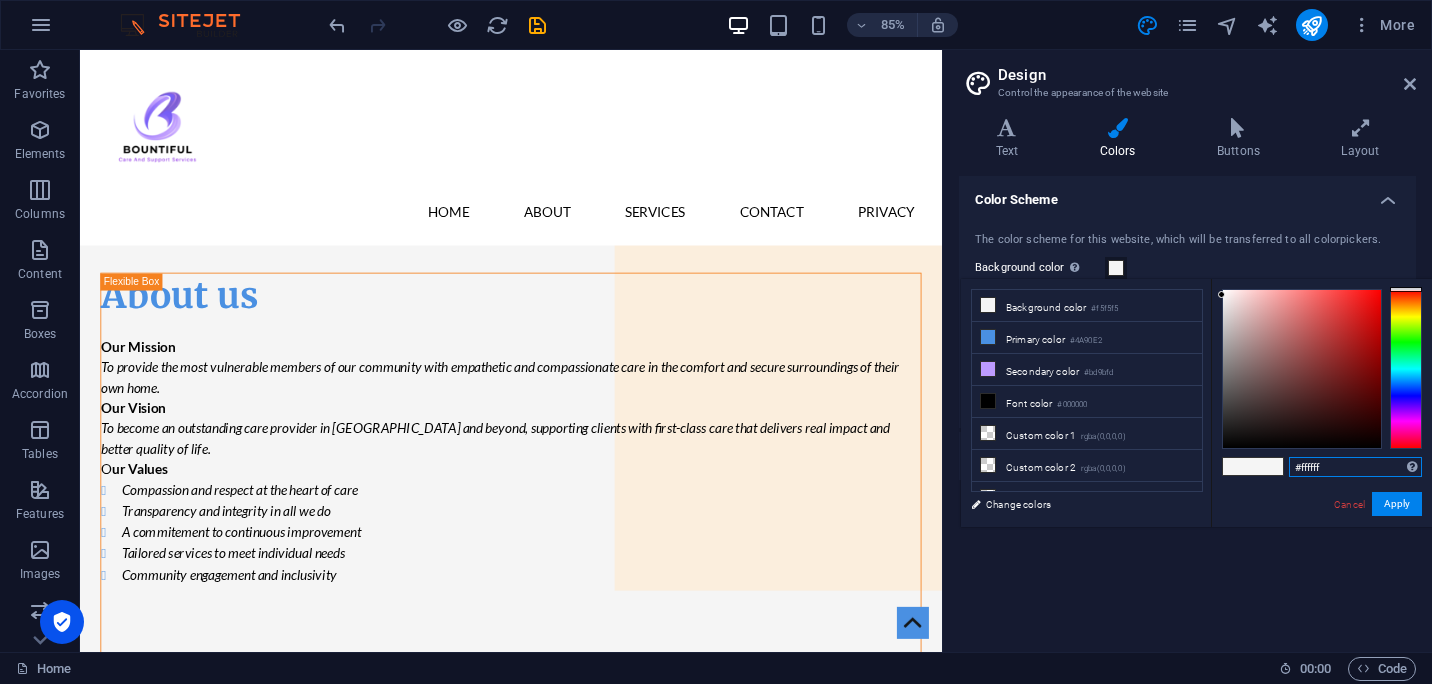 type on "#ffffff" 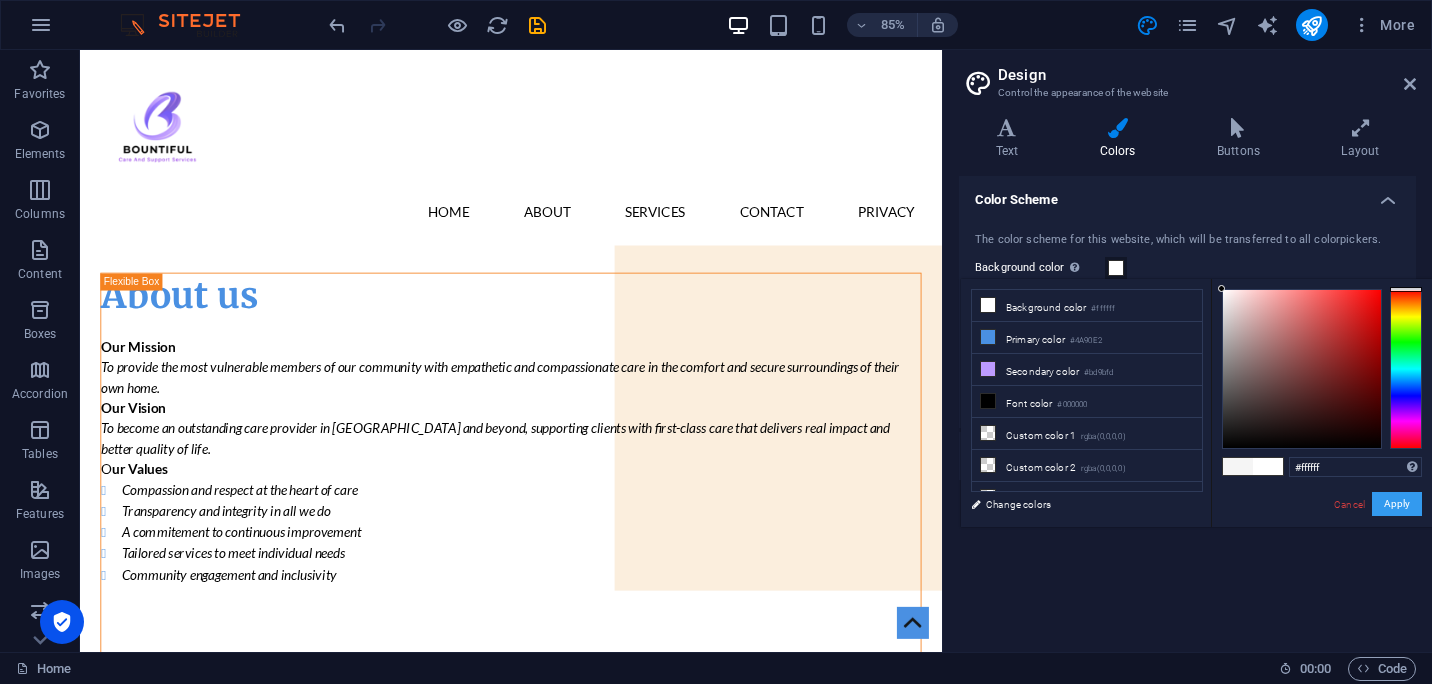 click on "Apply" at bounding box center (1397, 504) 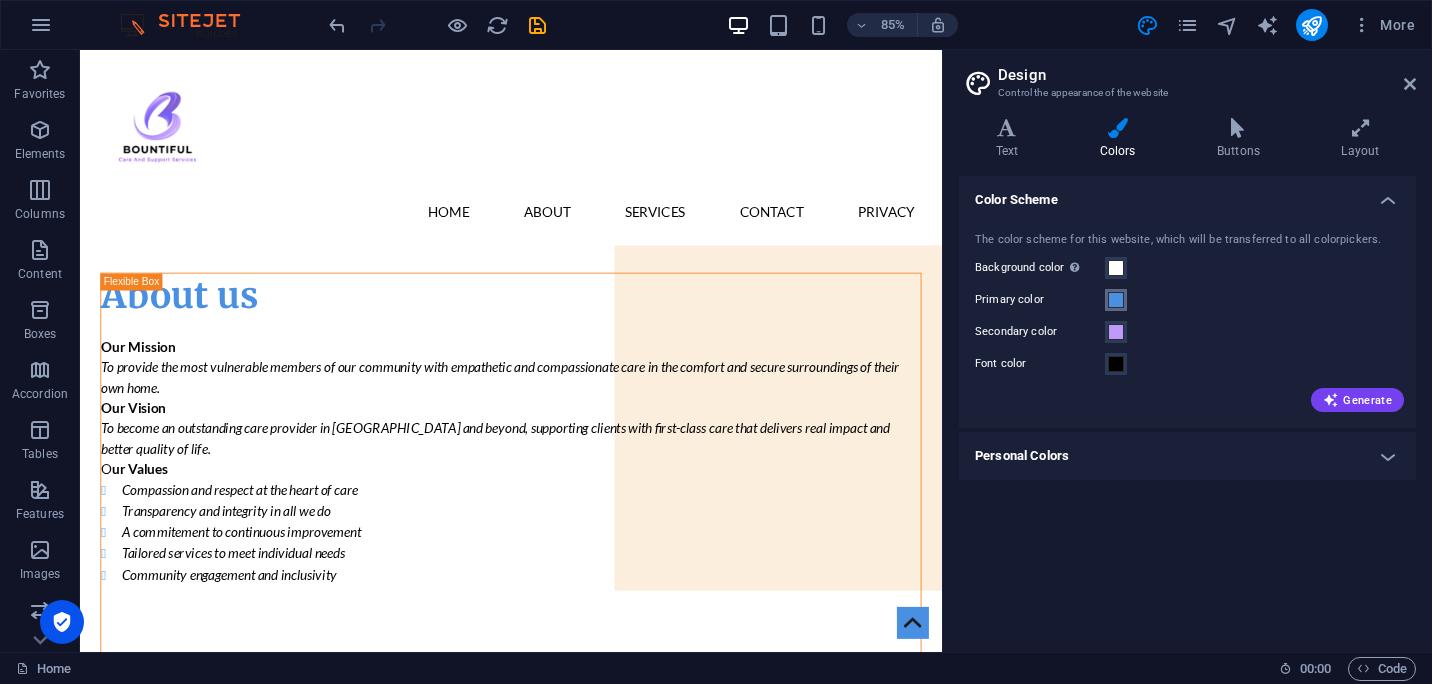 click at bounding box center [1116, 300] 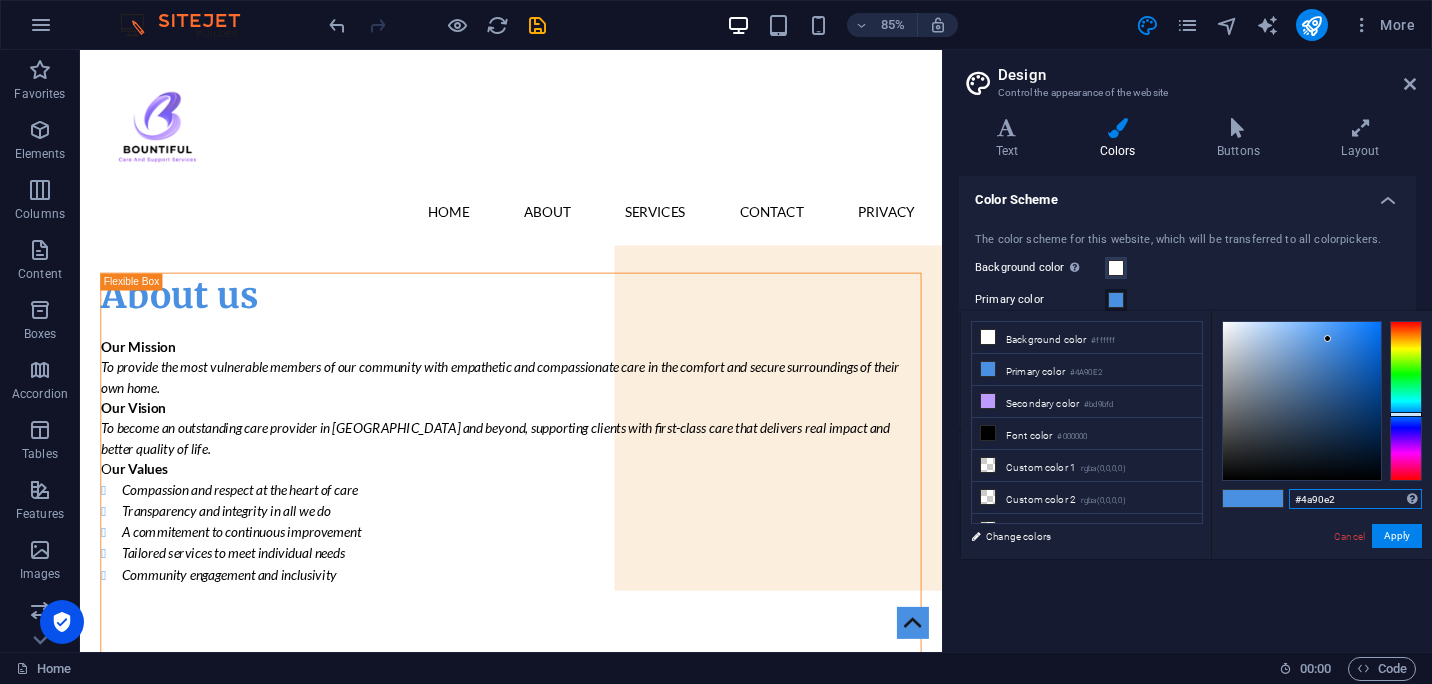 click on "#4a90e2" at bounding box center (1355, 499) 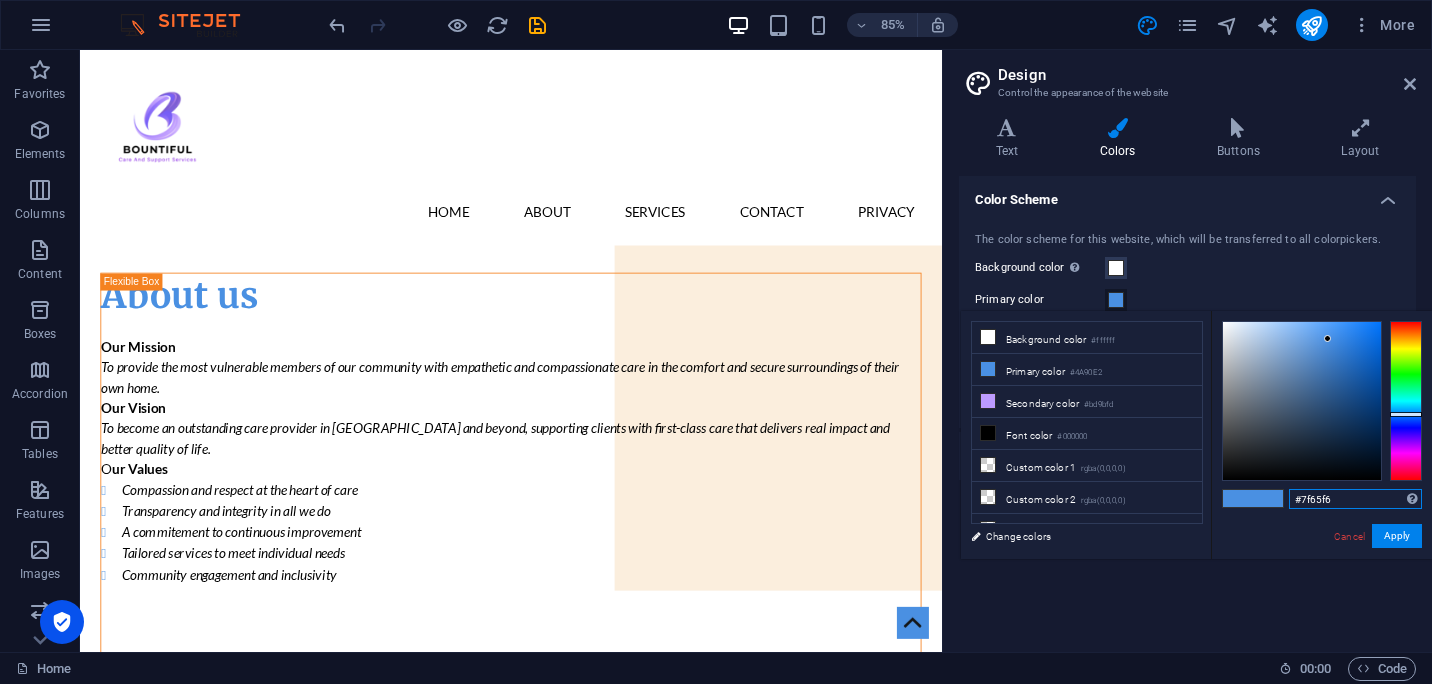 type on "#7f65f6" 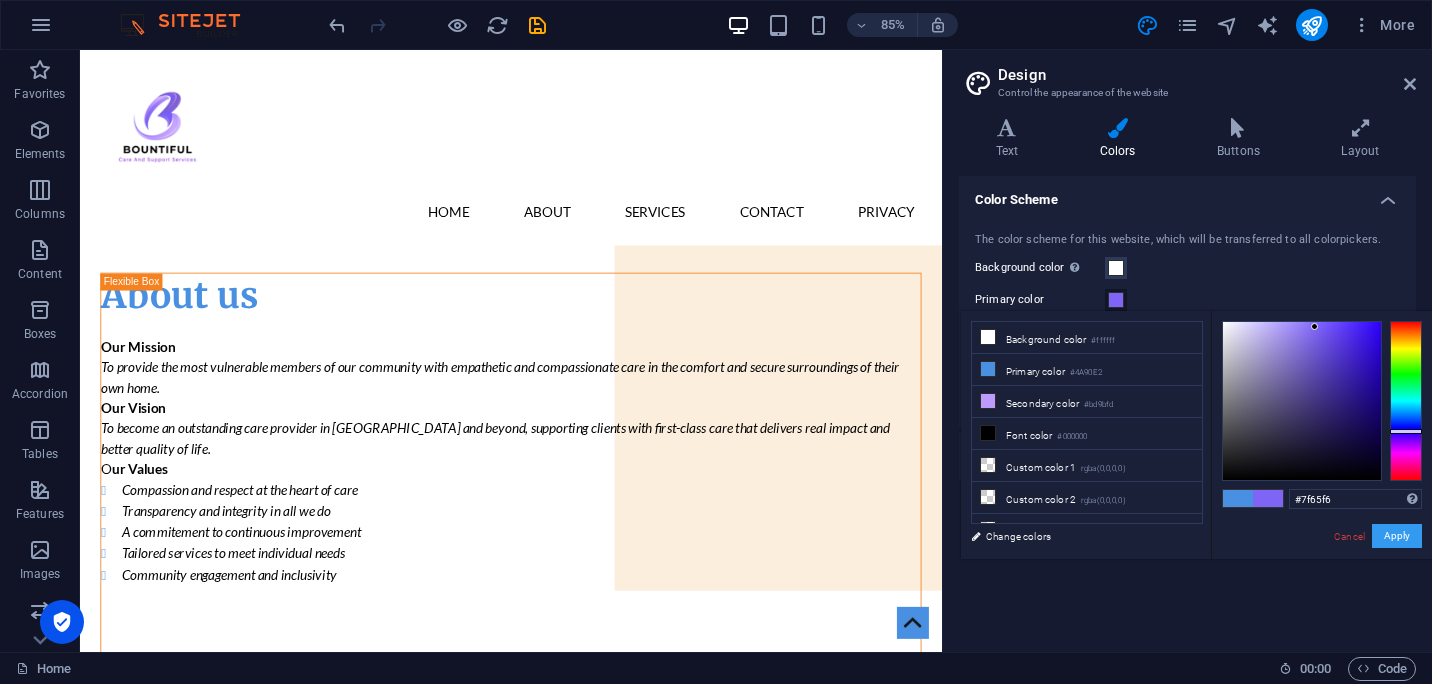 click on "Apply" at bounding box center (1397, 536) 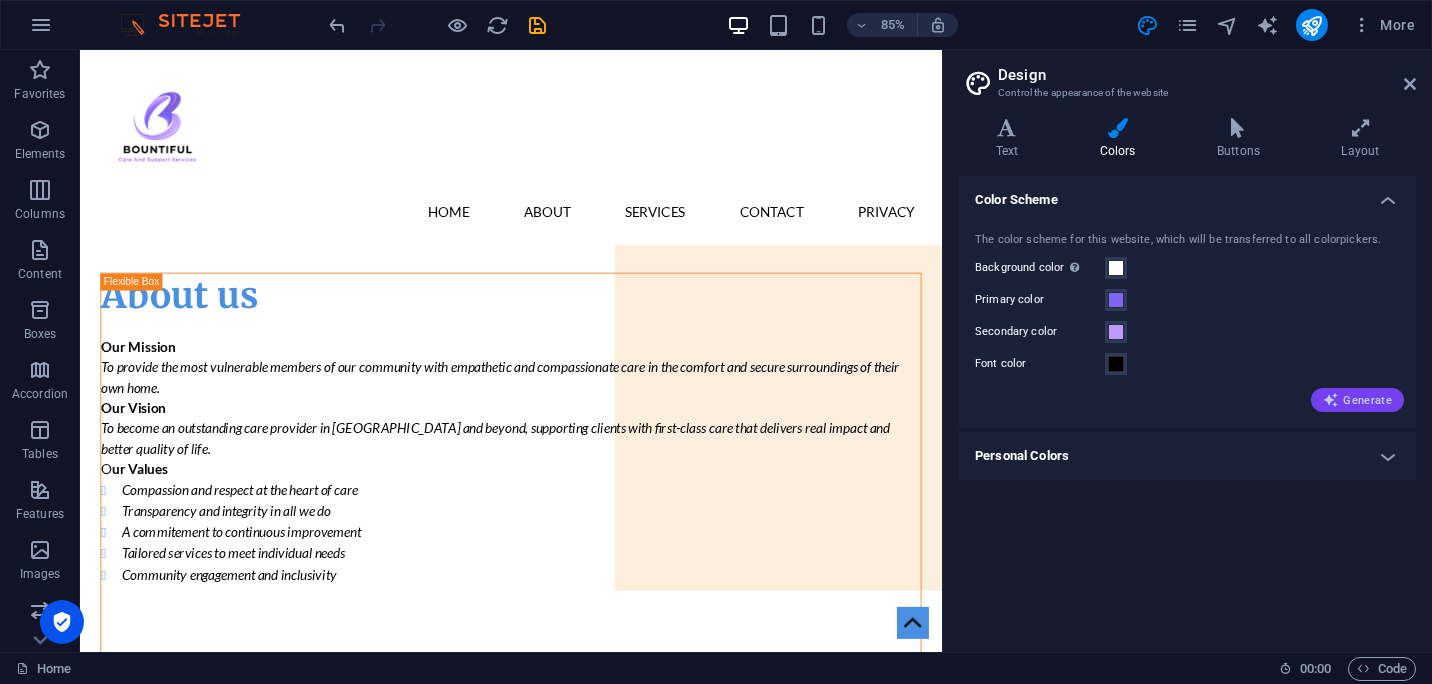 click on "Generate" at bounding box center (1357, 400) 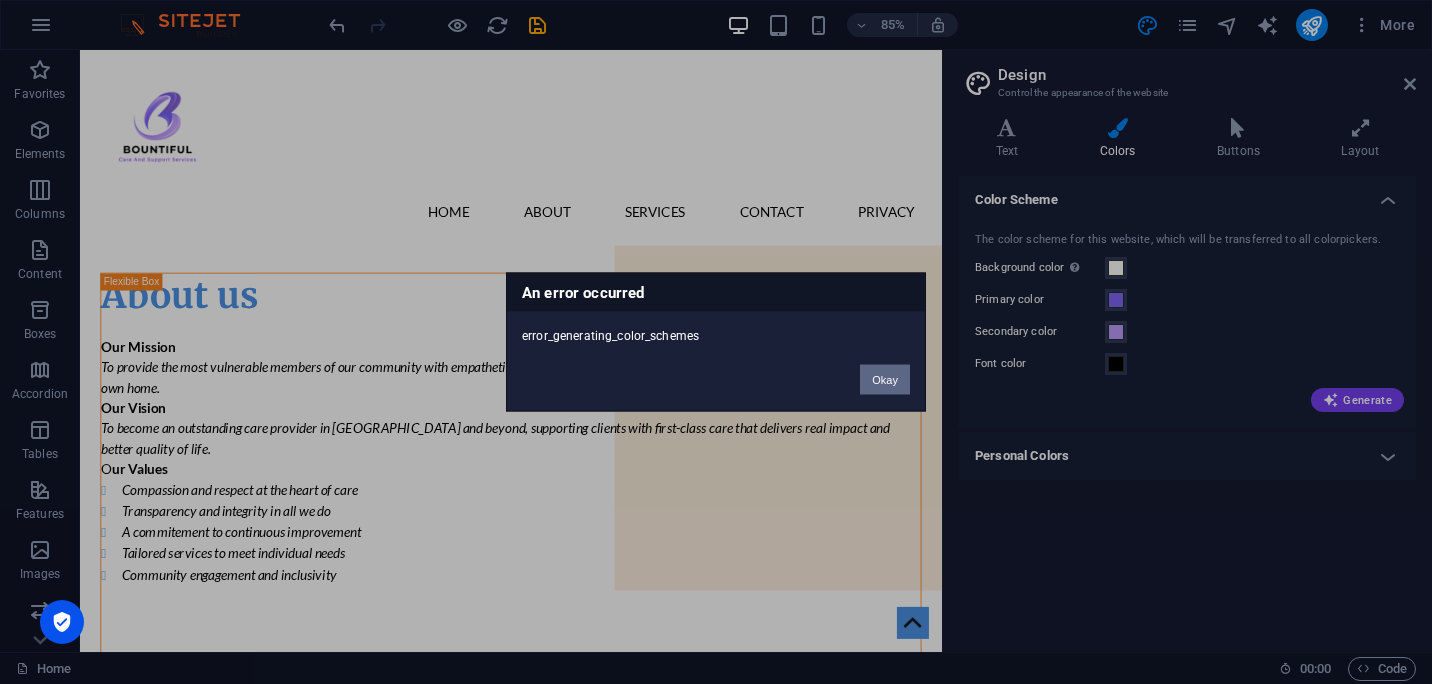 click on "Okay" at bounding box center (885, 380) 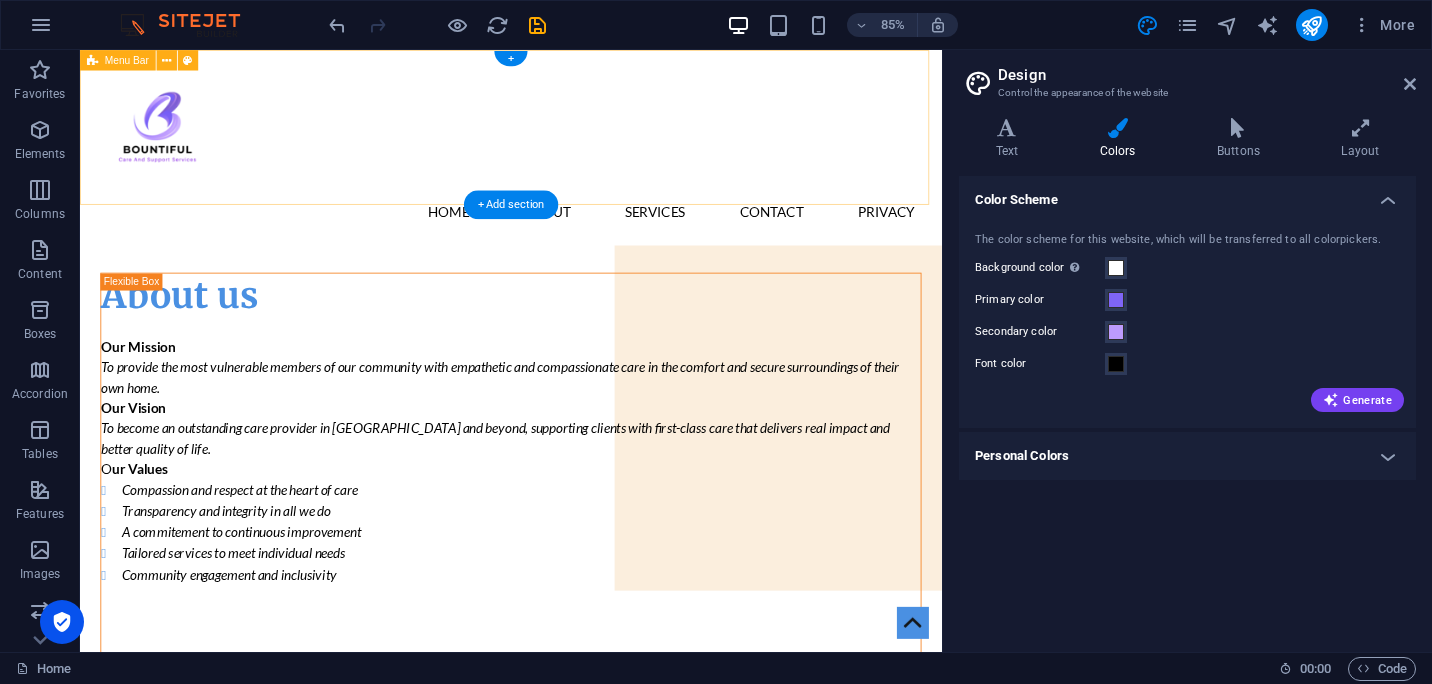 click on "Menu Home About Services Contact Privacy" at bounding box center (587, 165) 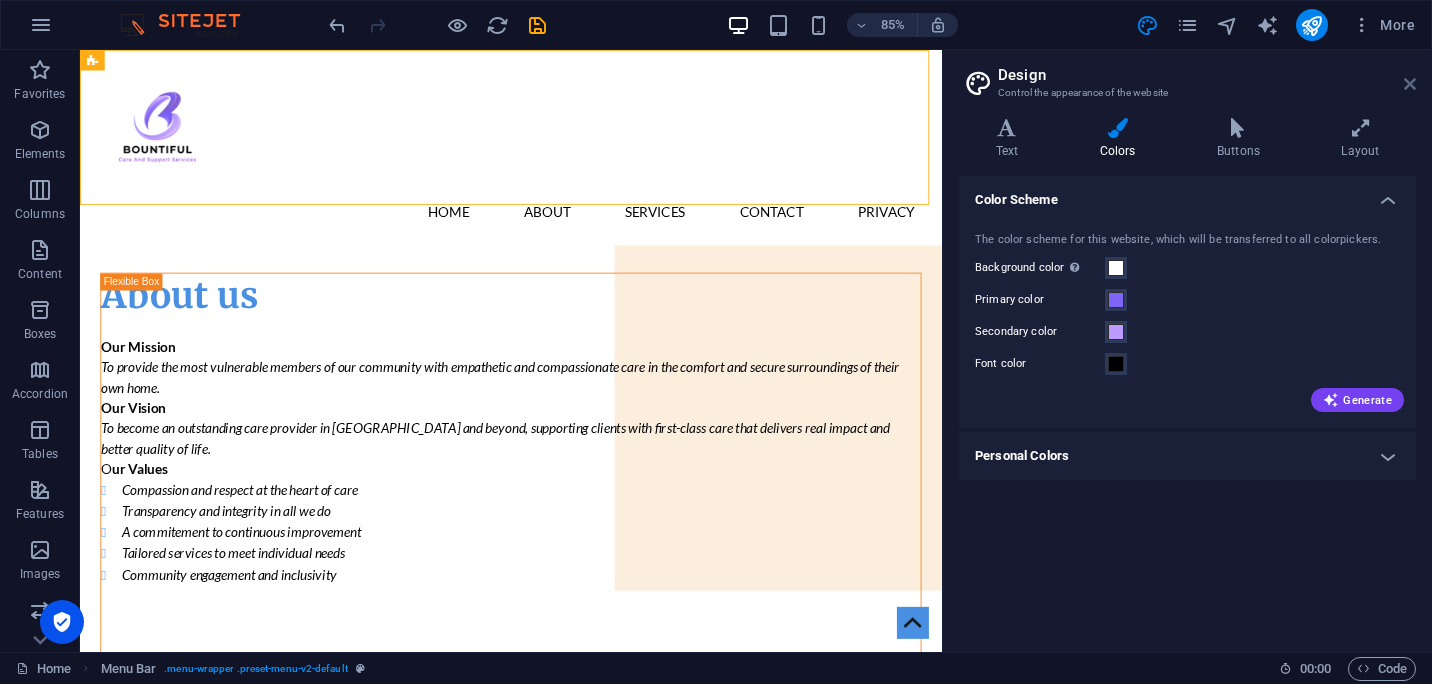 click at bounding box center (1410, 84) 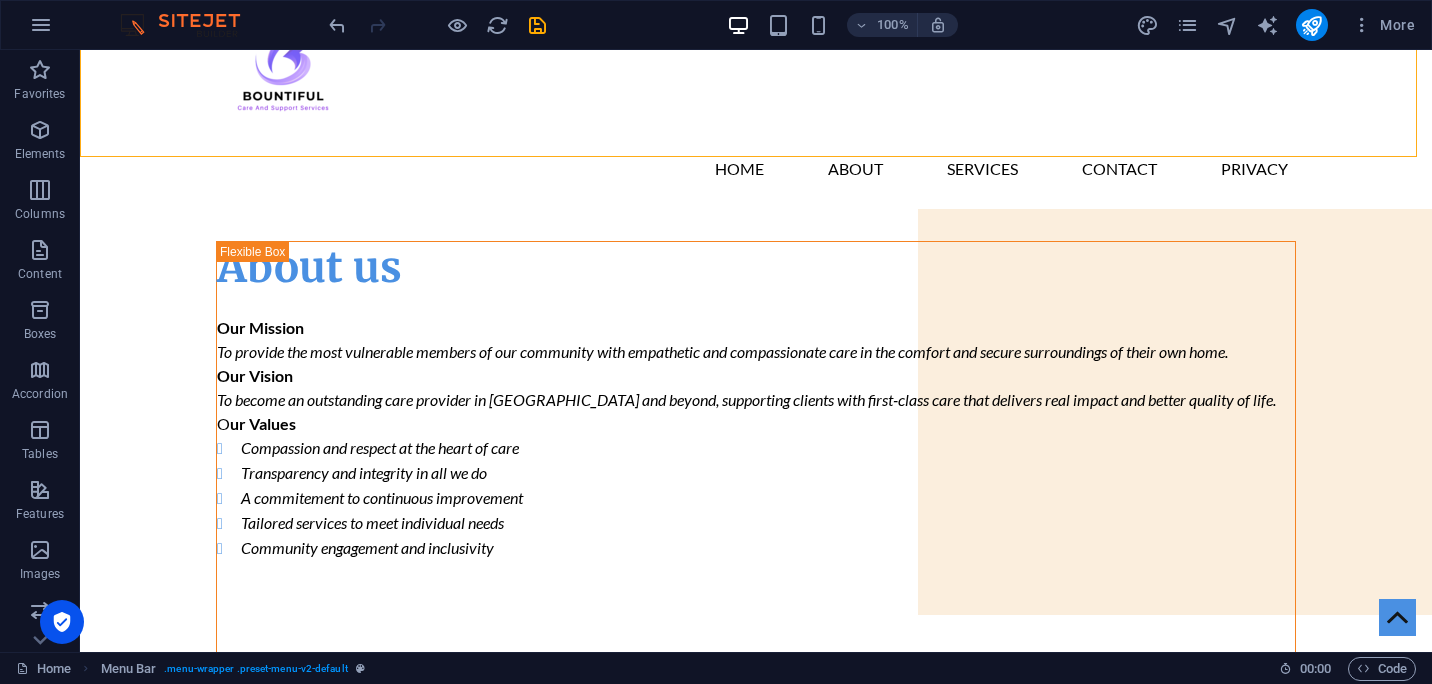 scroll, scrollTop: 0, scrollLeft: 0, axis: both 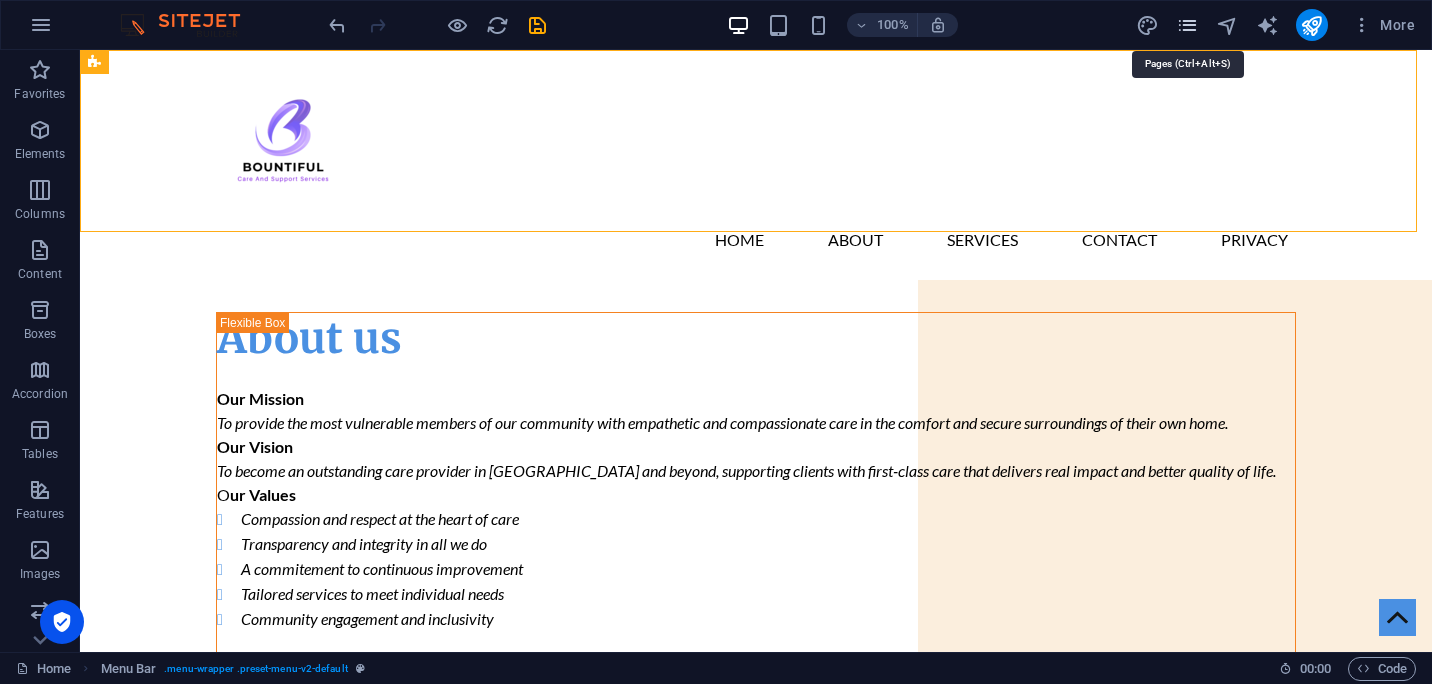 click at bounding box center [1187, 25] 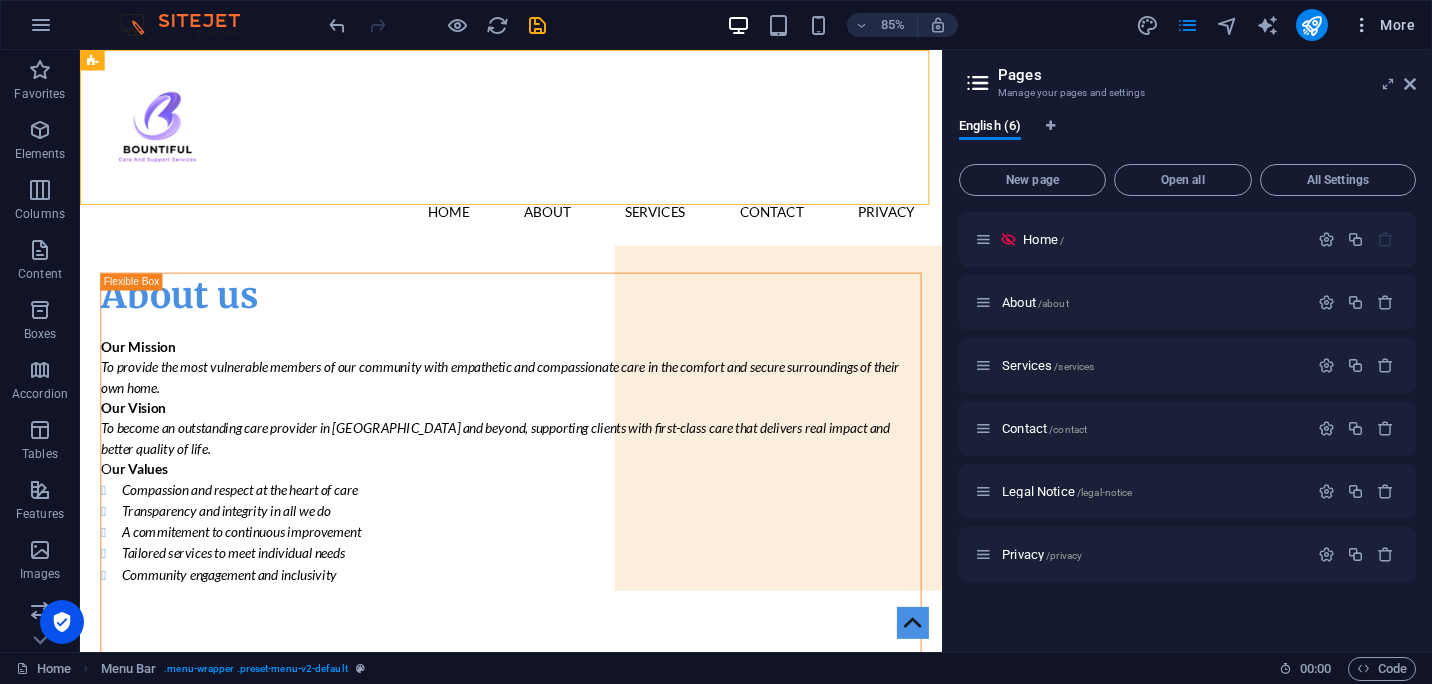 click on "More" at bounding box center (1383, 25) 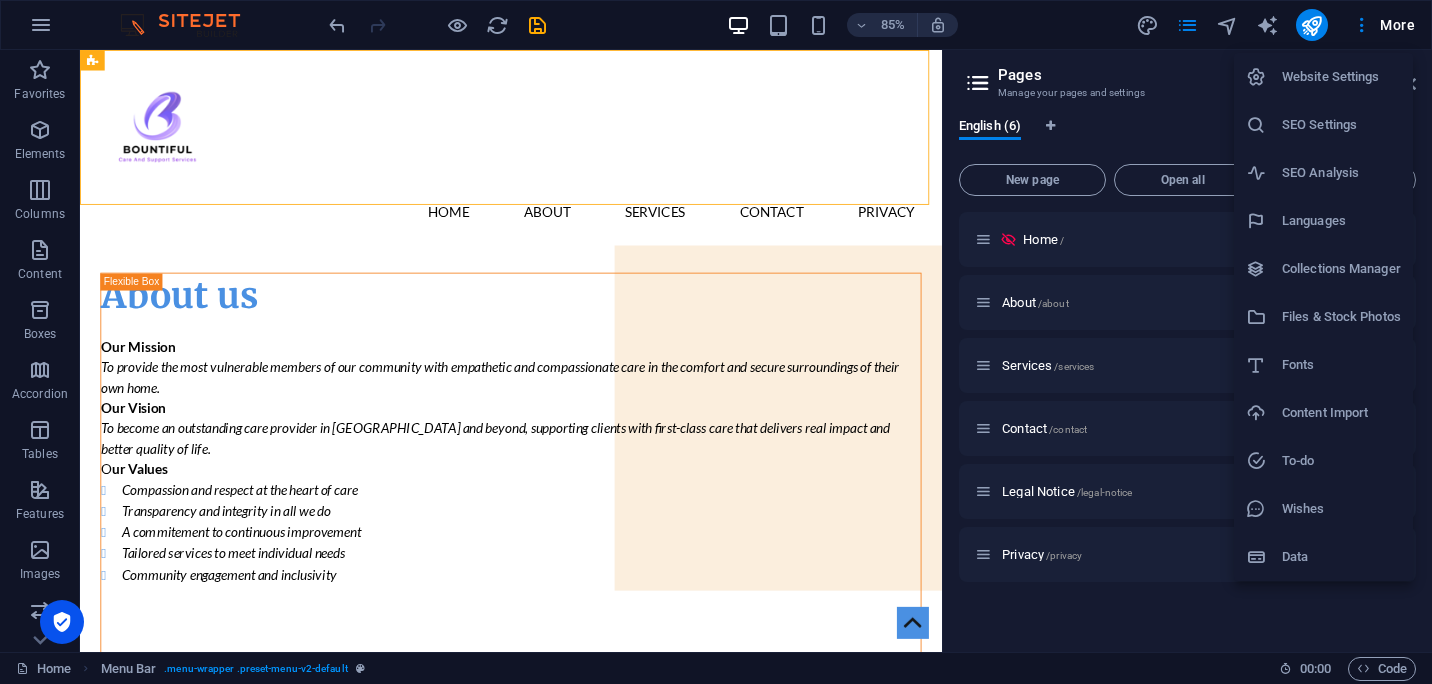 click at bounding box center (716, 342) 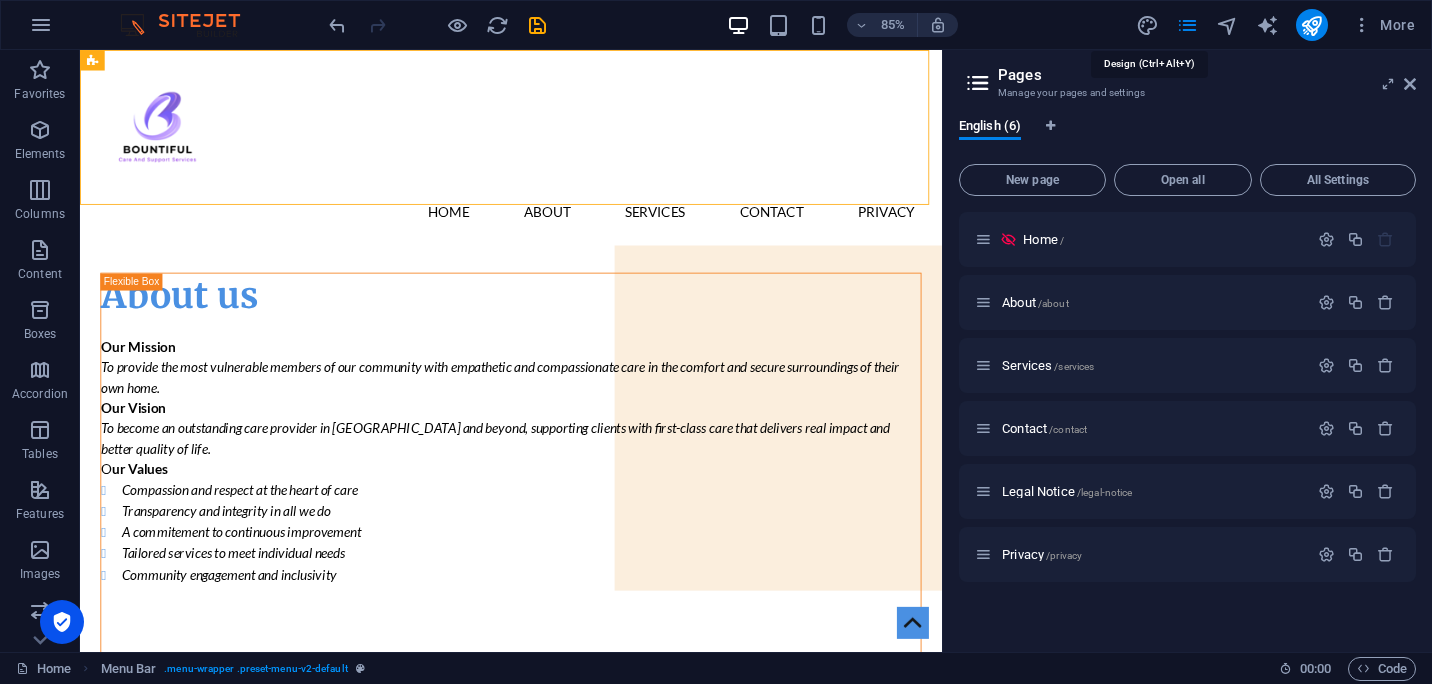 click at bounding box center (1147, 25) 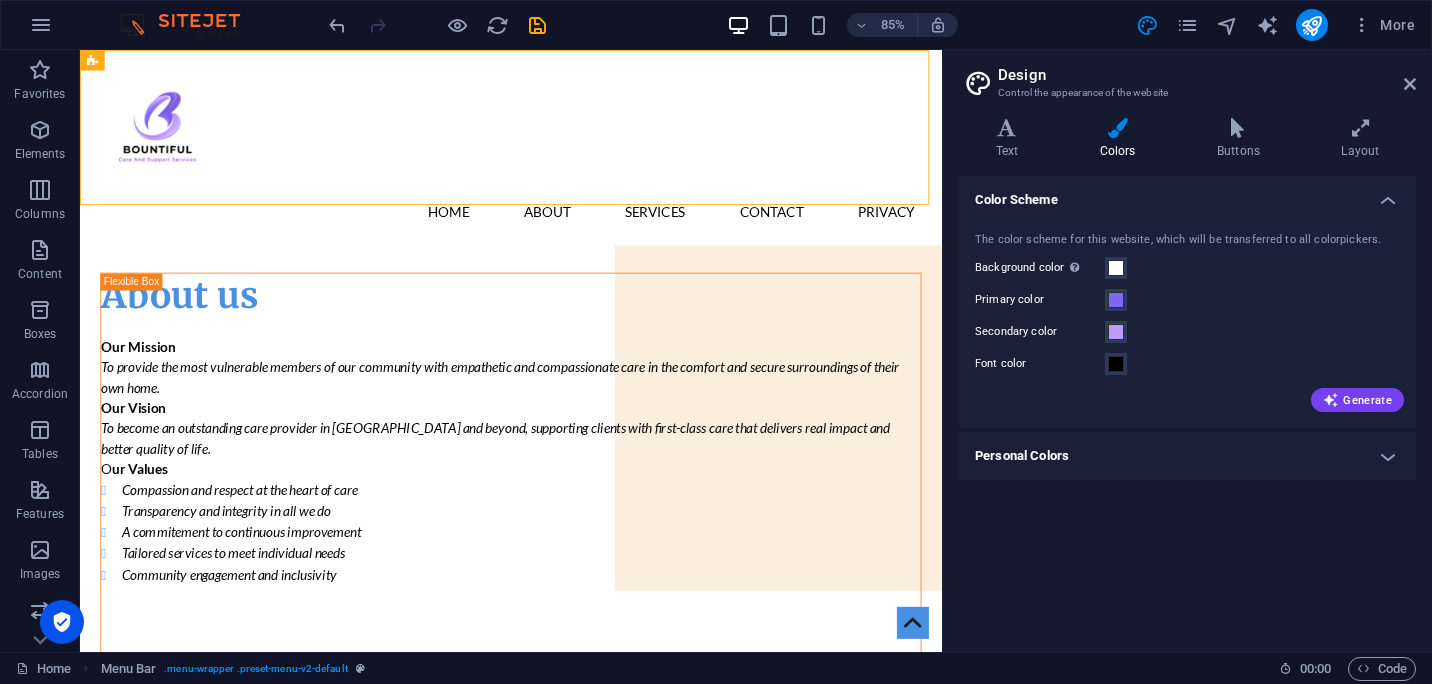 click on "Personal Colors" at bounding box center [1187, 456] 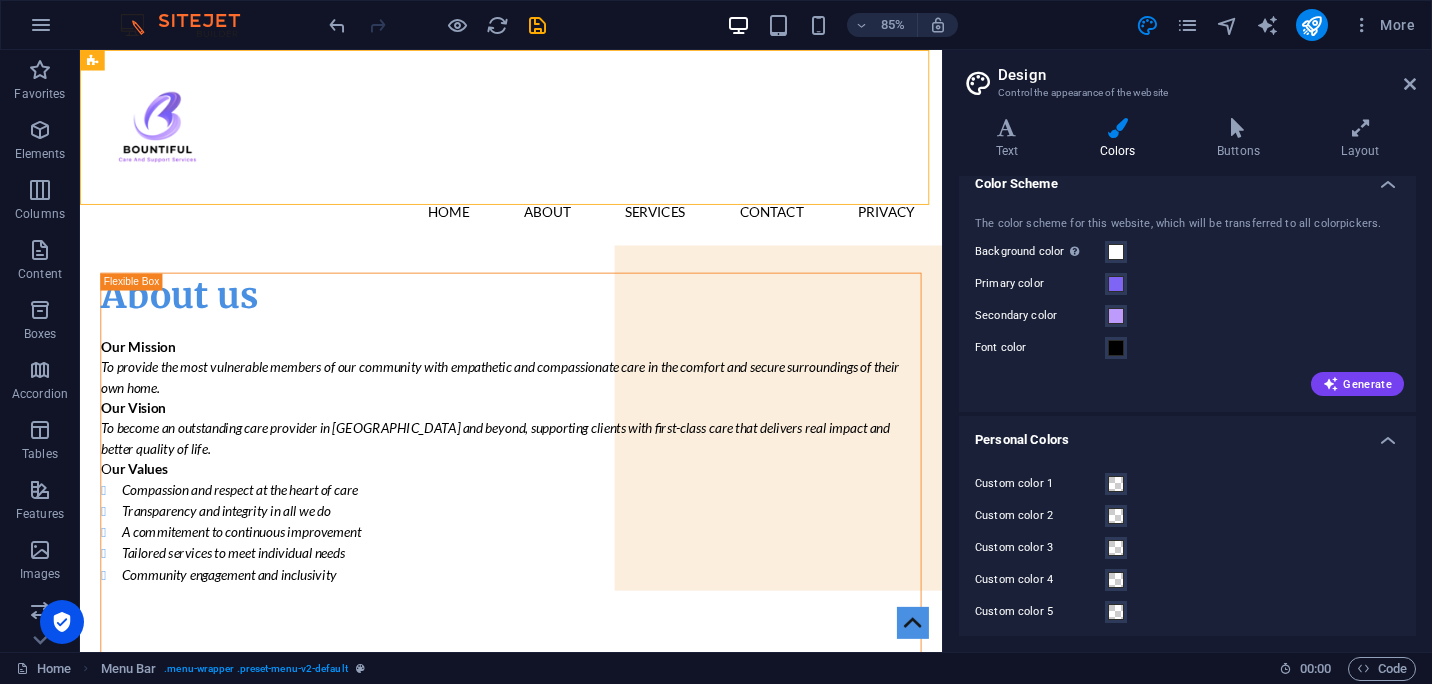 scroll, scrollTop: 24, scrollLeft: 0, axis: vertical 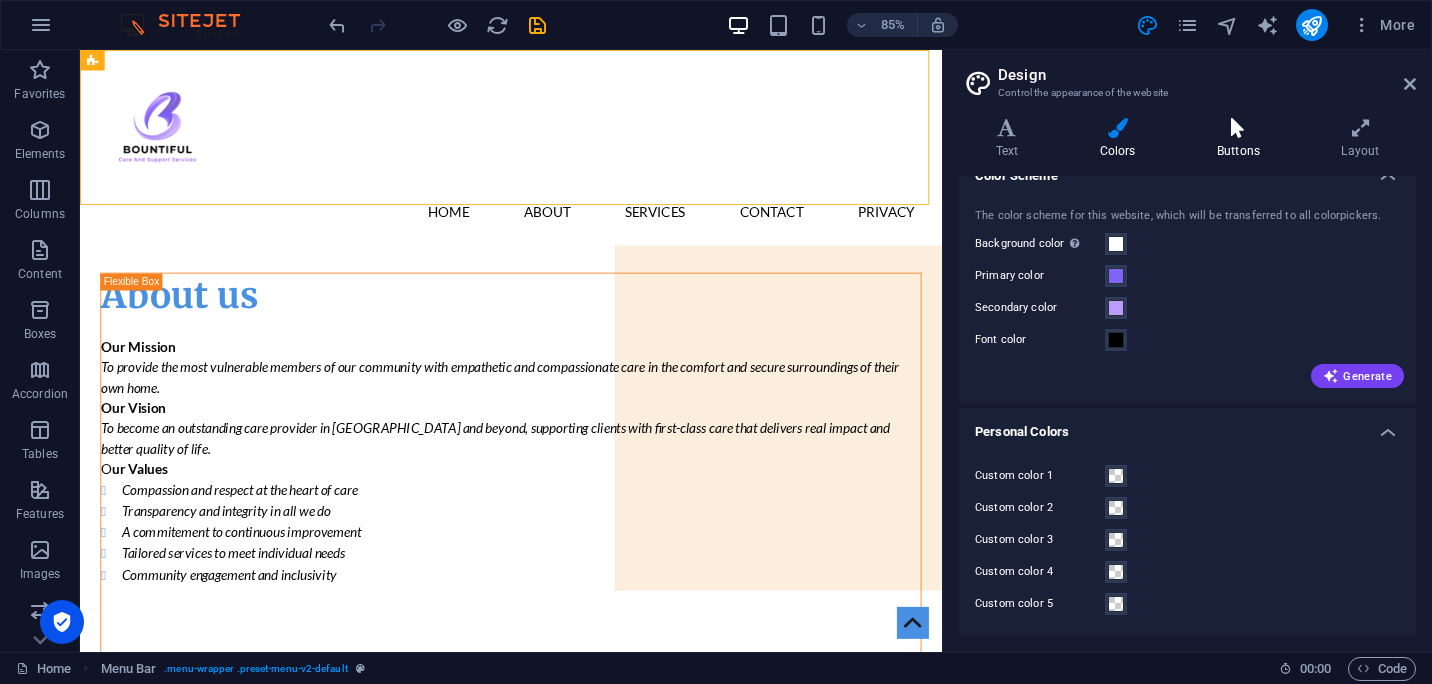 click on "Buttons" at bounding box center [1242, 139] 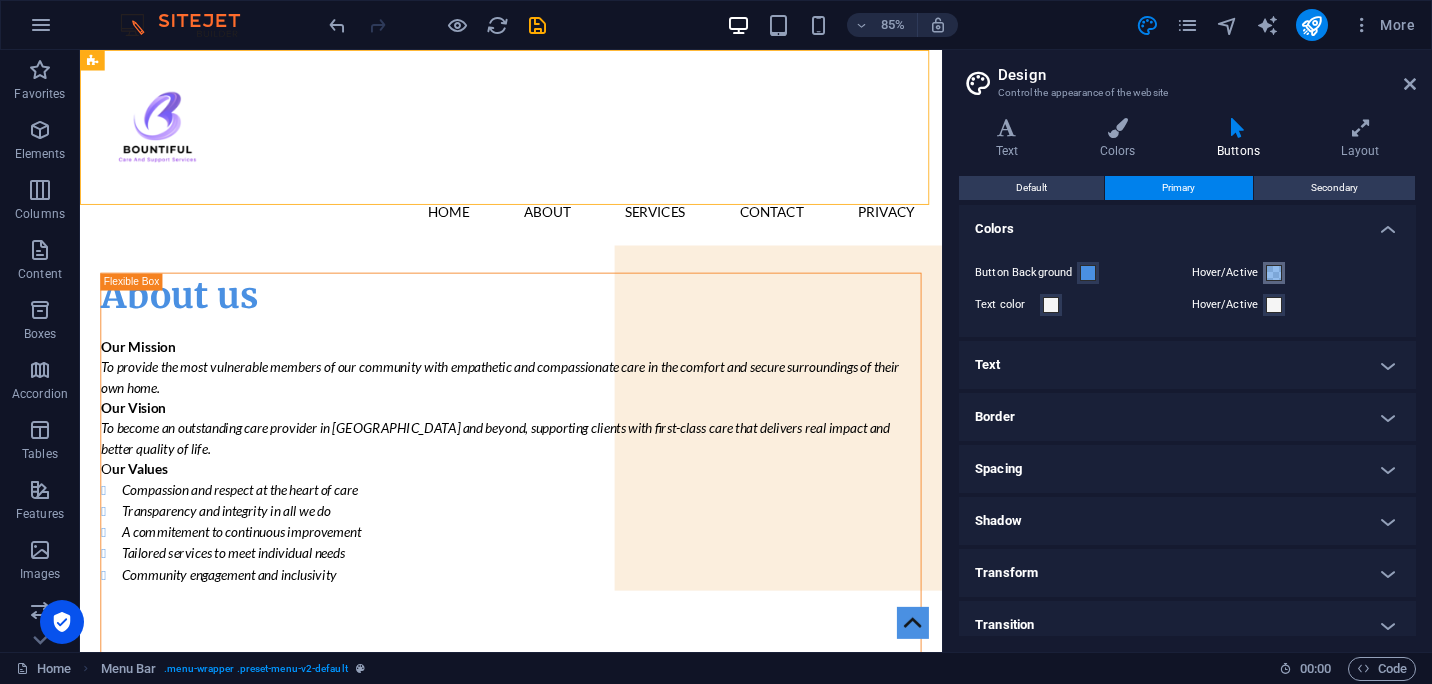 click at bounding box center (1274, 273) 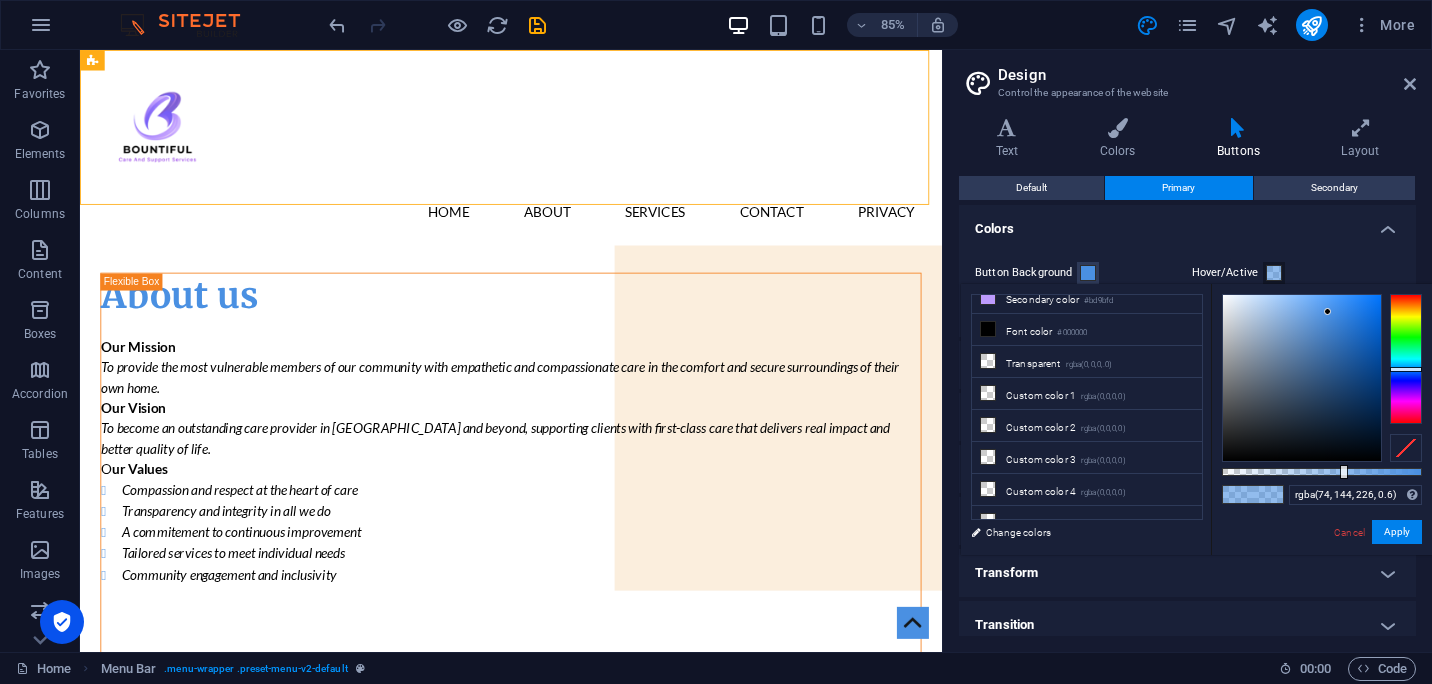 scroll, scrollTop: 91, scrollLeft: 0, axis: vertical 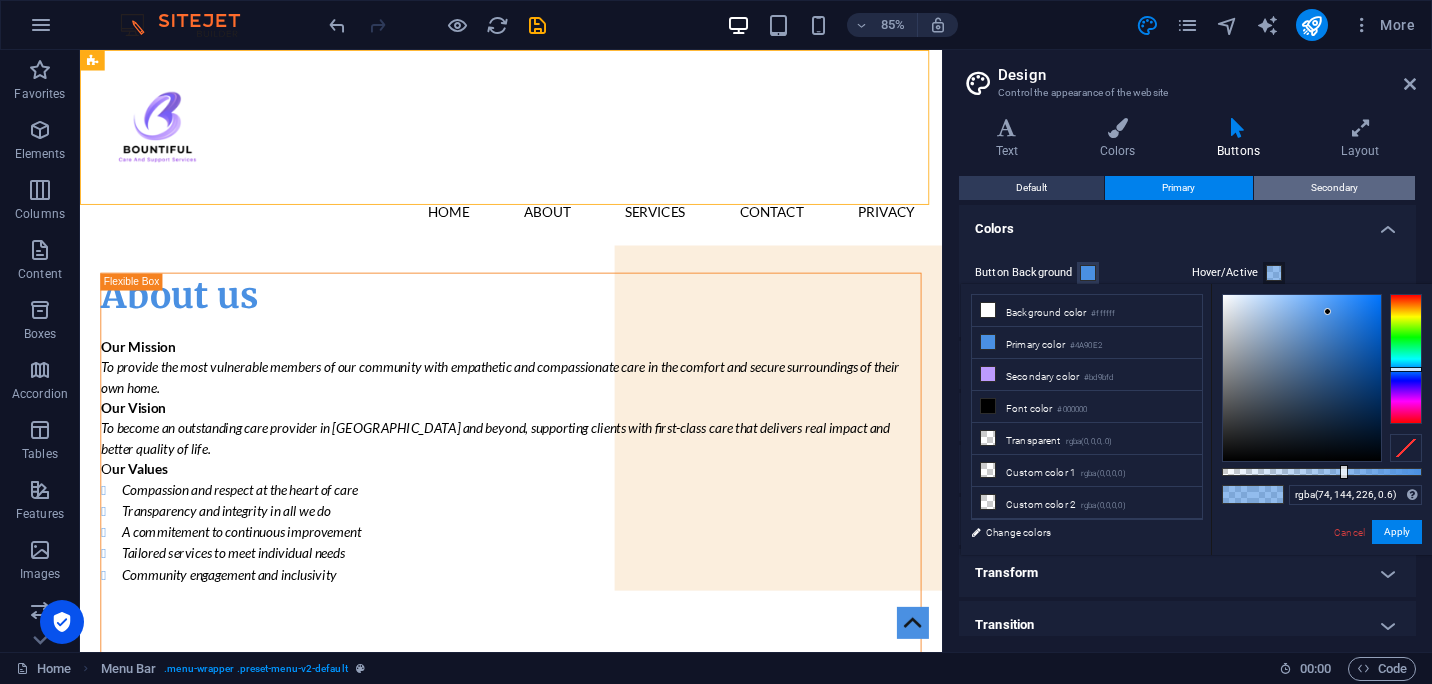 click on "Secondary" at bounding box center [1334, 188] 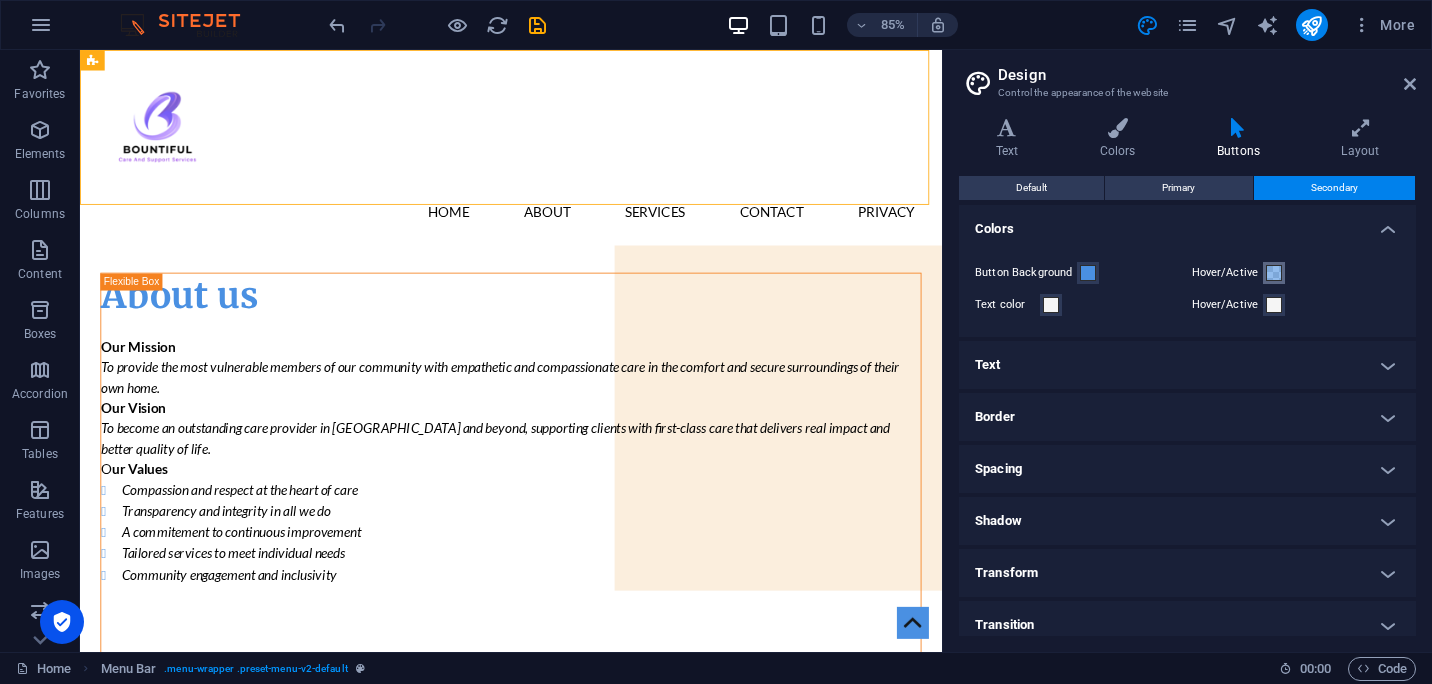click at bounding box center (1274, 273) 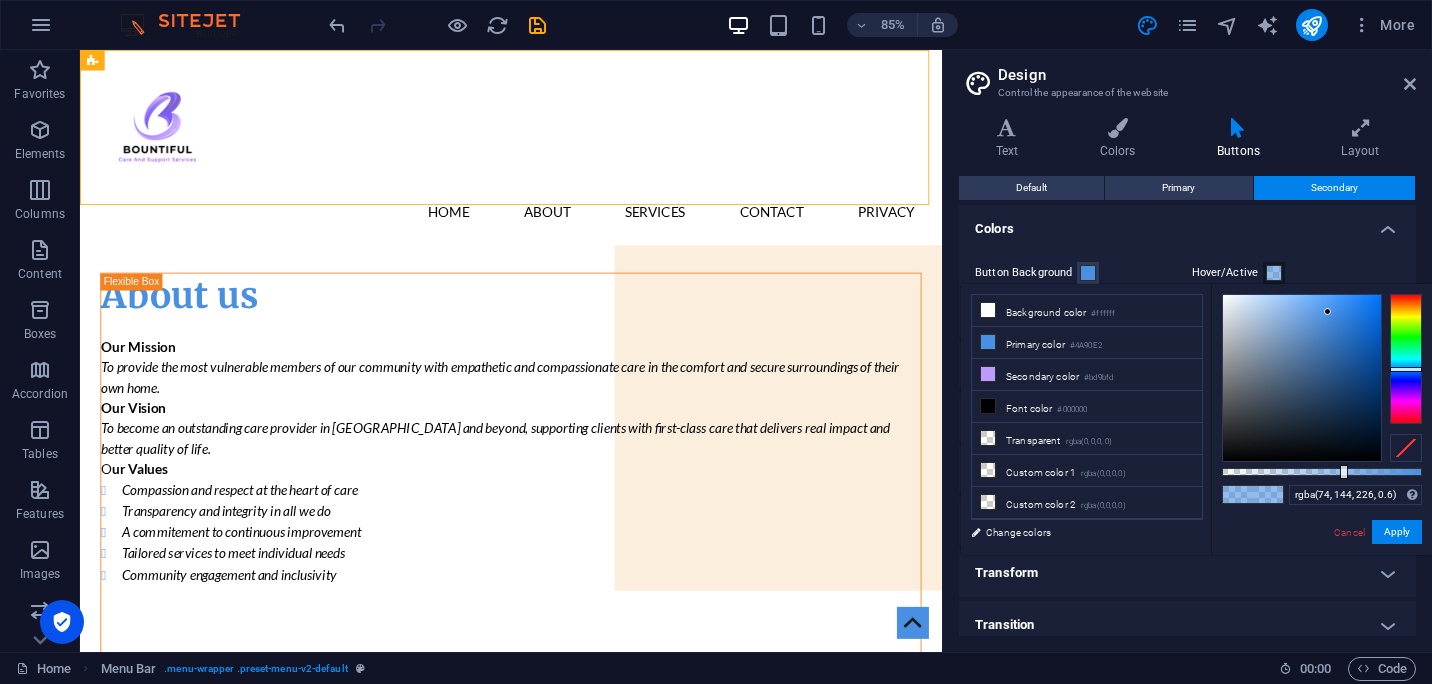 click on "Transform" at bounding box center [1187, 573] 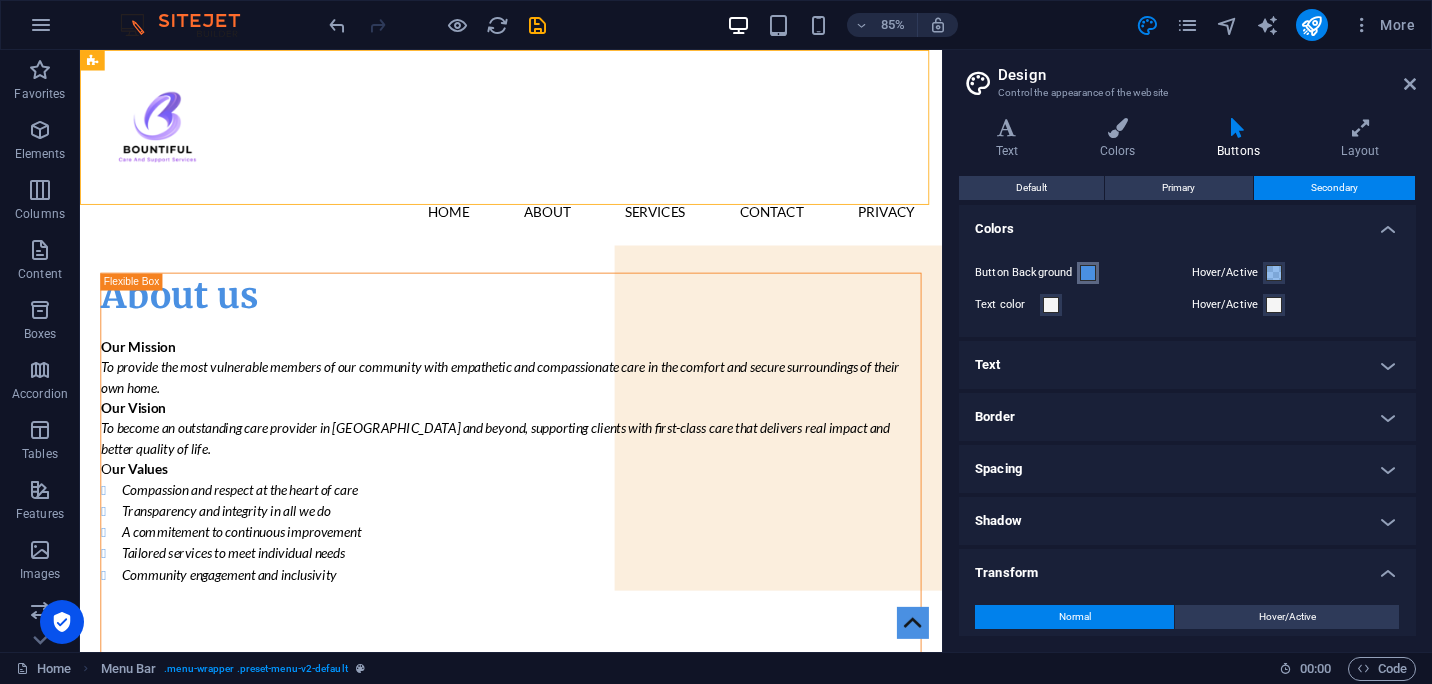 click at bounding box center [1088, 273] 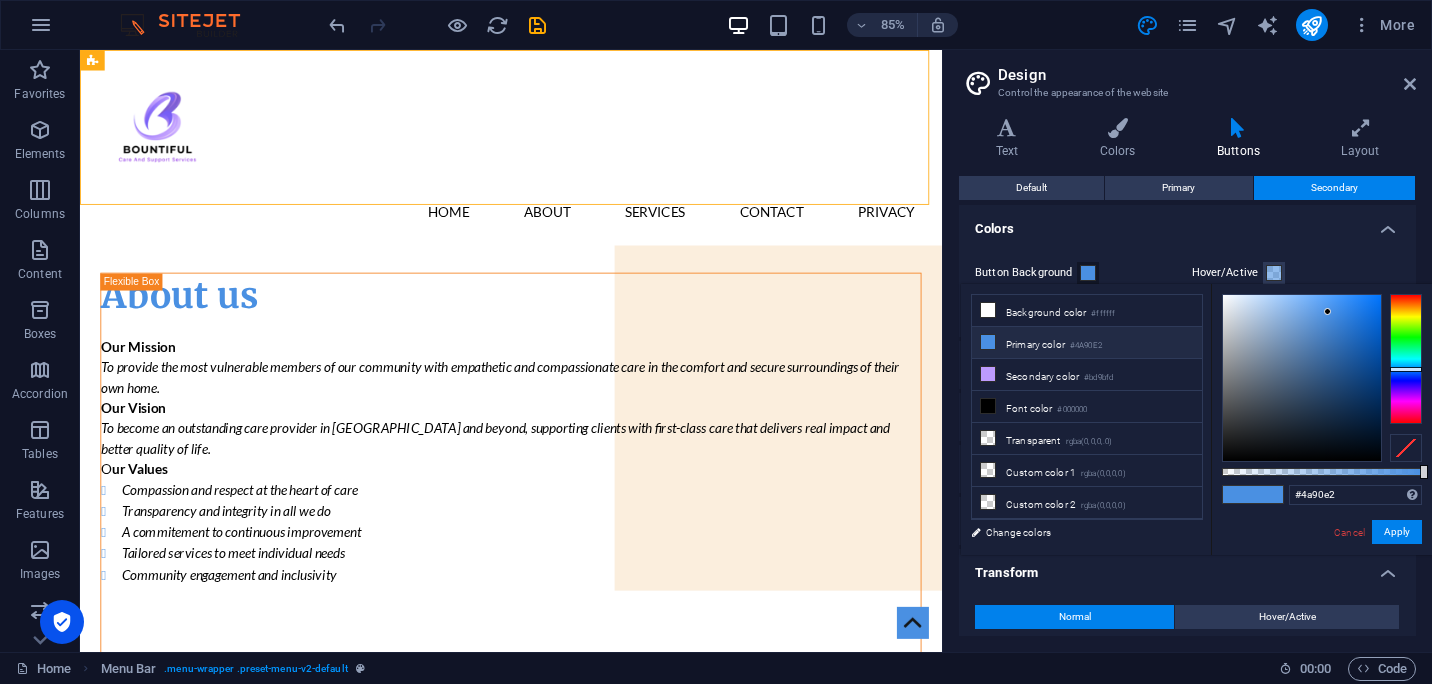 click at bounding box center [1088, 273] 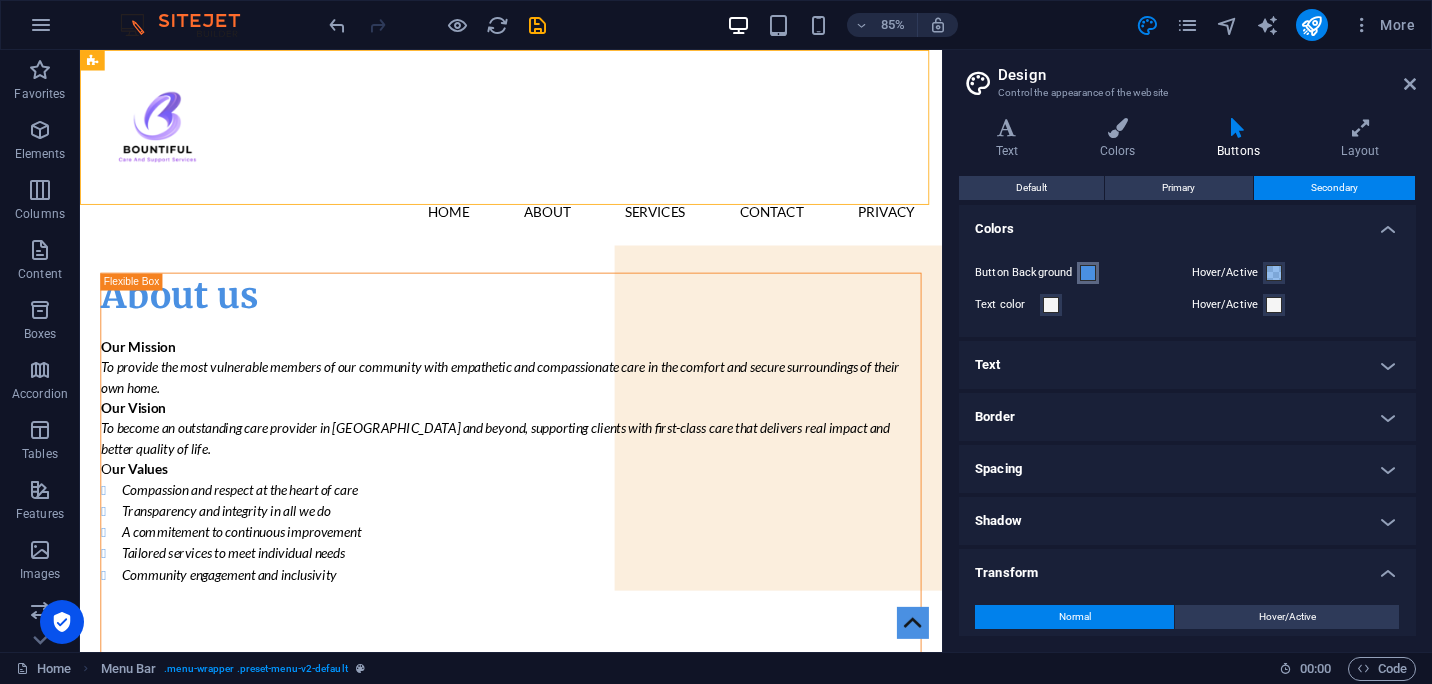 click at bounding box center (1088, 273) 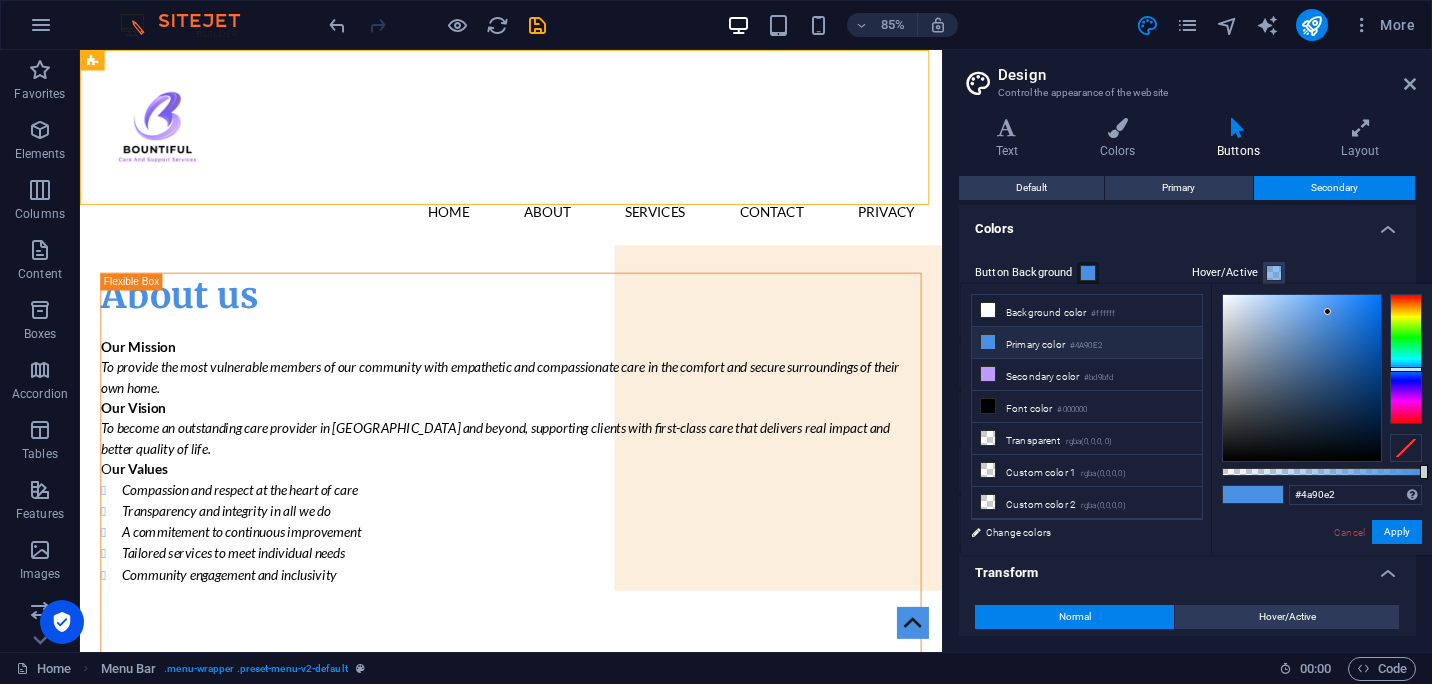 click on "Colors" at bounding box center [1187, 223] 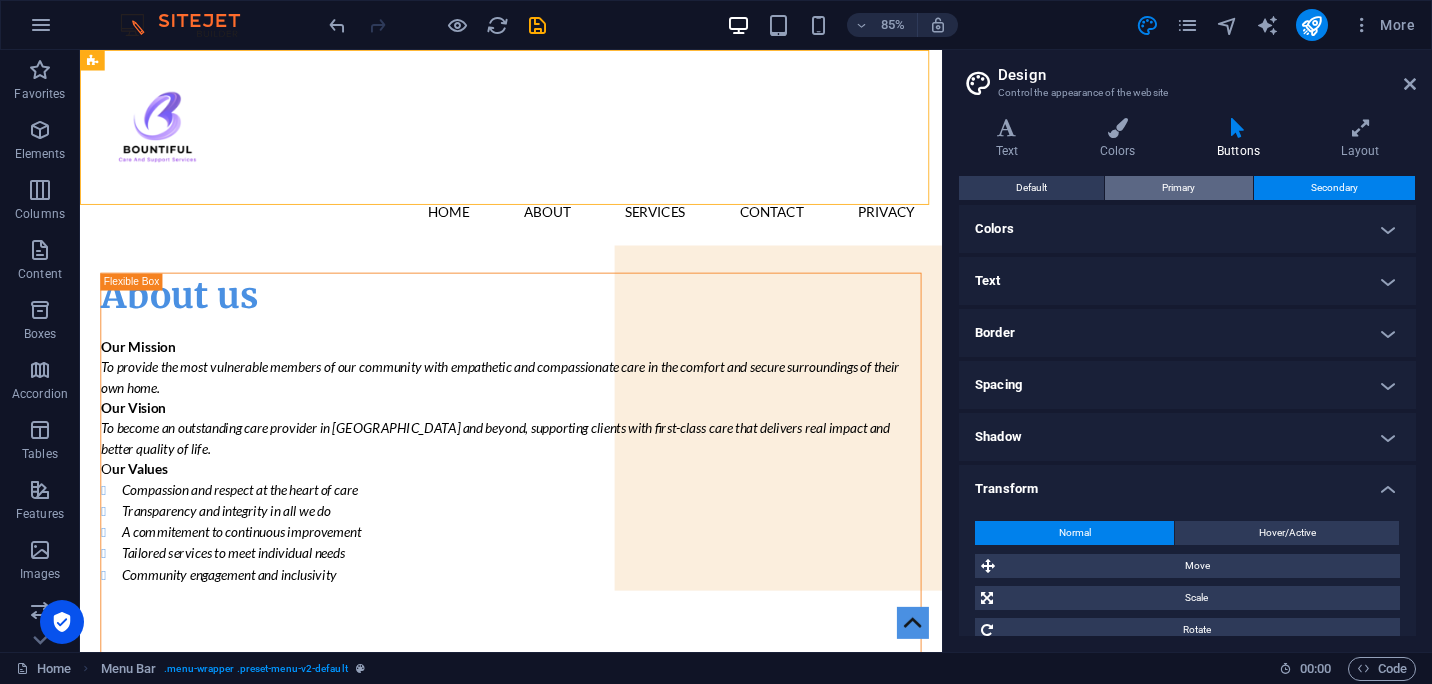 click on "Primary" at bounding box center (1178, 188) 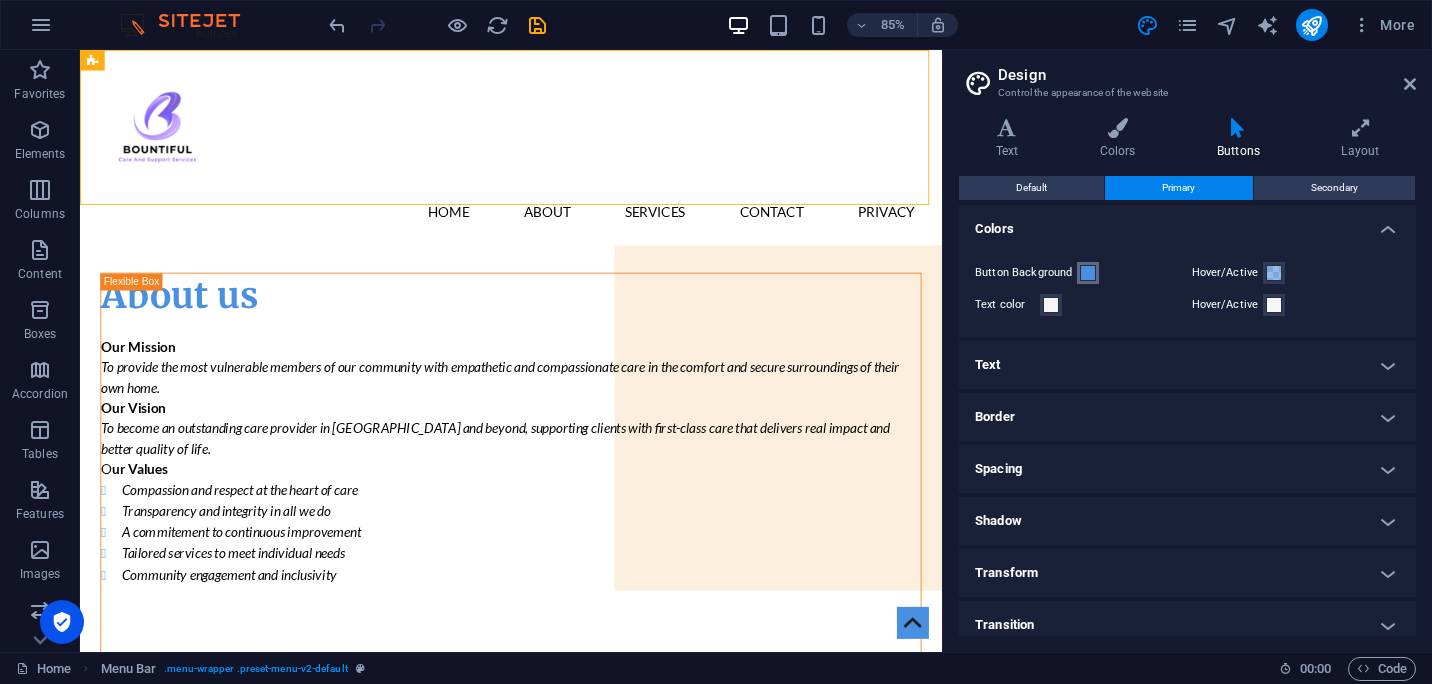 click at bounding box center (1088, 273) 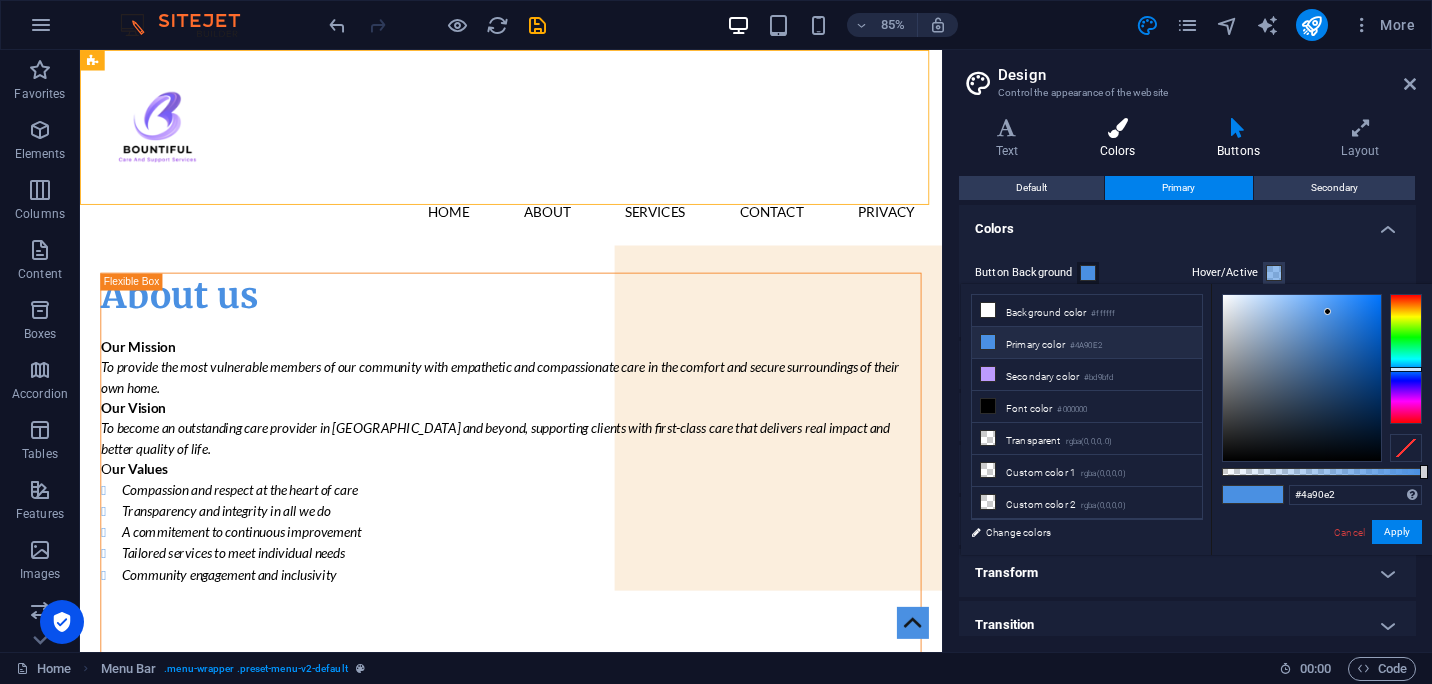 click at bounding box center (1117, 128) 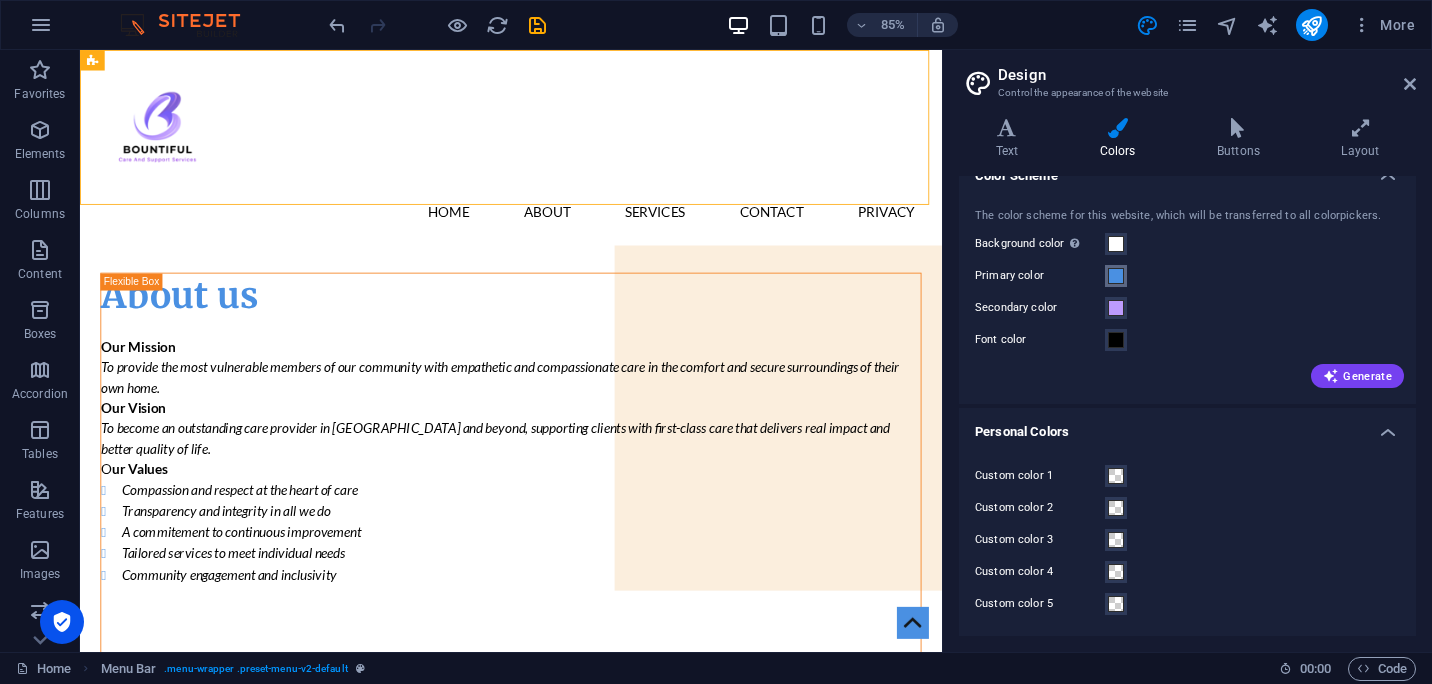 click at bounding box center (1116, 276) 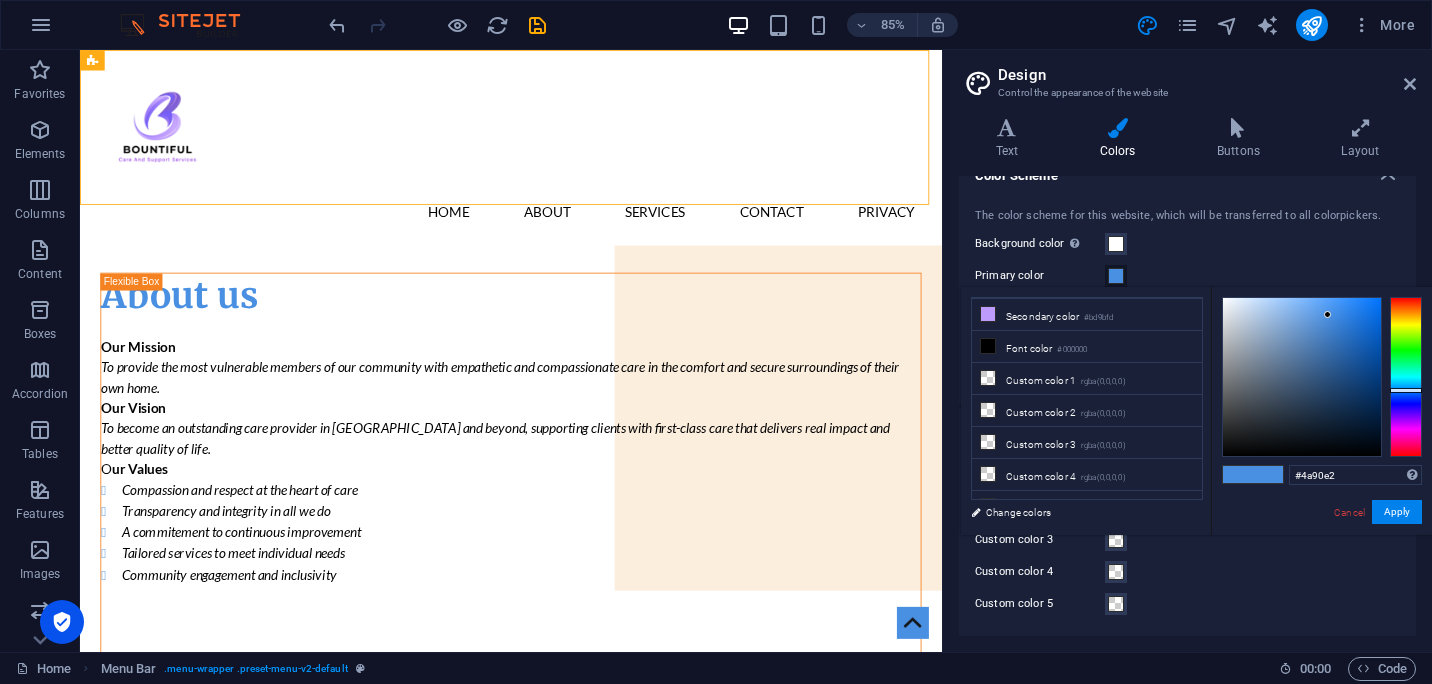 scroll, scrollTop: 82, scrollLeft: 0, axis: vertical 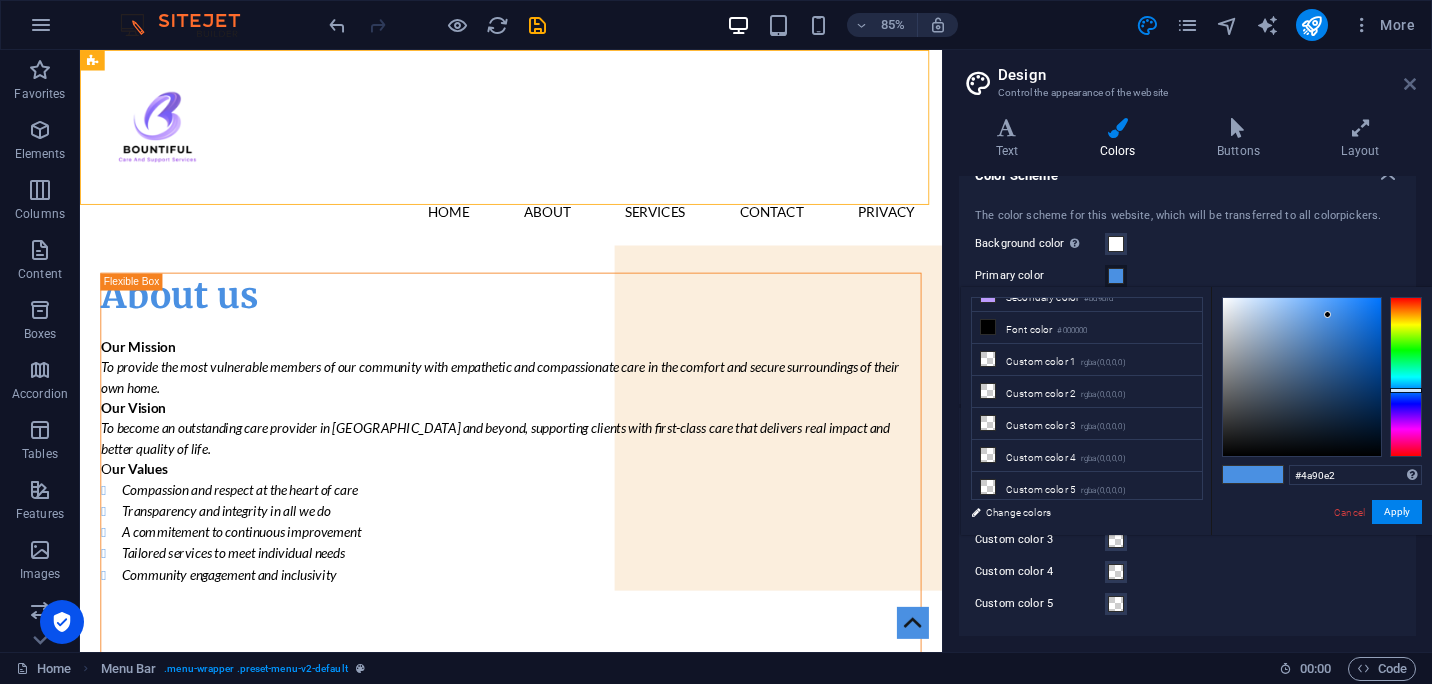 click at bounding box center (1410, 84) 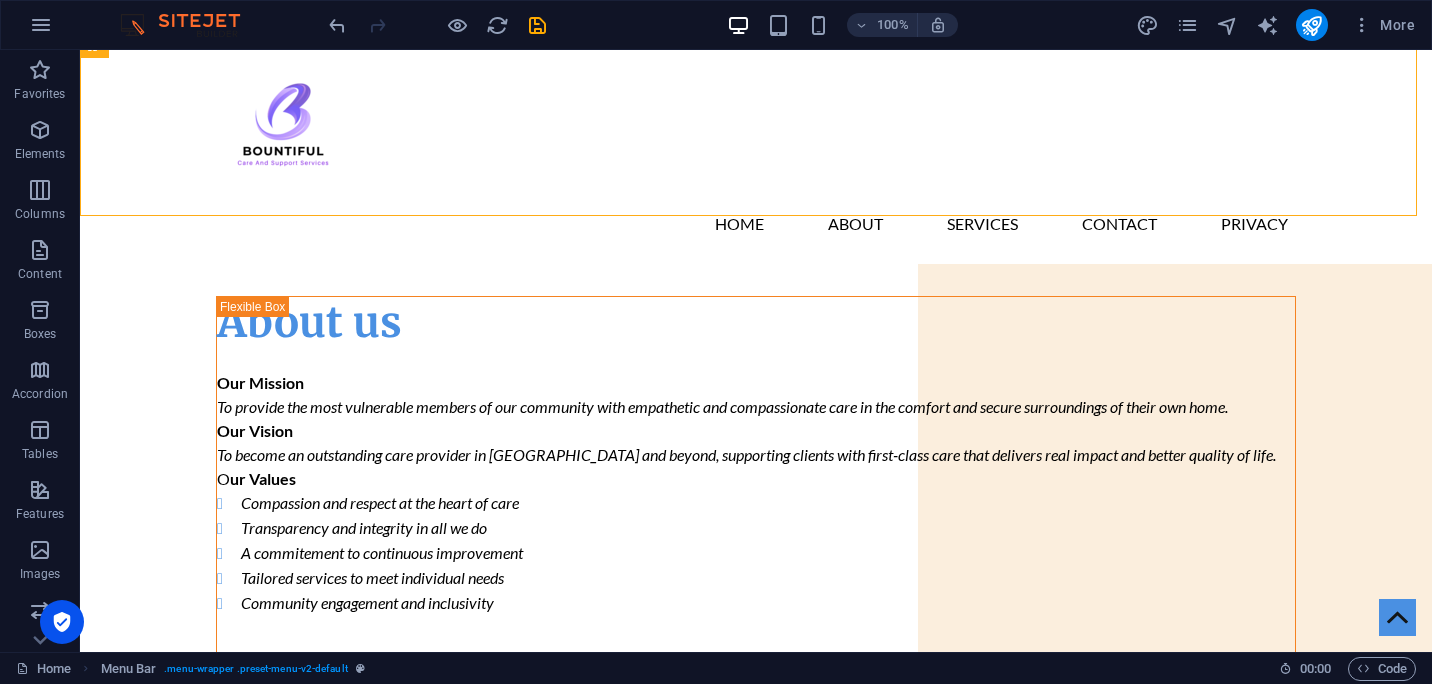 scroll, scrollTop: 0, scrollLeft: 0, axis: both 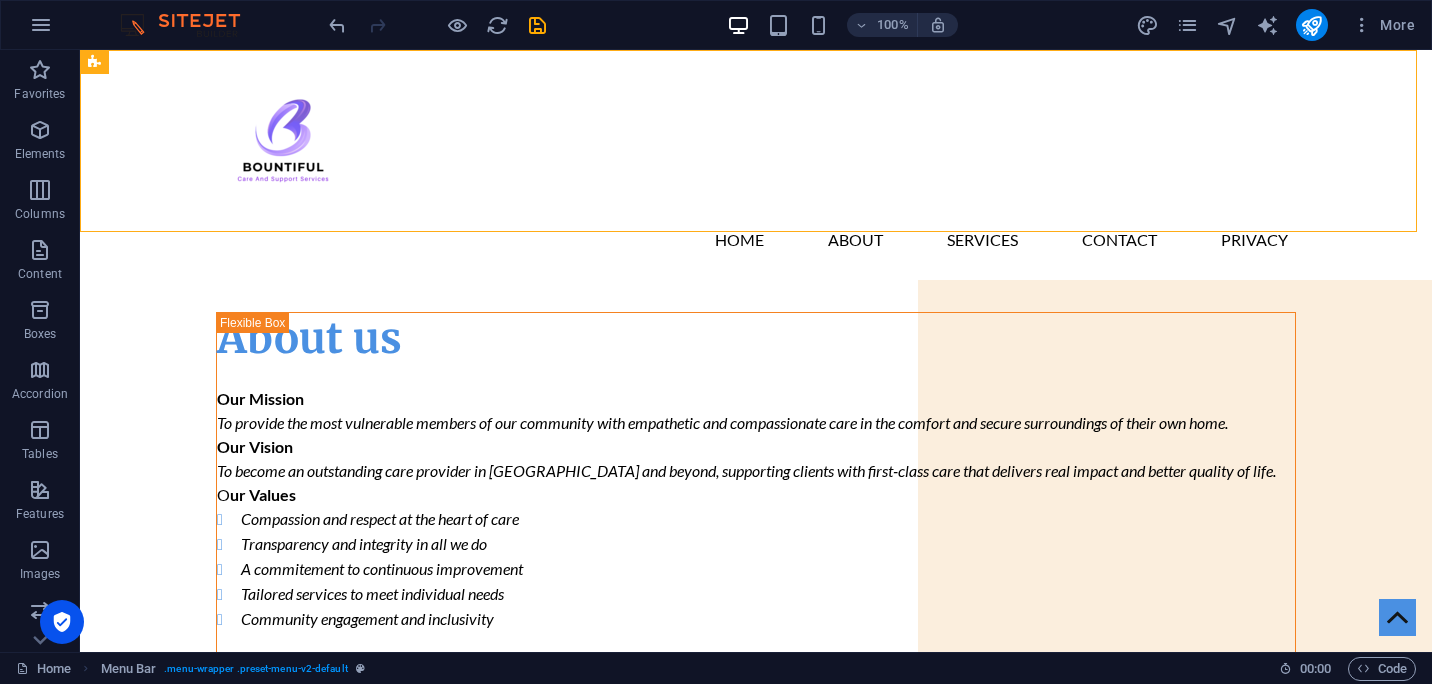 drag, startPoint x: 1425, startPoint y: 105, endPoint x: 1511, endPoint y: 96, distance: 86.46965 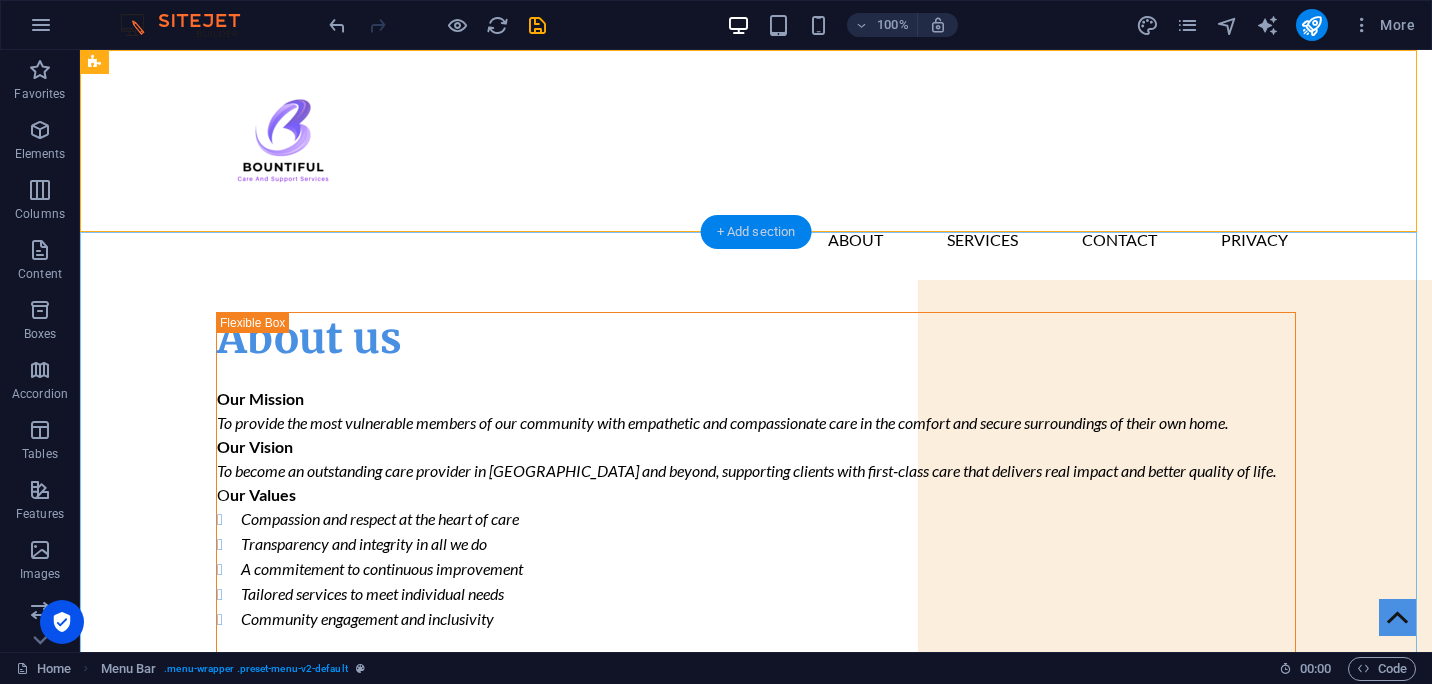 click on "+ Add section" at bounding box center (756, 232) 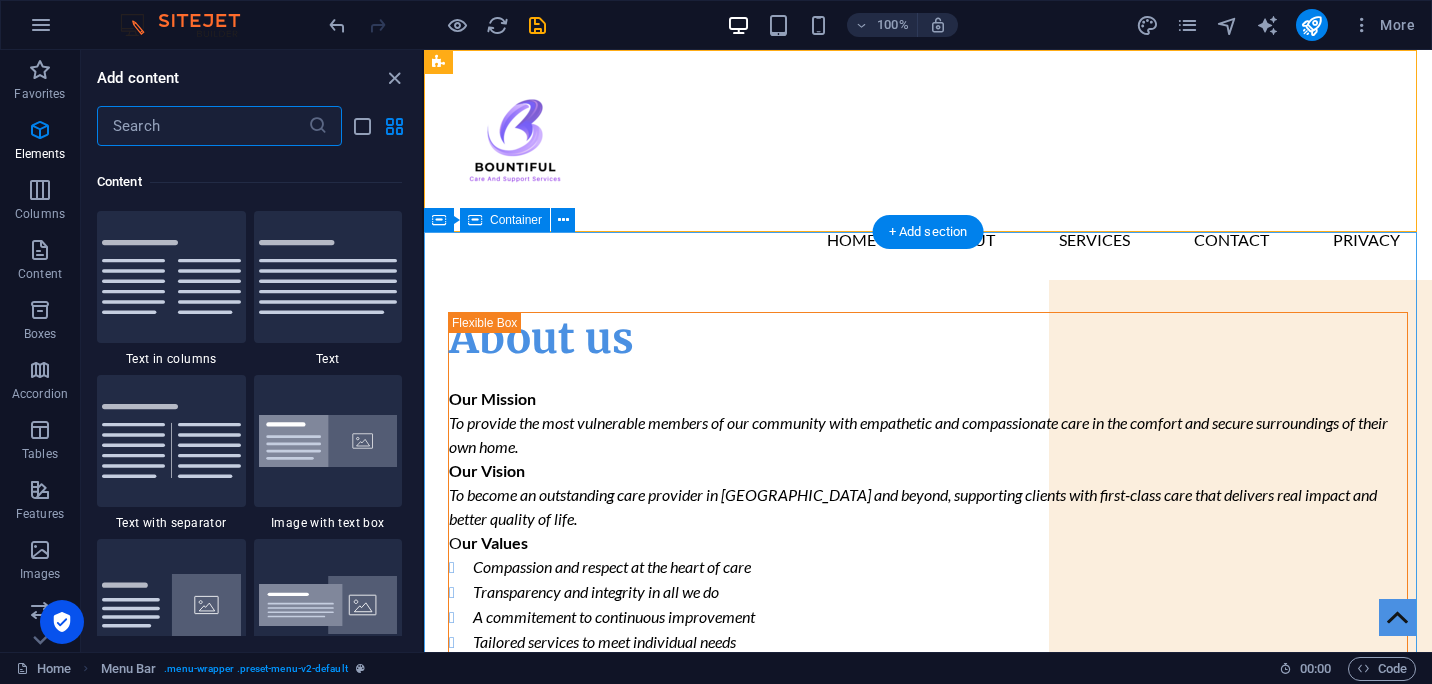 scroll, scrollTop: 3499, scrollLeft: 0, axis: vertical 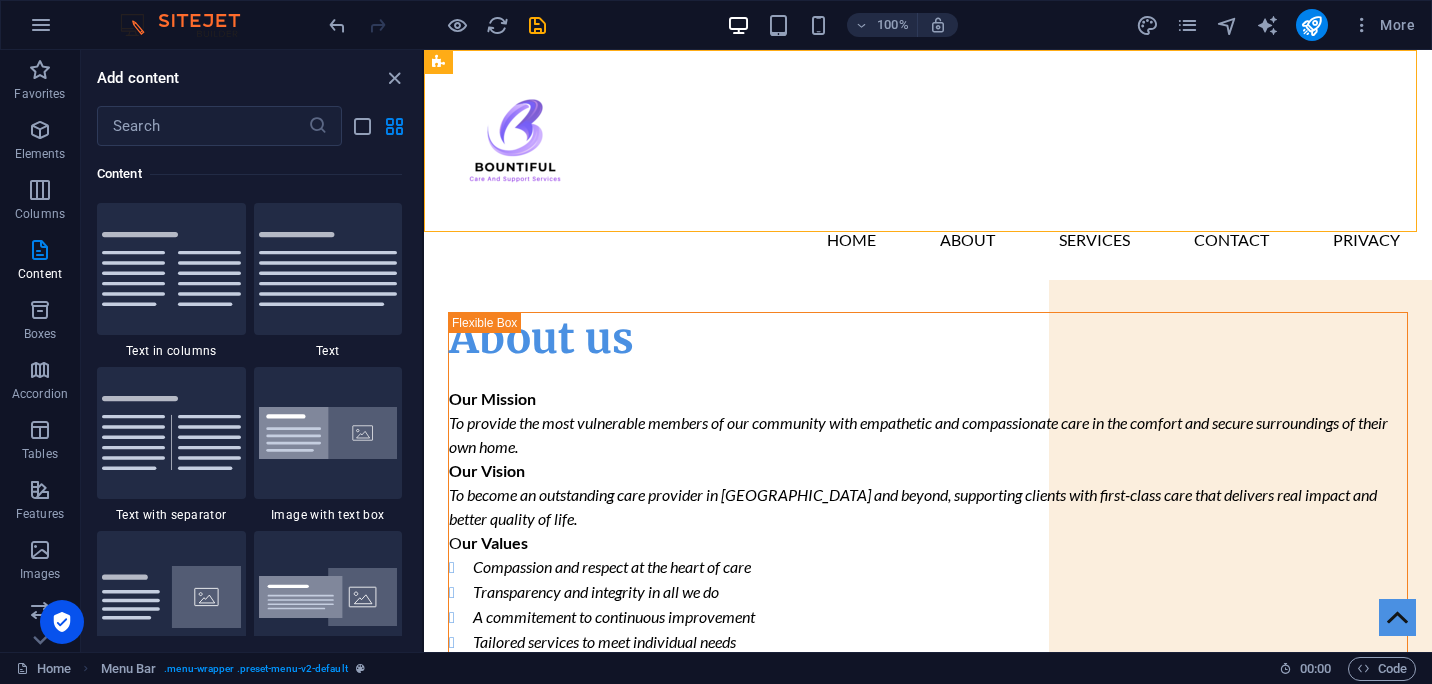 drag, startPoint x: 417, startPoint y: 243, endPoint x: 420, endPoint y: 264, distance: 21.213203 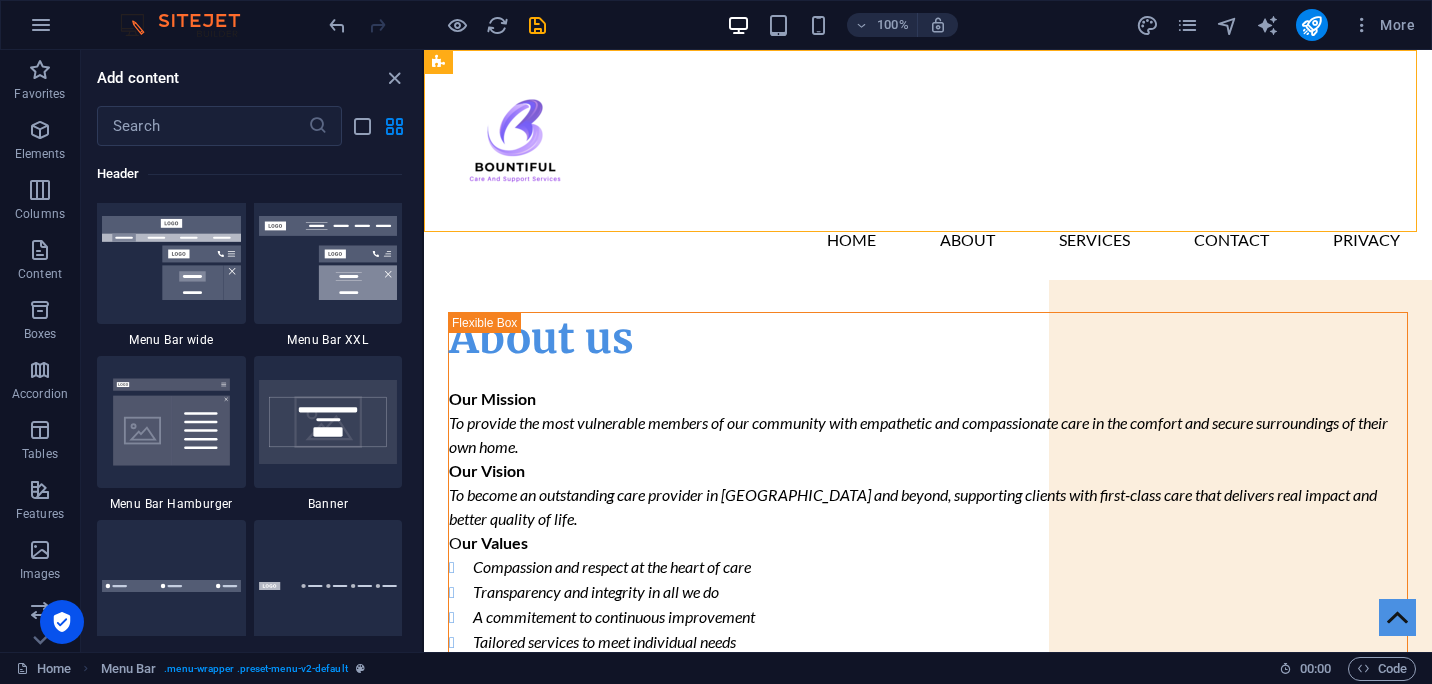 scroll, scrollTop: 12360, scrollLeft: 0, axis: vertical 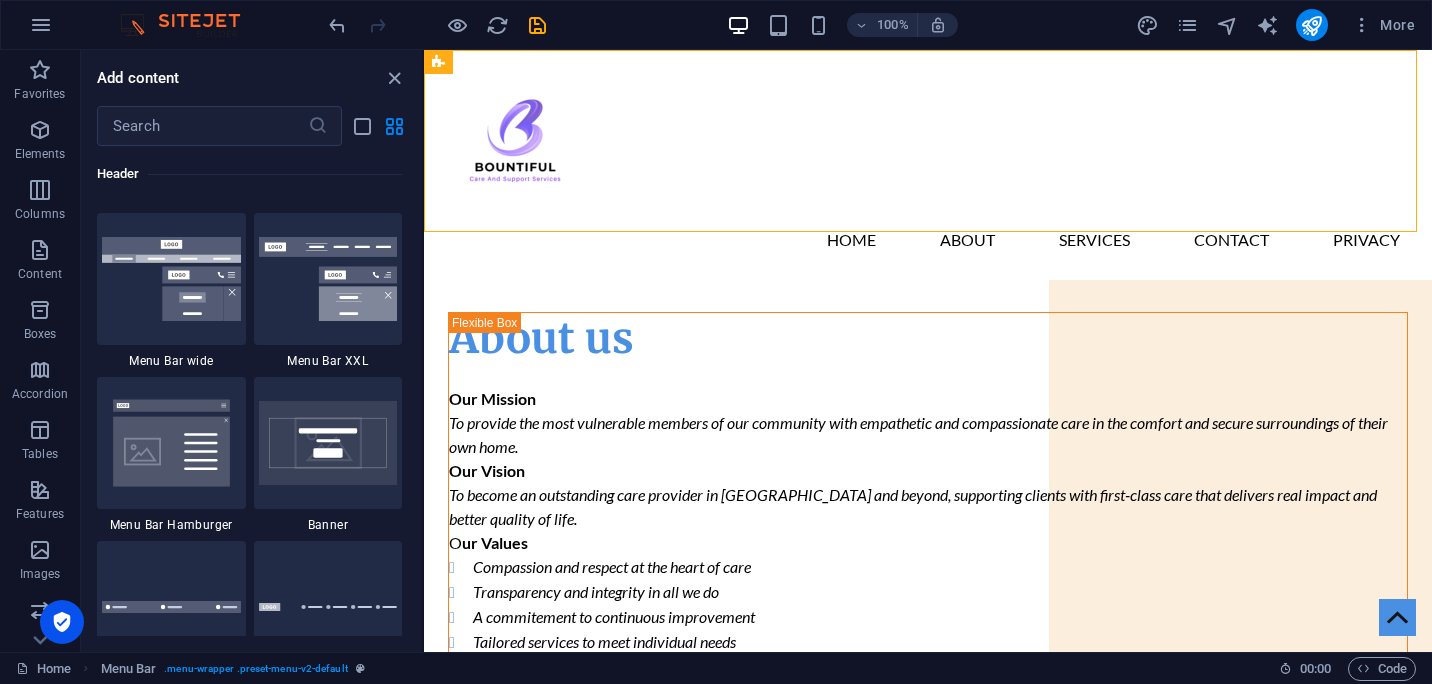 drag, startPoint x: 420, startPoint y: 238, endPoint x: 12, endPoint y: 410, distance: 442.77307 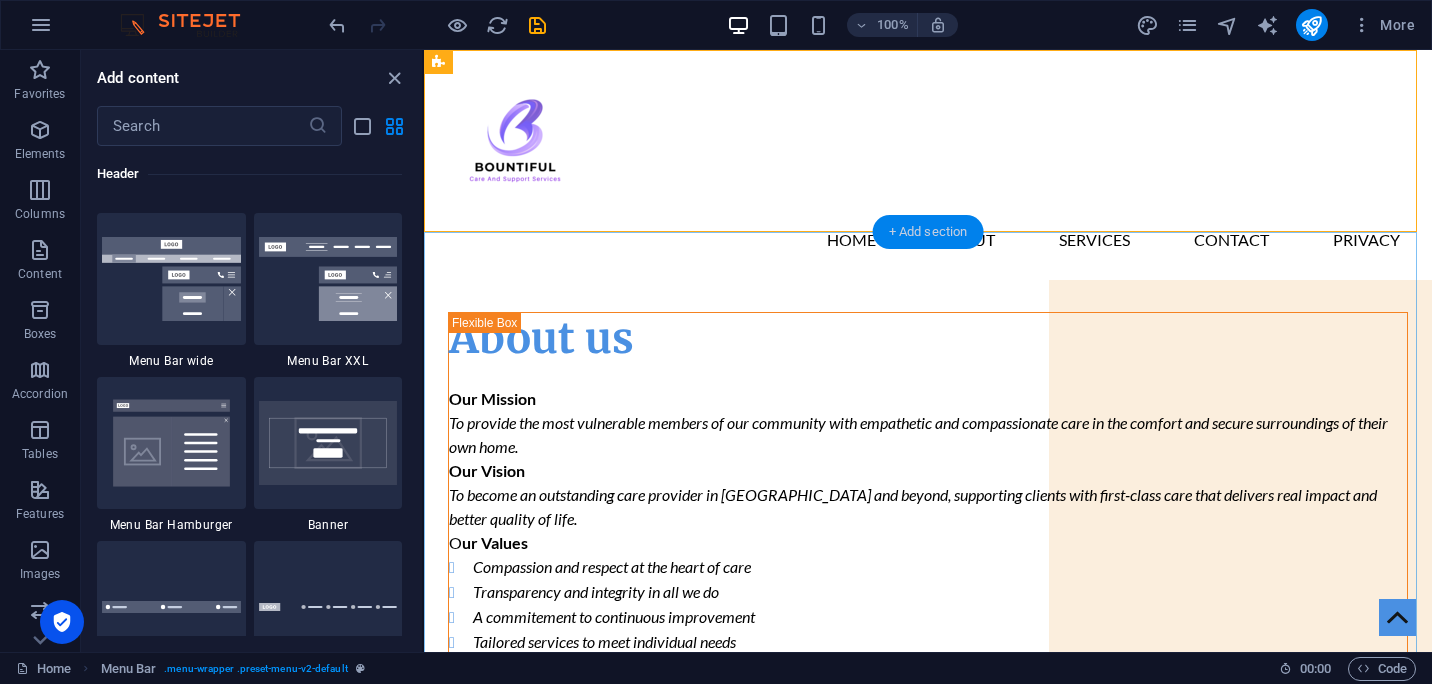click on "+ Add section" at bounding box center (928, 232) 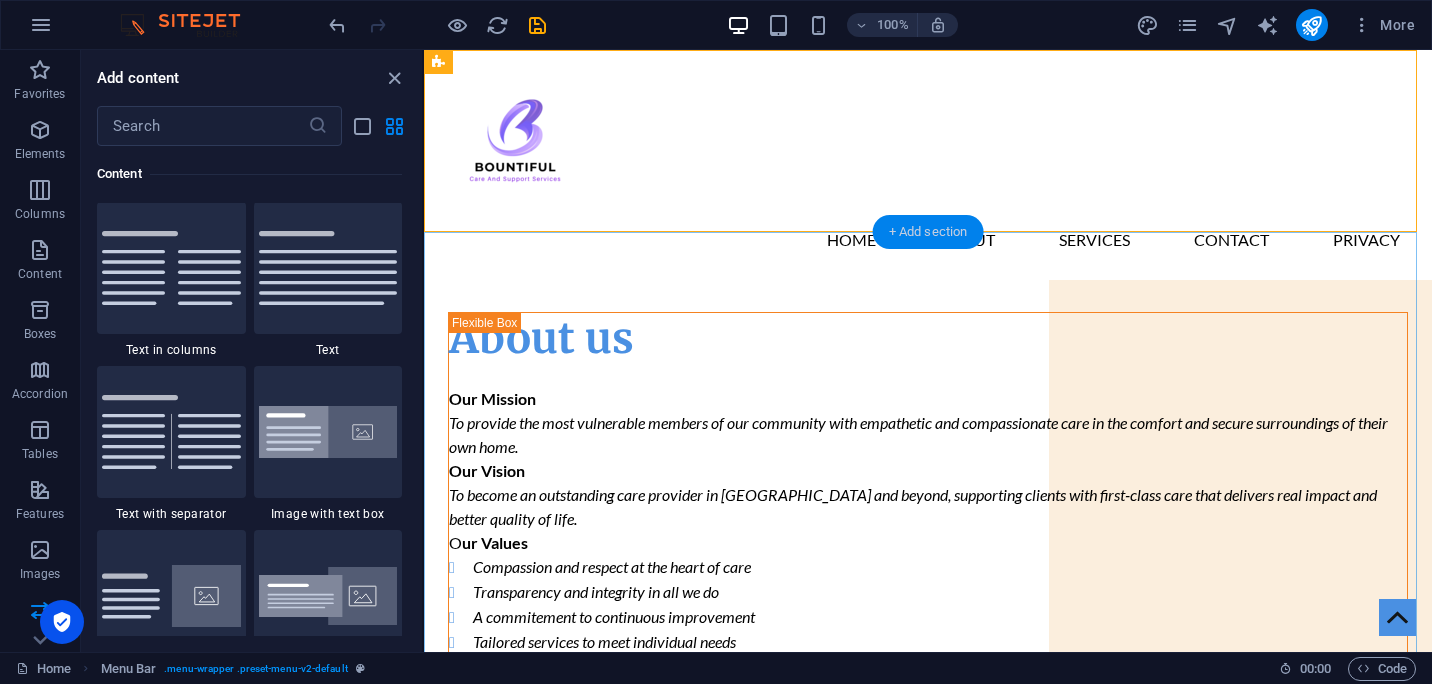 scroll, scrollTop: 3499, scrollLeft: 0, axis: vertical 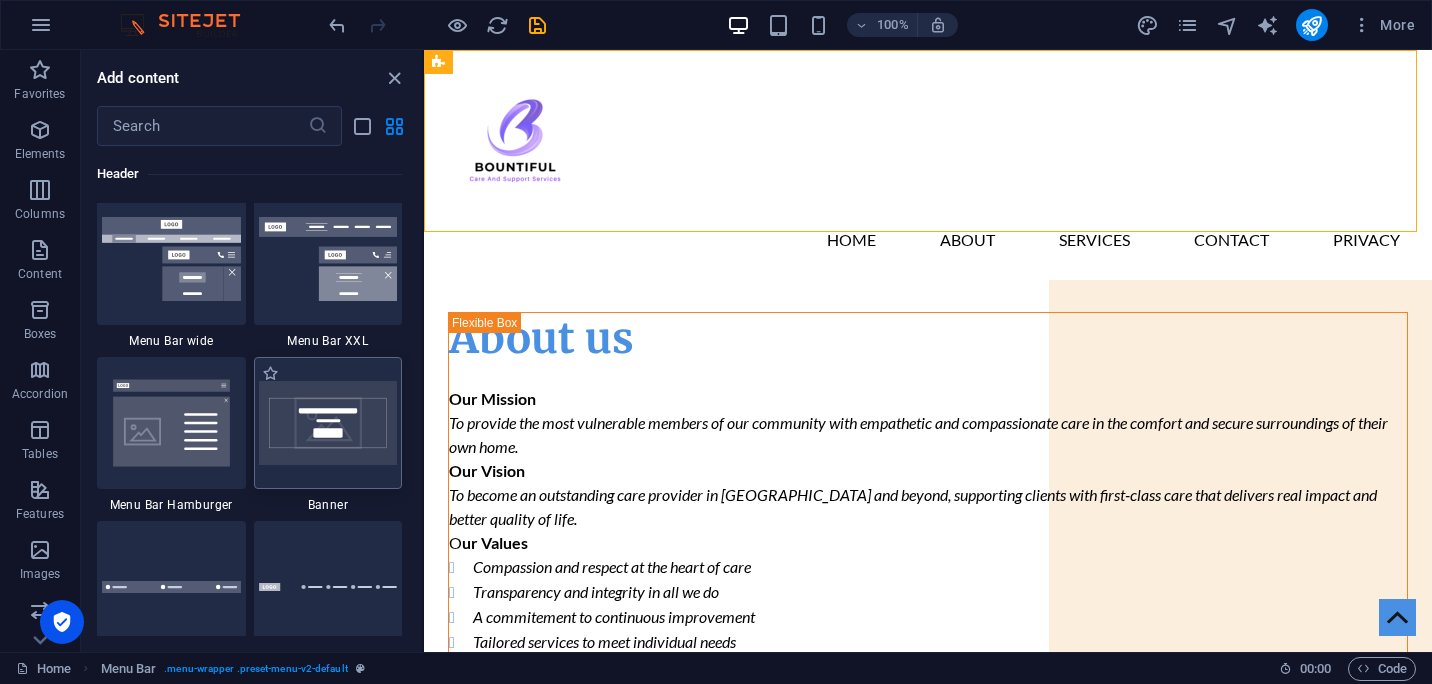 click at bounding box center (328, 423) 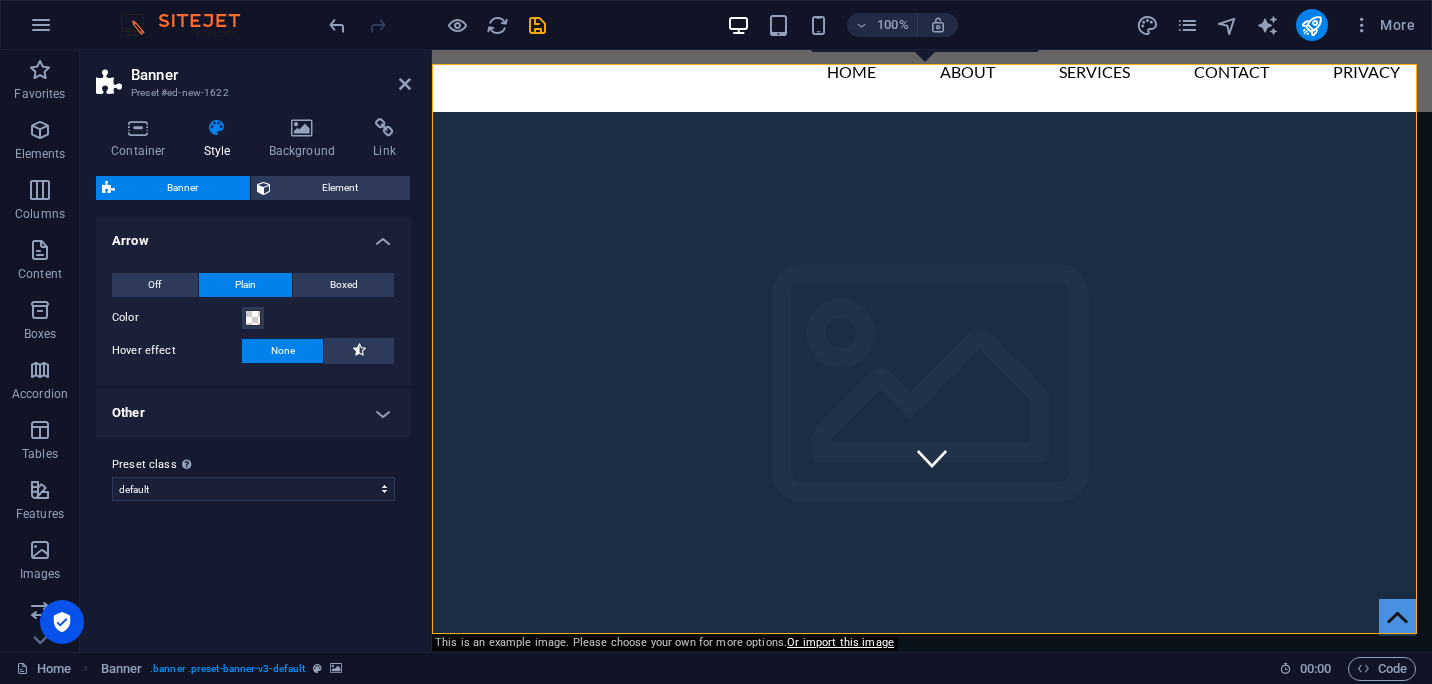 scroll, scrollTop: 164, scrollLeft: 0, axis: vertical 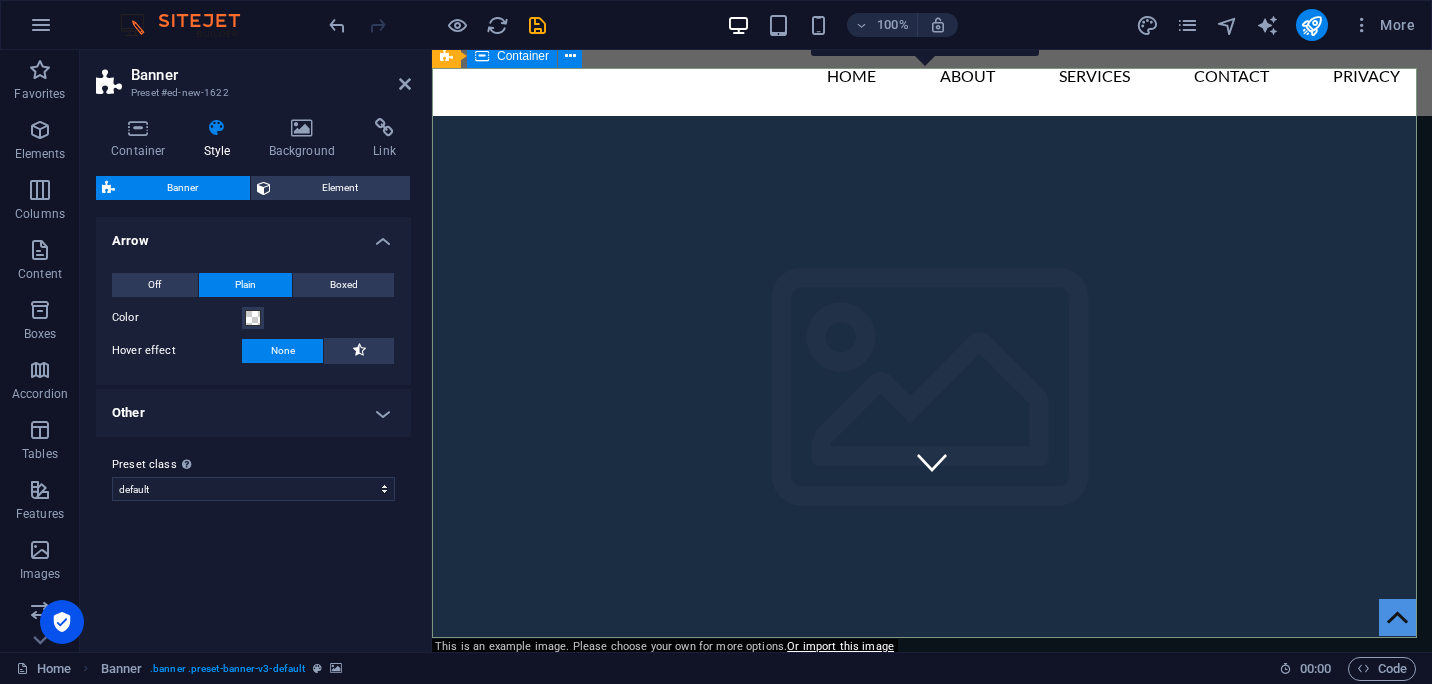 click on "Company Claim Subtitle Learn more" at bounding box center [932, 1097] 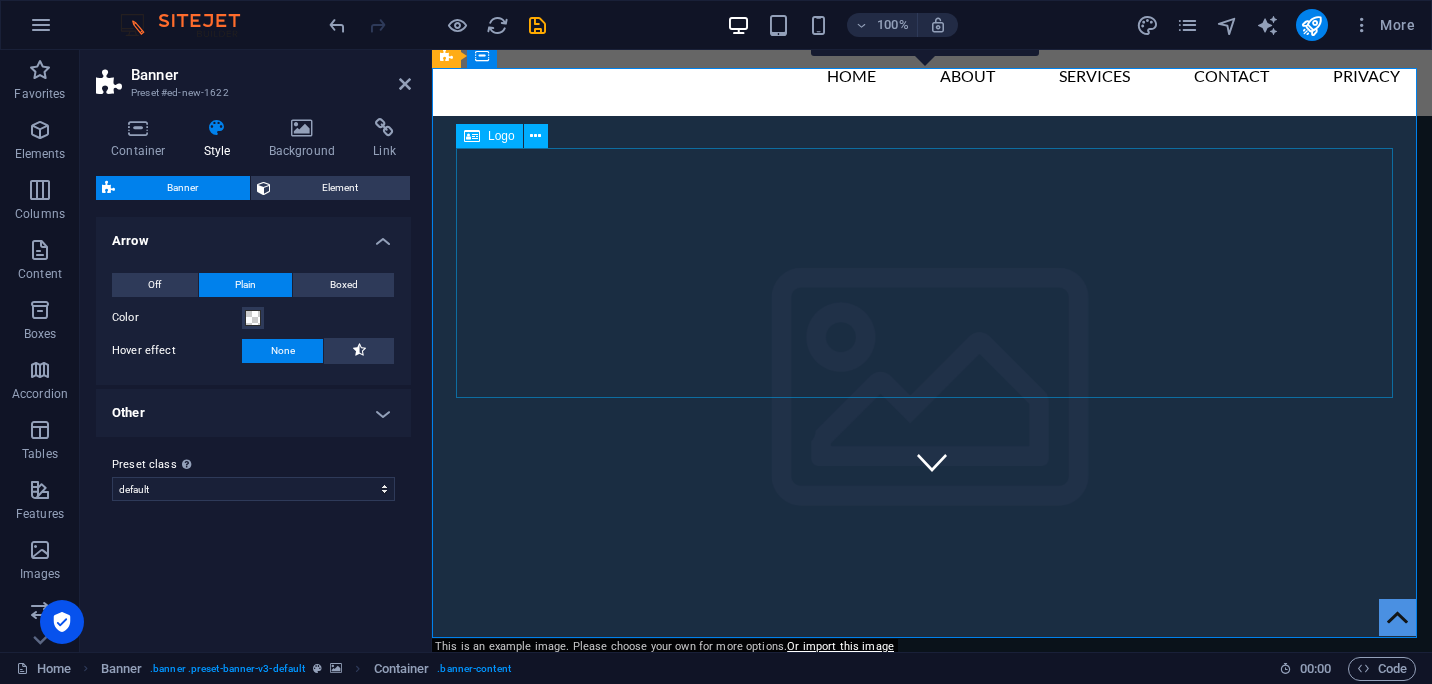 click at bounding box center (932, 1017) 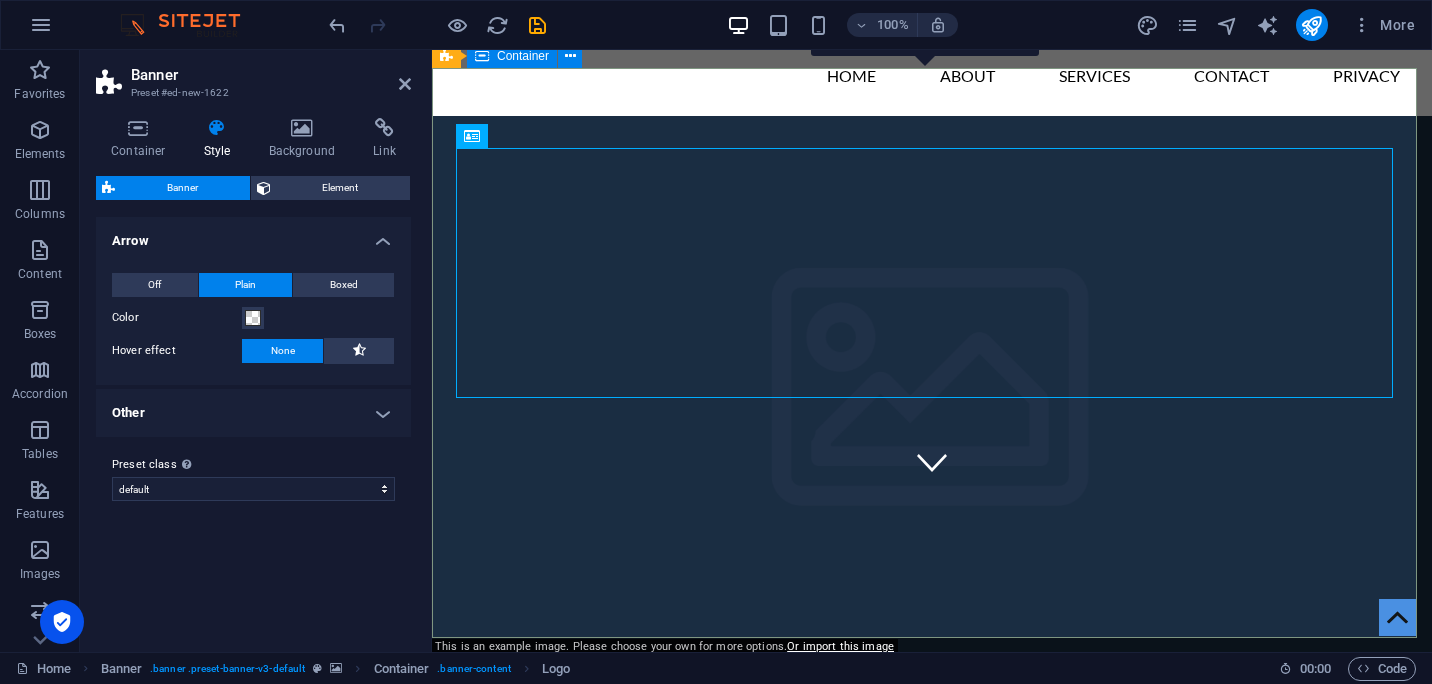 click on "Company Claim Subtitle Learn more" at bounding box center [932, 1097] 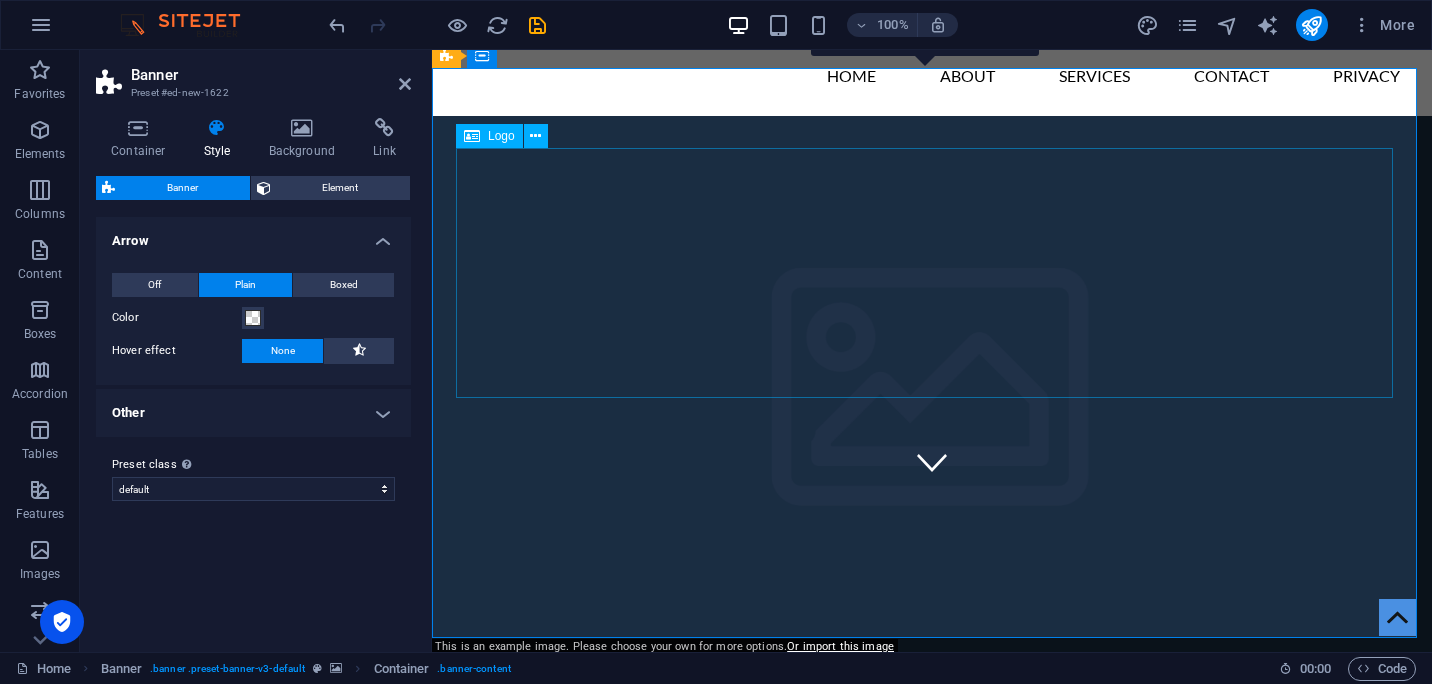 click at bounding box center (932, 1017) 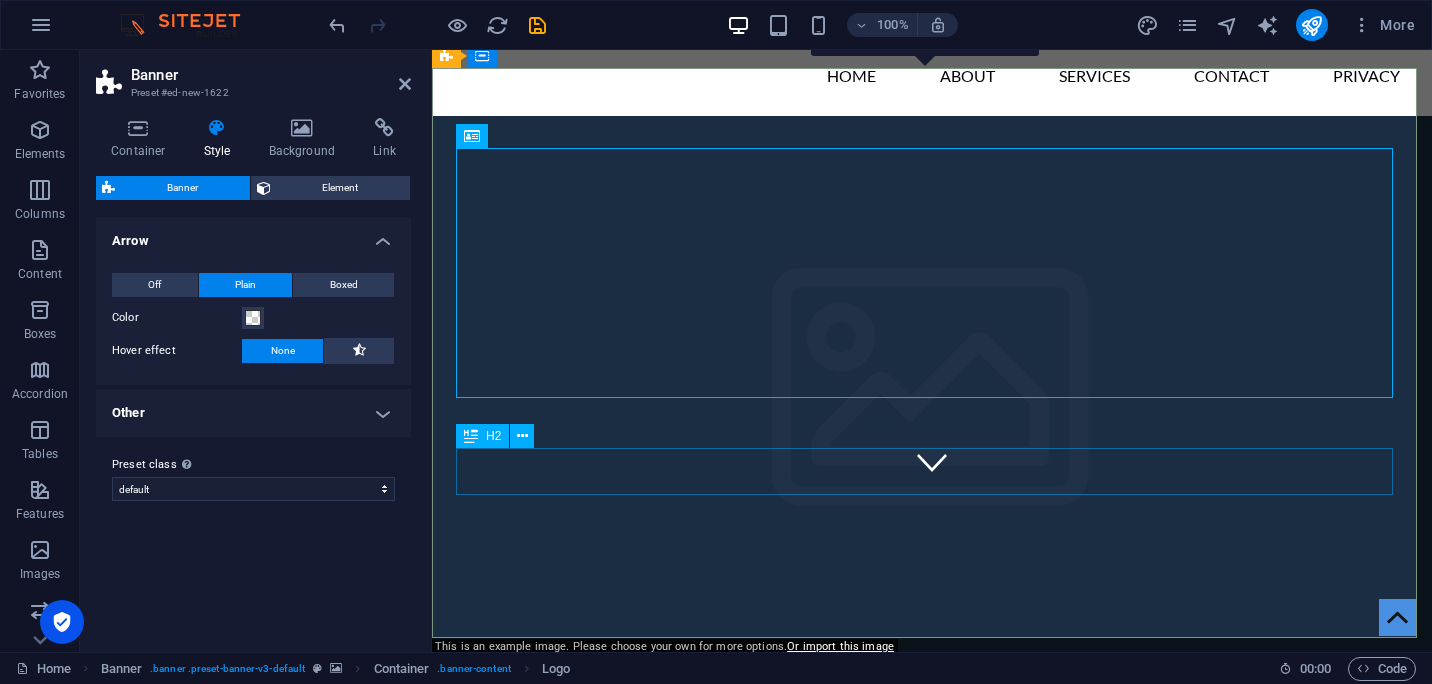 click on "Subtitle" at bounding box center (932, 1340) 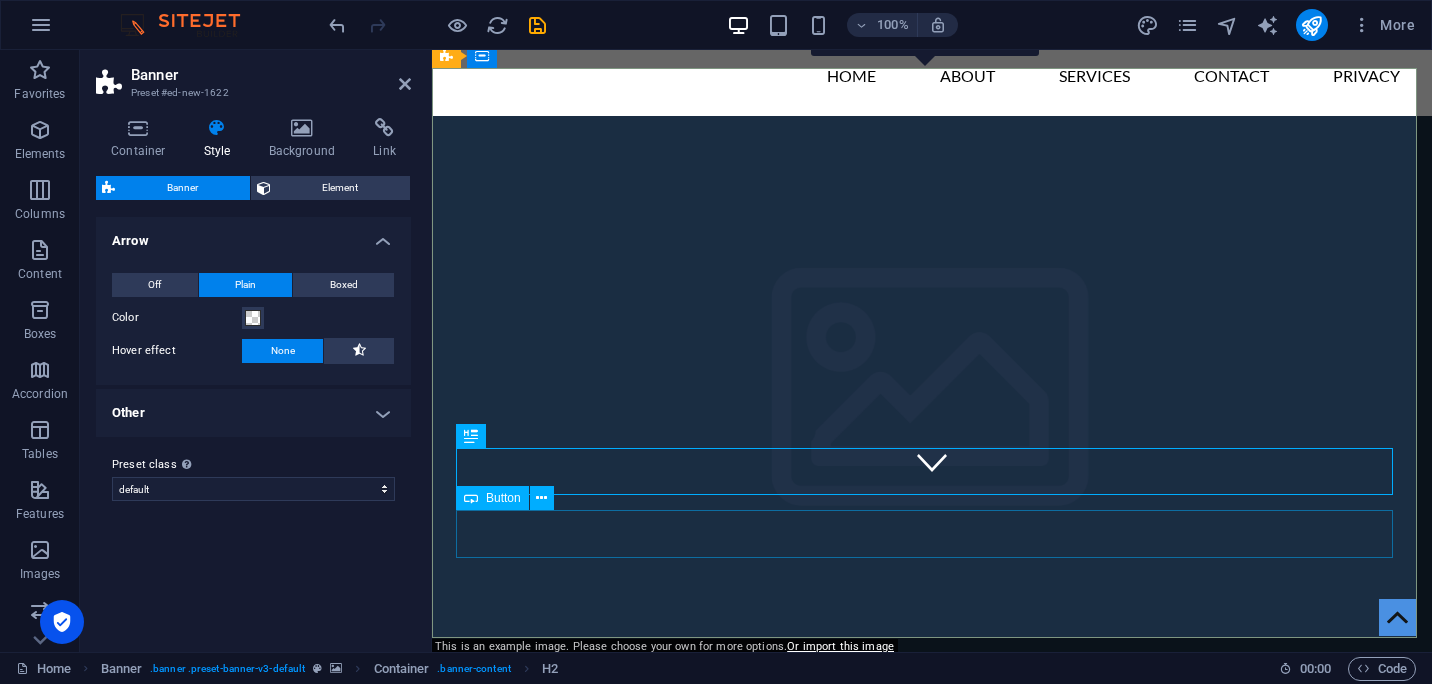click on "Learn more" at bounding box center (932, 1403) 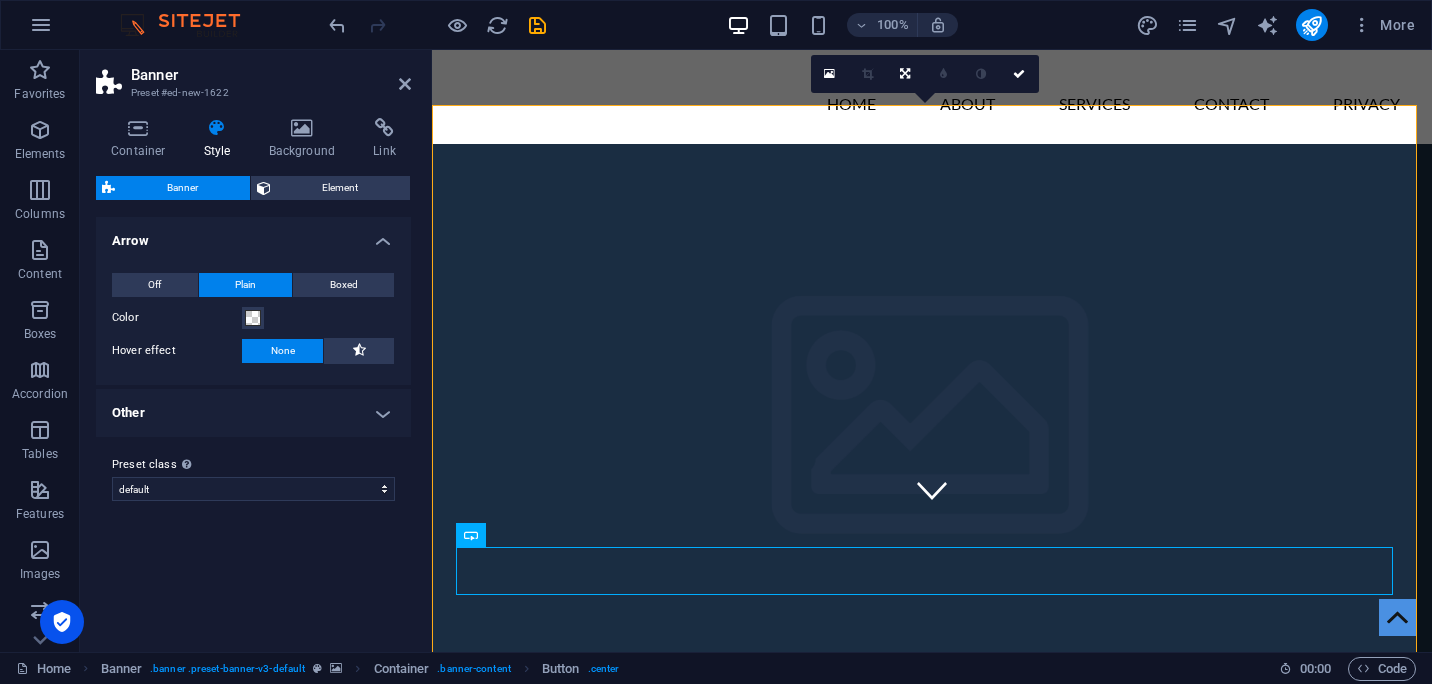 scroll, scrollTop: 127, scrollLeft: 0, axis: vertical 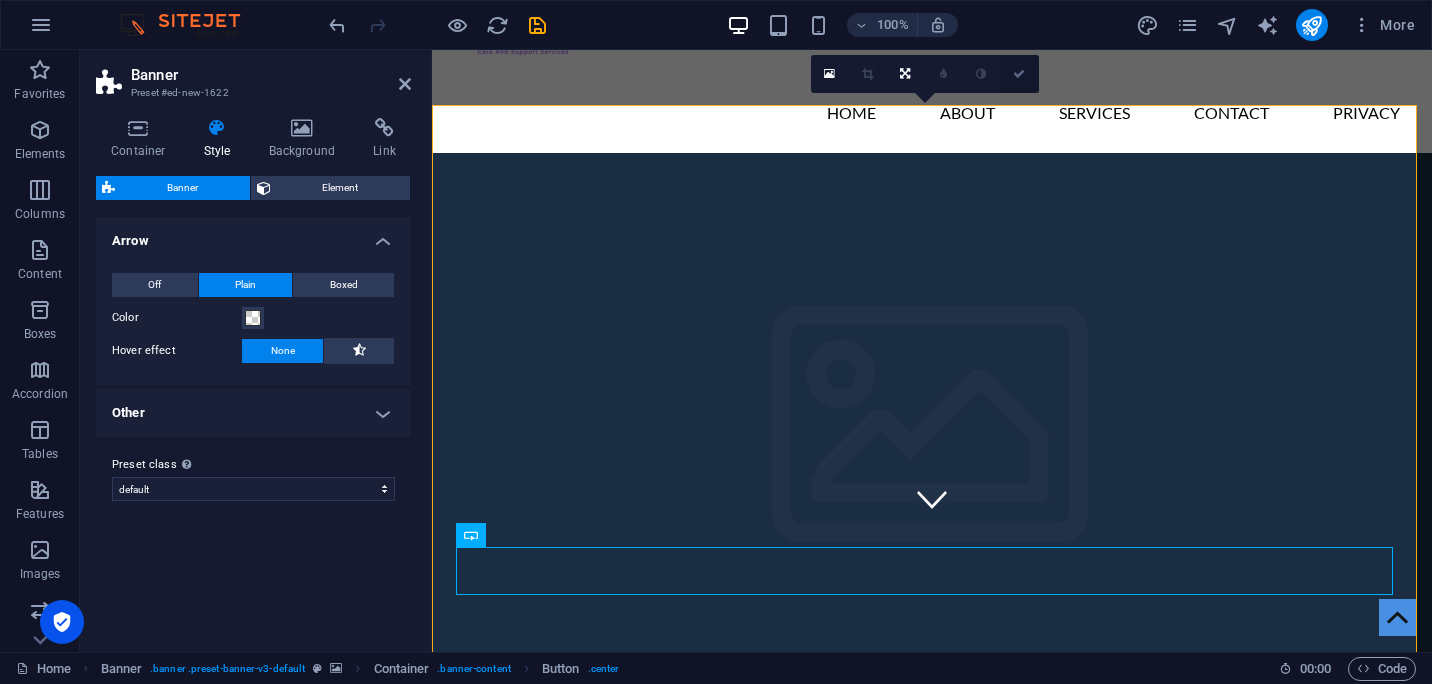 click at bounding box center (1020, 74) 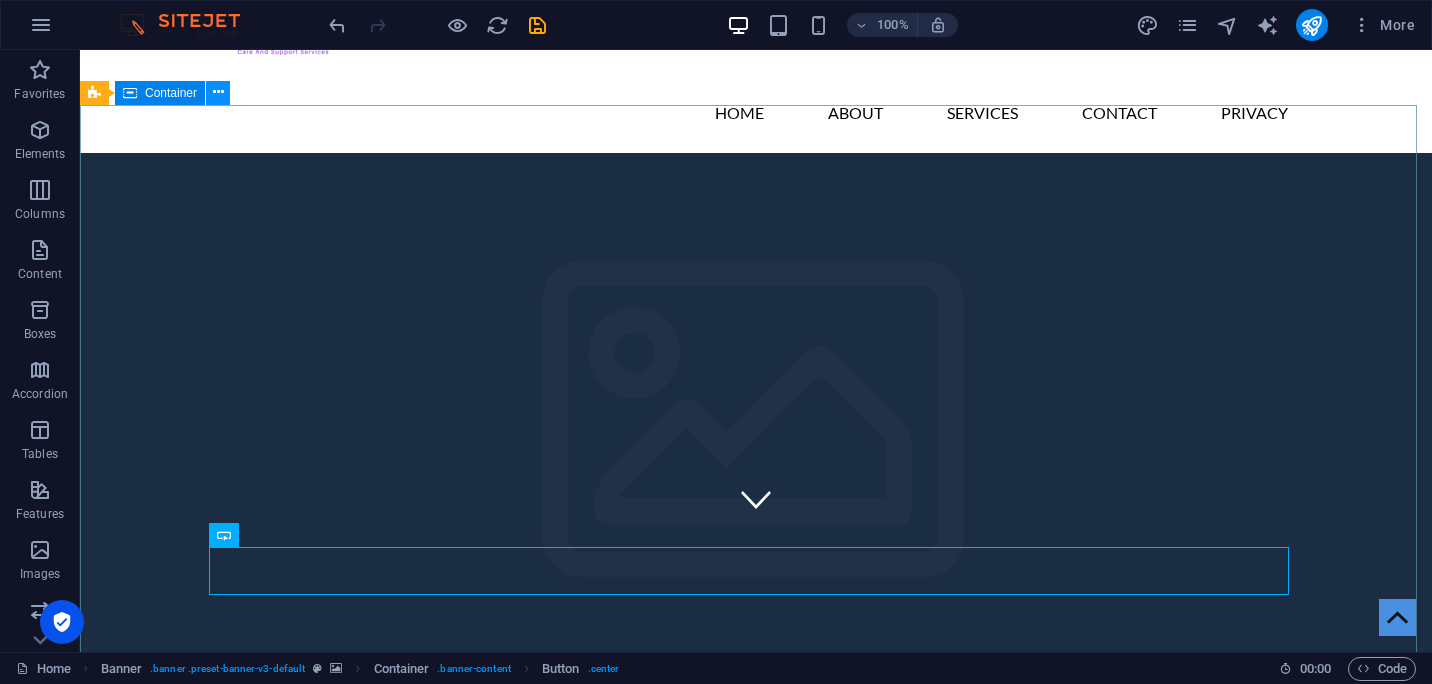 click at bounding box center [218, 92] 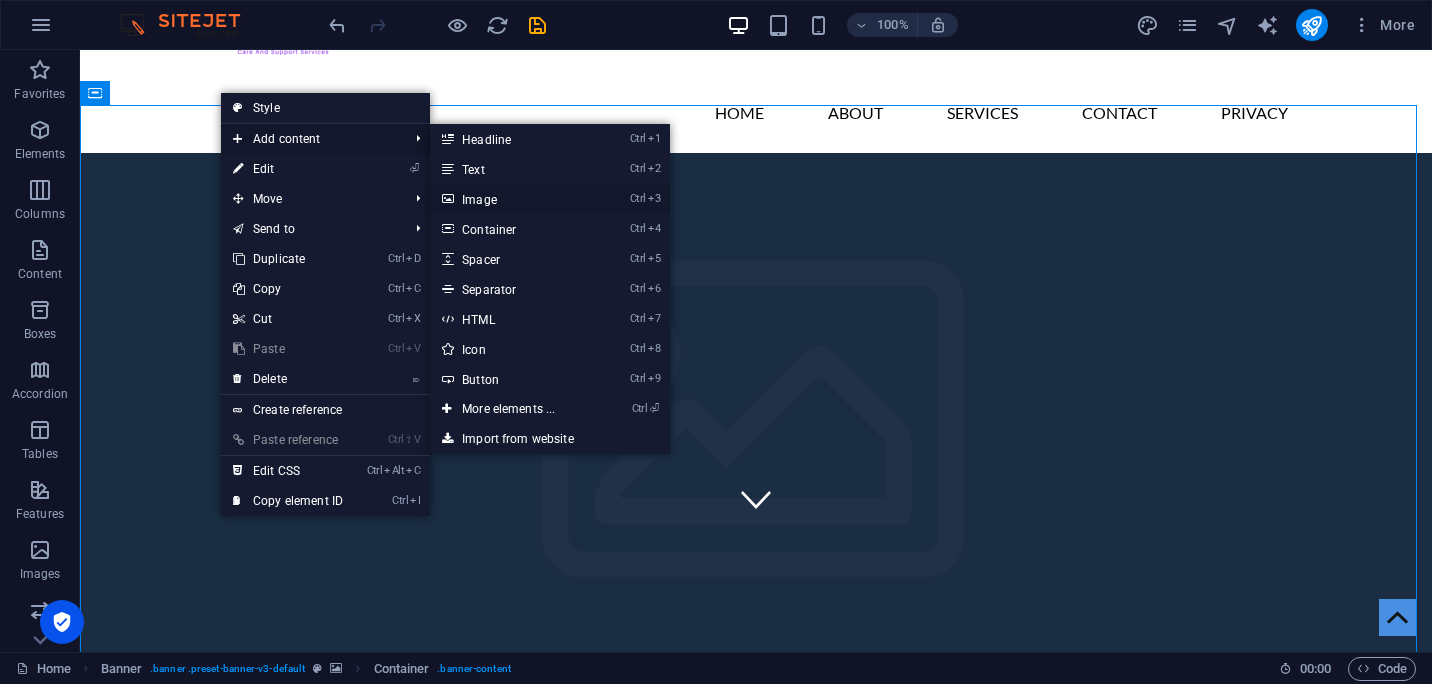 click on "Ctrl 3  Image" at bounding box center (512, 199) 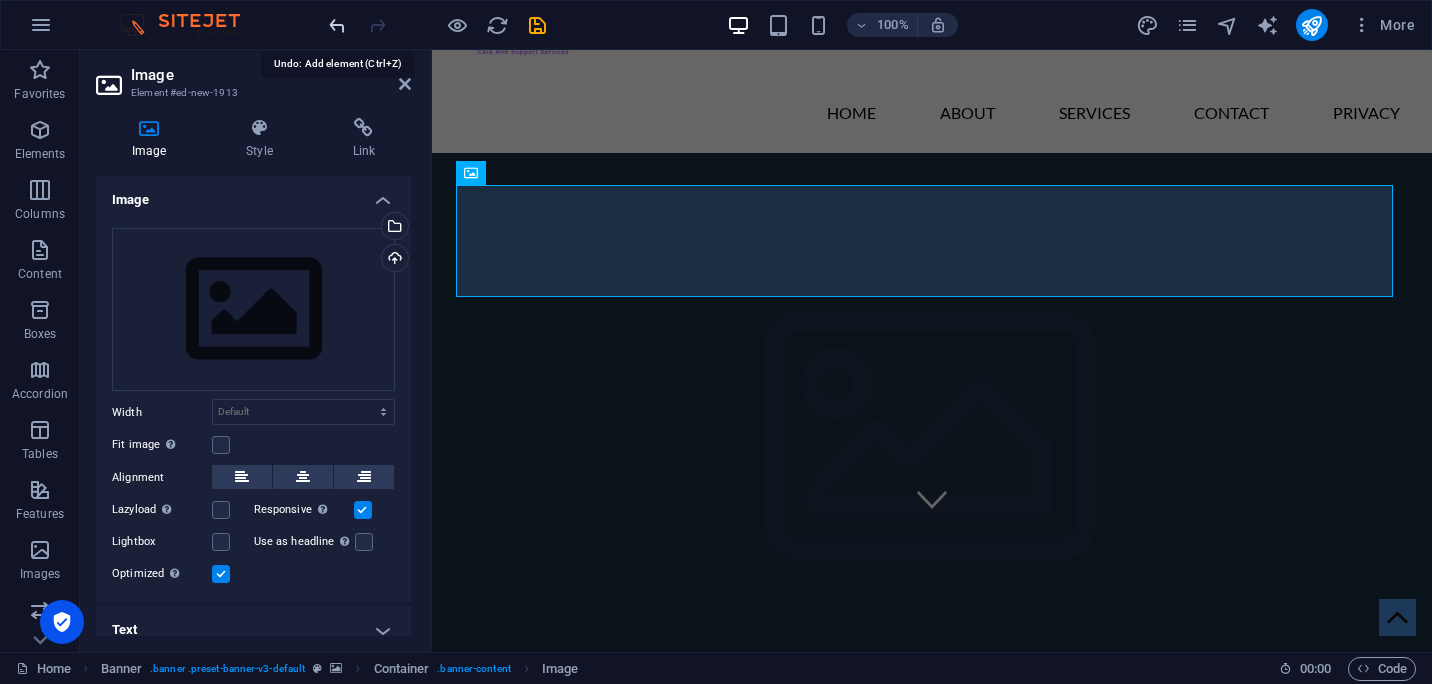 click at bounding box center (337, 25) 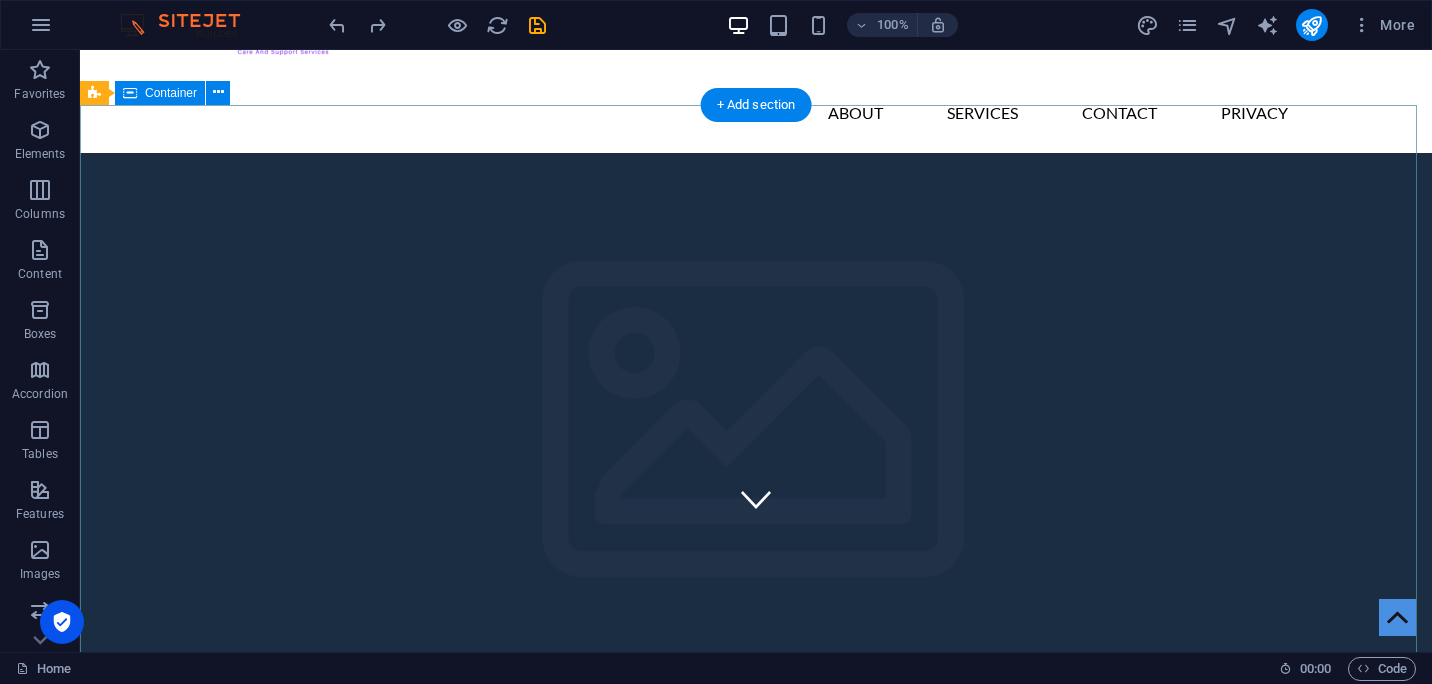 click on "Company Claim Subtitle Learn more" at bounding box center [756, 1134] 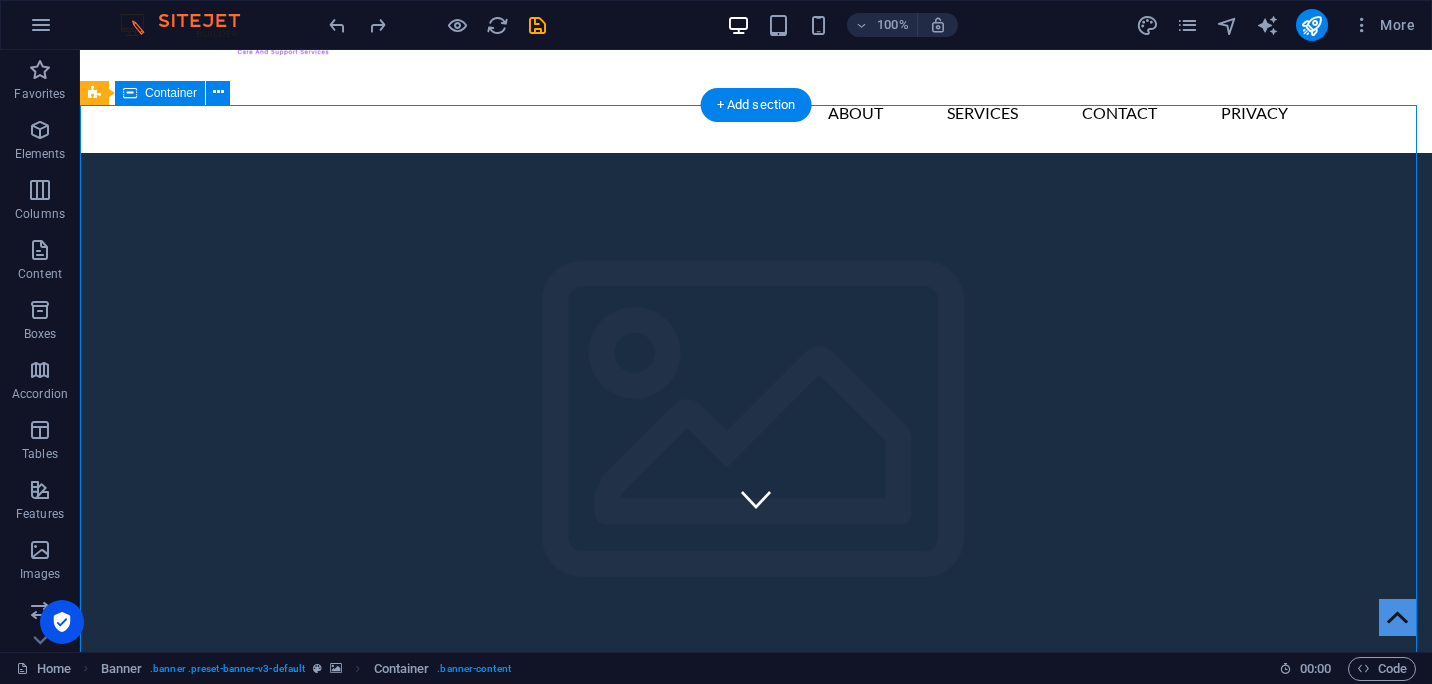 click on "Company Claim Subtitle Learn more" at bounding box center [756, 1134] 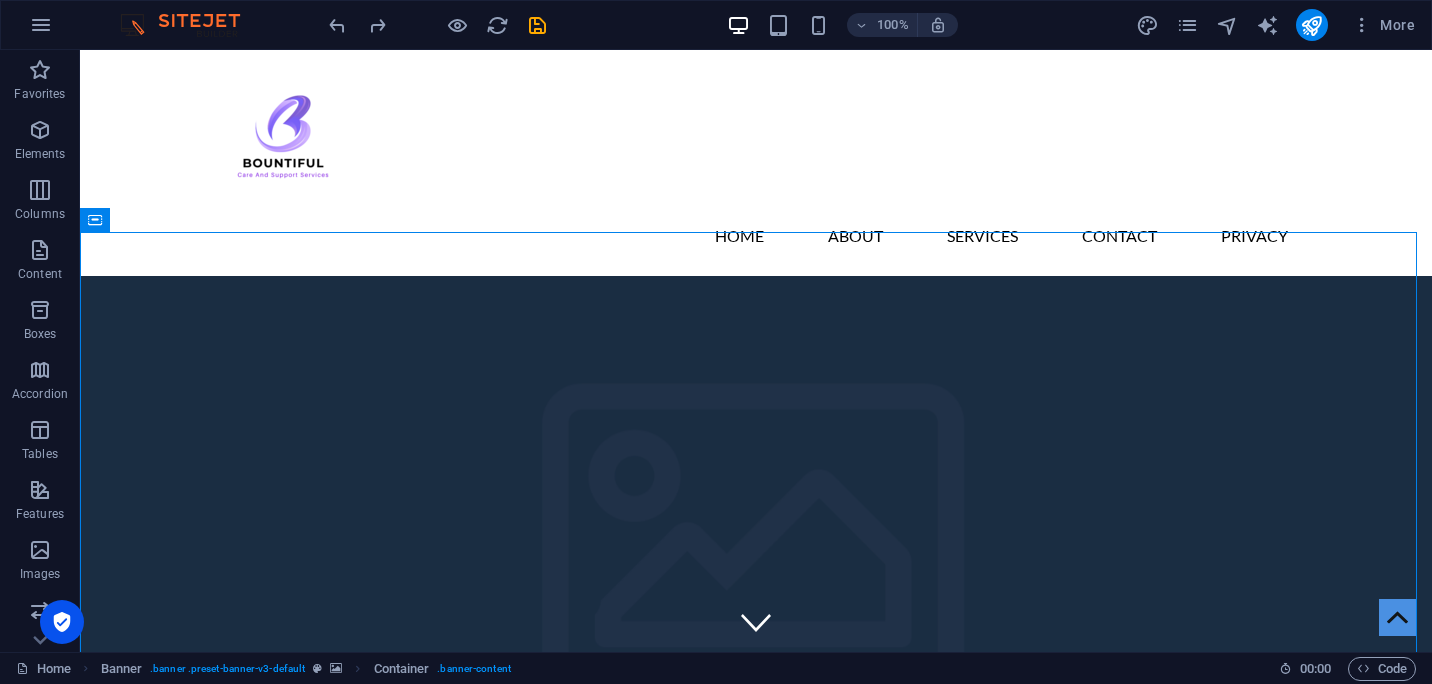scroll, scrollTop: 0, scrollLeft: 0, axis: both 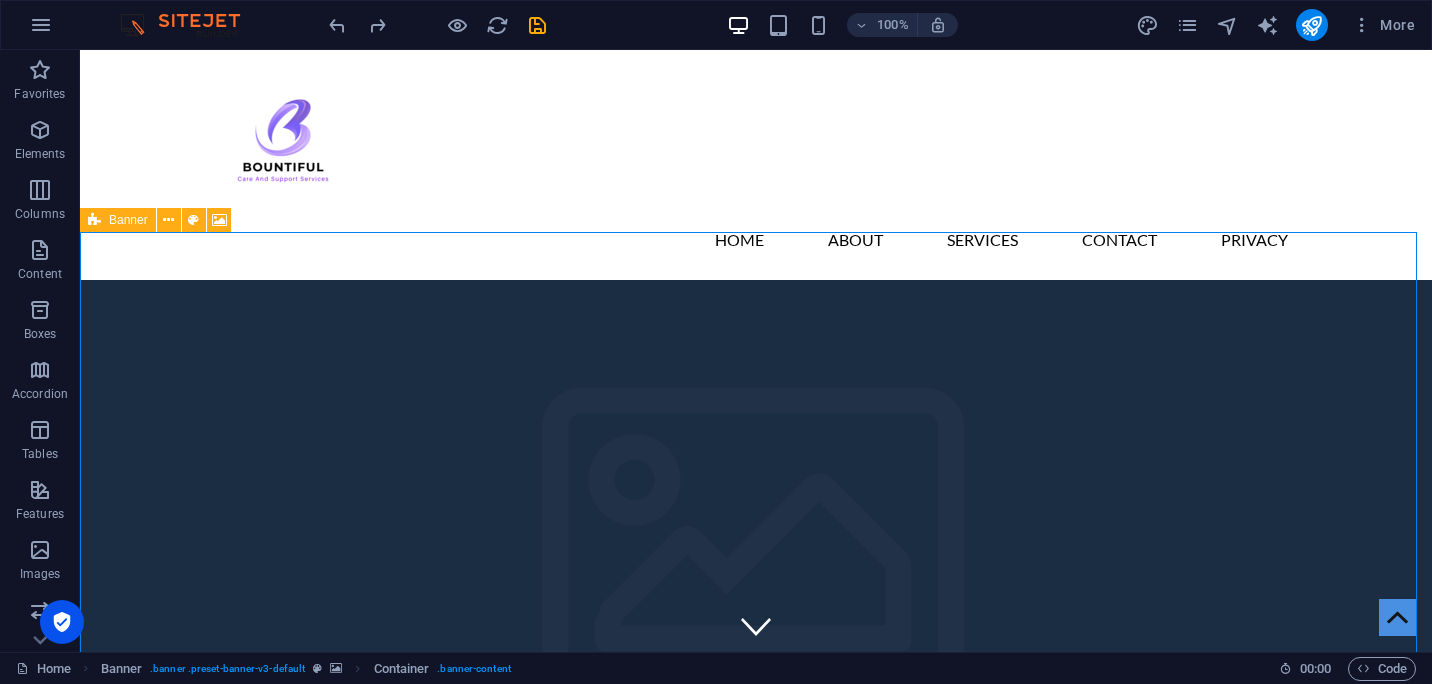 click at bounding box center [94, 220] 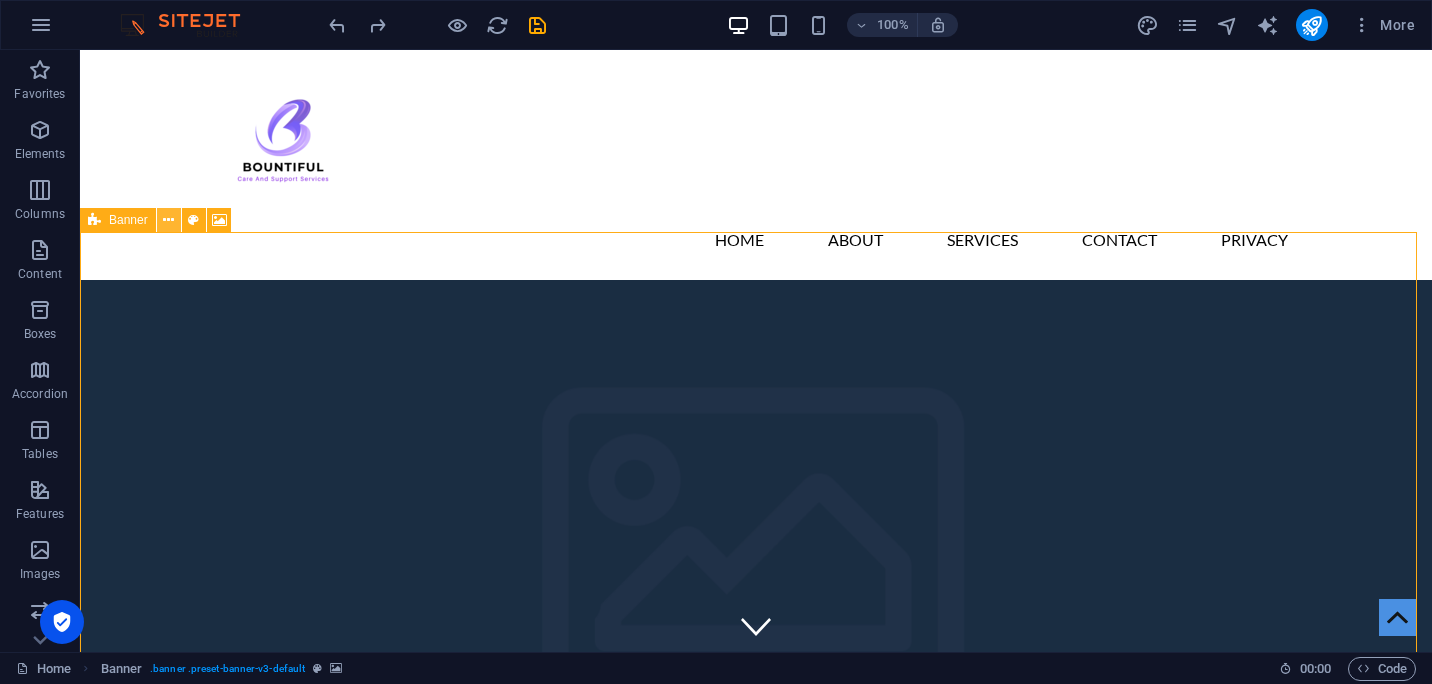 click at bounding box center [168, 220] 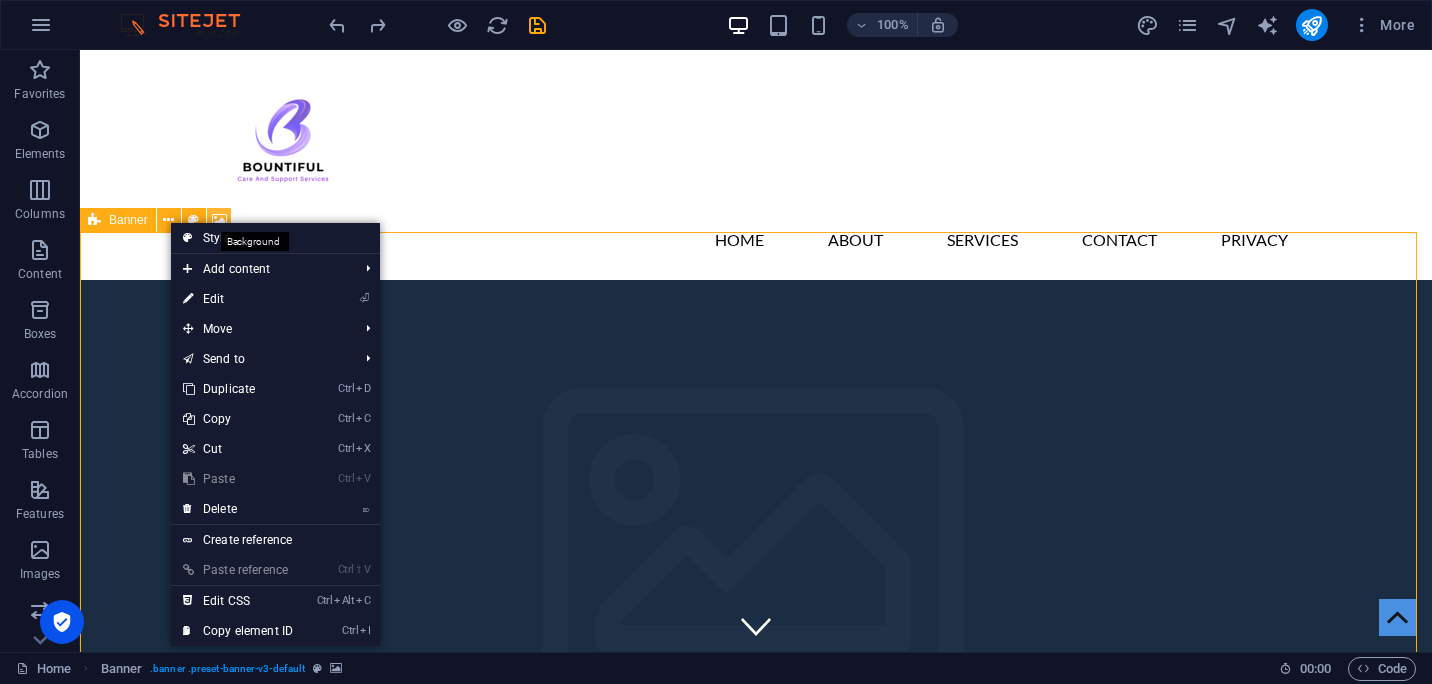 click at bounding box center (219, 220) 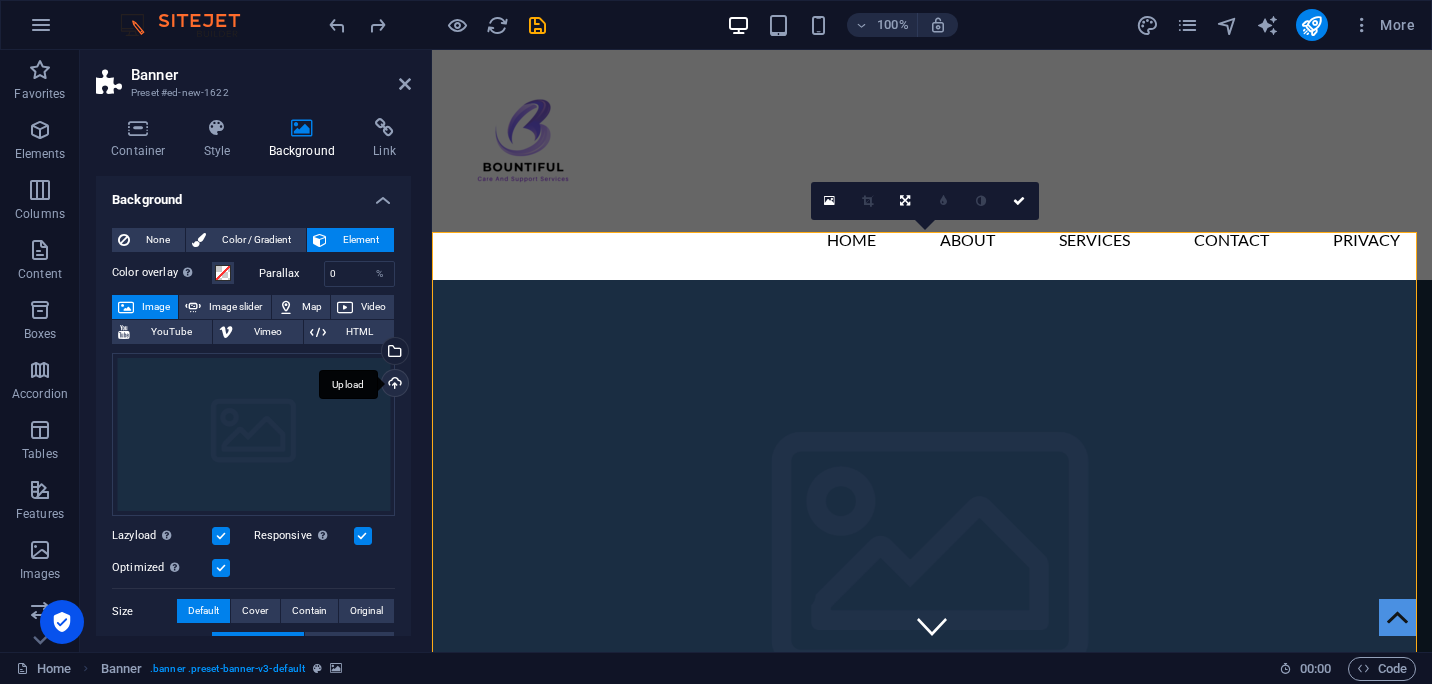 click on "Upload" at bounding box center (393, 385) 